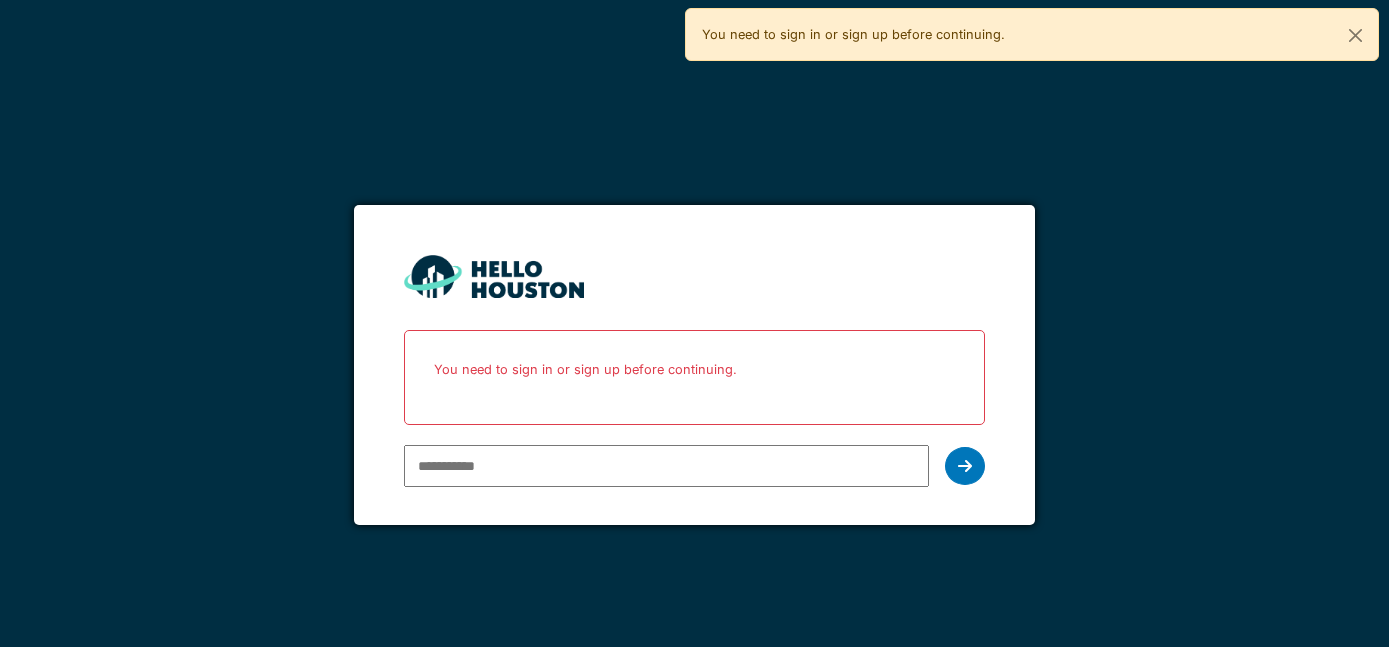 scroll, scrollTop: 0, scrollLeft: 0, axis: both 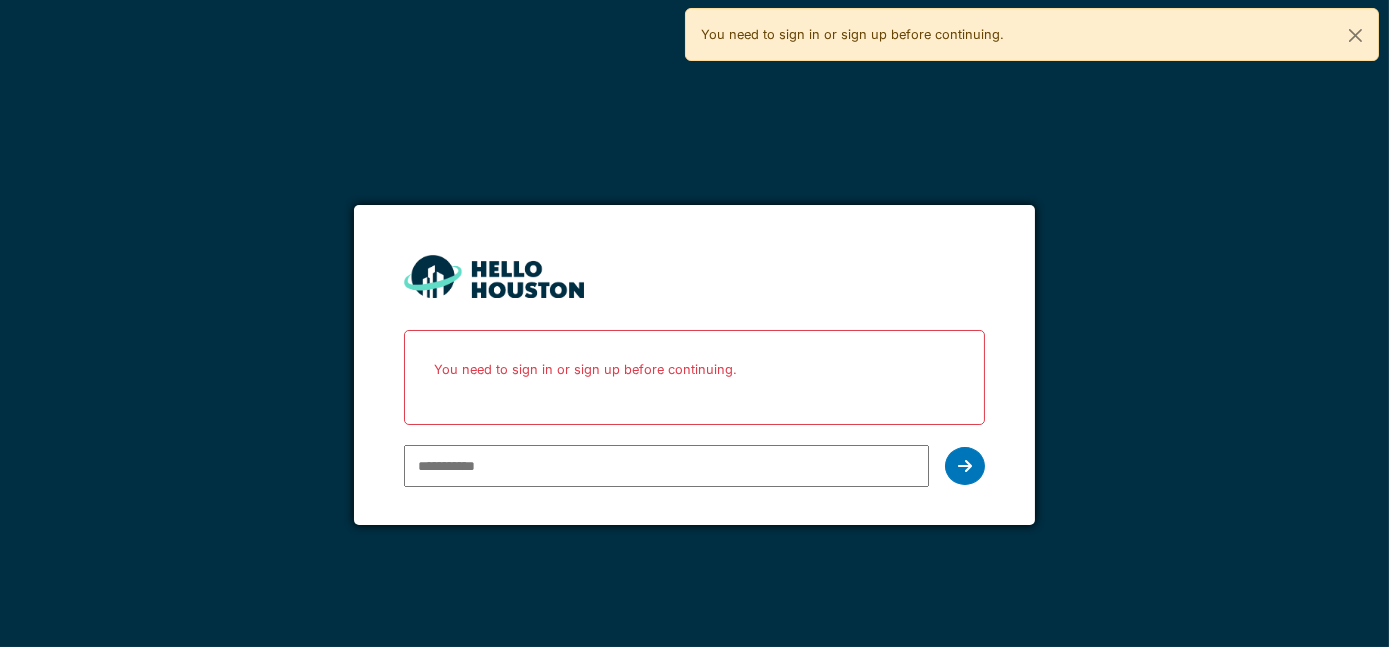 type on "**********" 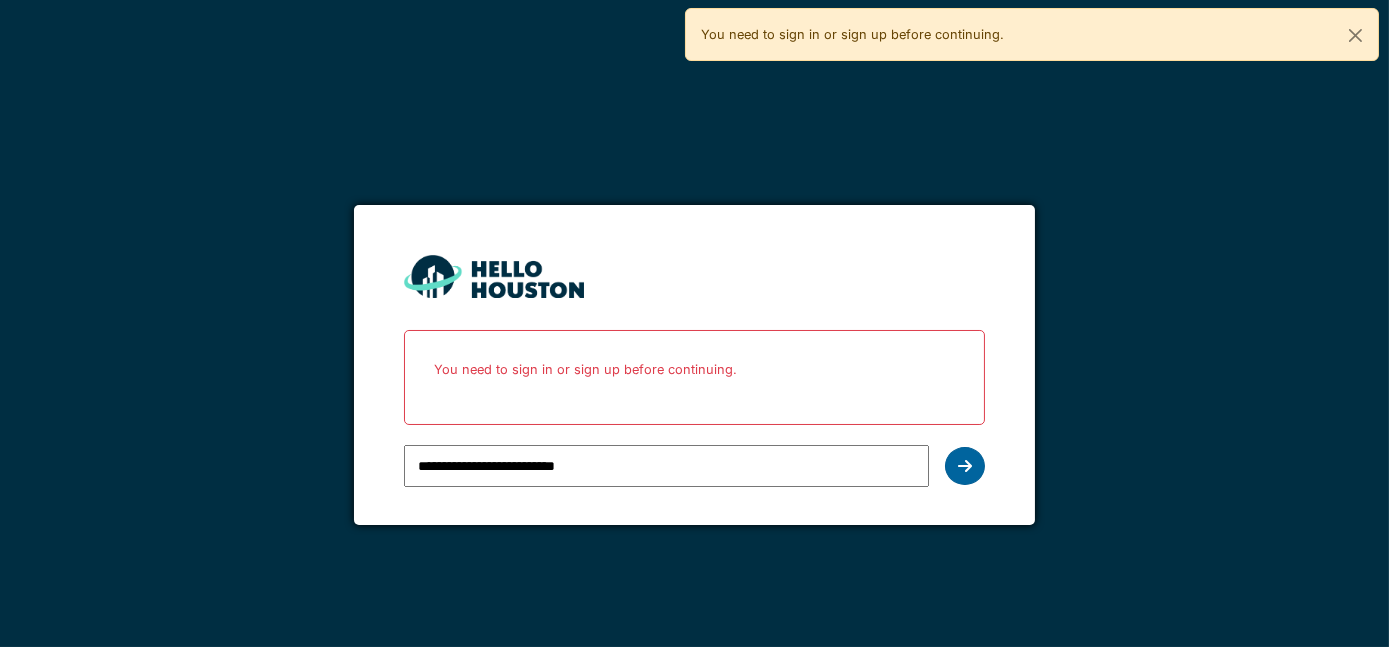 click at bounding box center (965, 466) 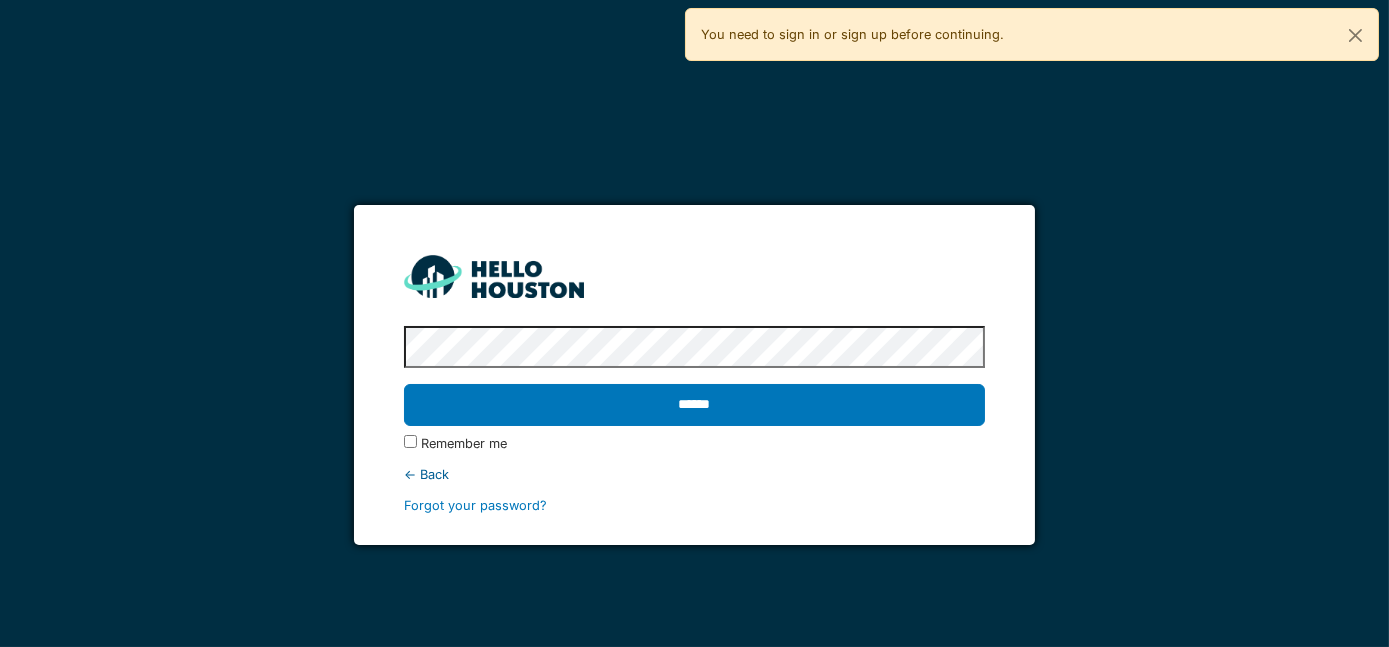 click on "******" at bounding box center (695, 405) 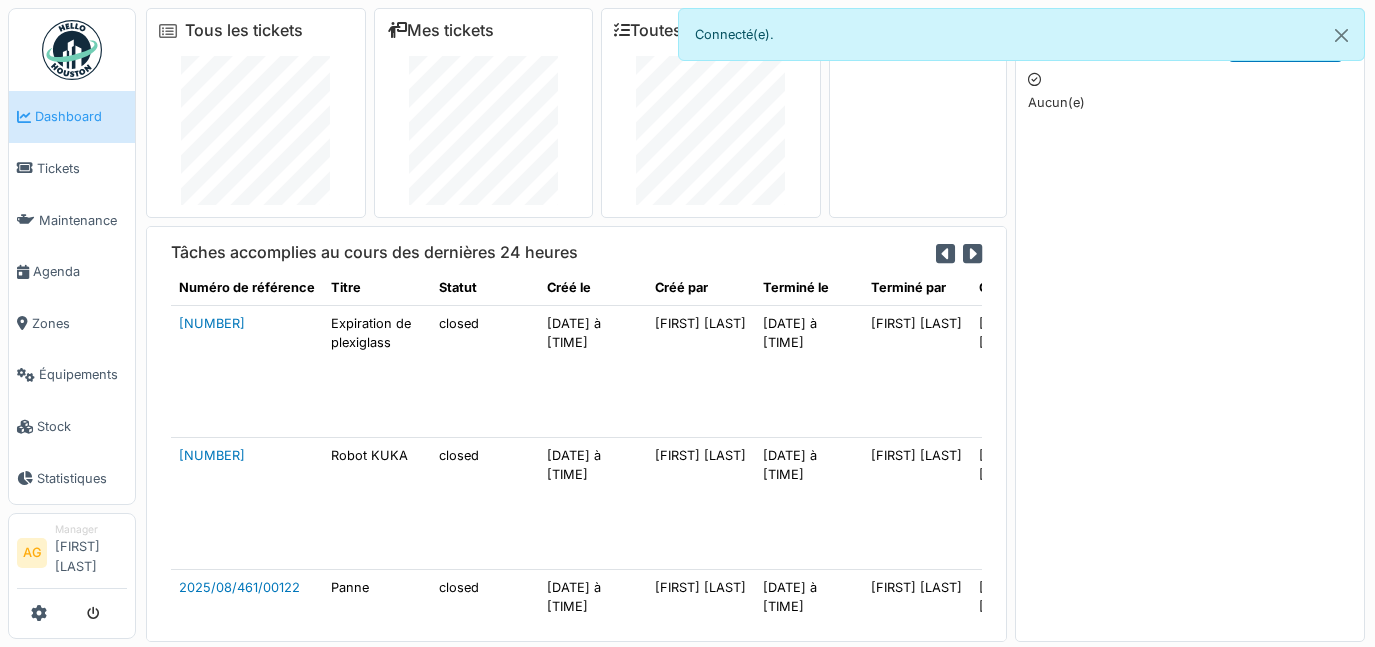 scroll, scrollTop: 0, scrollLeft: 0, axis: both 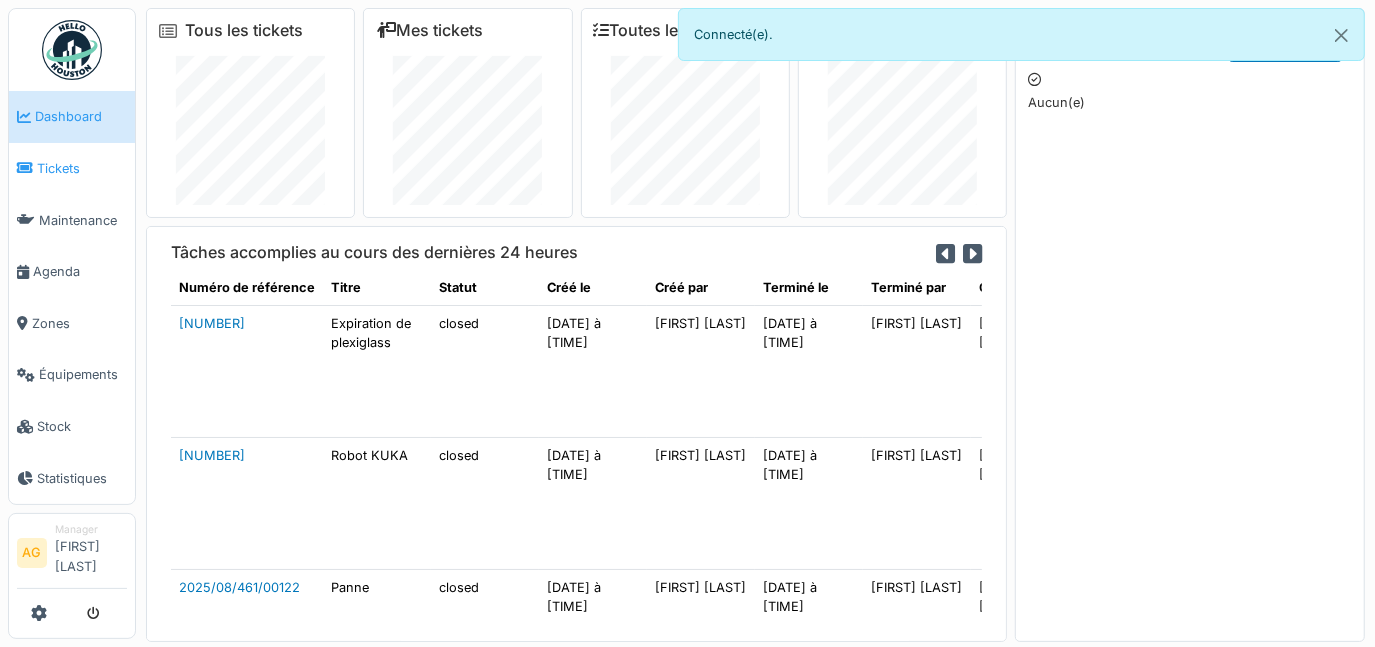 click on "Tickets" at bounding box center (82, 168) 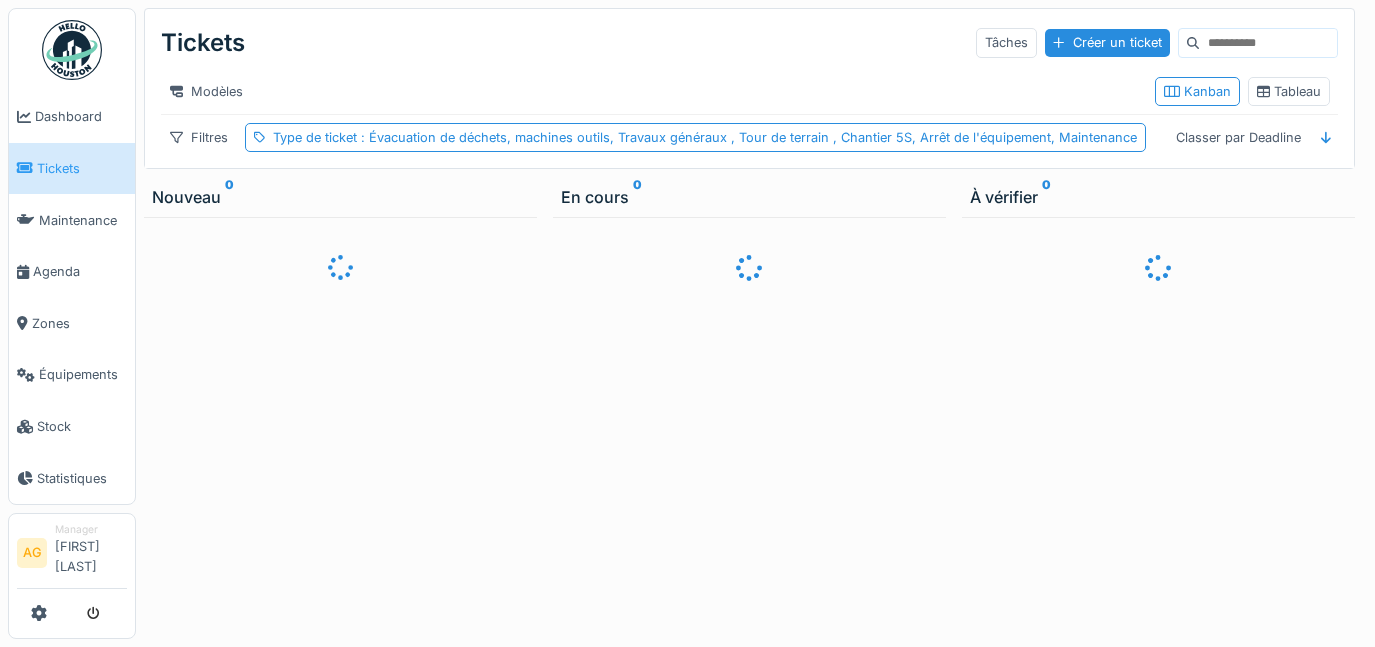 scroll, scrollTop: 0, scrollLeft: 0, axis: both 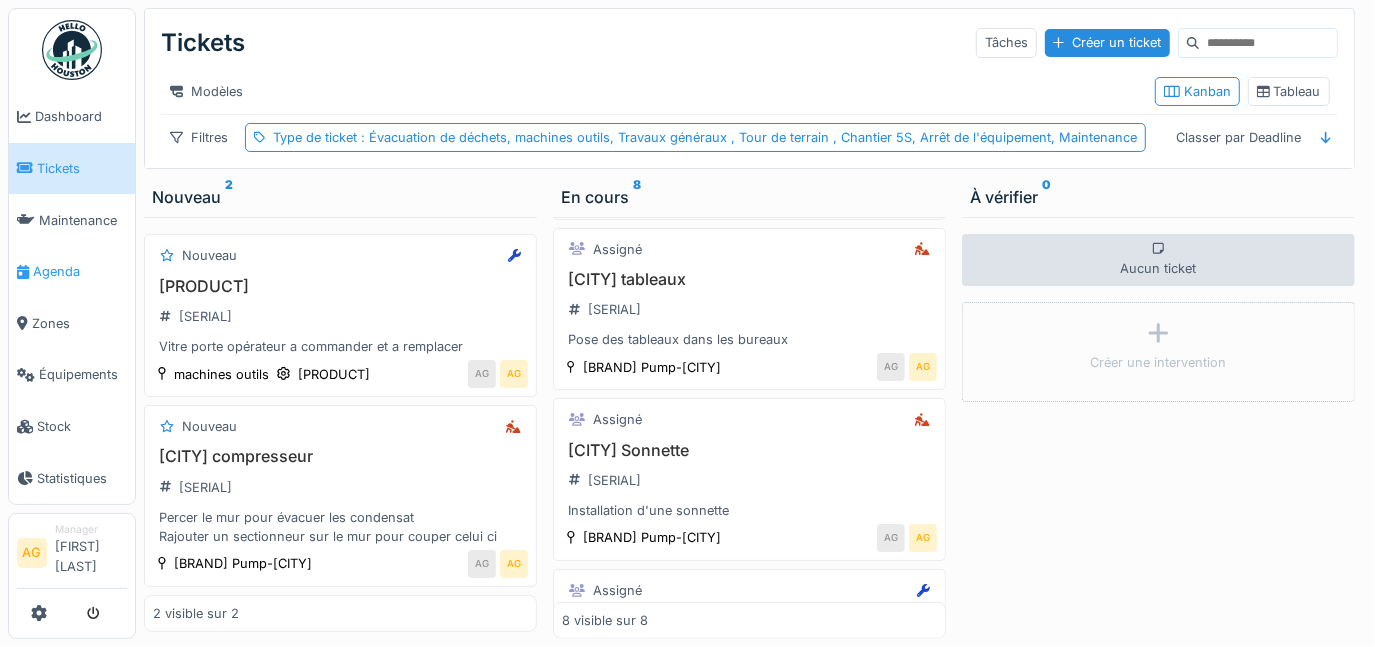 click on "Agenda" at bounding box center [80, 271] 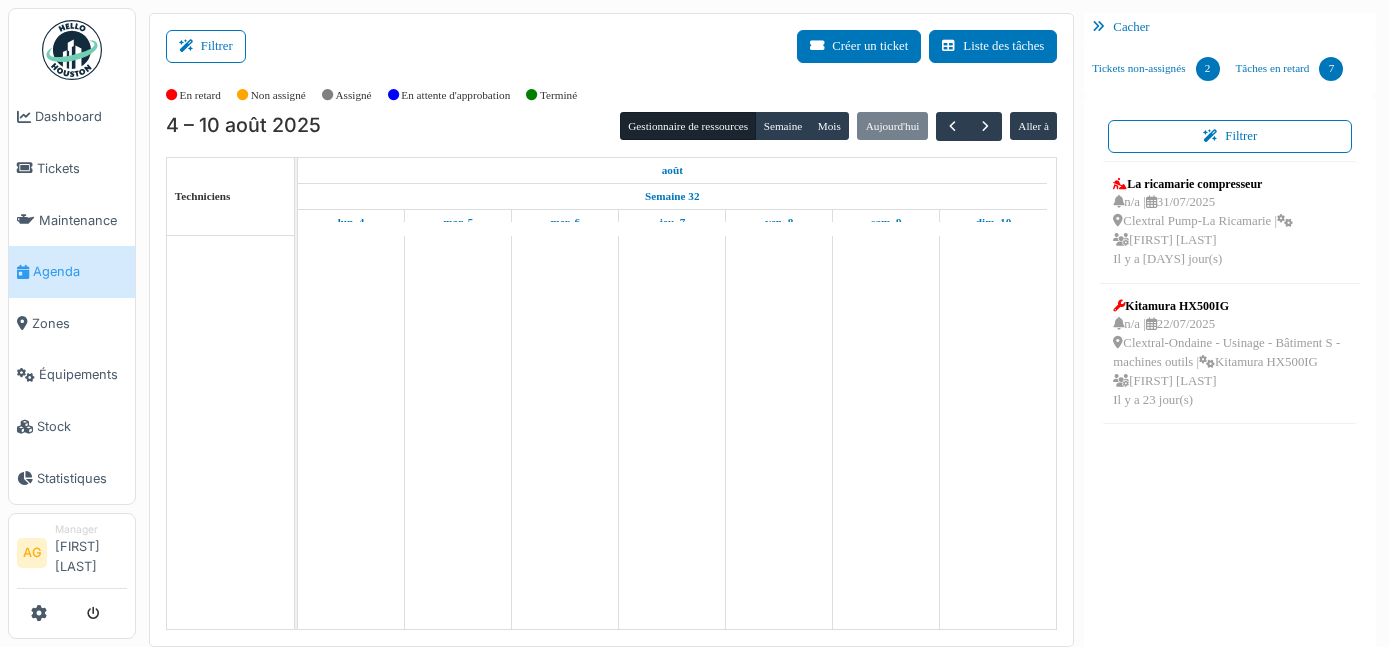 scroll, scrollTop: 0, scrollLeft: 0, axis: both 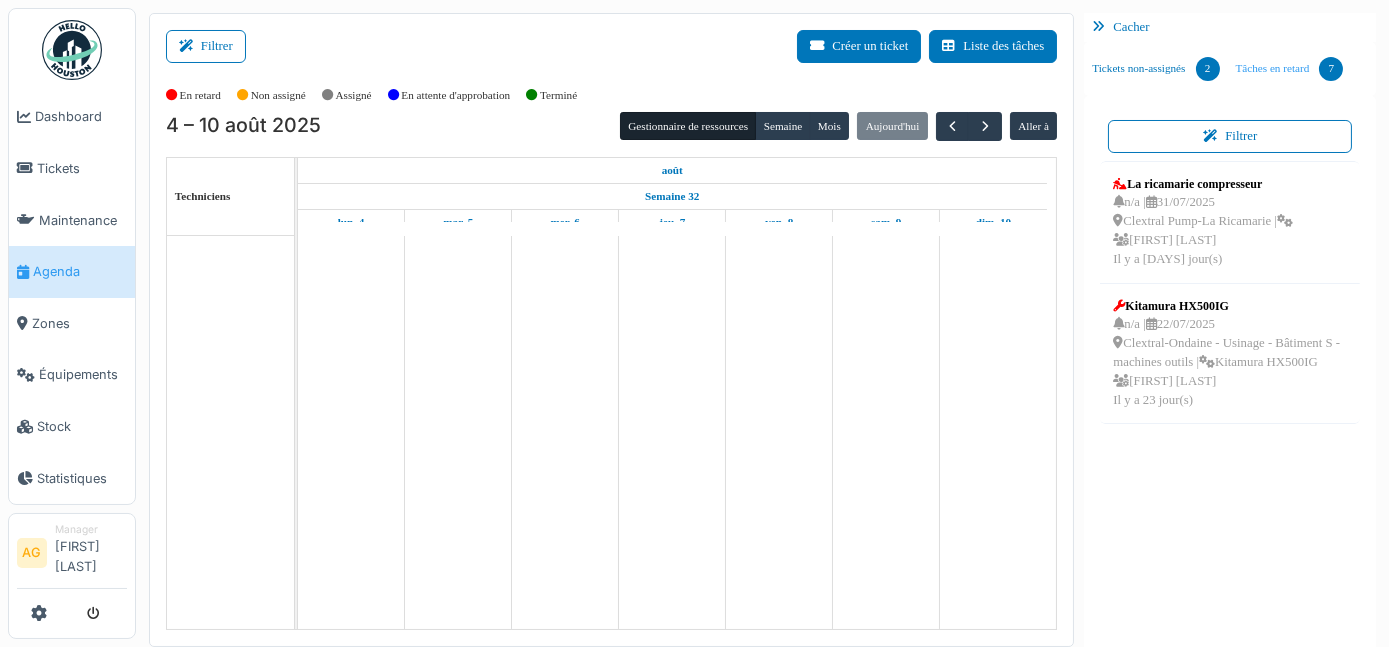 click on "Tâches en retard
7" at bounding box center [1290, 69] 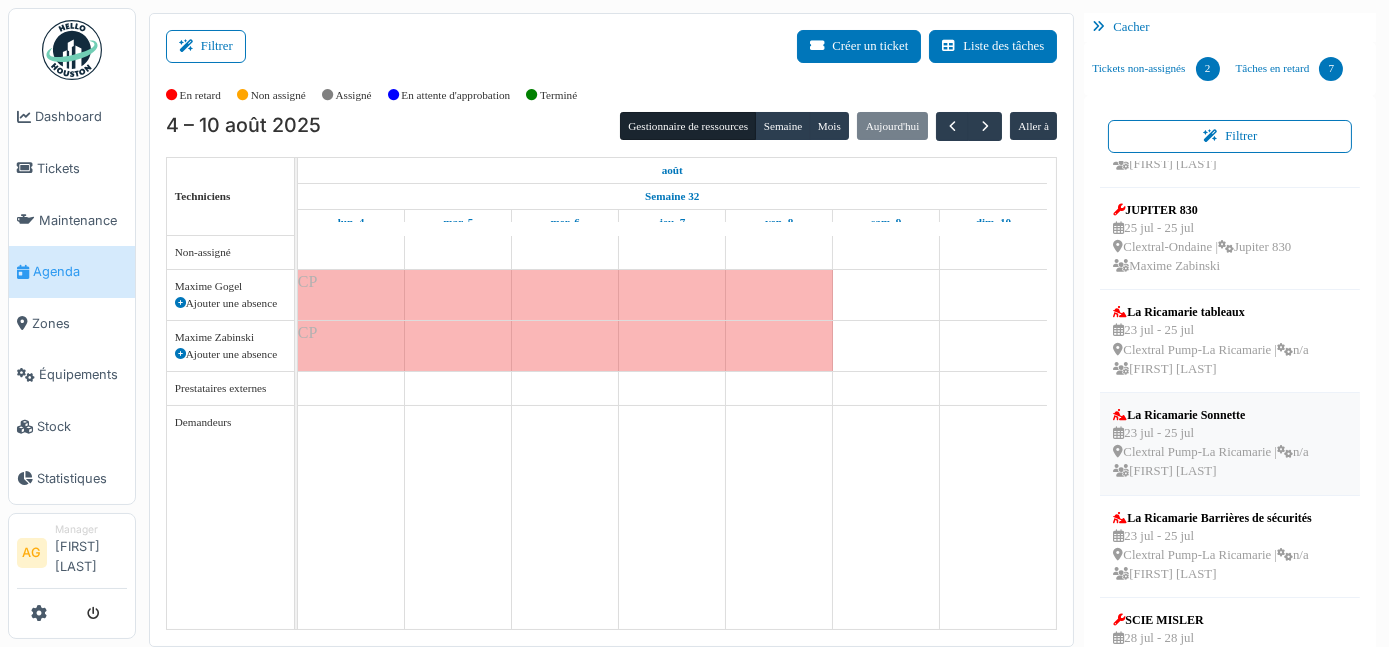 scroll, scrollTop: 232, scrollLeft: 0, axis: vertical 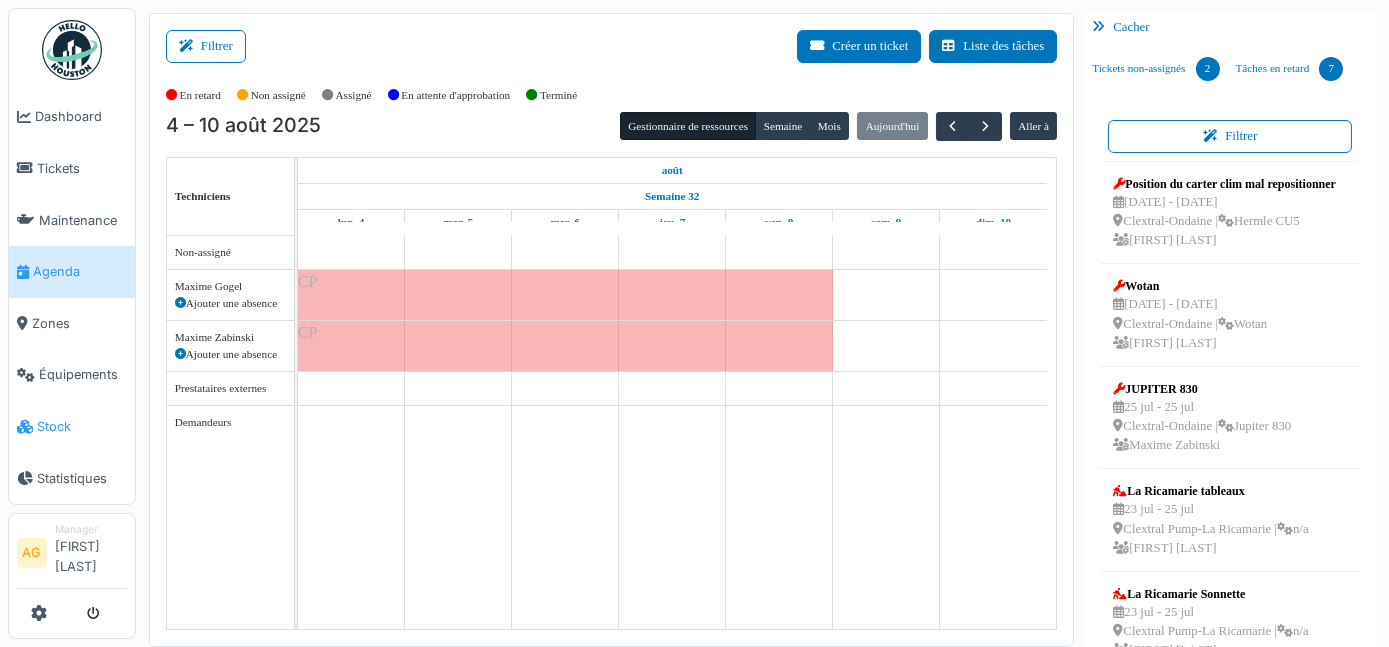 click on "Stock" at bounding box center [82, 426] 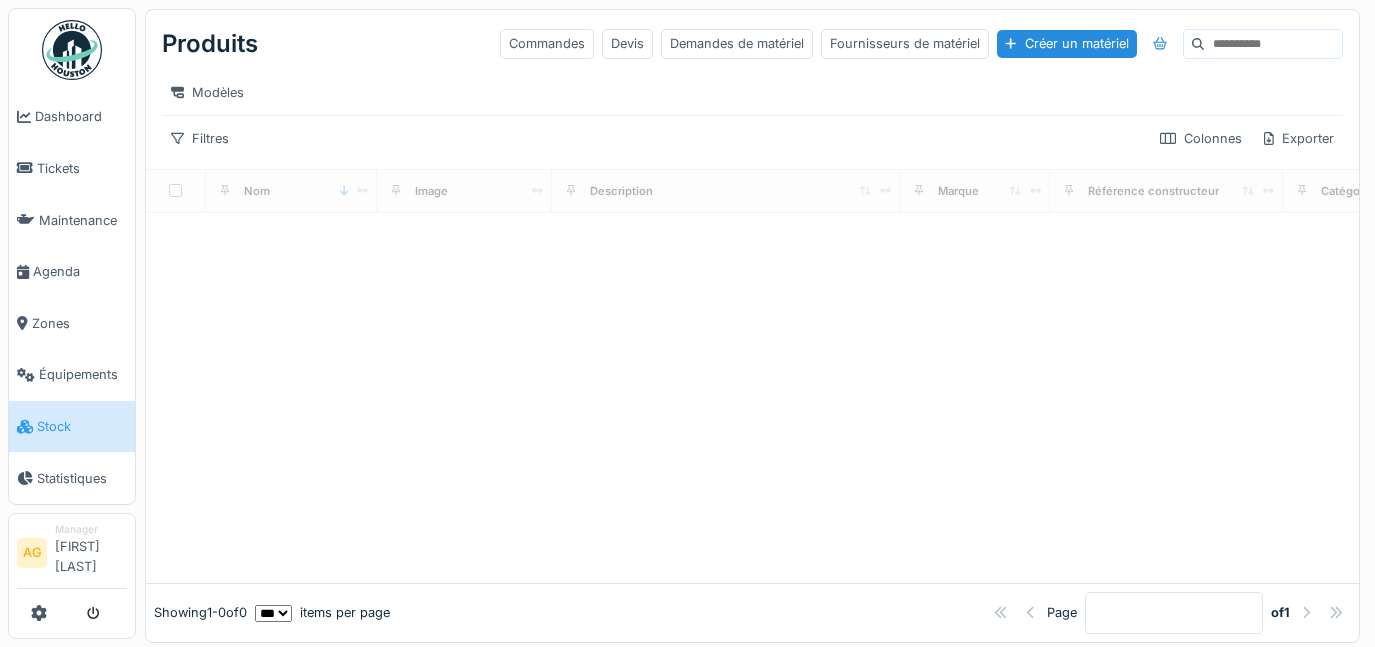 scroll, scrollTop: 0, scrollLeft: 0, axis: both 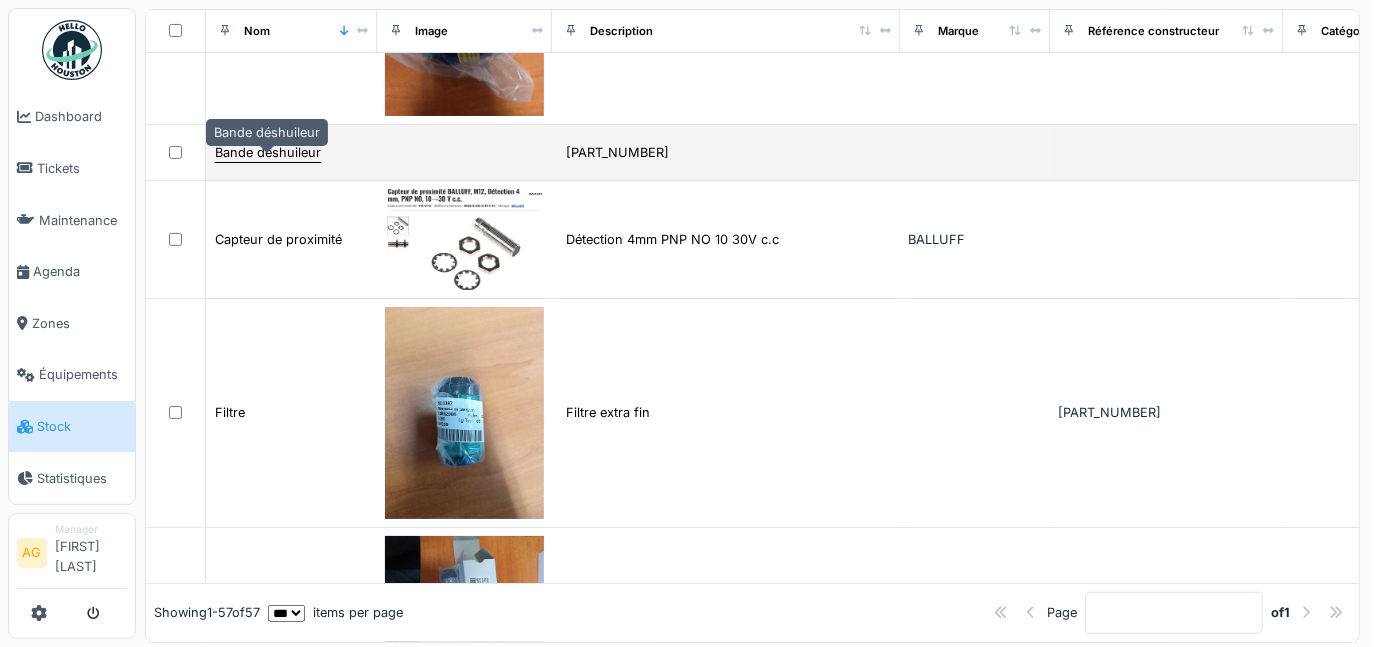 click on "Bande déshuileur" at bounding box center (268, 152) 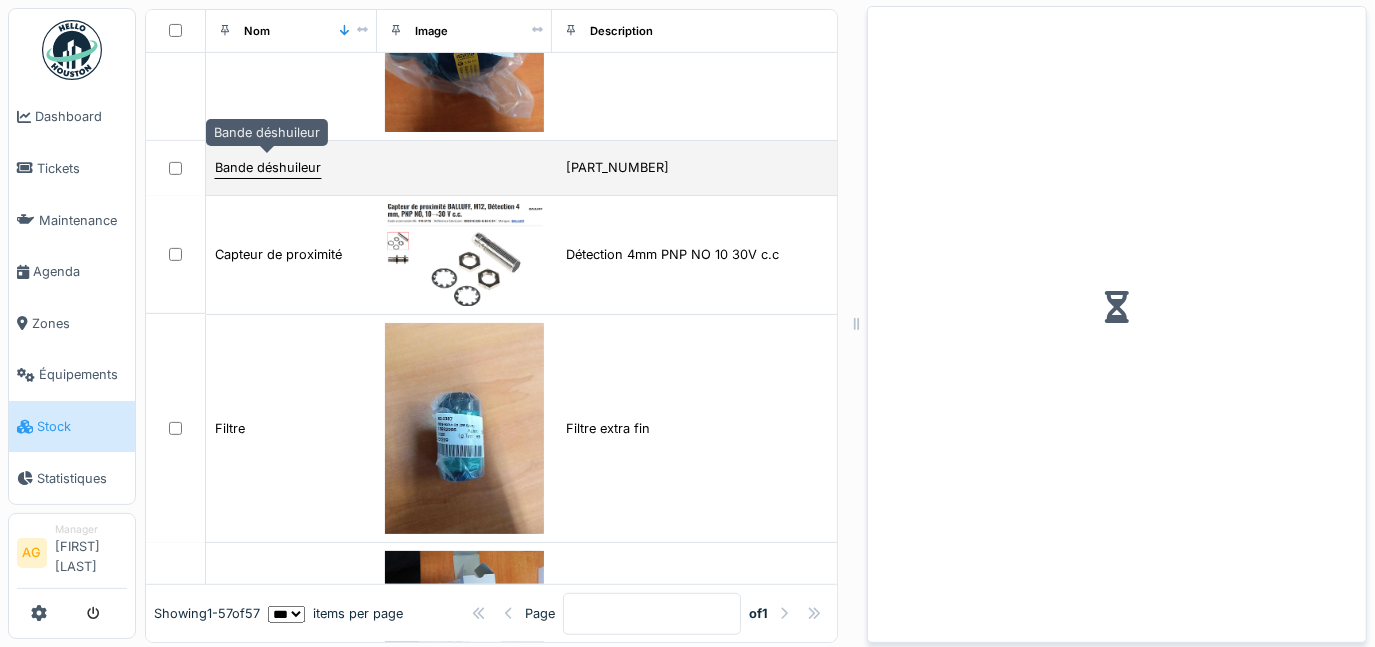 scroll, scrollTop: 560, scrollLeft: 0, axis: vertical 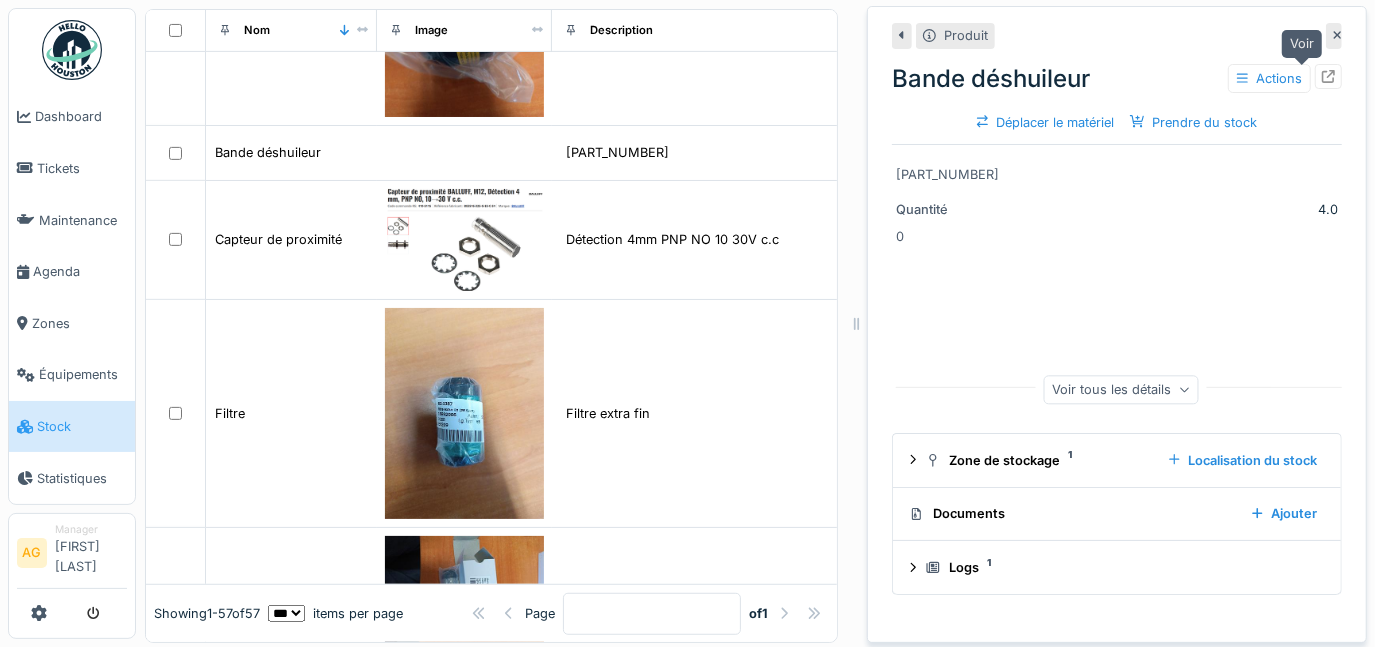 click 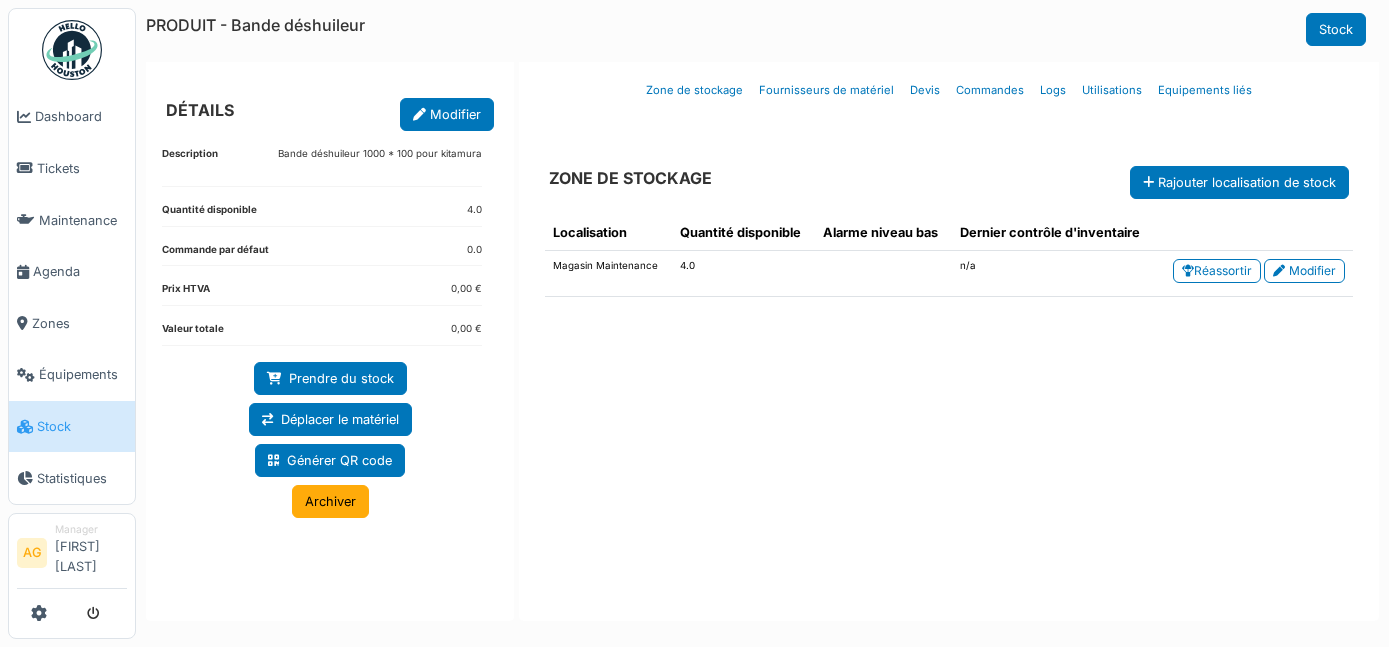 scroll, scrollTop: 0, scrollLeft: 0, axis: both 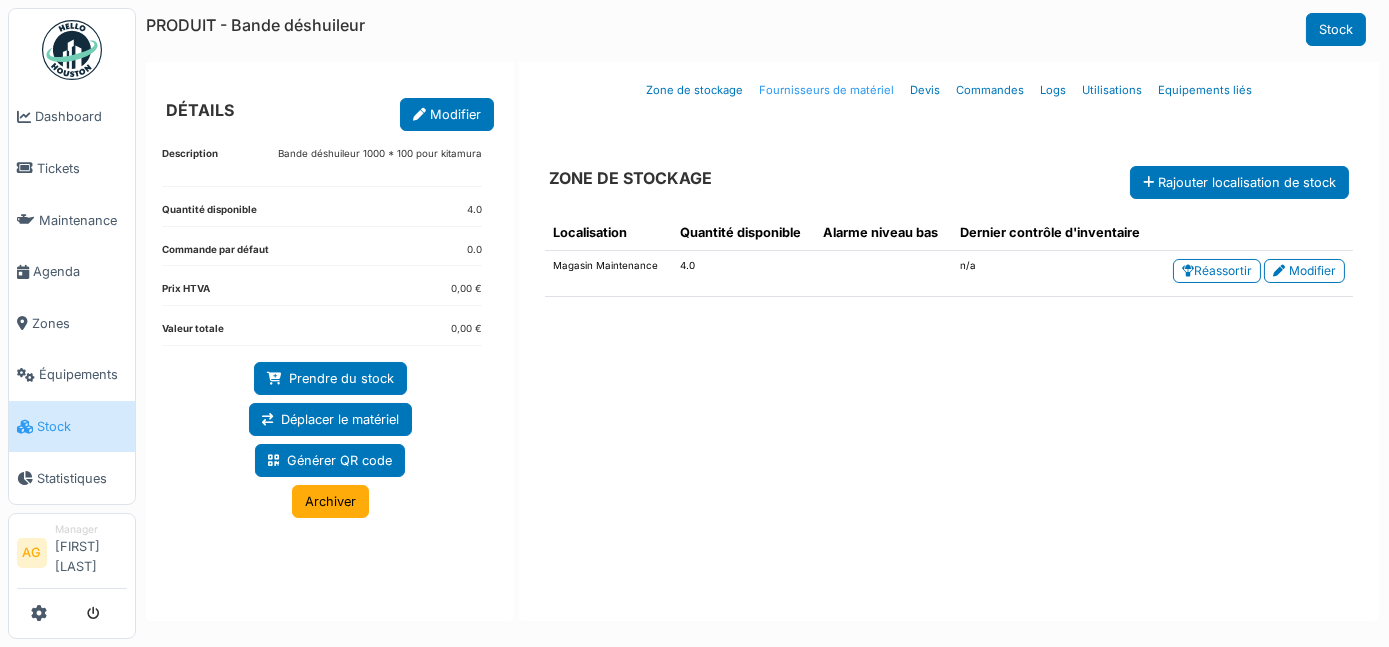 click on "Fournisseurs de matériel" at bounding box center [826, 90] 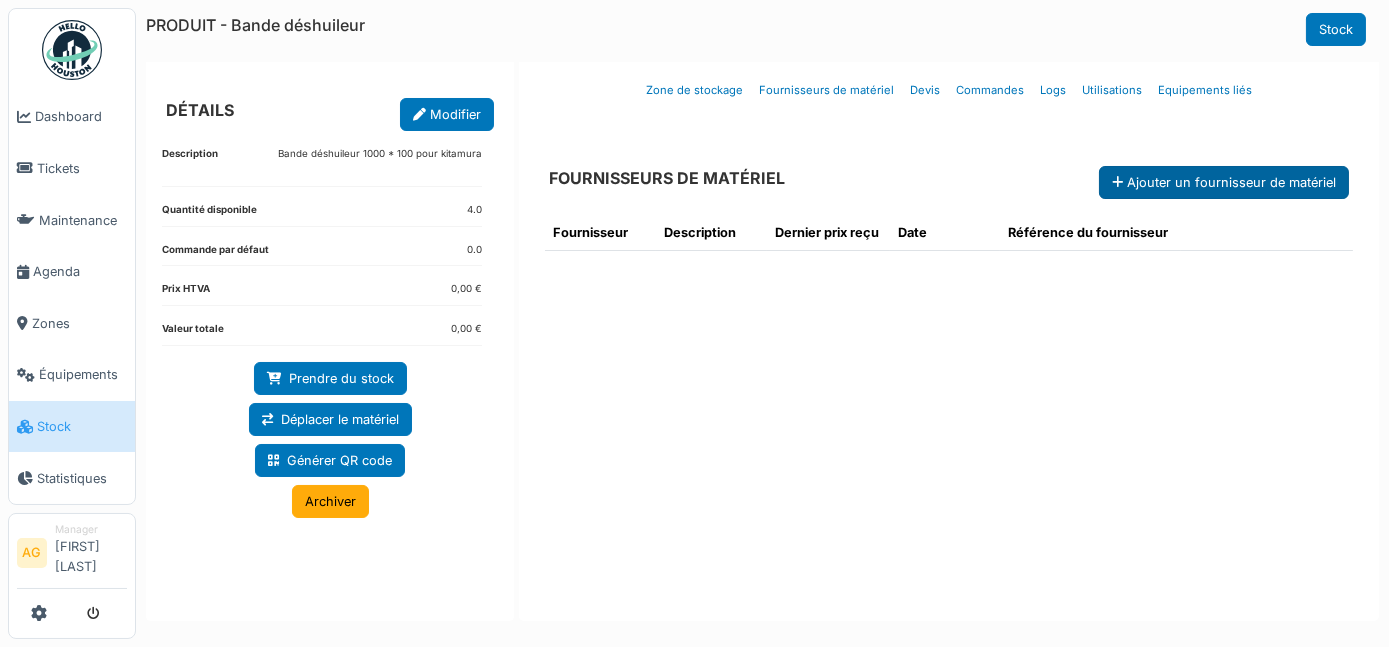 click on "Ajouter un fournisseur de matériel" at bounding box center (1224, 182) 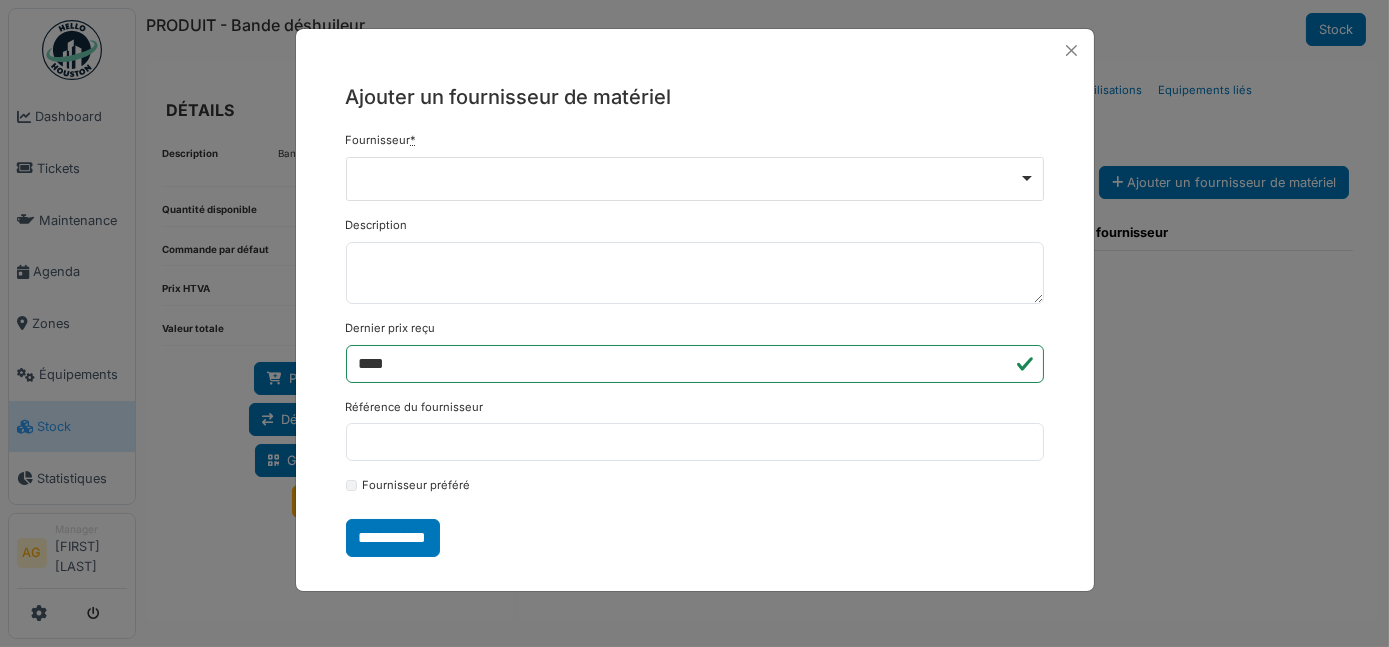 click on "Remove item" at bounding box center [695, 179] 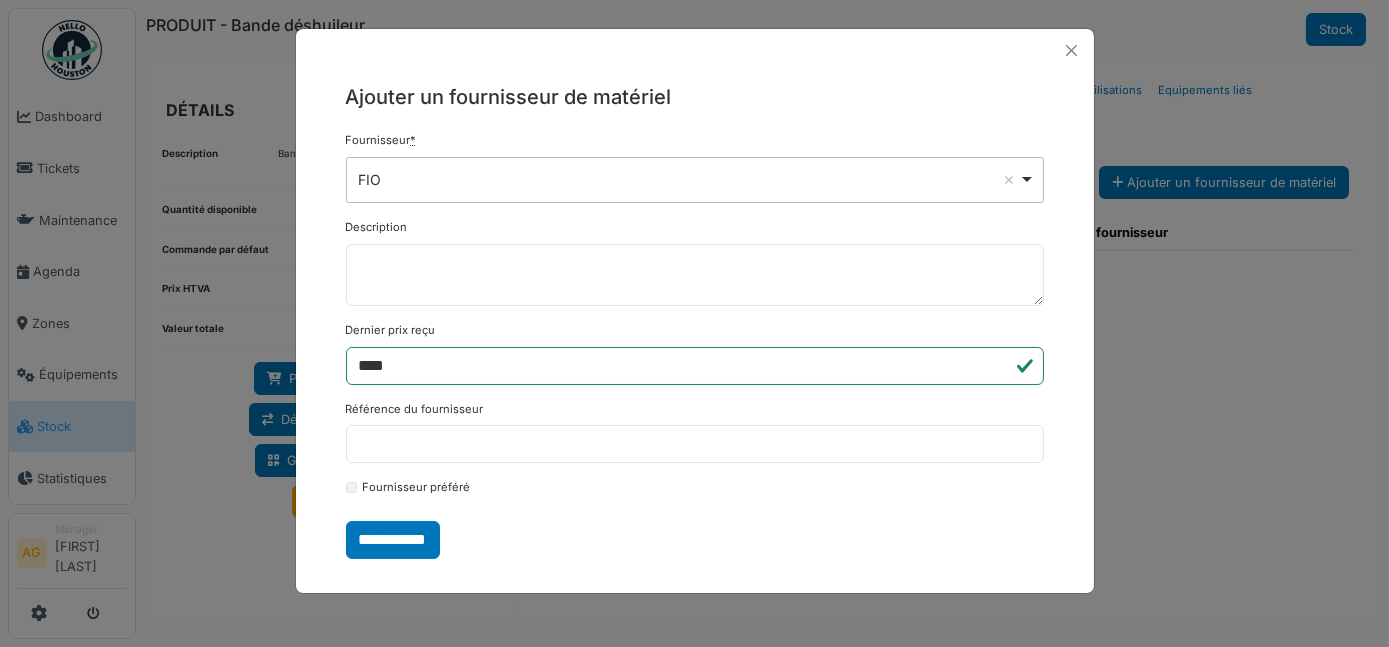click on "FIO Remove item" at bounding box center [694, 179] 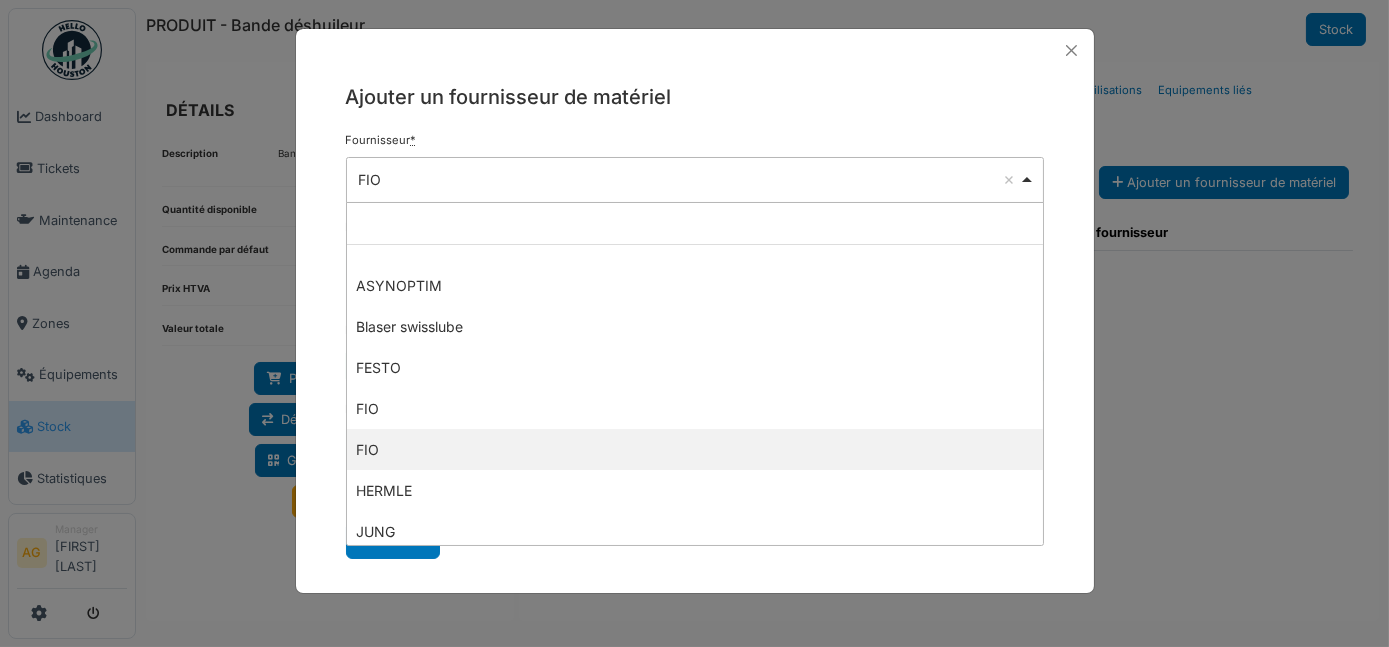 select on "****" 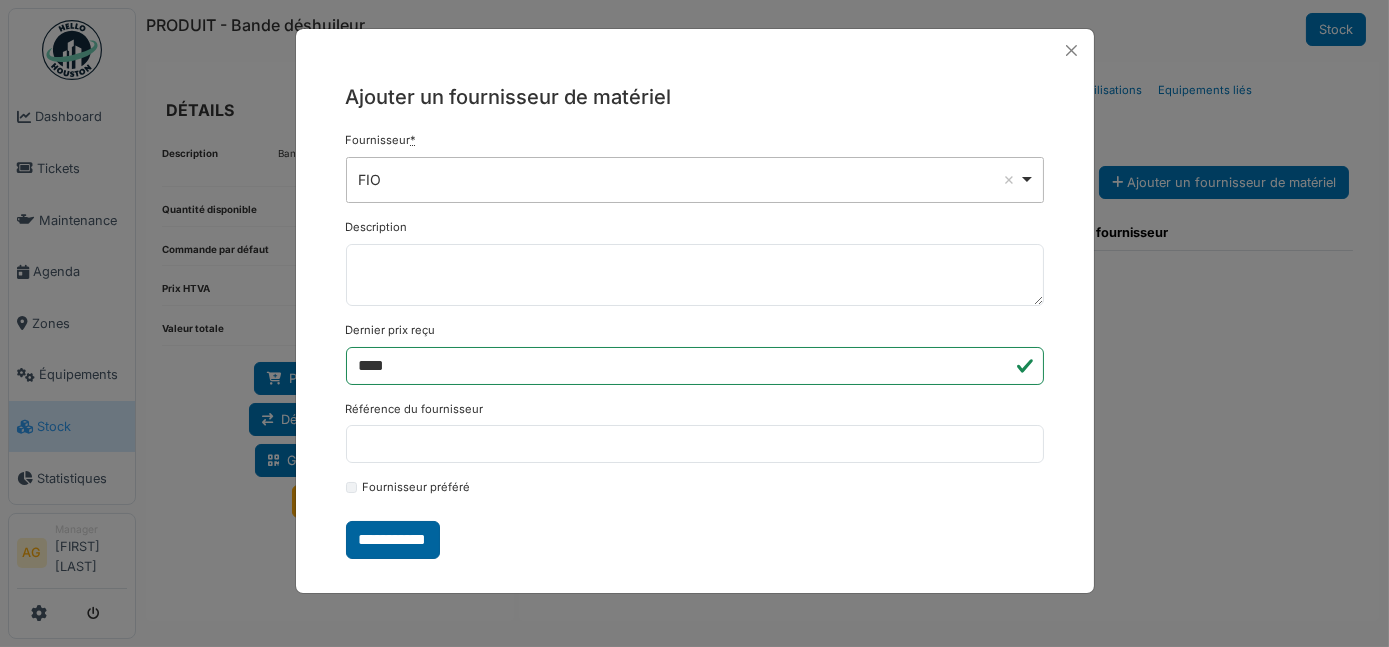 click on "**********" at bounding box center [393, 540] 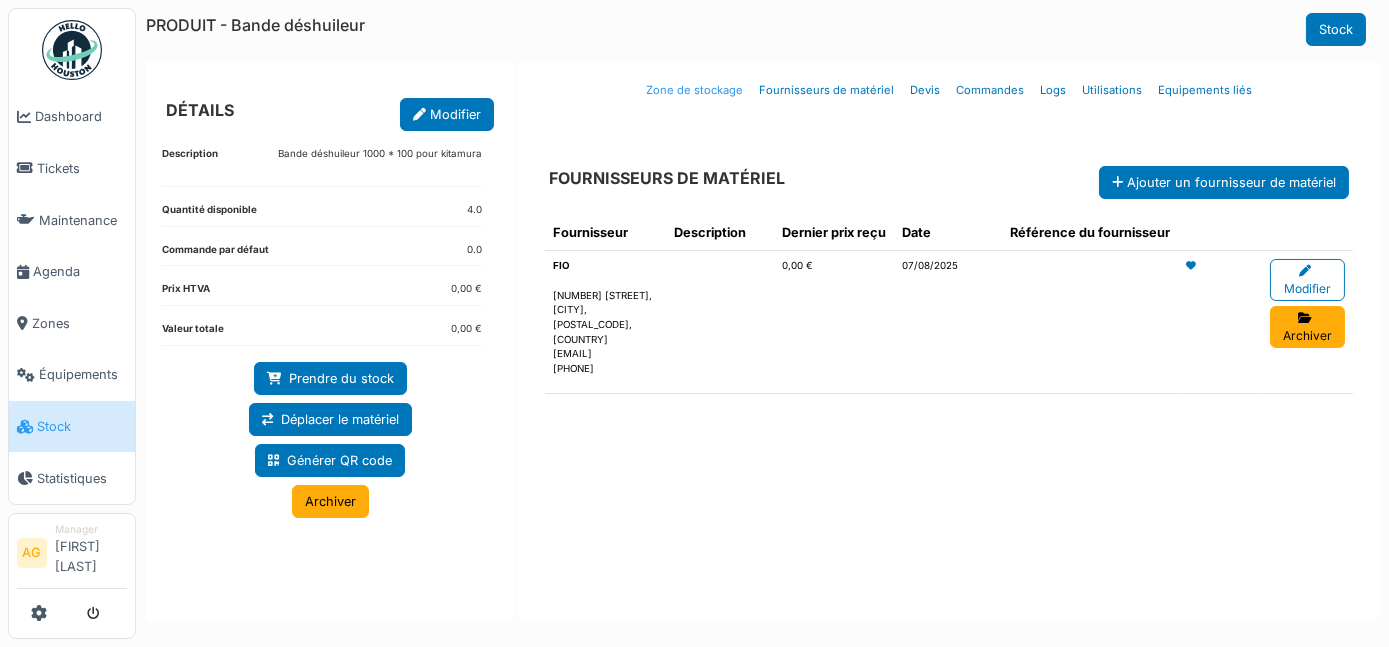 click on "Zone de stockage" at bounding box center [694, 90] 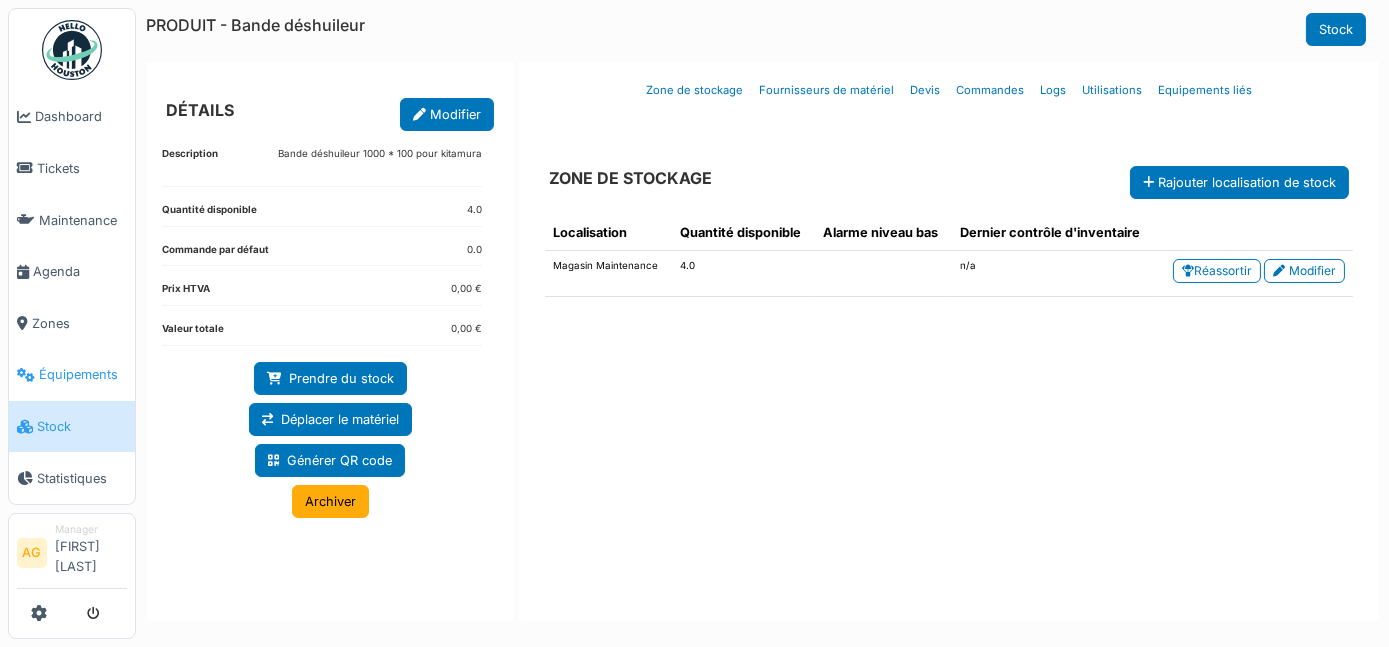 click on "Équipements" at bounding box center [83, 374] 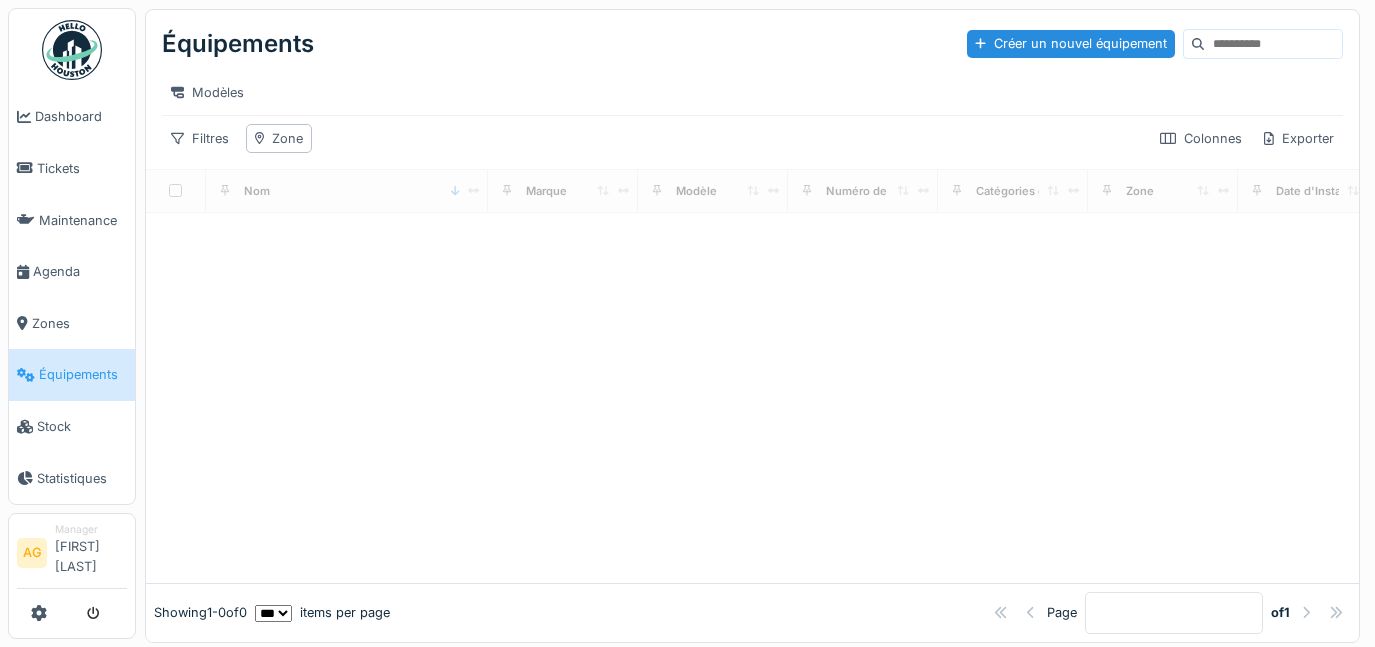 scroll, scrollTop: 0, scrollLeft: 0, axis: both 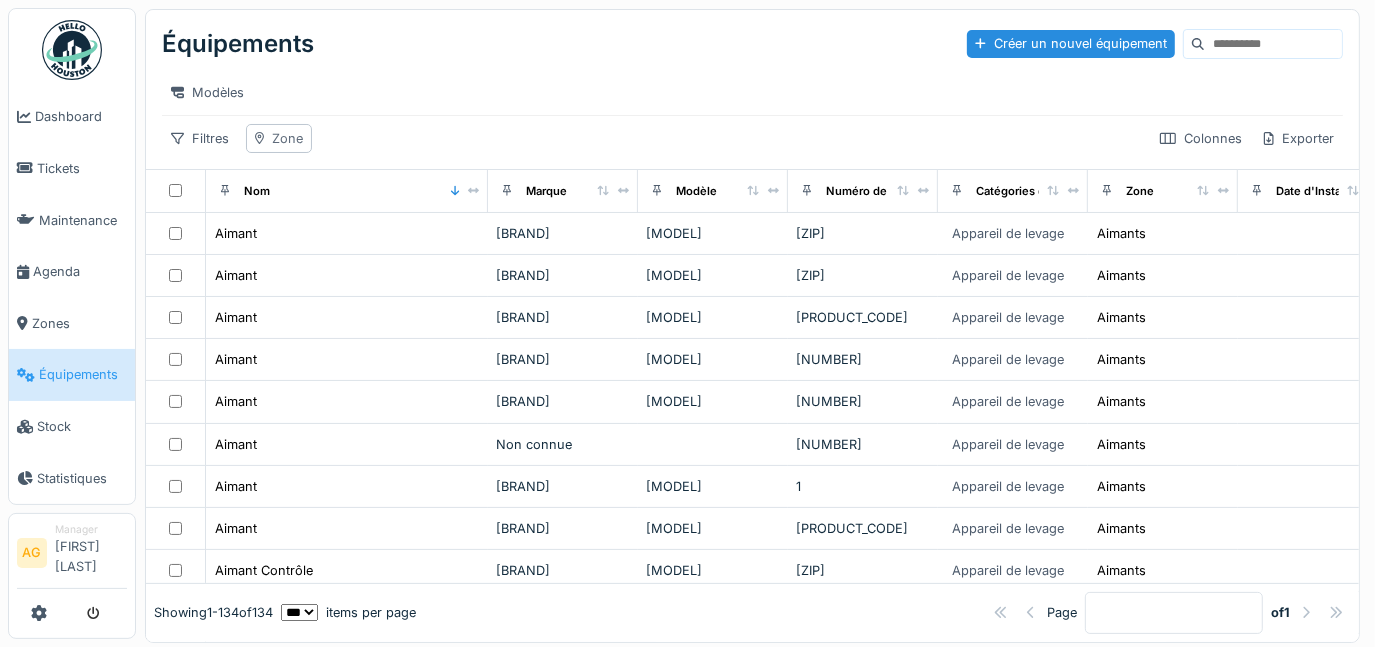 click on "Zone" at bounding box center (287, 138) 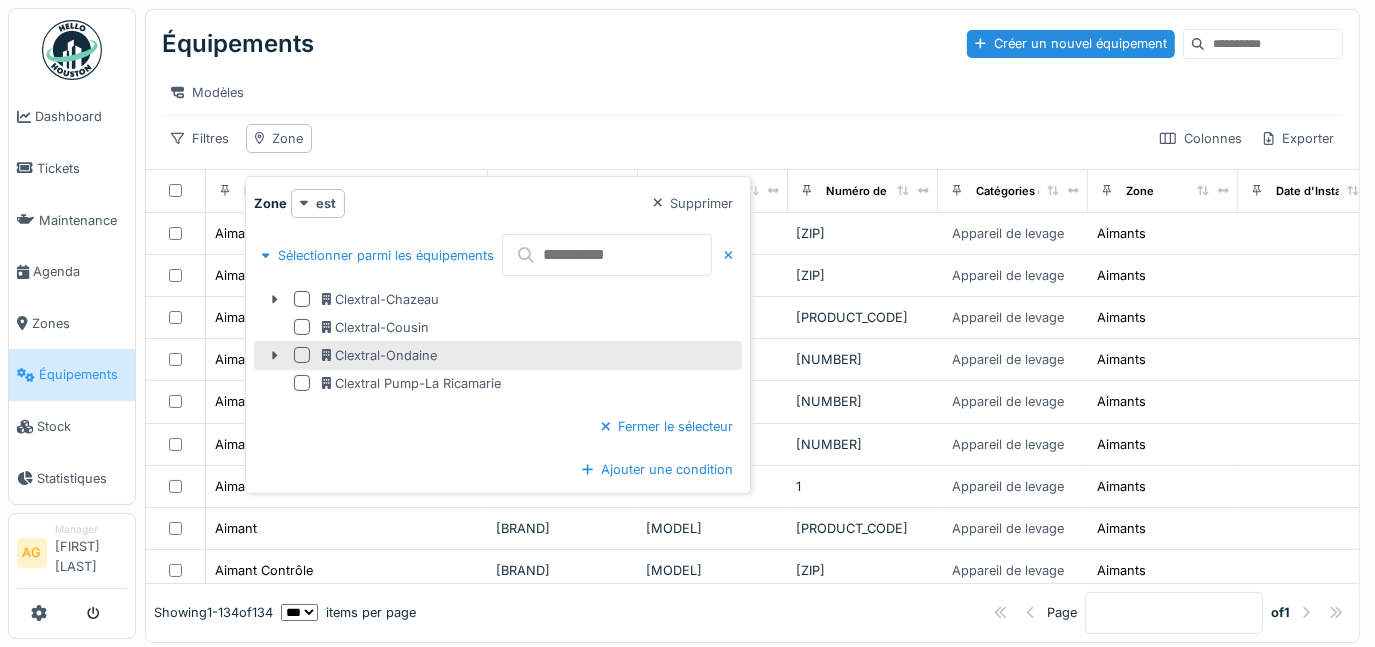 click at bounding box center [302, 355] 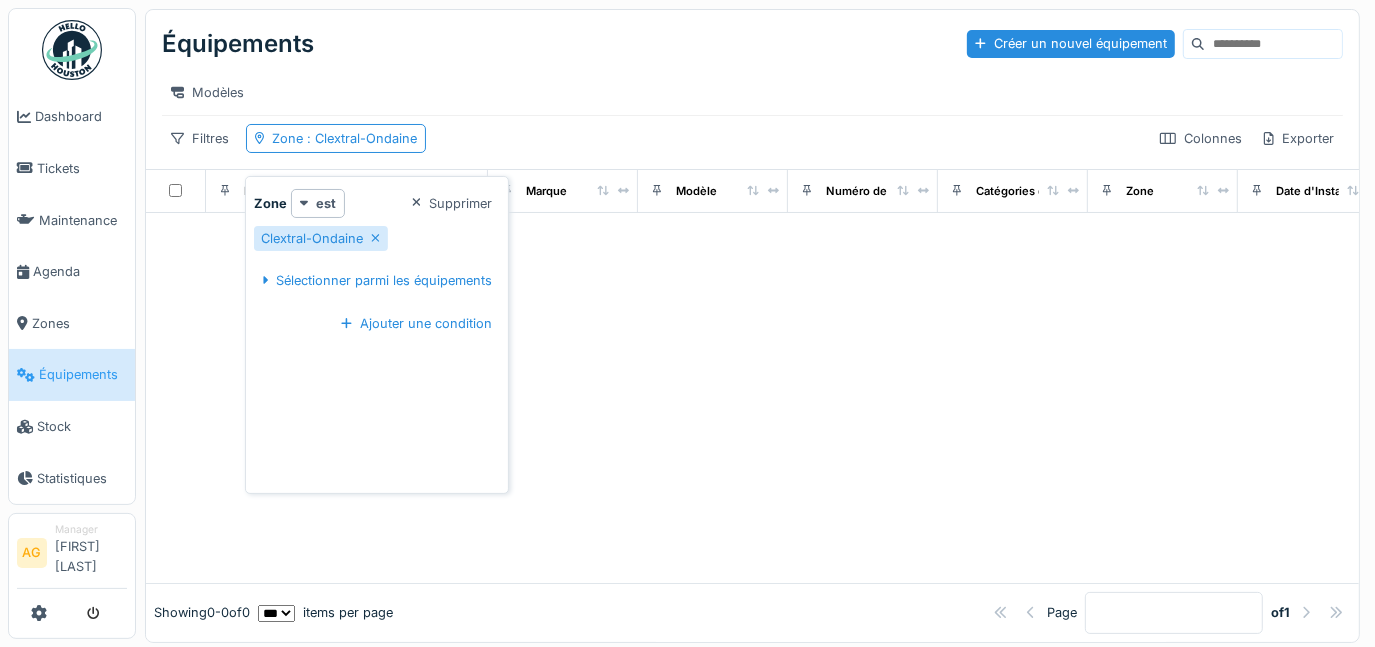 click on "Filtres Zone   :   Clextral-Ondaine Colonnes Exporter" at bounding box center [752, 138] 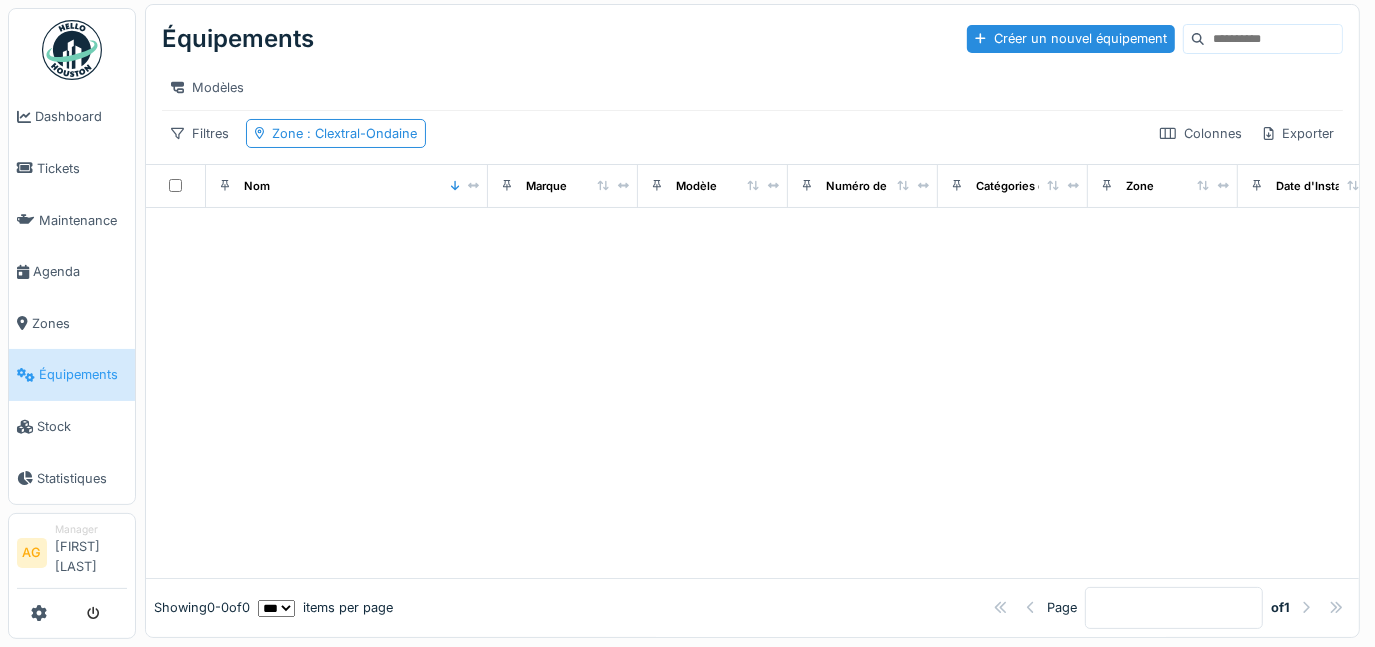 scroll, scrollTop: 0, scrollLeft: 0, axis: both 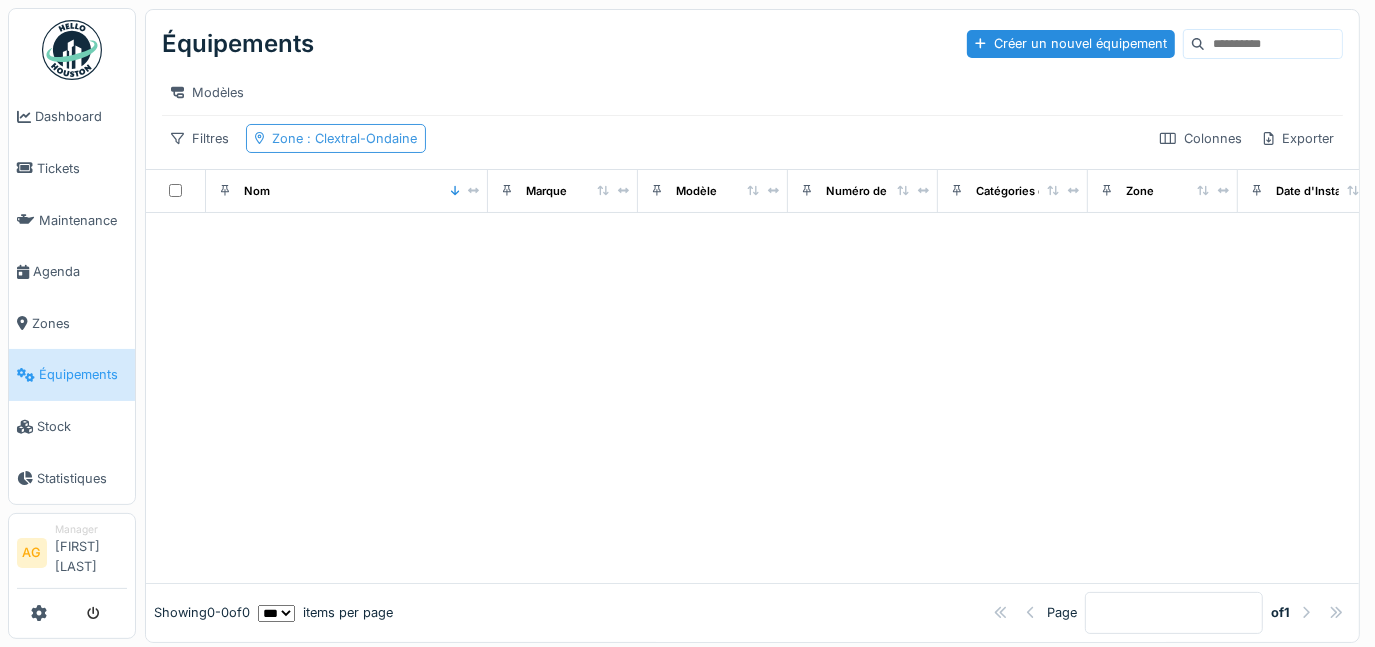click on ":   Clextral-Ondaine" at bounding box center [360, 138] 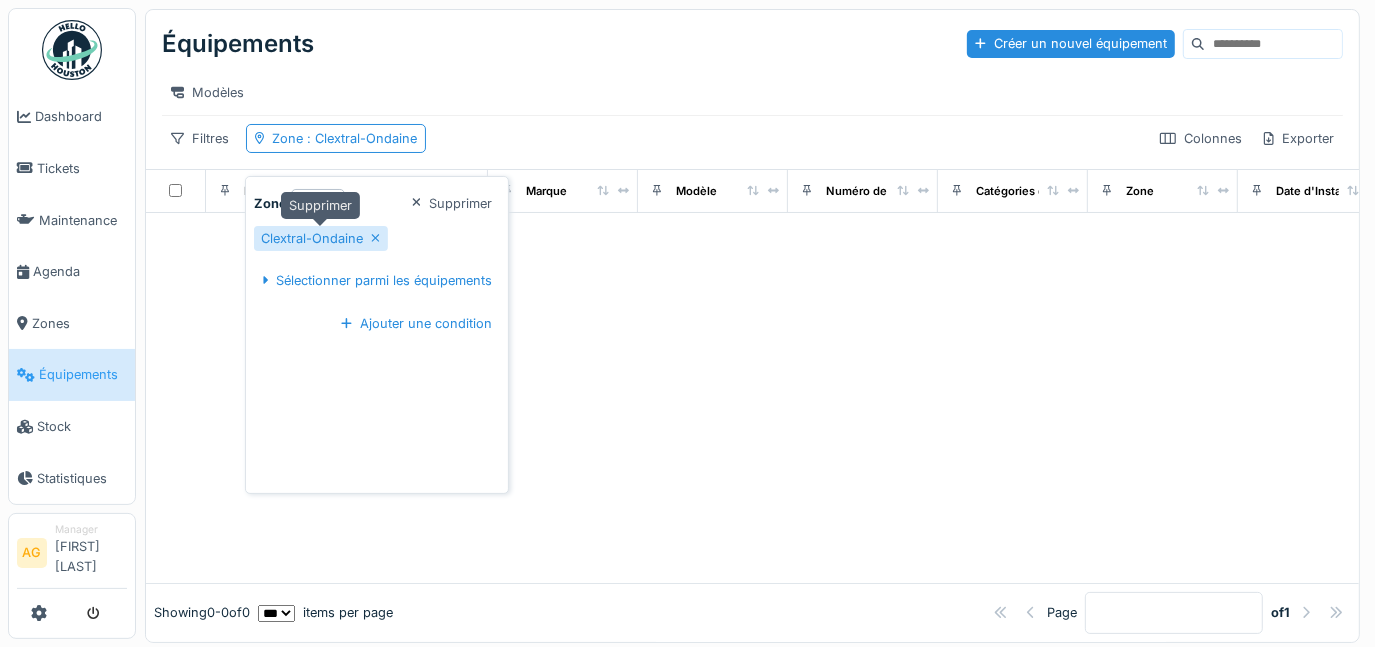 click 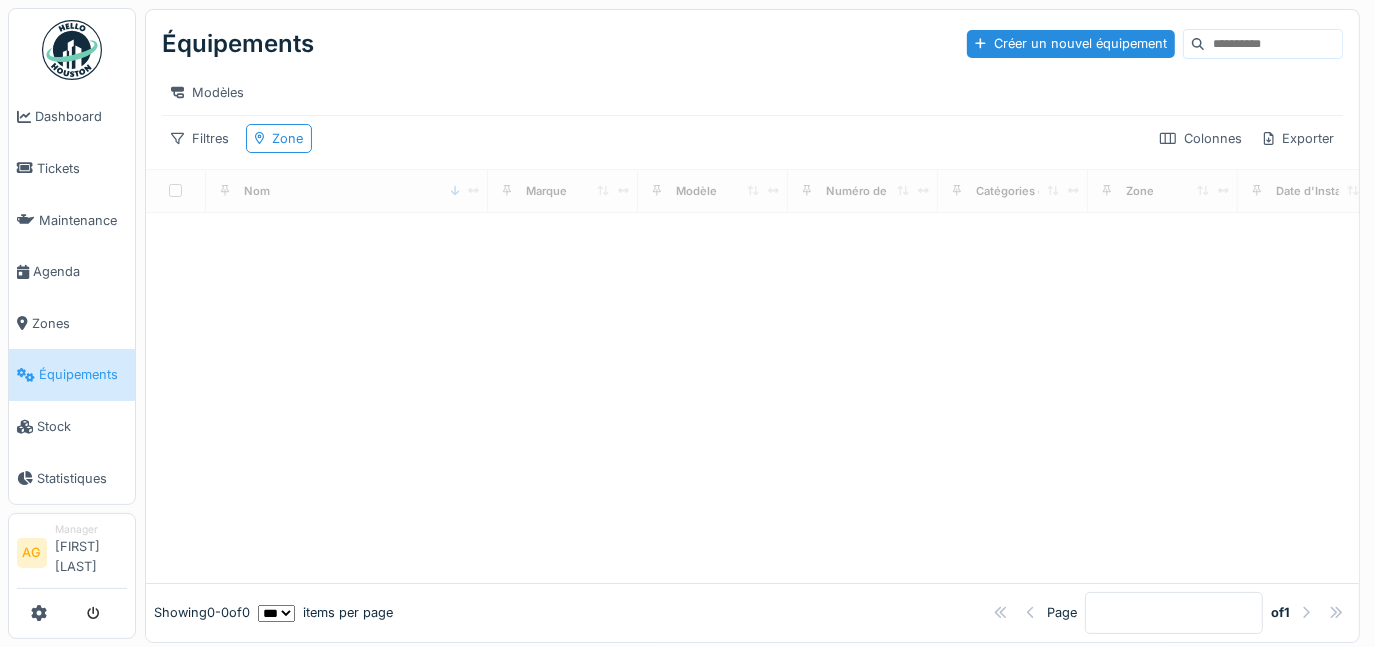 click on "Équipements Créer un nouvel équipement Modèles Filtres Zone Colonnes Exporter" at bounding box center (752, 89) 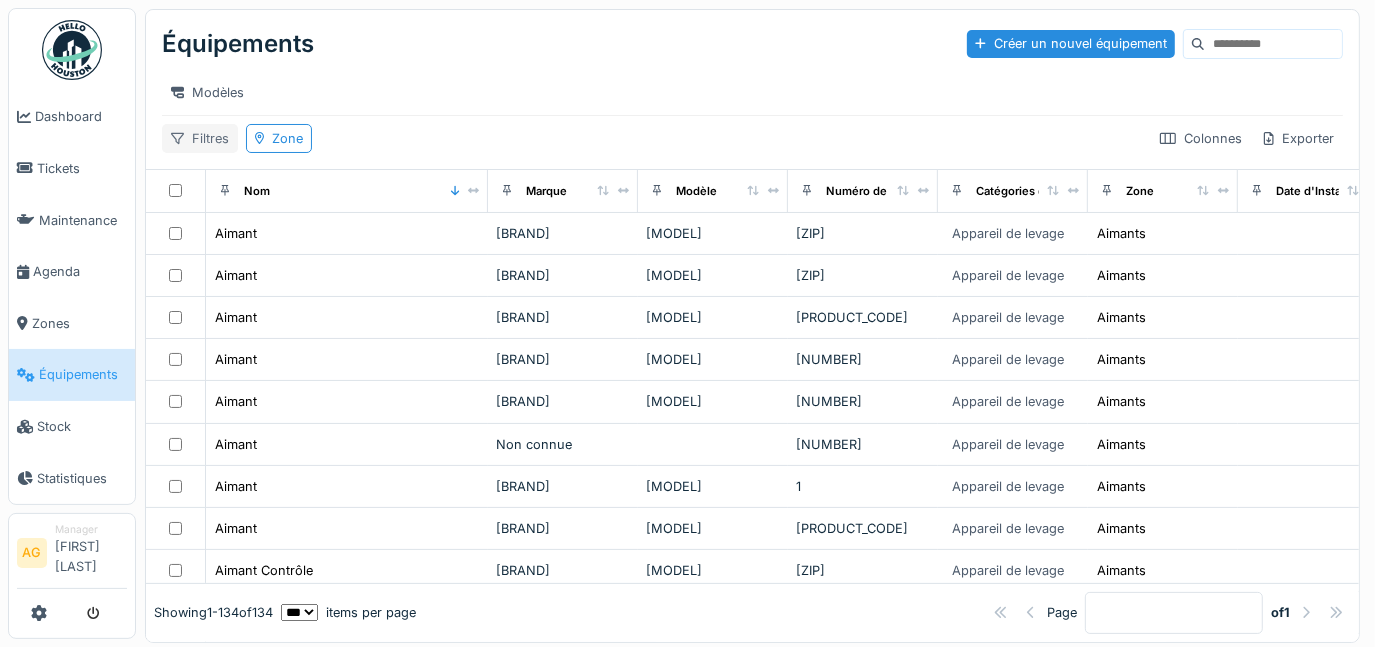 click on "Filtres" at bounding box center [200, 138] 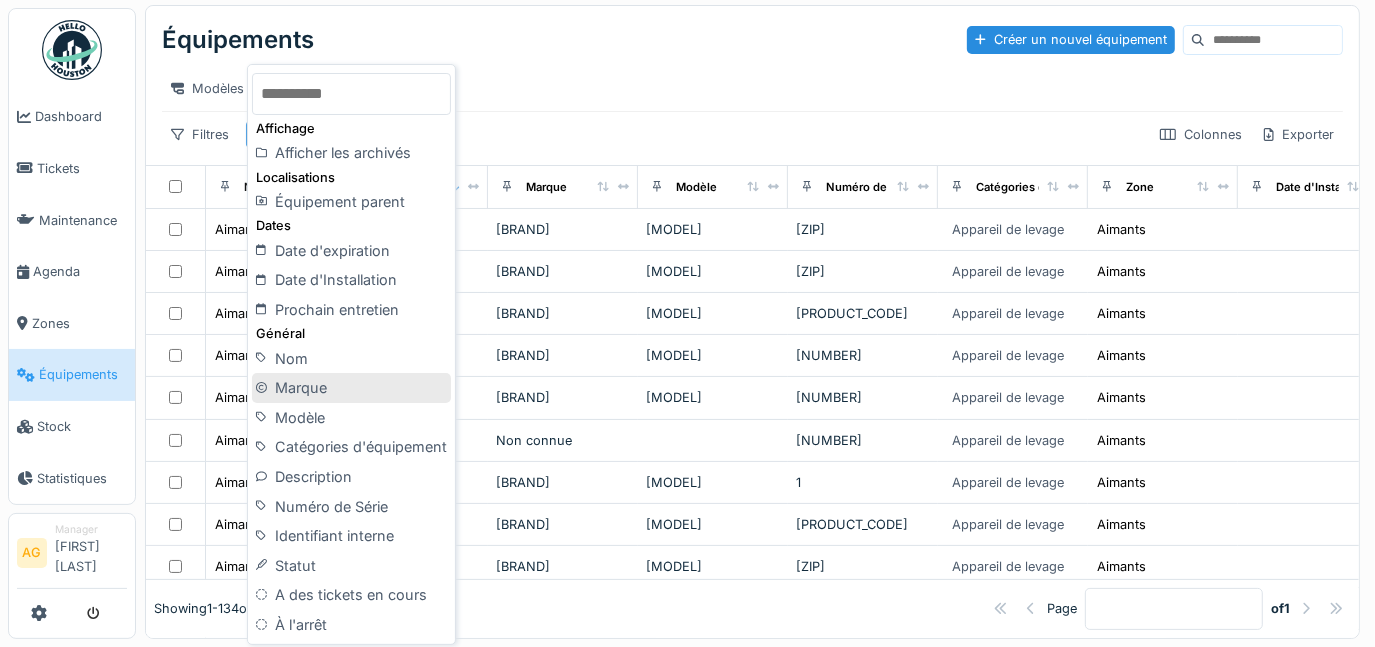 scroll, scrollTop: 0, scrollLeft: 0, axis: both 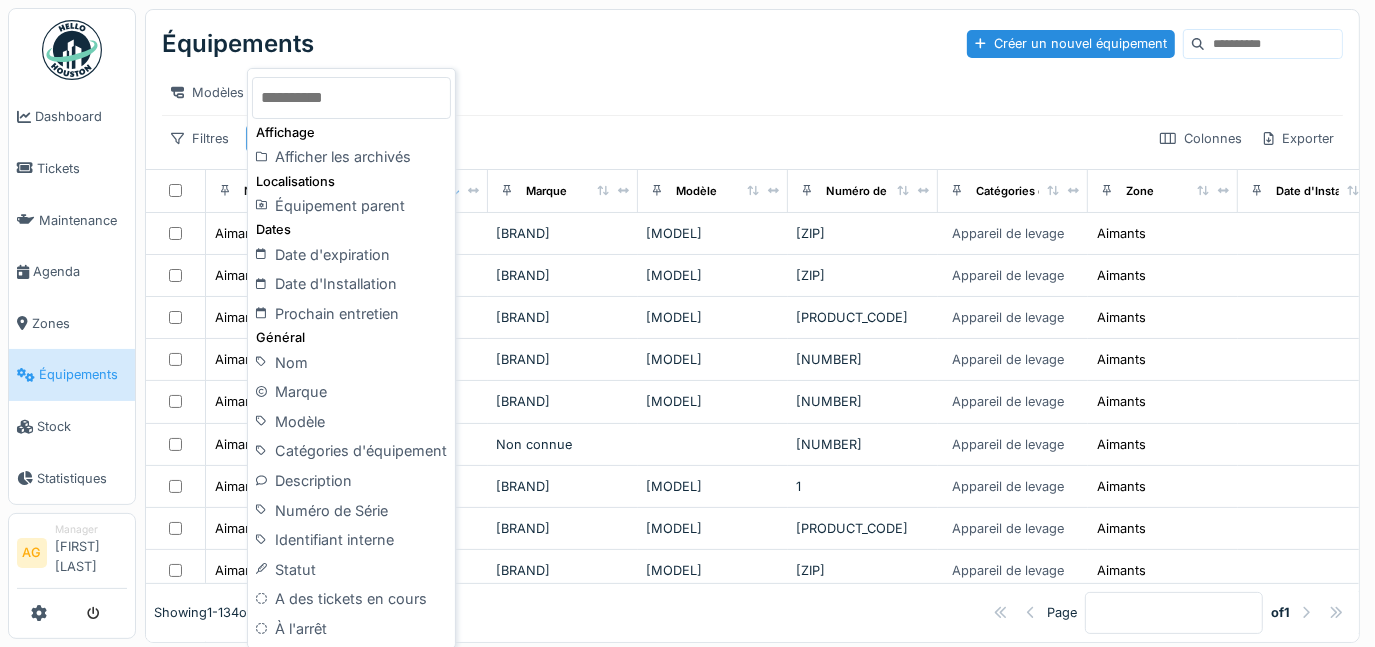 click on "Filtres Zone Colonnes Exporter" at bounding box center [752, 138] 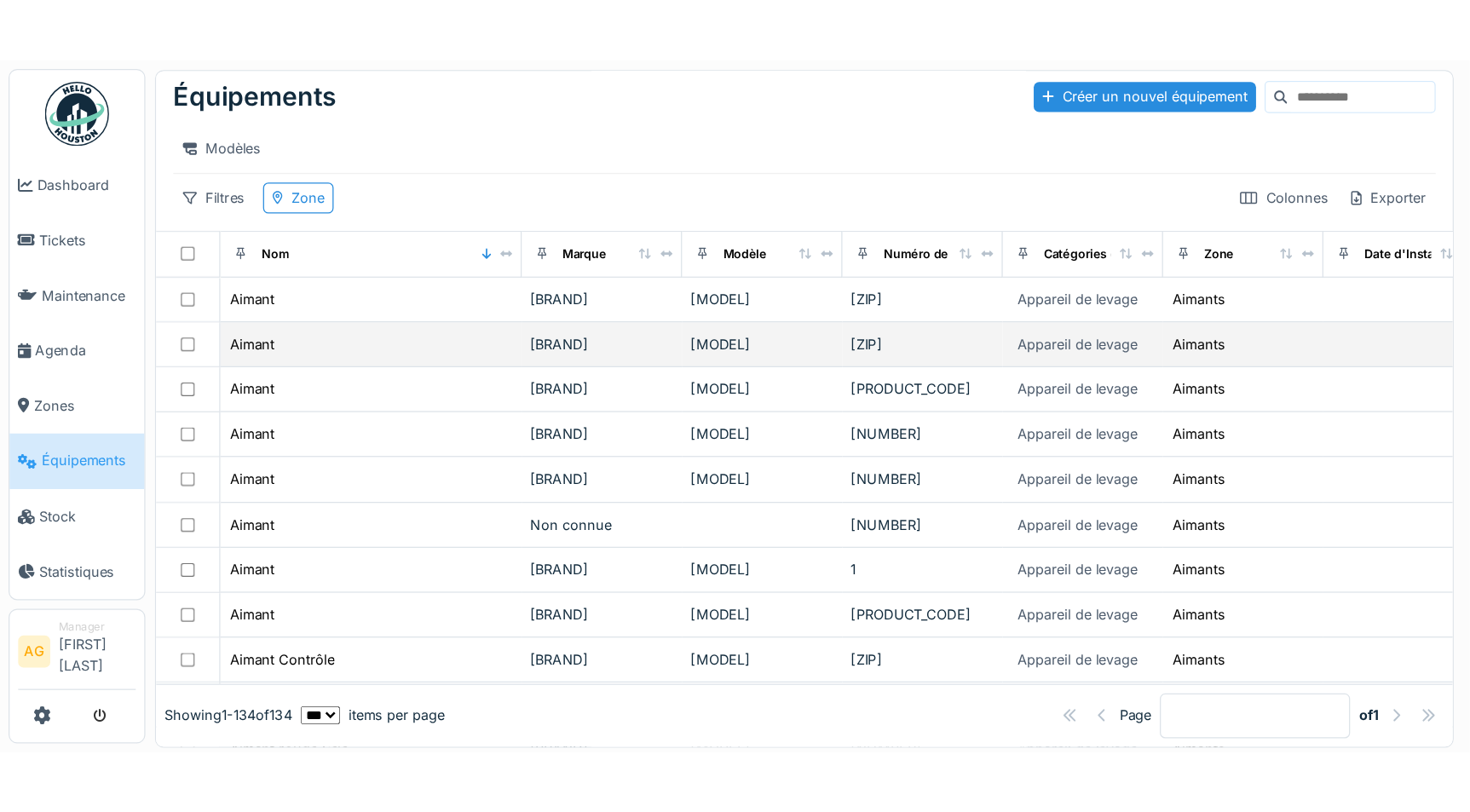 scroll, scrollTop: 0, scrollLeft: 0, axis: both 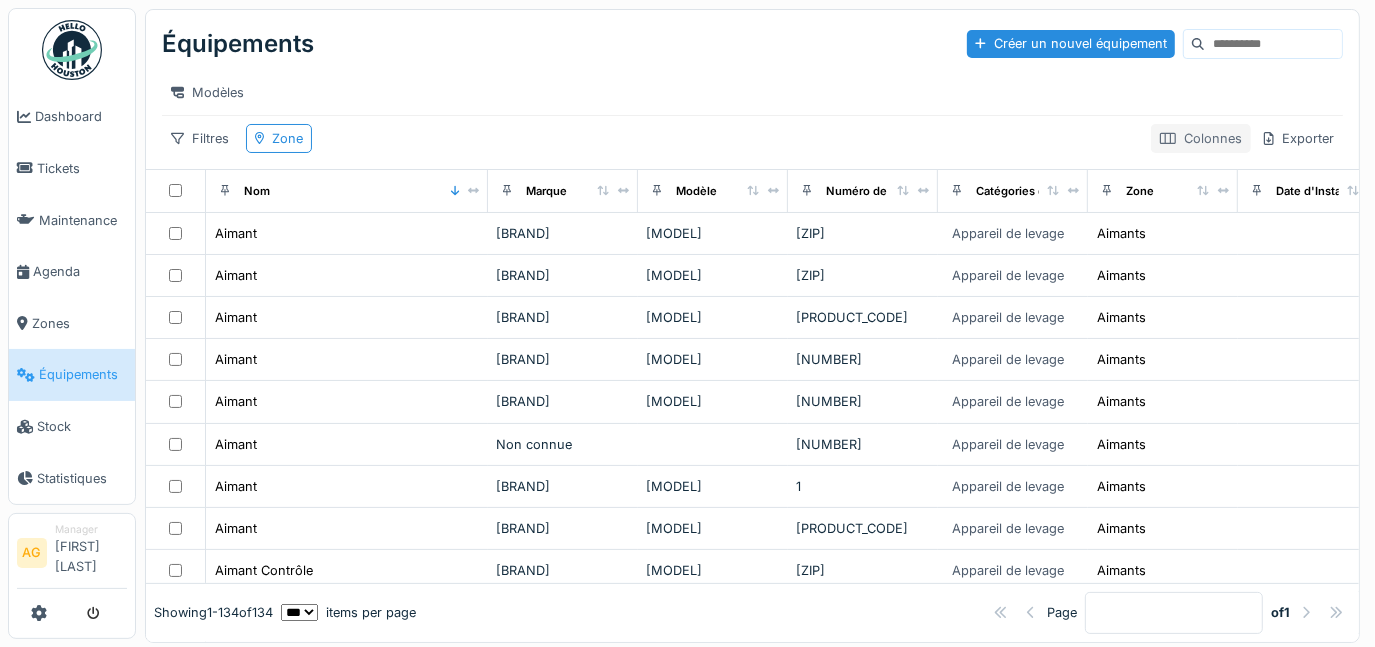 click on "Colonnes" at bounding box center [1201, 138] 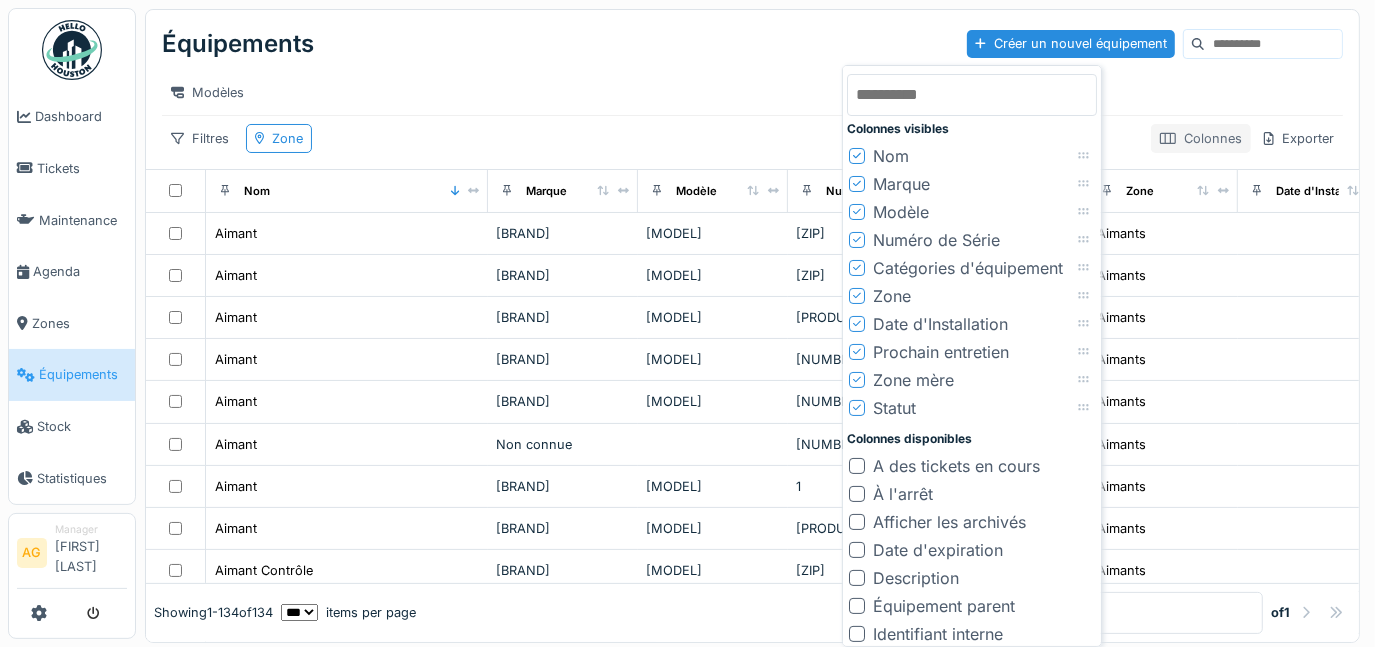 click on "Colonnes" at bounding box center (1201, 138) 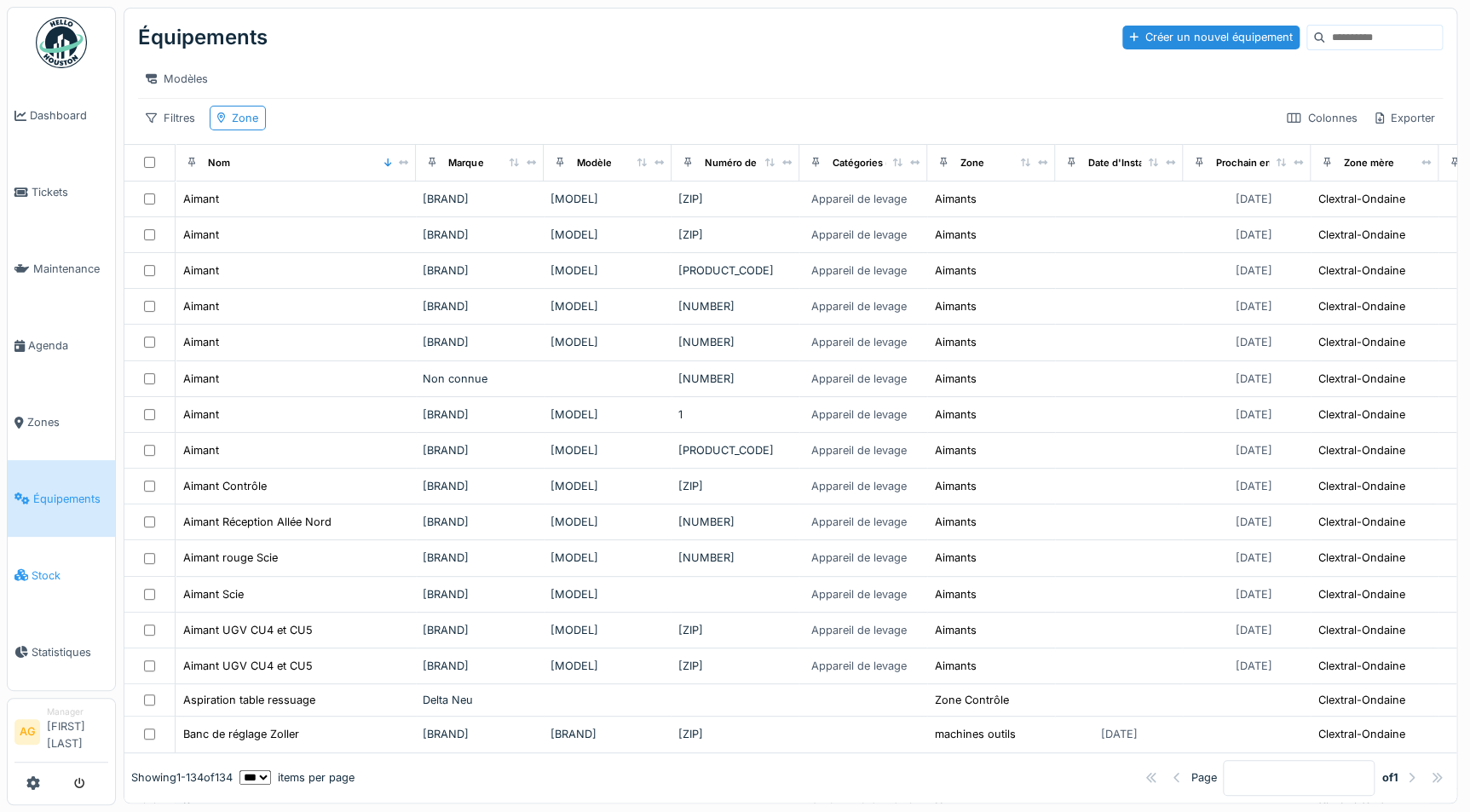 click on "Stock" at bounding box center (70, 575) 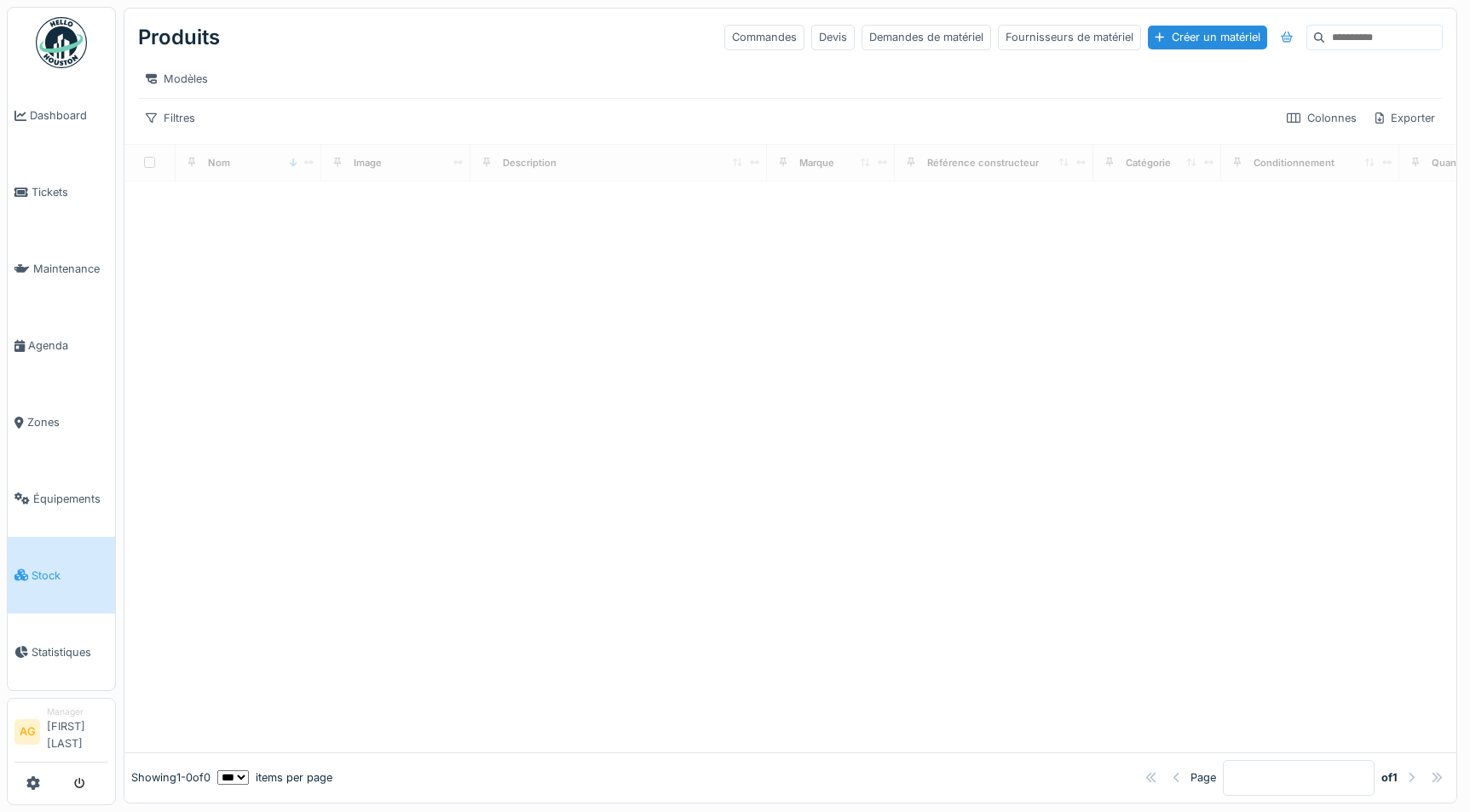 scroll, scrollTop: 0, scrollLeft: 0, axis: both 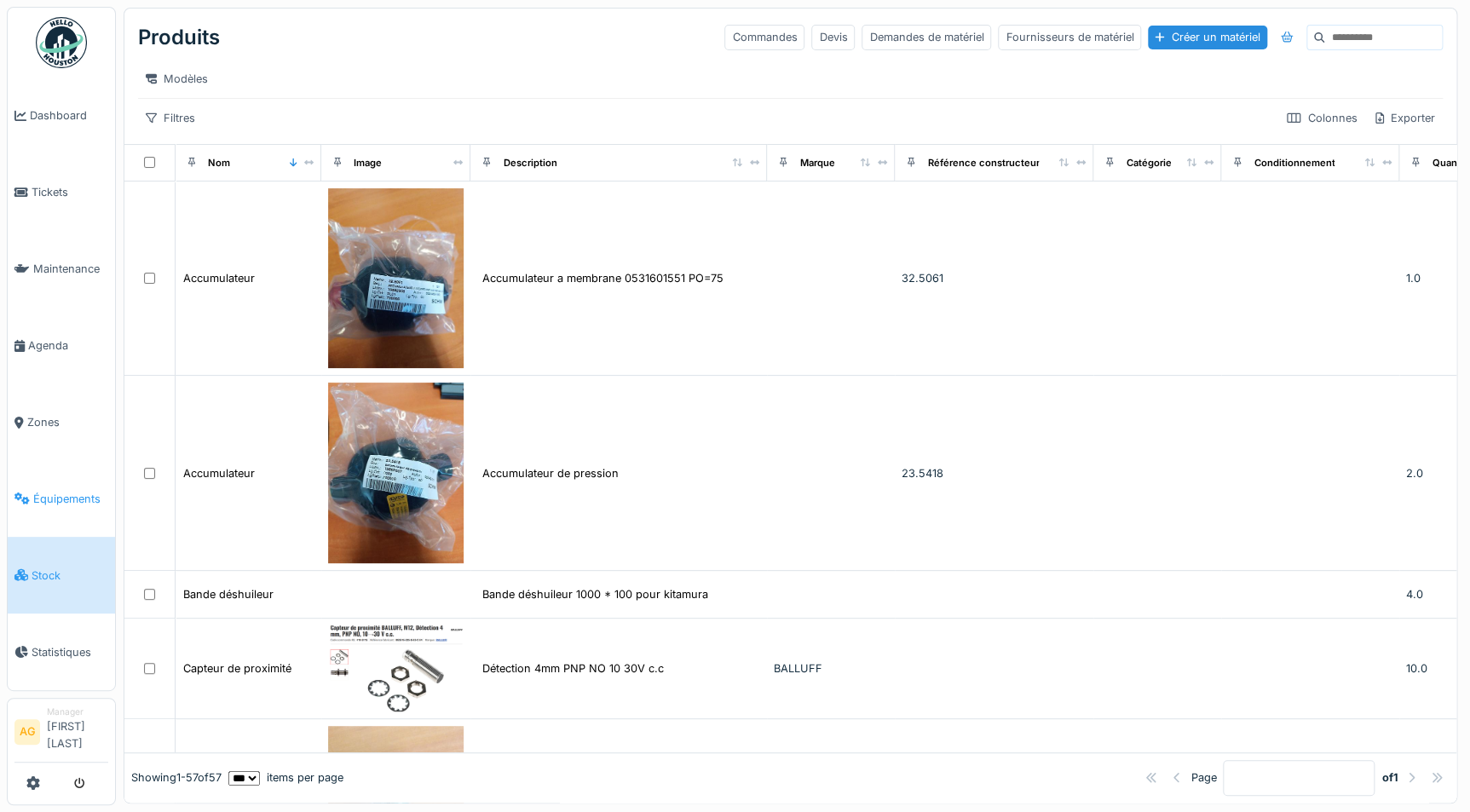 click on "Équipements" at bounding box center (71, 498) 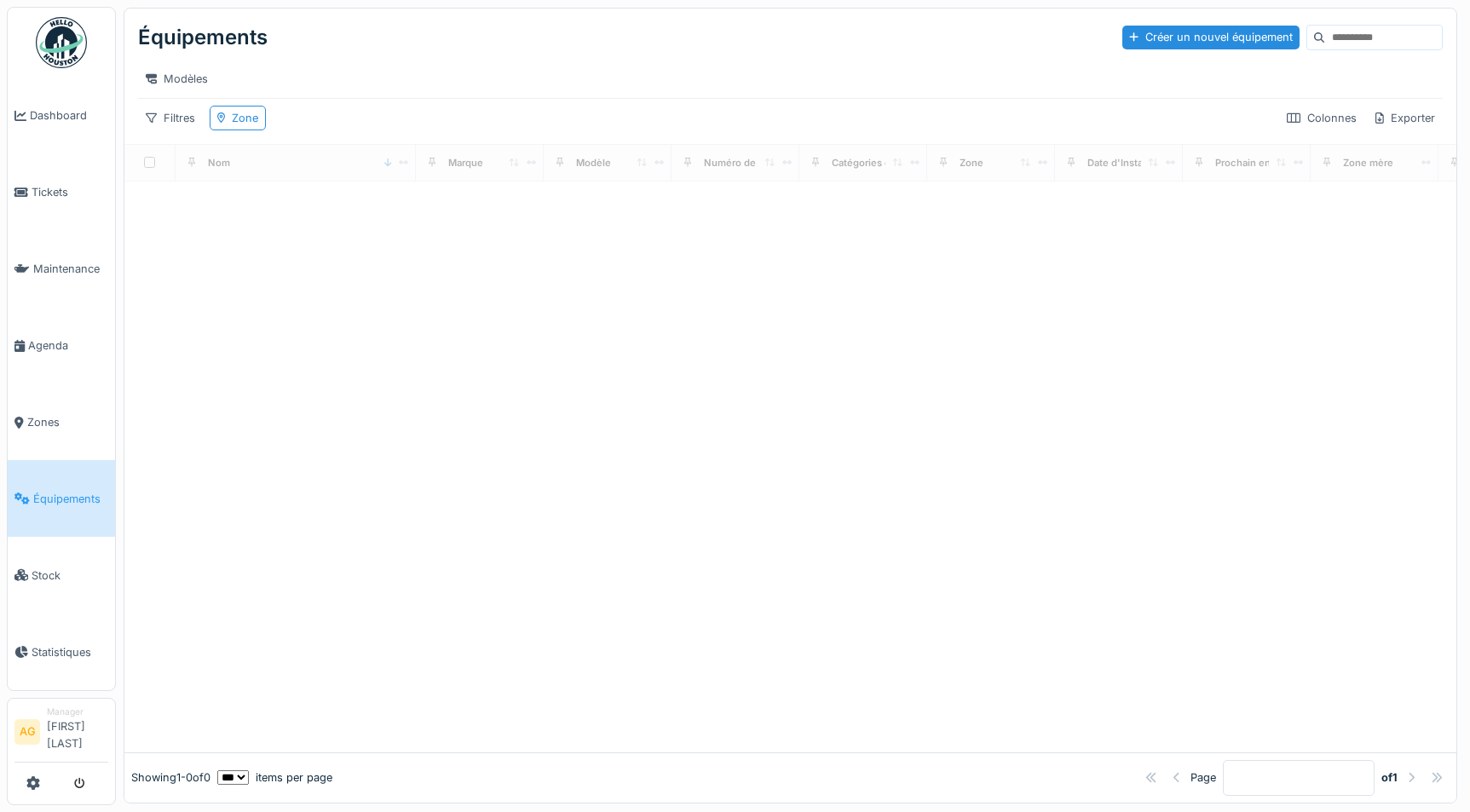 scroll, scrollTop: 0, scrollLeft: 0, axis: both 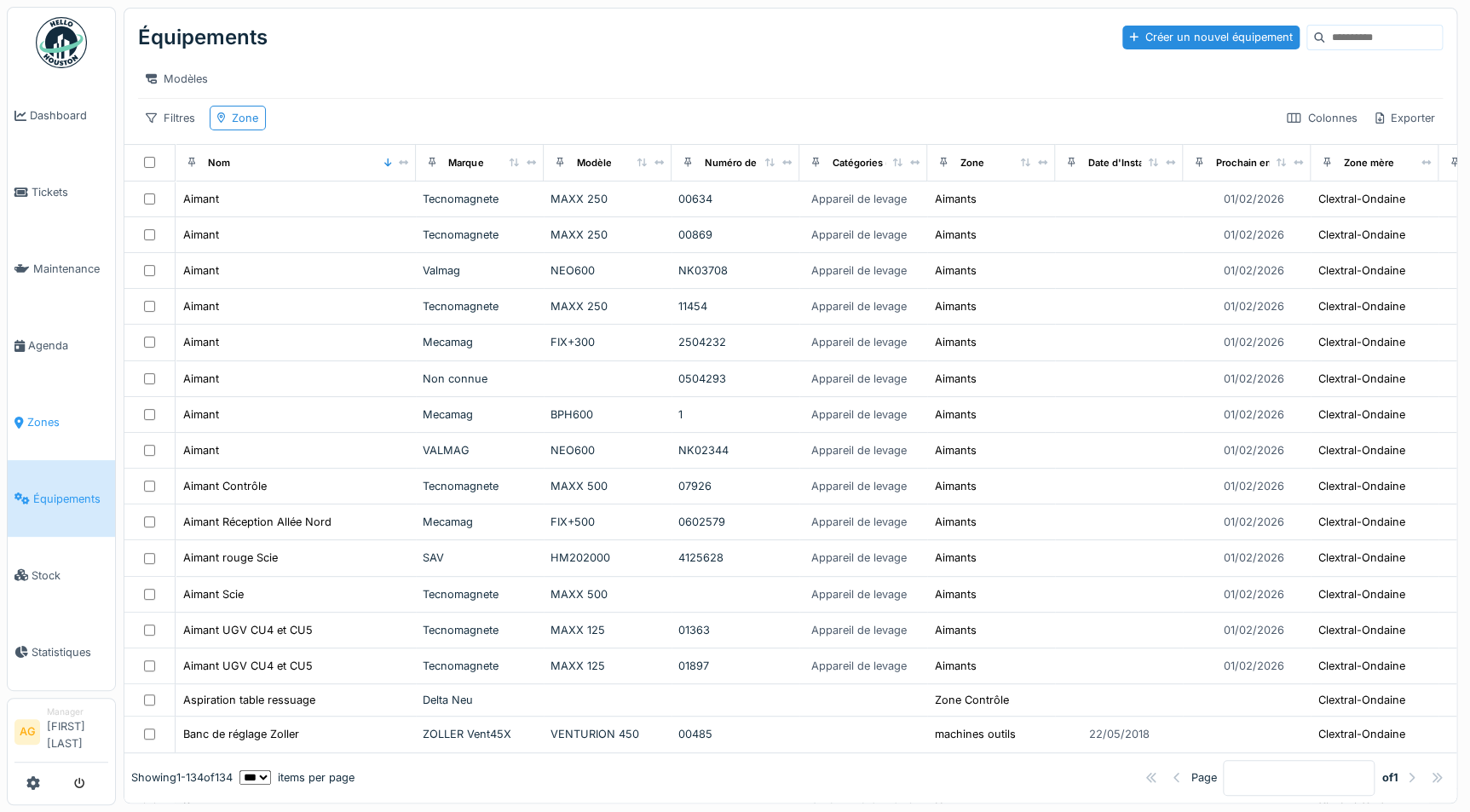click on "Zones" at bounding box center [67, 422] 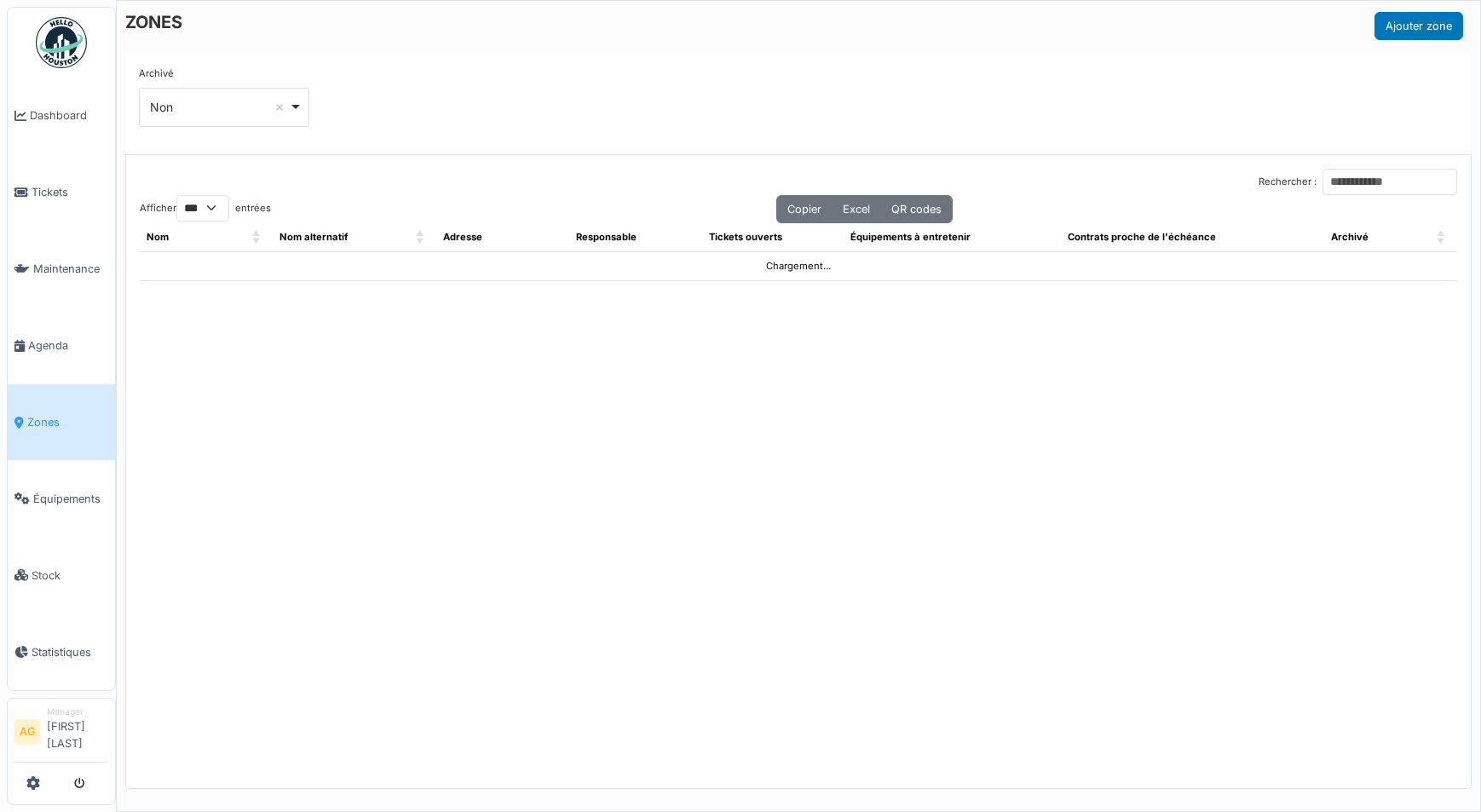select on "***" 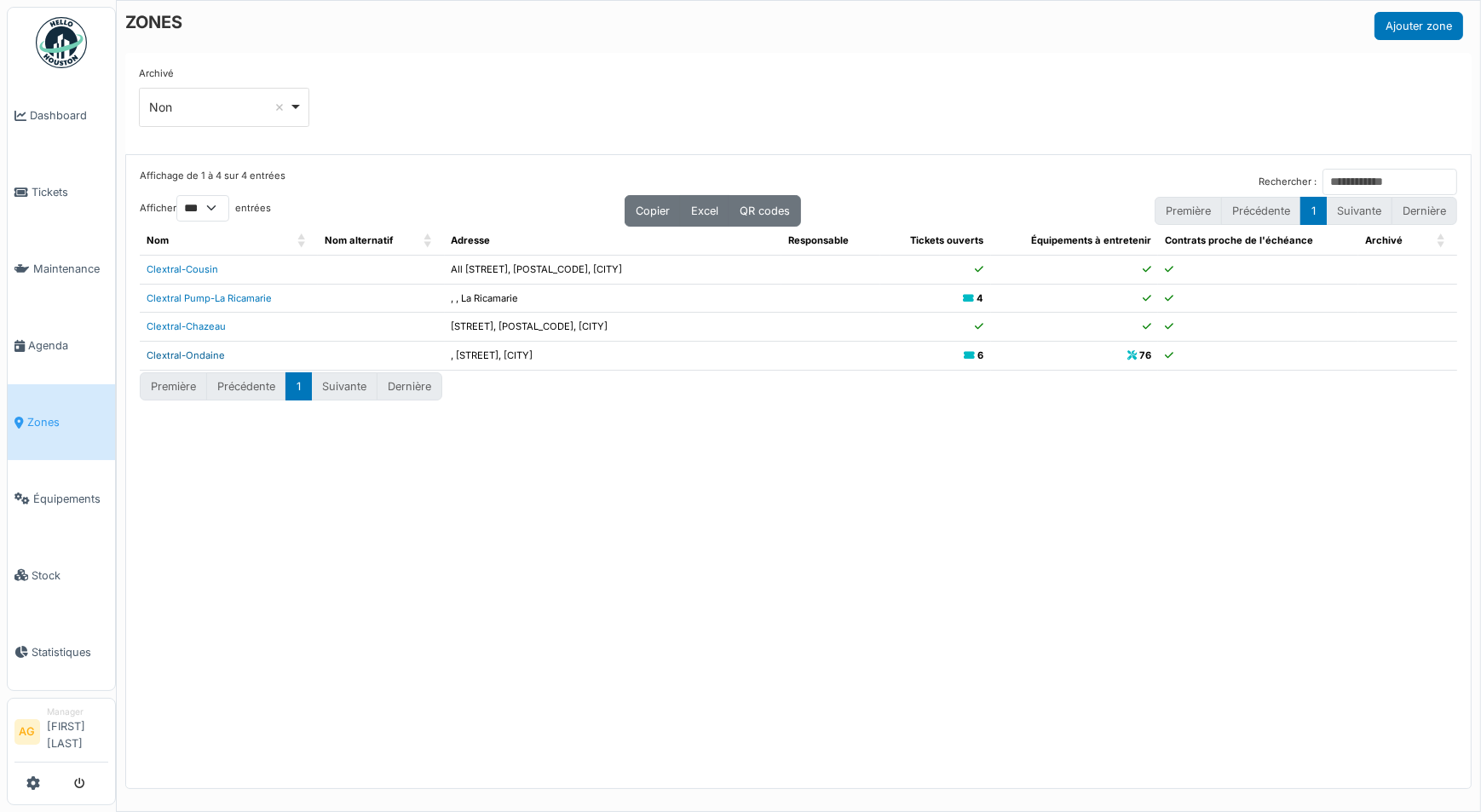 click on "Clextral-Ondaine" at bounding box center [186, 355] 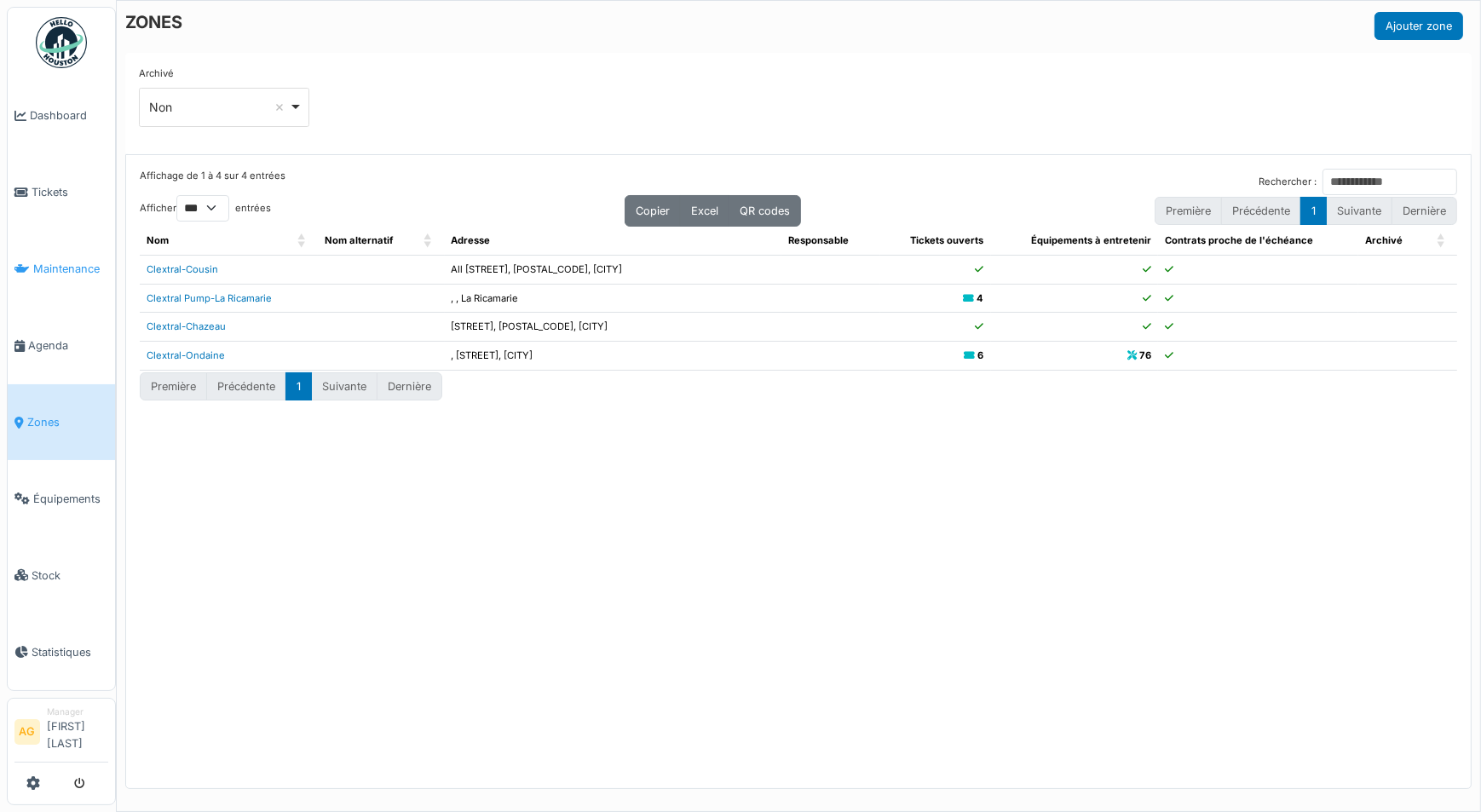 click on "Maintenance" at bounding box center (61, 269) 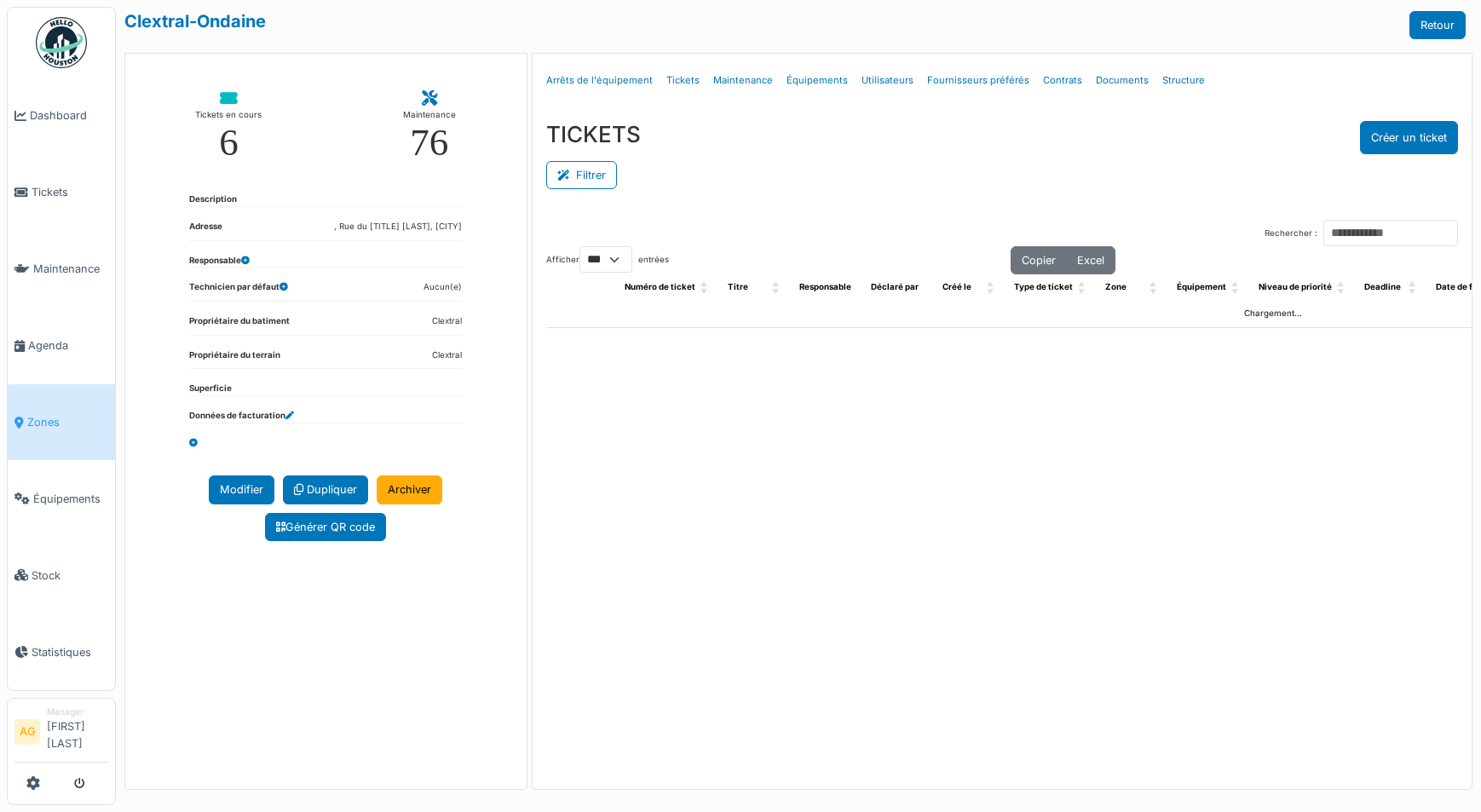 select on "***" 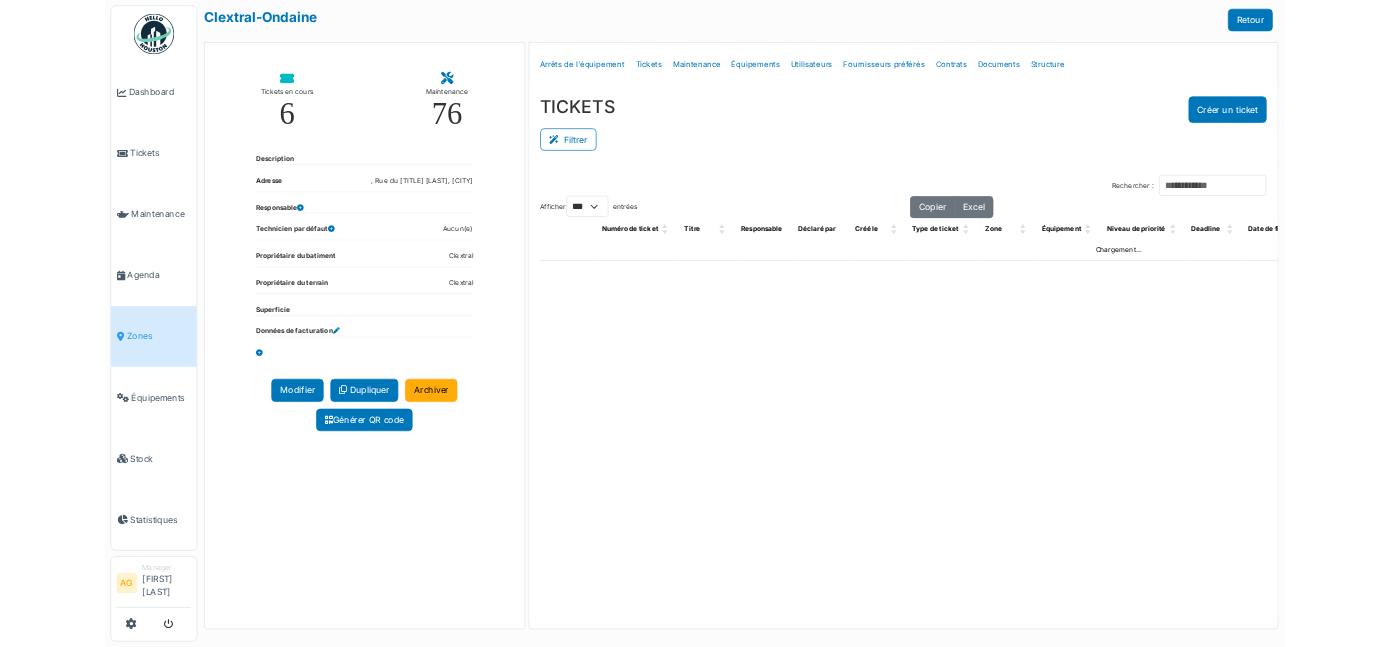 scroll, scrollTop: 0, scrollLeft: 0, axis: both 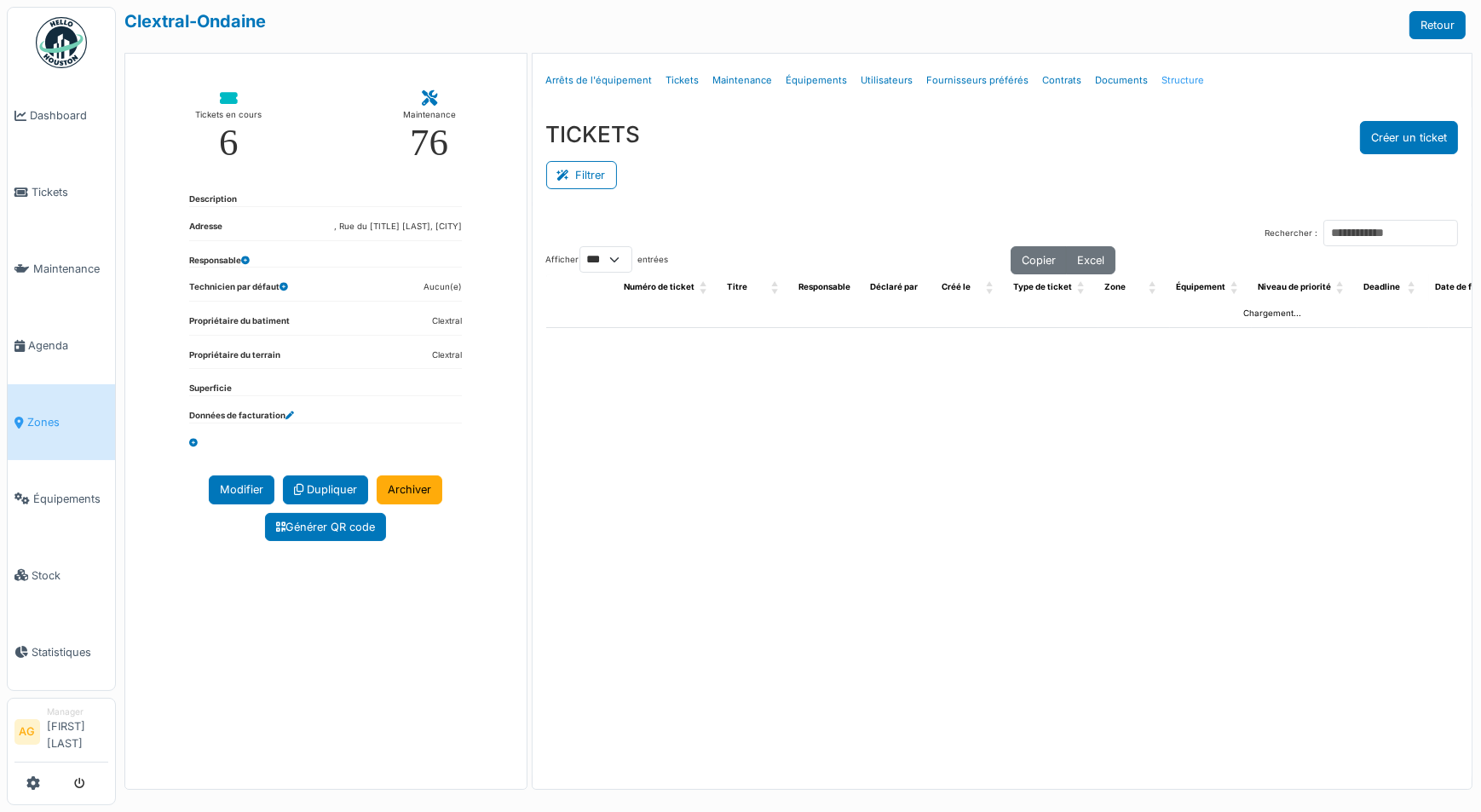 click on "Structure" at bounding box center [1184, 80] 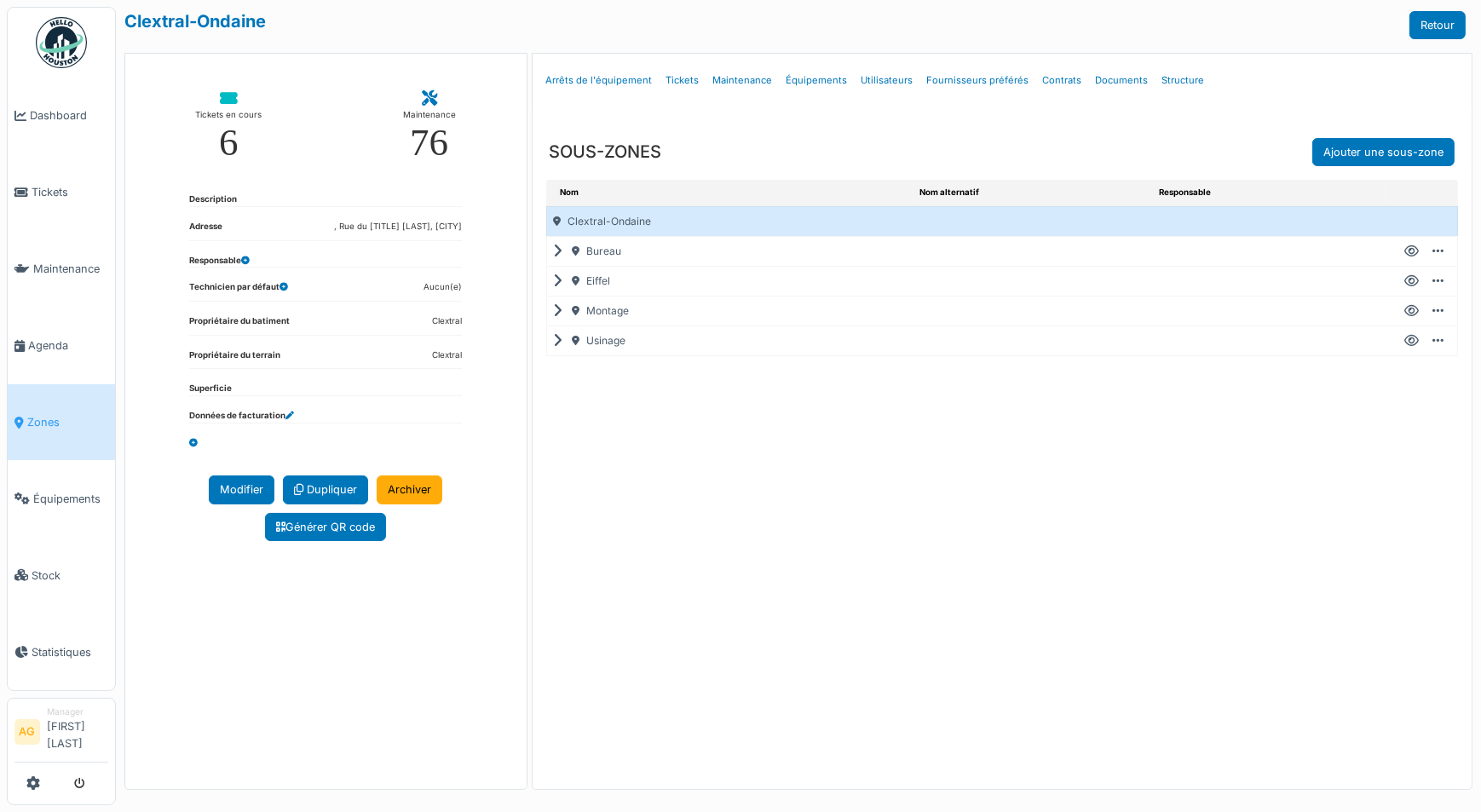 click at bounding box center (562, 341) 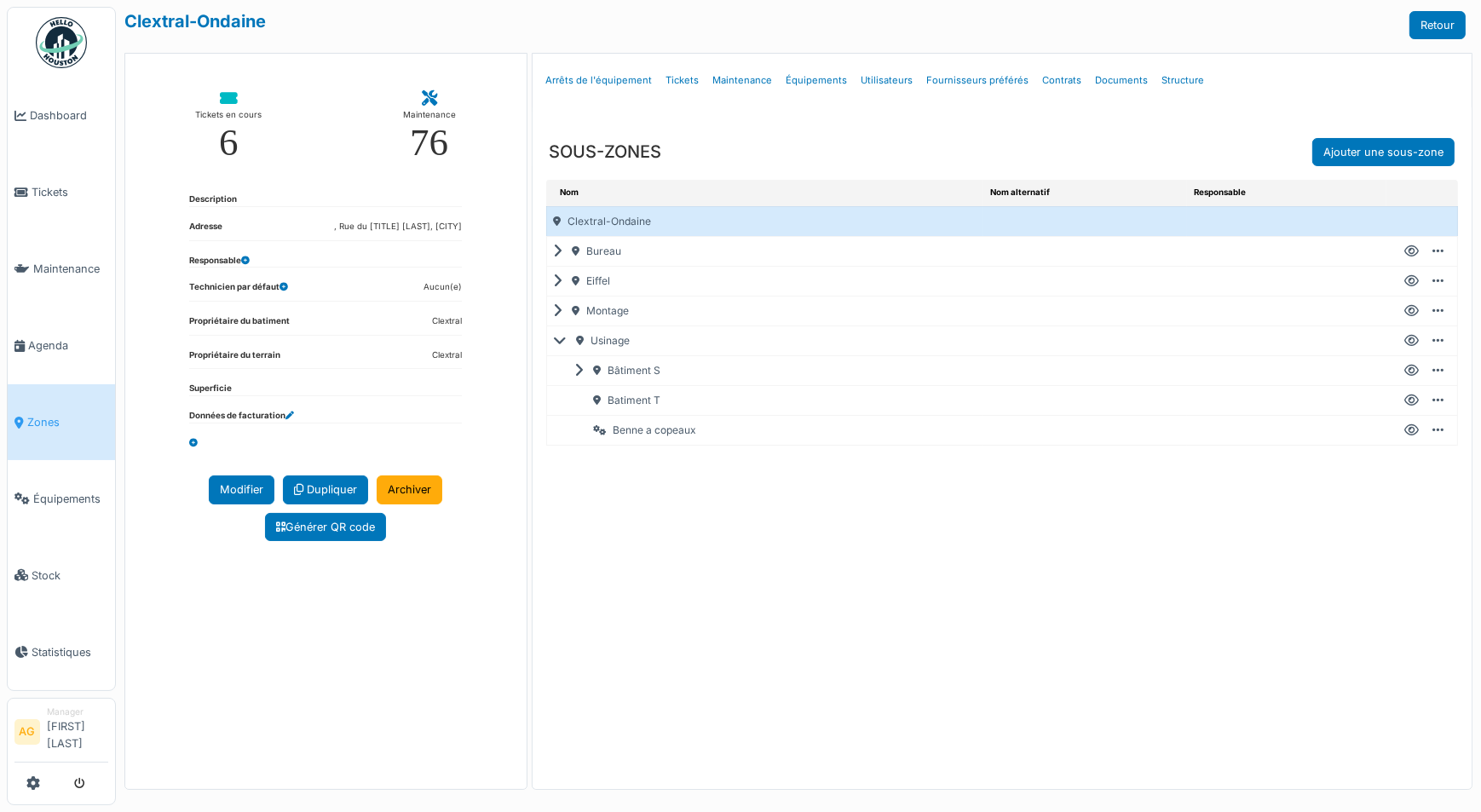 click at bounding box center [583, 371] 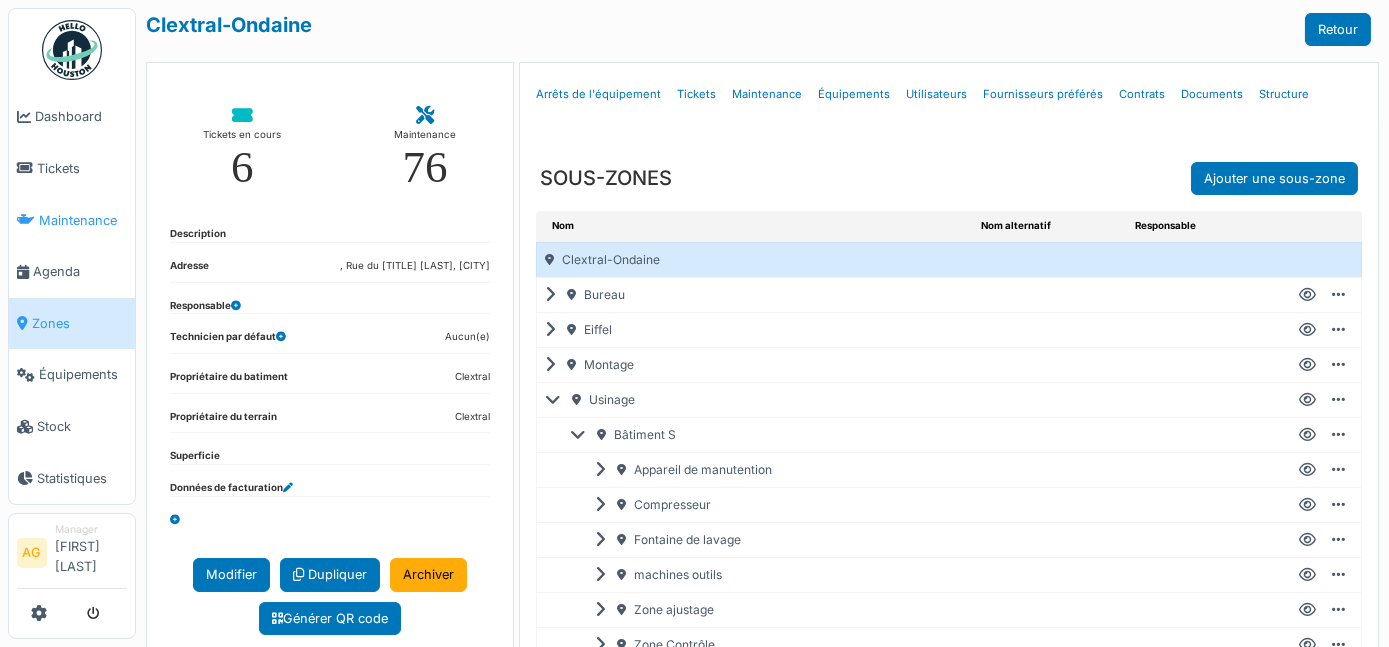 click on "Maintenance" at bounding box center [83, 220] 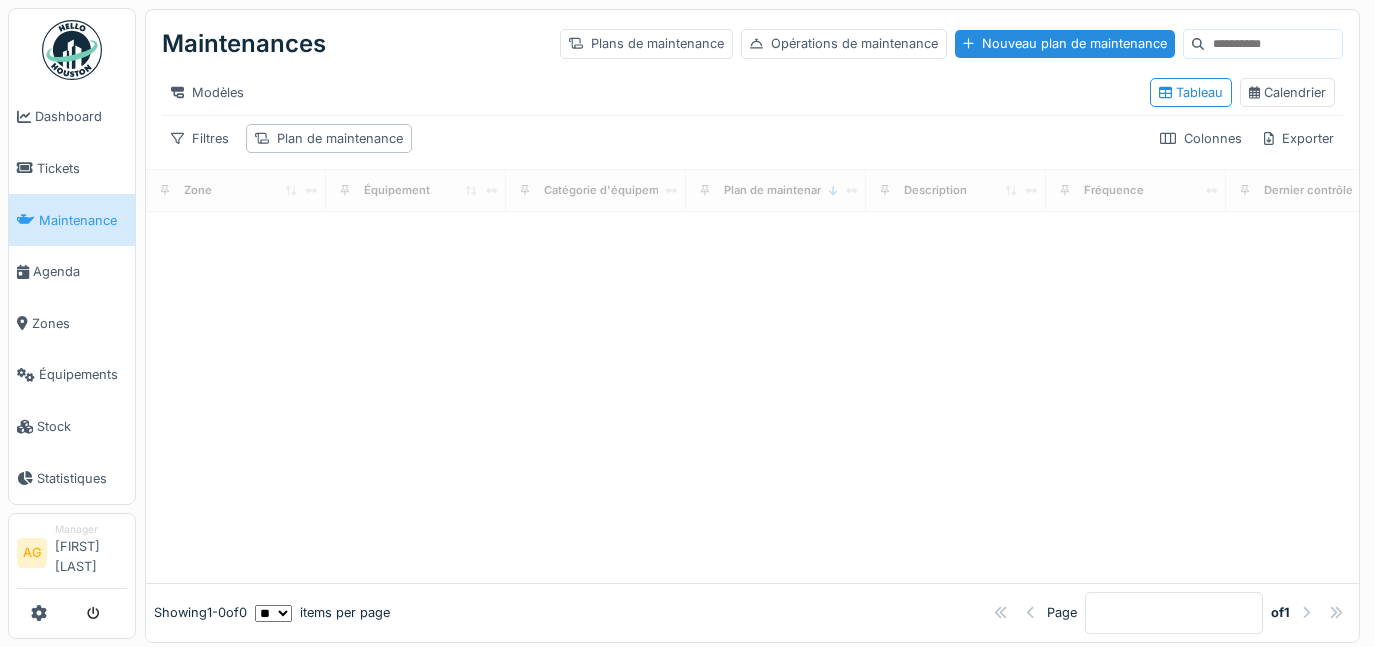 scroll, scrollTop: 0, scrollLeft: 0, axis: both 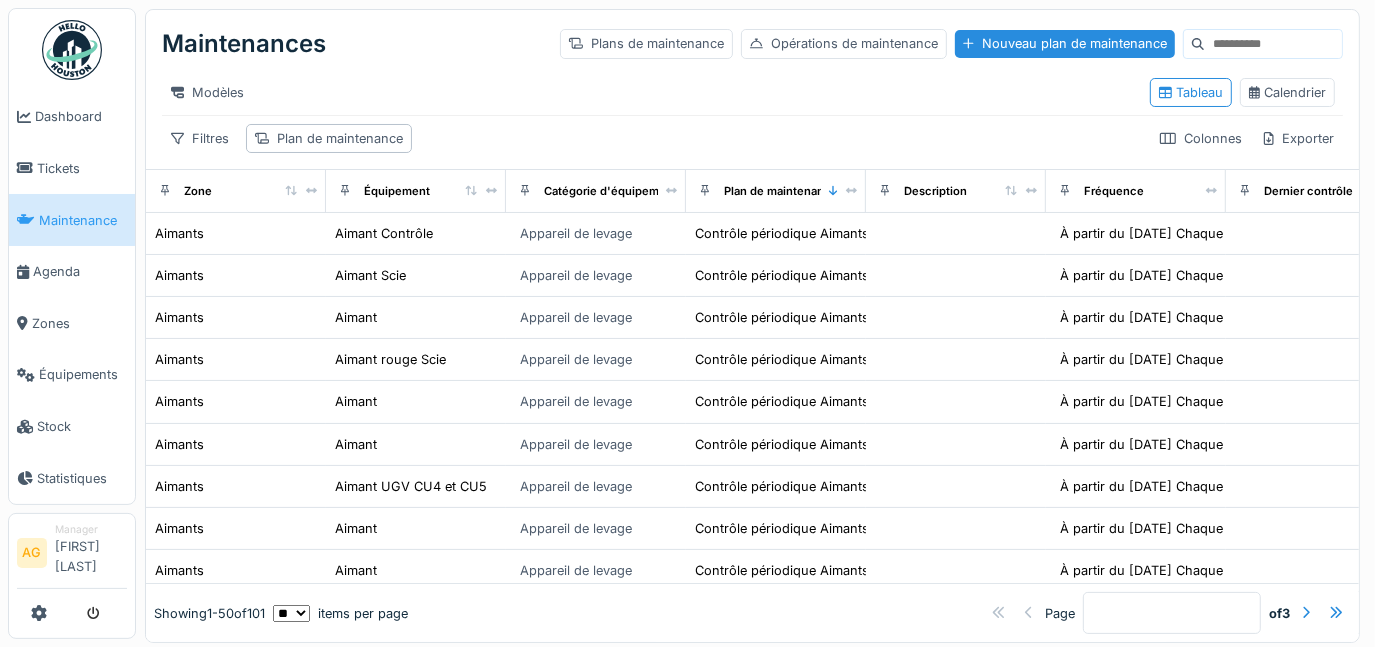 click on "Maintenance" at bounding box center [83, 220] 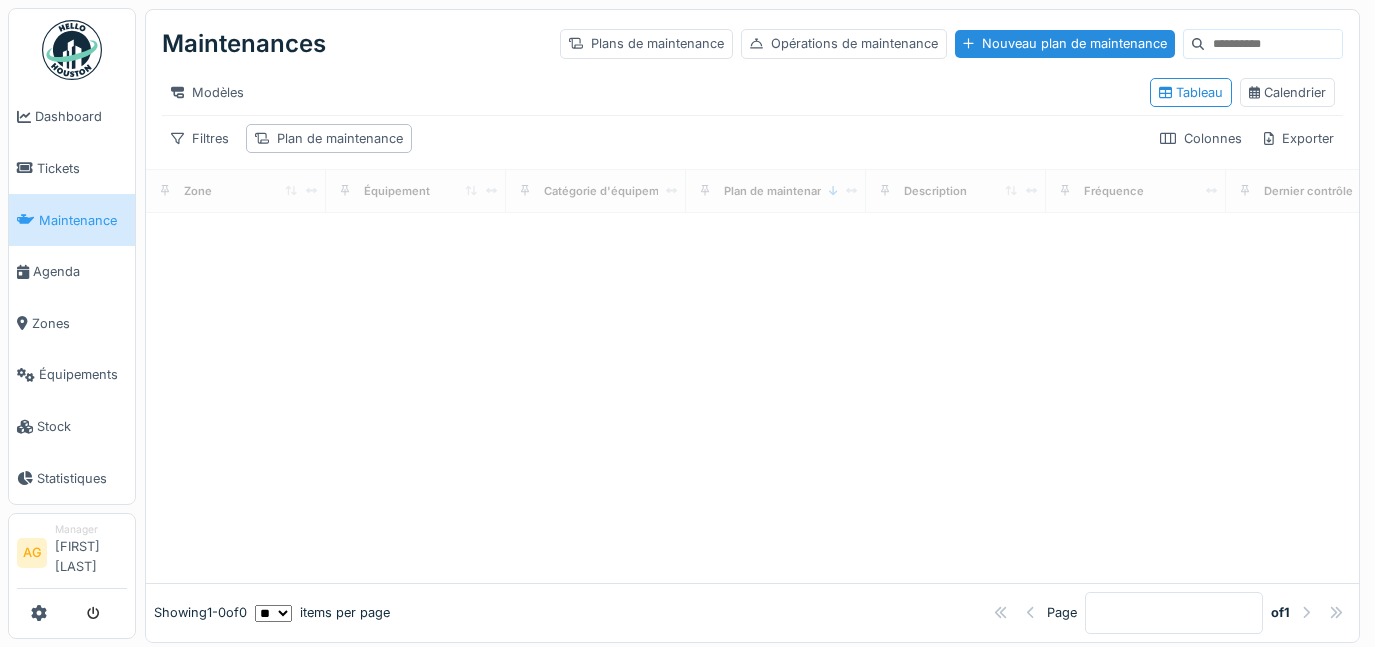 scroll, scrollTop: 0, scrollLeft: 0, axis: both 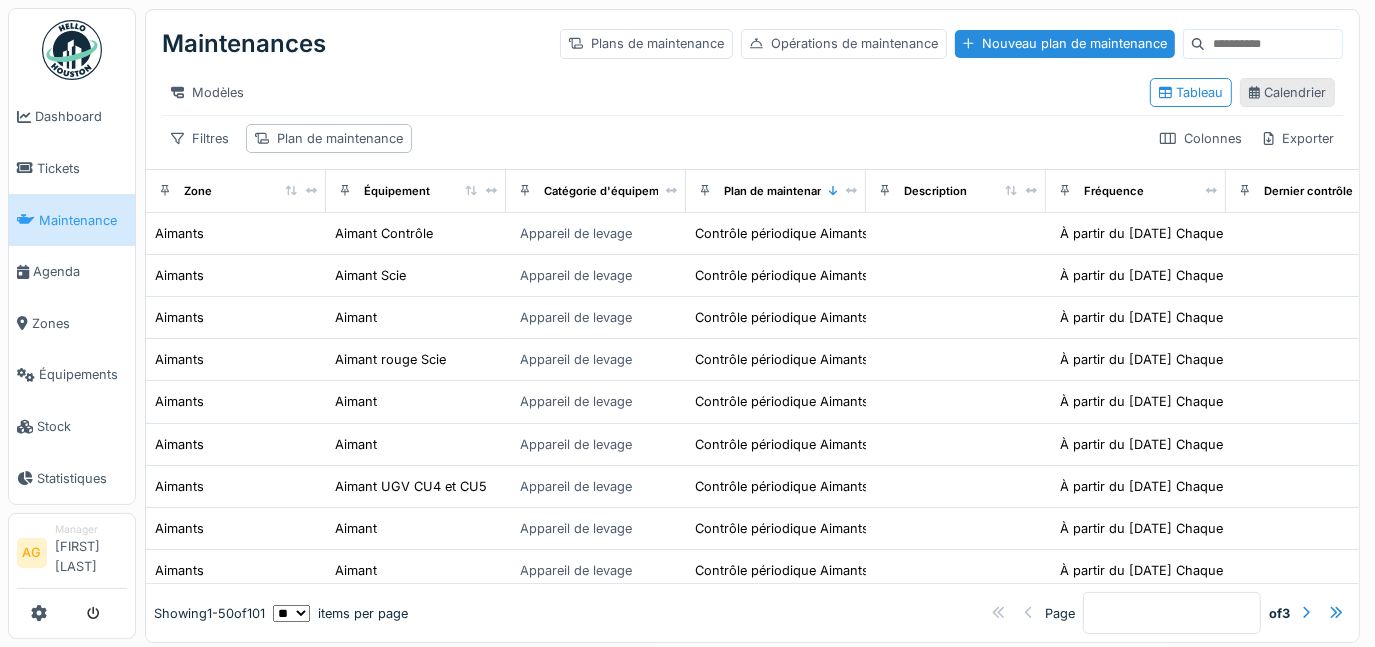 click on "Calendrier" at bounding box center (1287, 92) 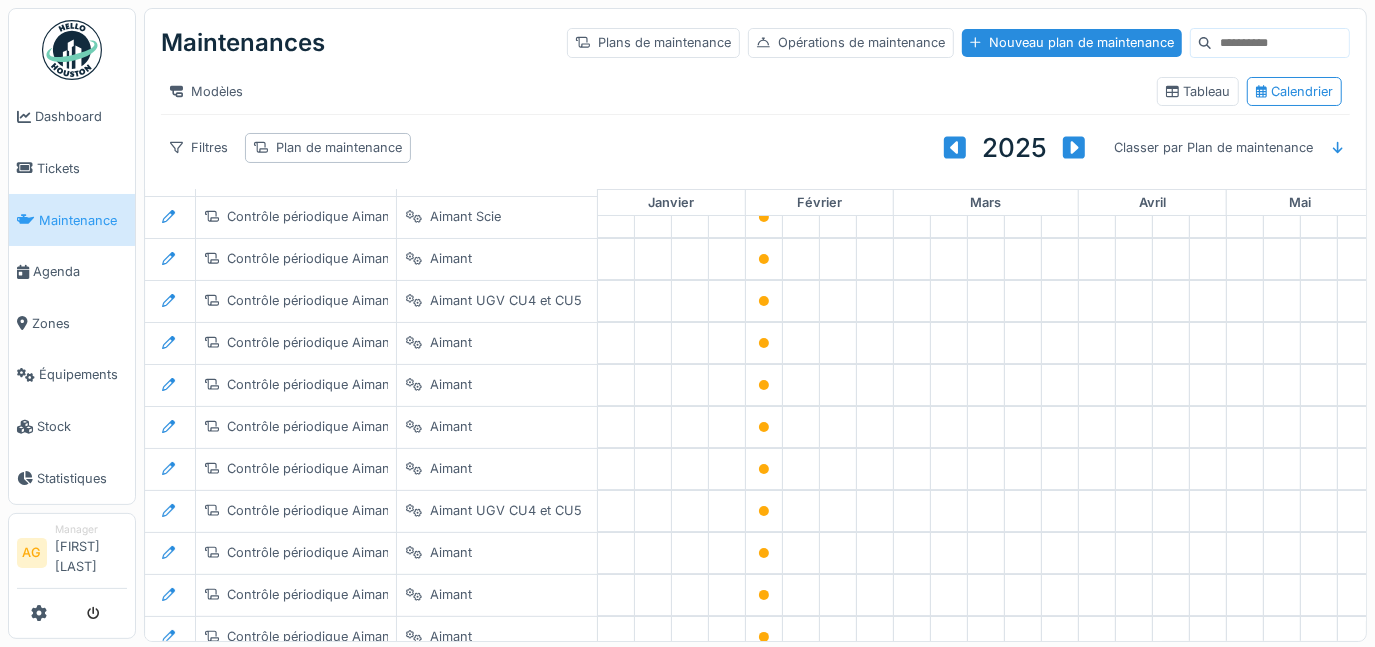 scroll, scrollTop: 109, scrollLeft: 0, axis: vertical 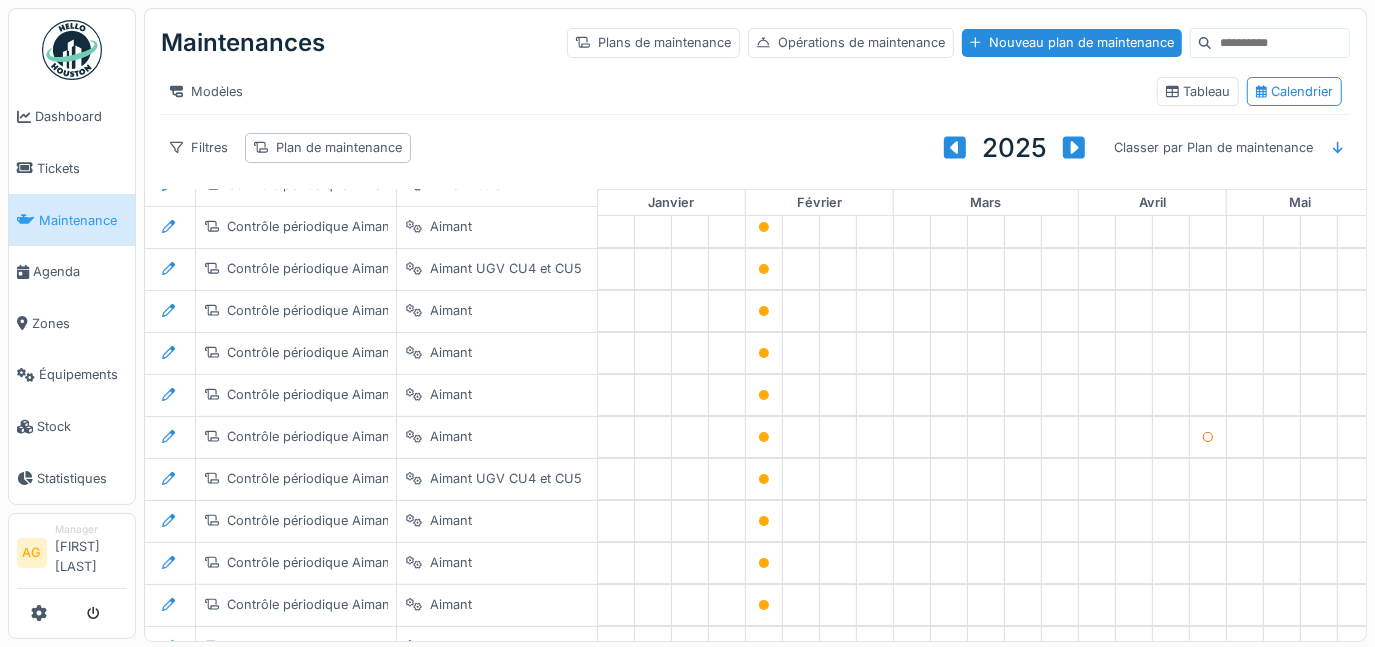 click at bounding box center [1208, 437] 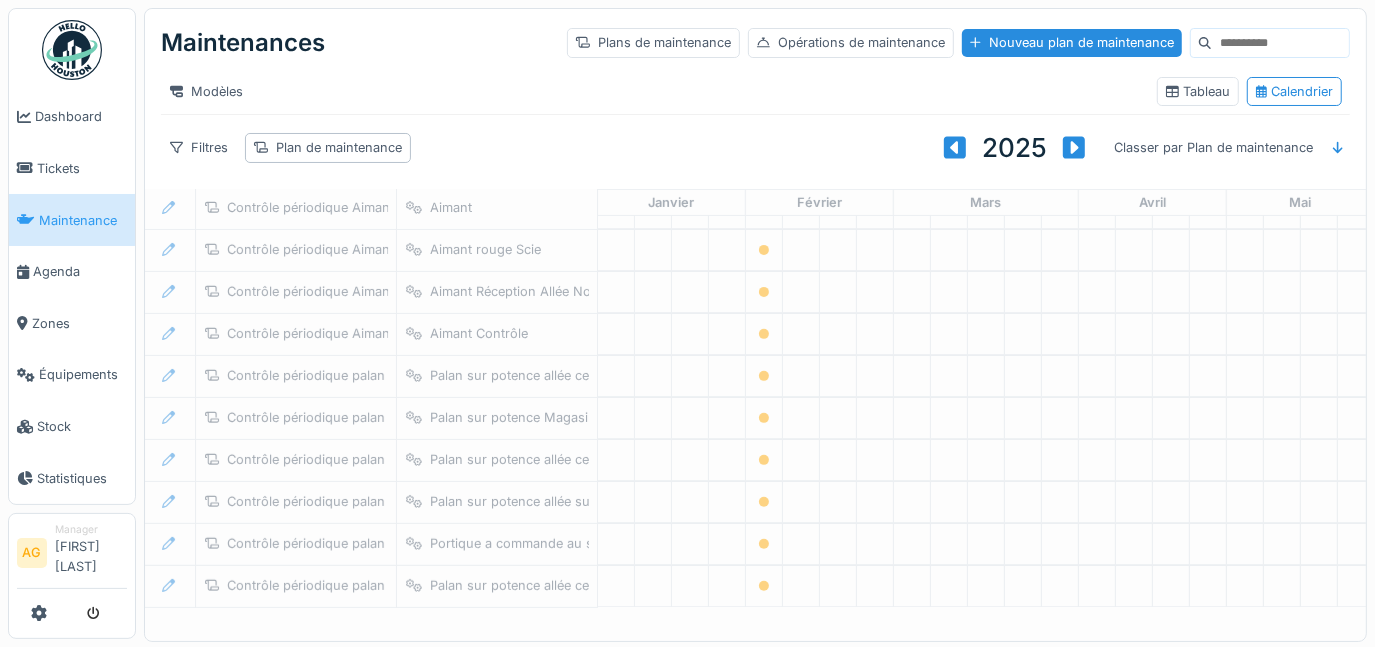 scroll, scrollTop: 545, scrollLeft: 0, axis: vertical 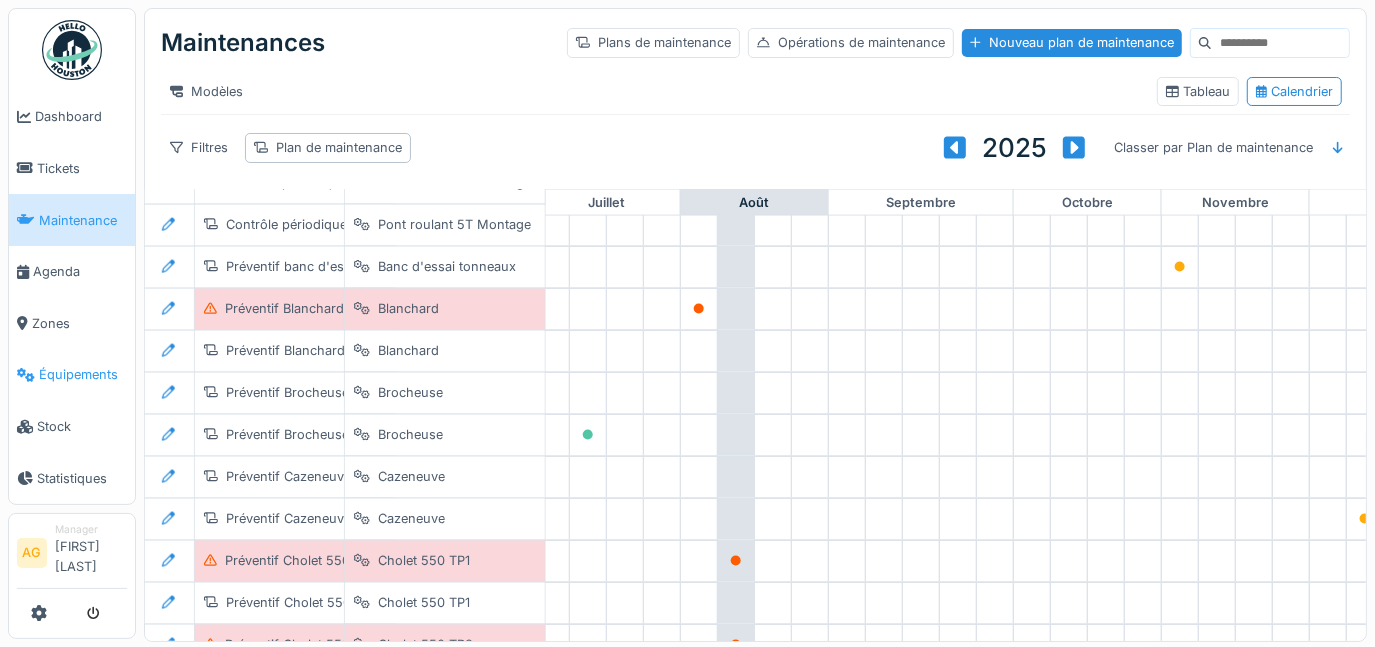 click on "Équipements" at bounding box center (83, 374) 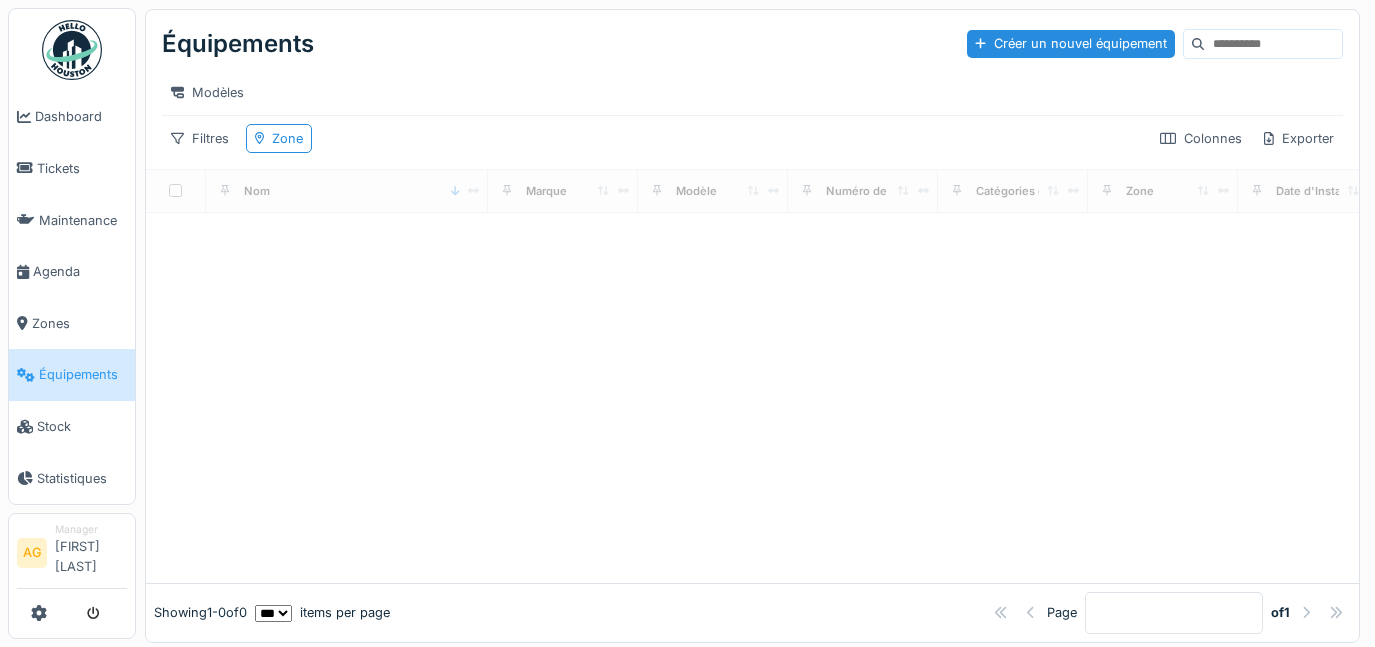 scroll, scrollTop: 0, scrollLeft: 0, axis: both 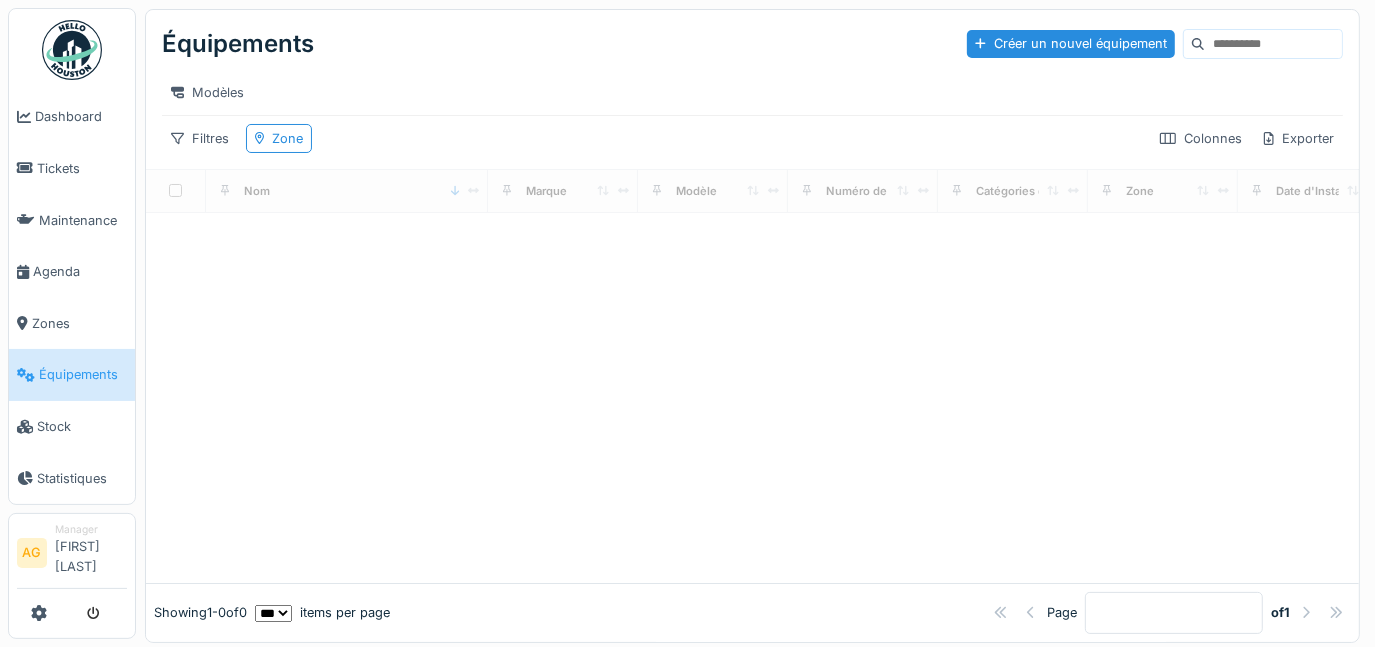click on "Dashboard
Tickets
Maintenance
Agenda
Zones
Équipements
Stock
Statistiques
AG
Manager
Alexandre Giri" at bounding box center [687, 323] 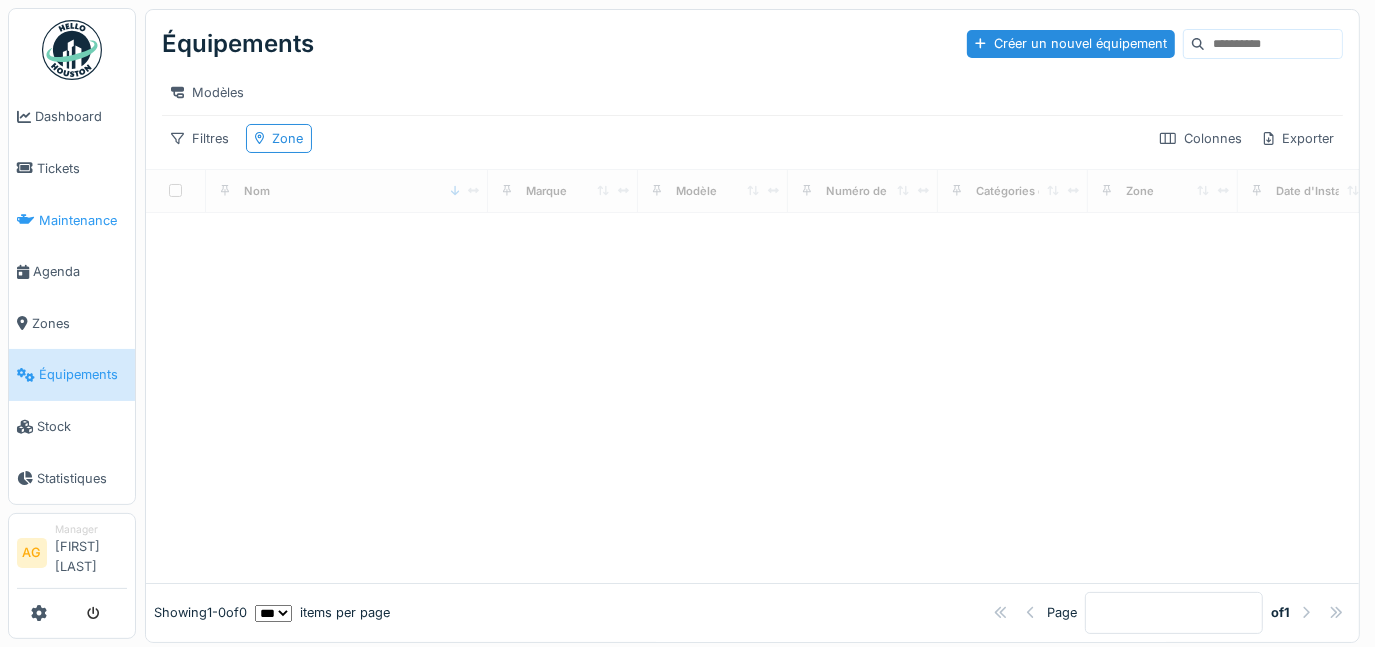 click on "Maintenance" at bounding box center (83, 220) 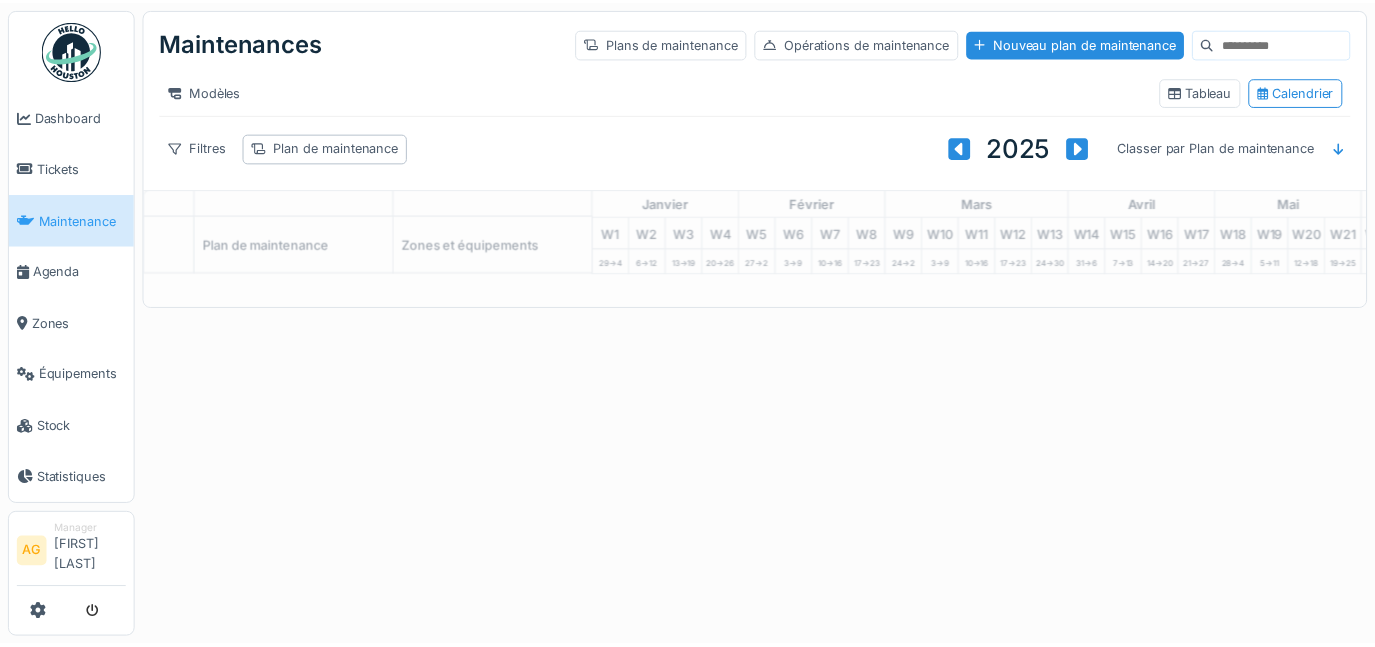 scroll, scrollTop: 0, scrollLeft: 0, axis: both 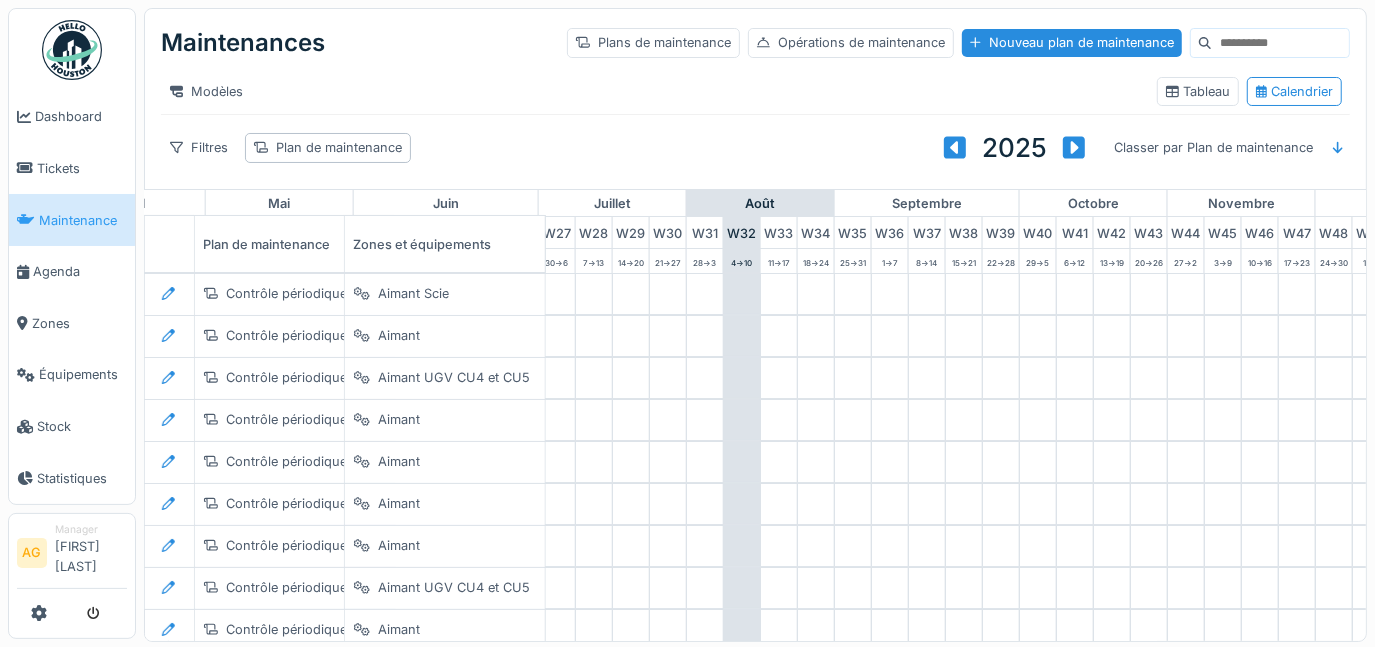 click on "Agenda" at bounding box center [80, 271] 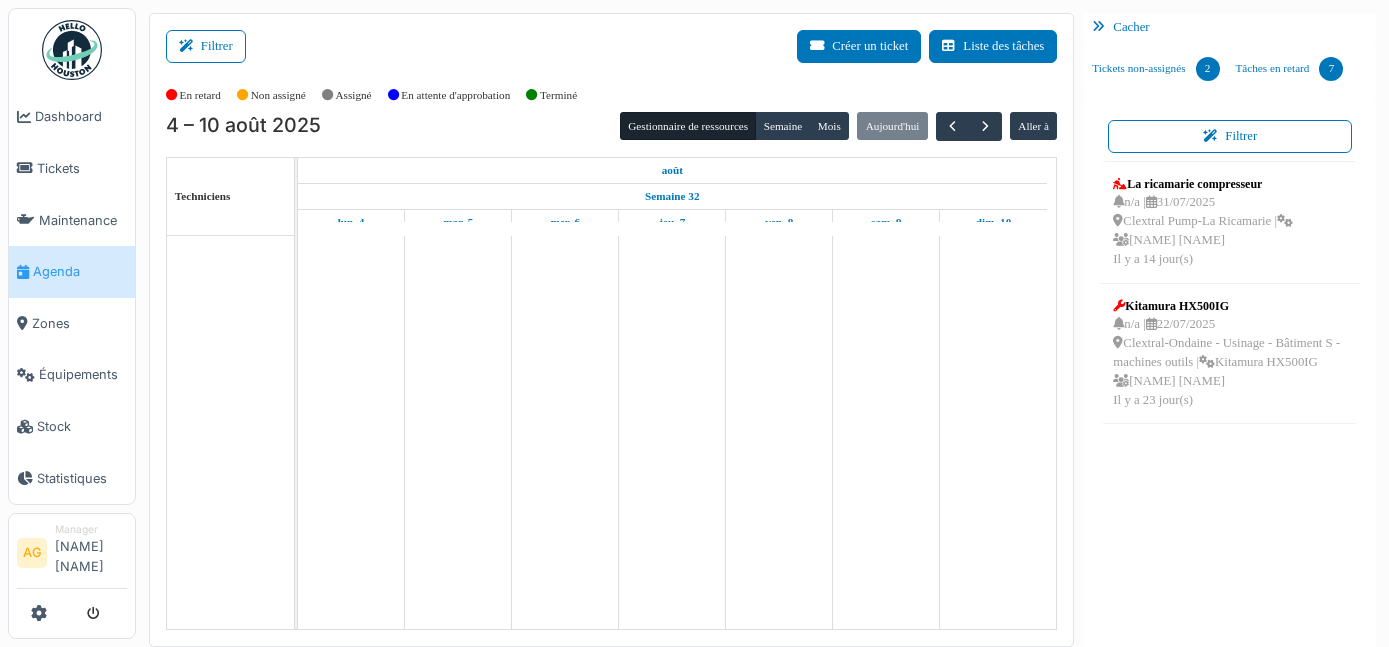 scroll, scrollTop: 0, scrollLeft: 0, axis: both 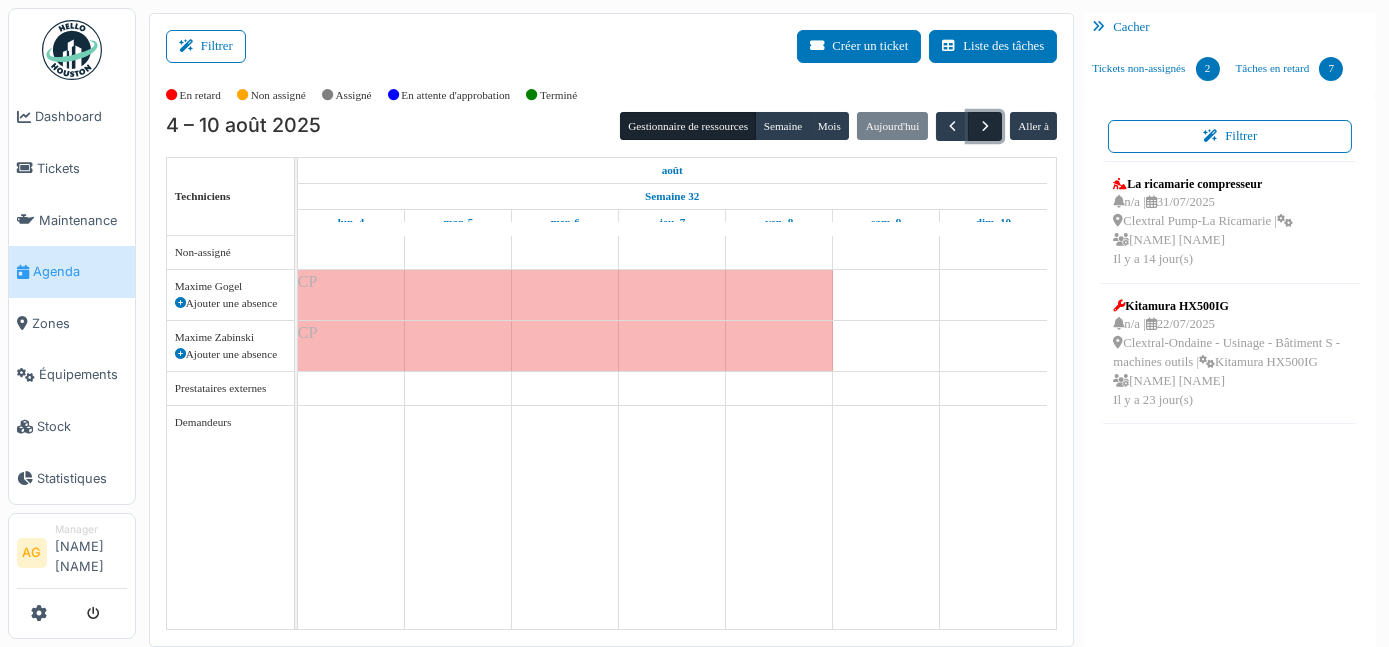 click at bounding box center [985, 126] 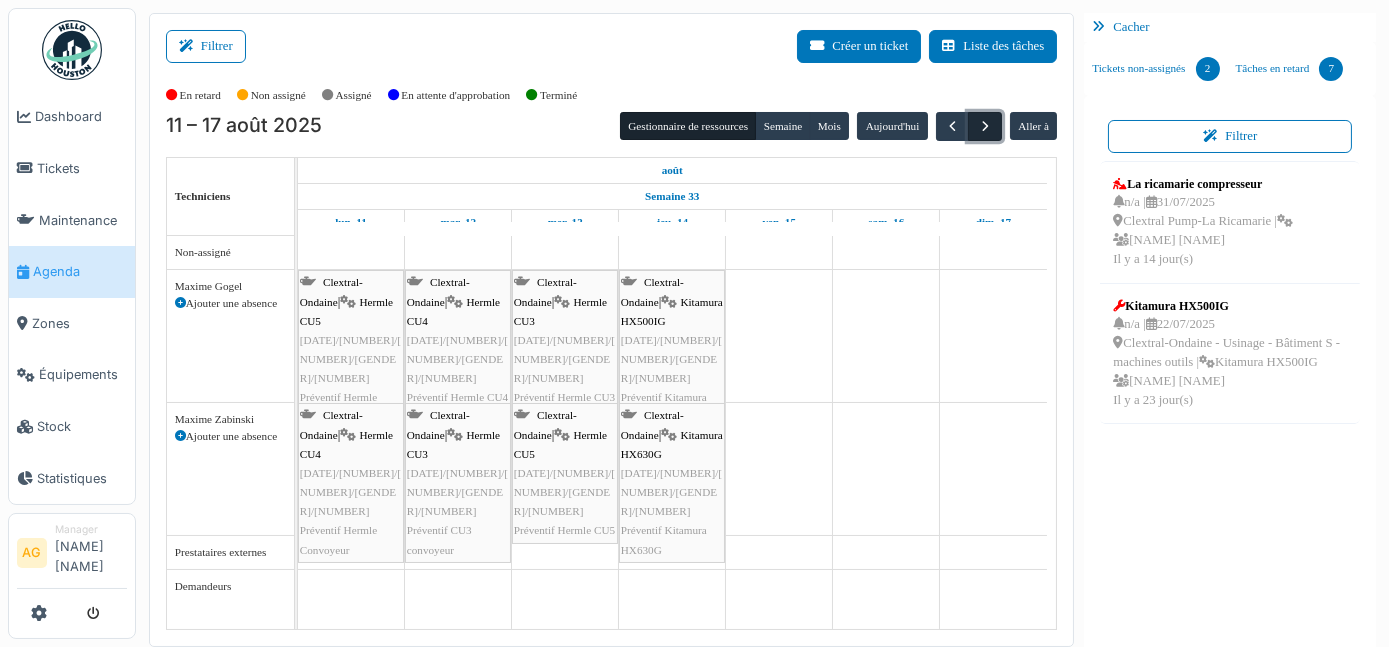 click at bounding box center [985, 126] 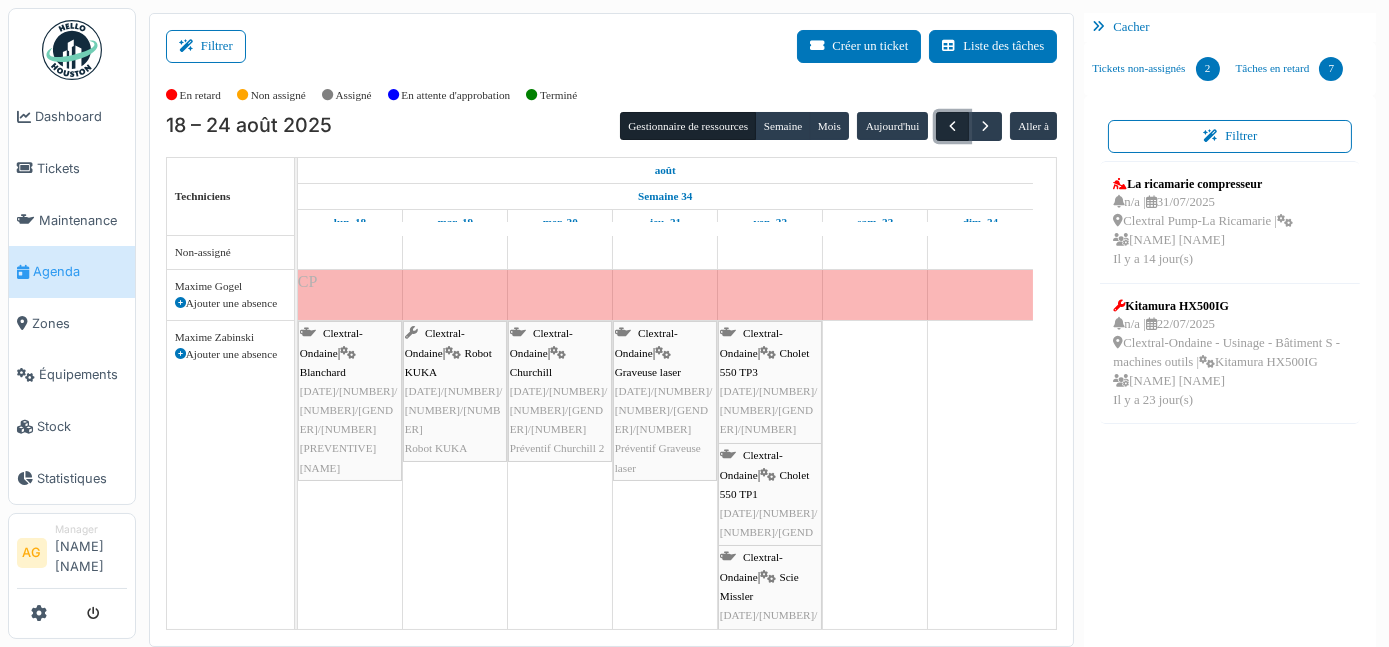 click at bounding box center (952, 126) 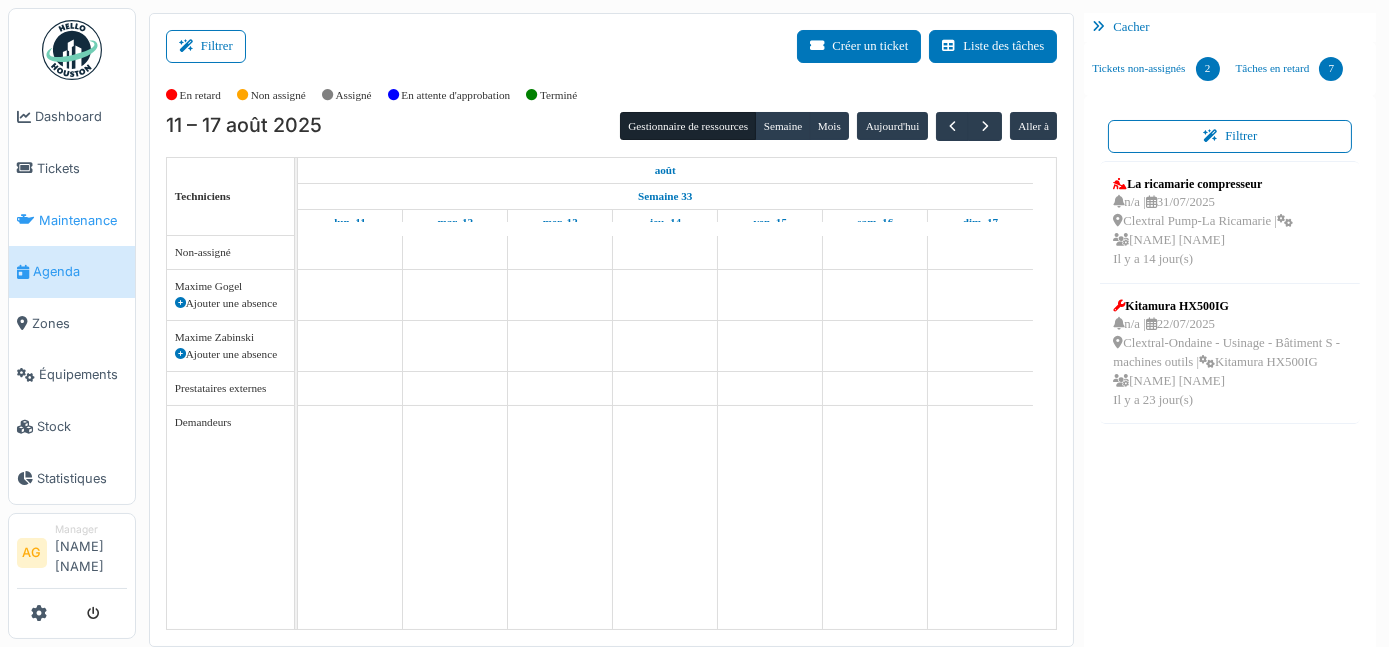click on "Maintenance" at bounding box center (83, 220) 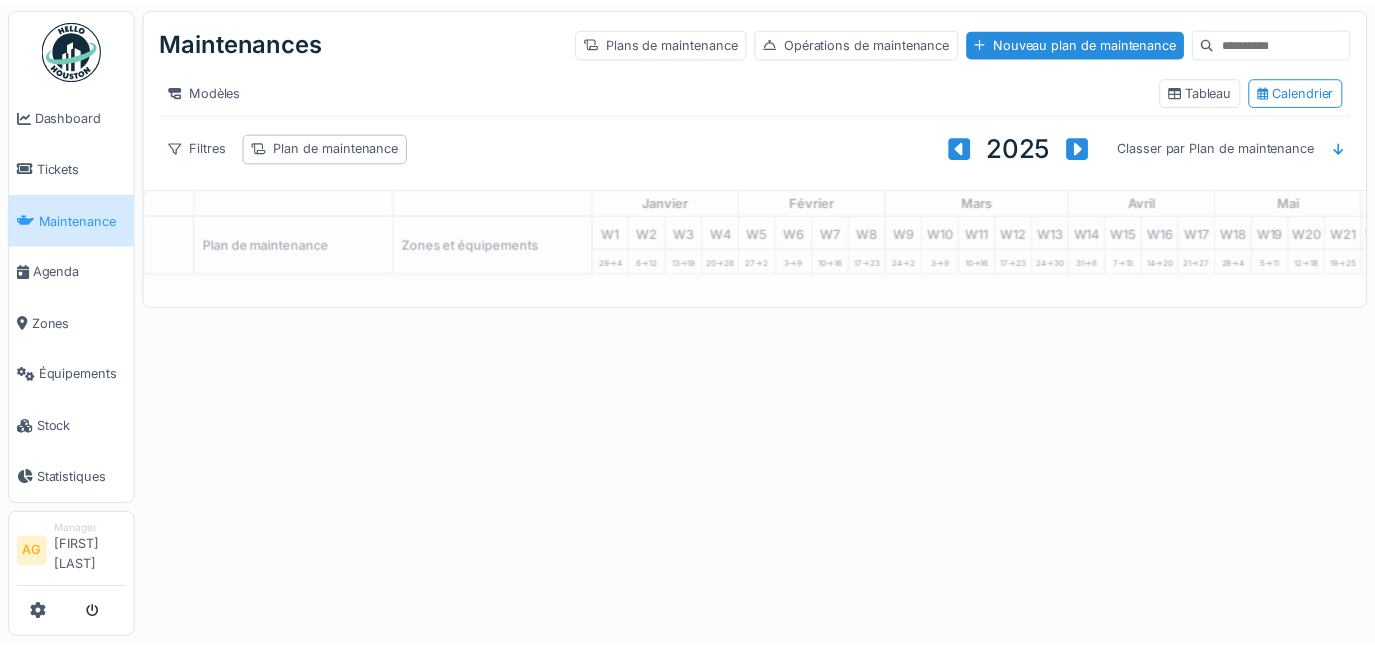 scroll, scrollTop: 0, scrollLeft: 0, axis: both 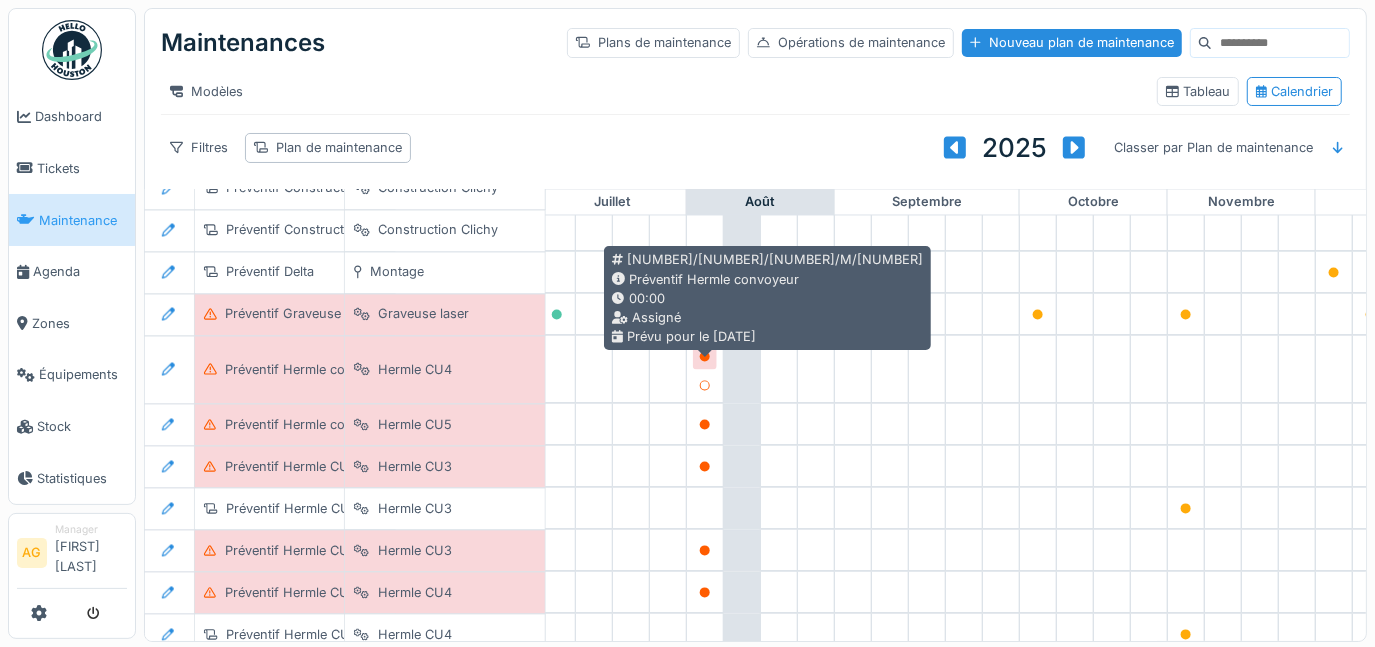 click 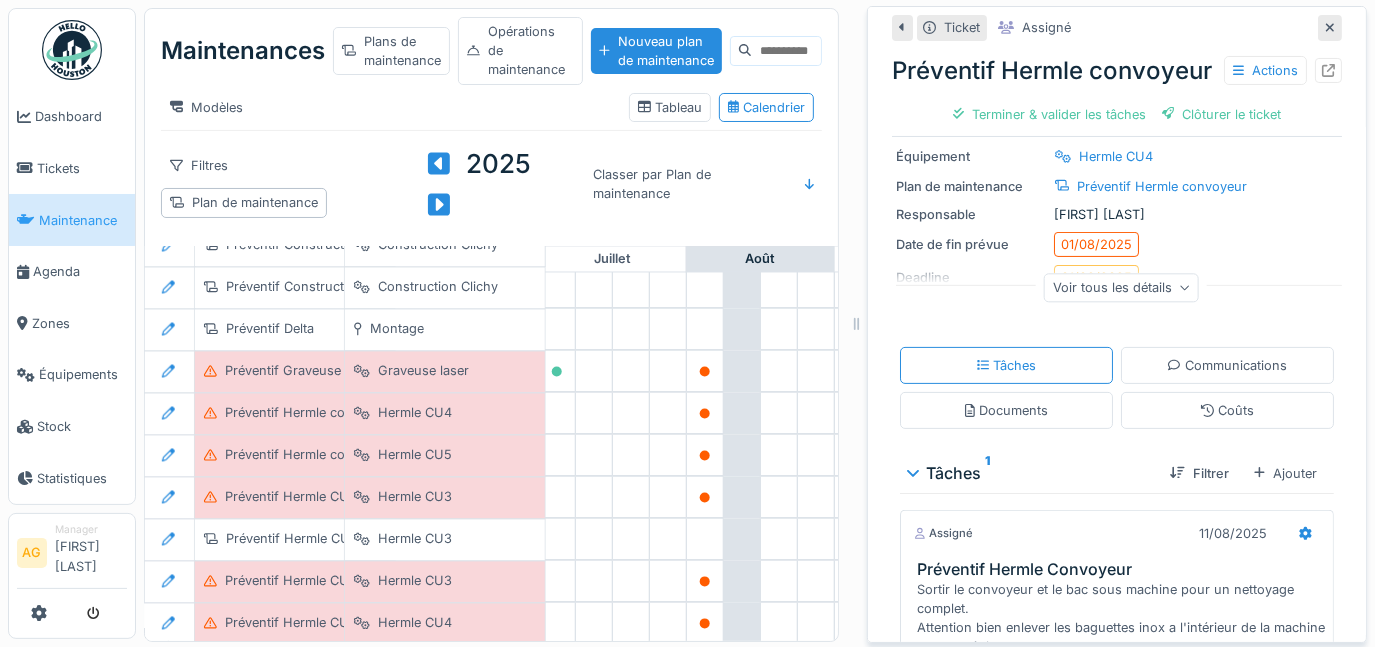 scroll, scrollTop: 181, scrollLeft: 0, axis: vertical 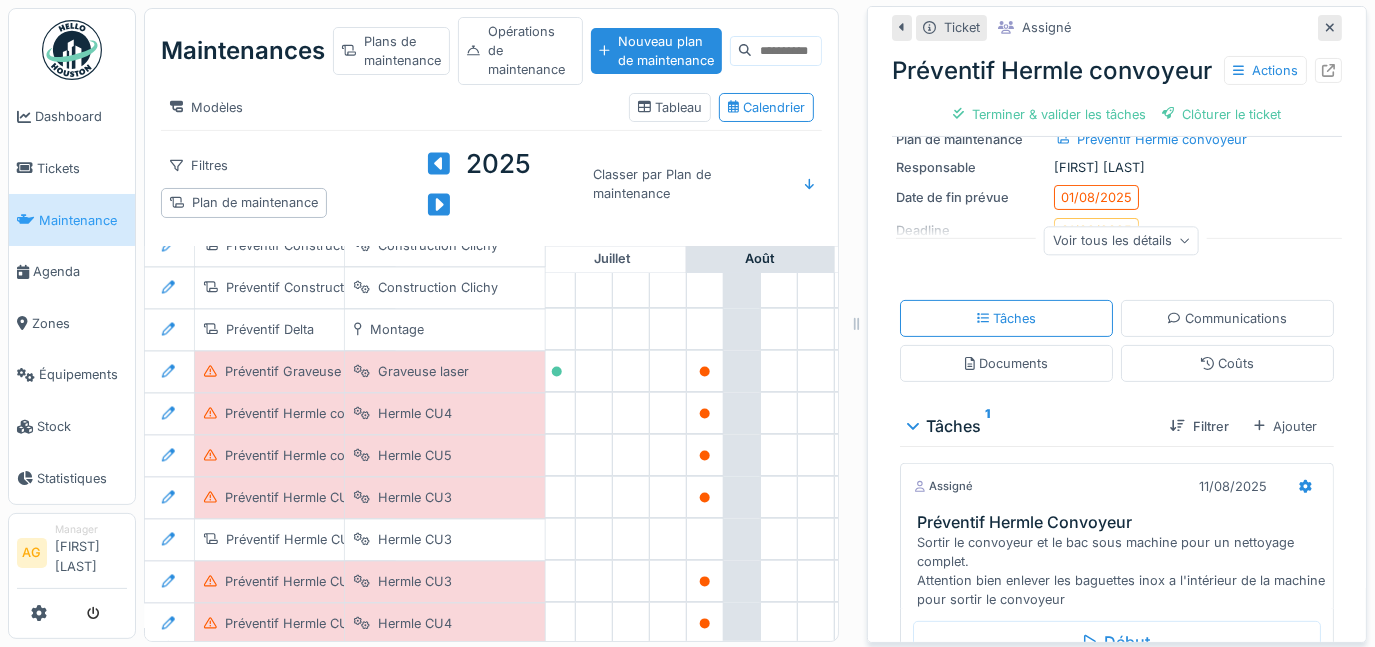 click 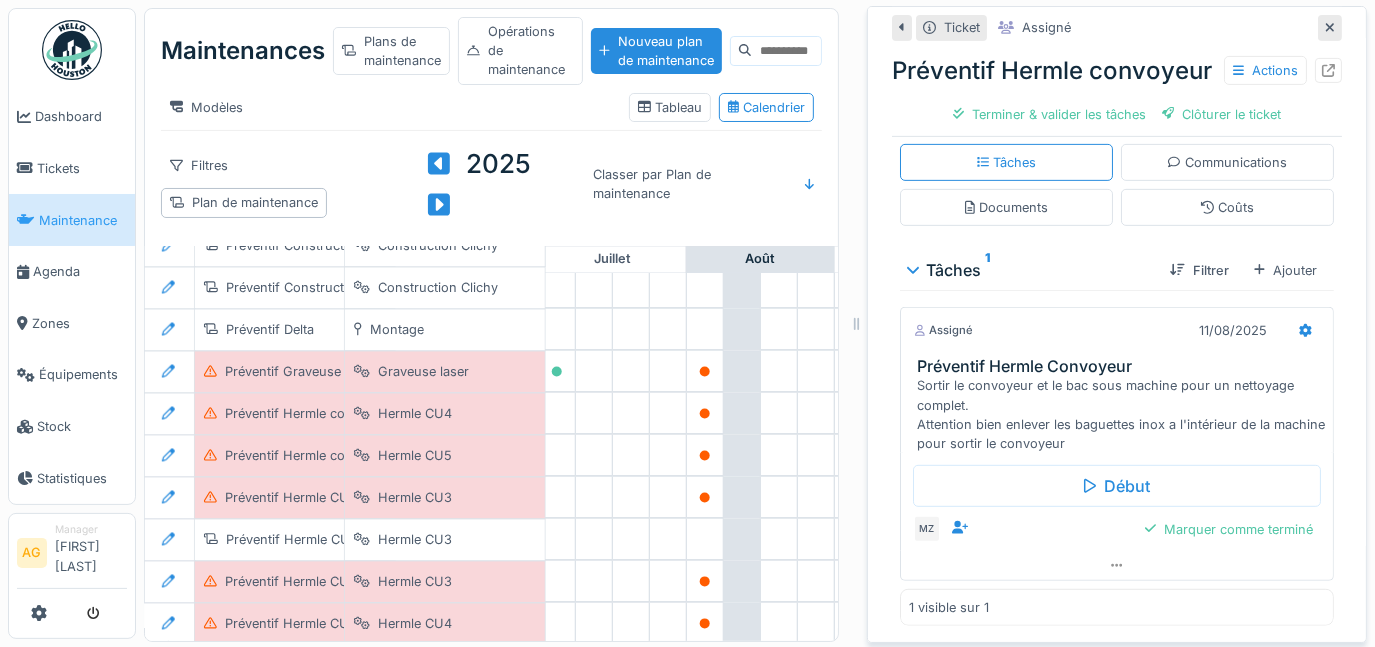 scroll, scrollTop: 503, scrollLeft: 0, axis: vertical 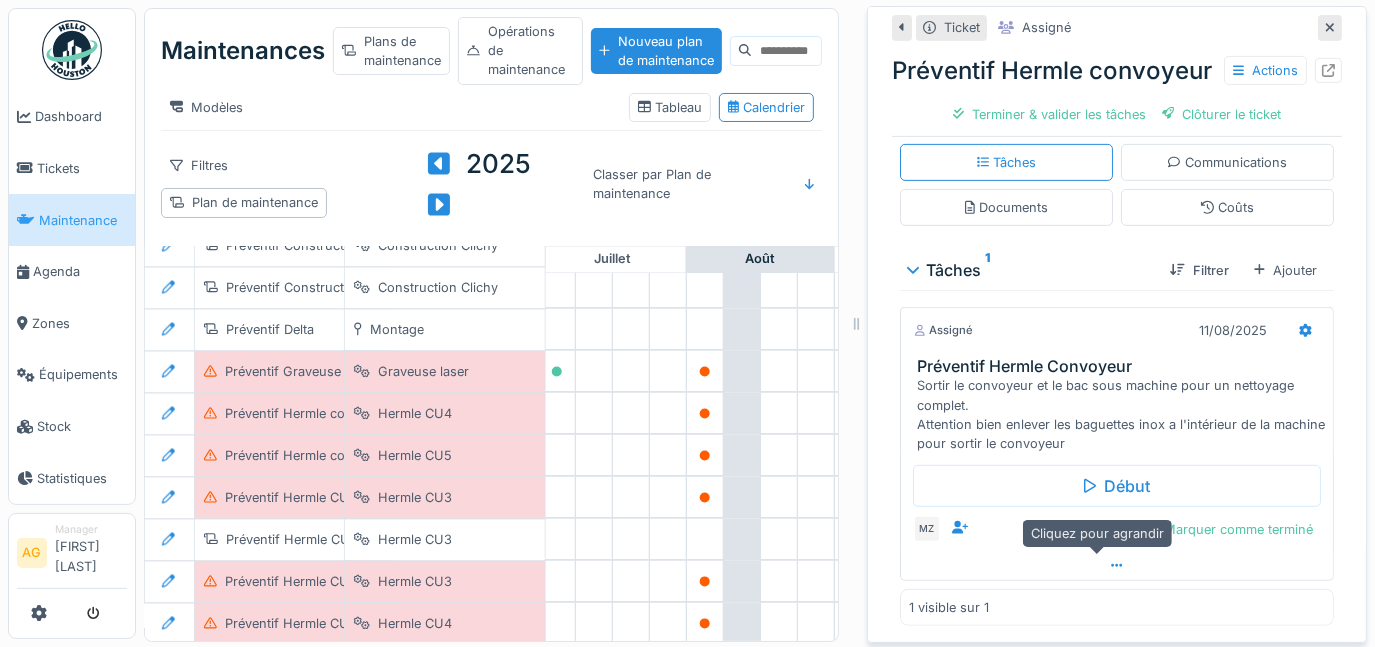 click 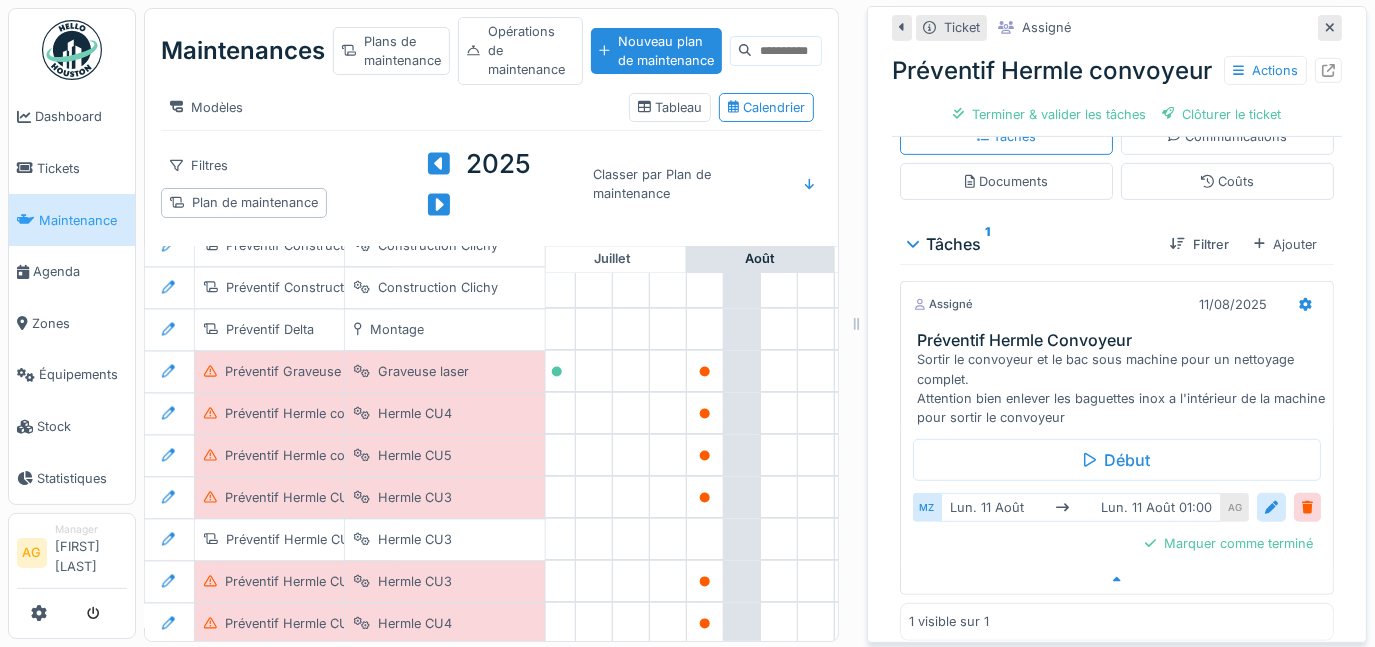 scroll, scrollTop: 16, scrollLeft: 0, axis: vertical 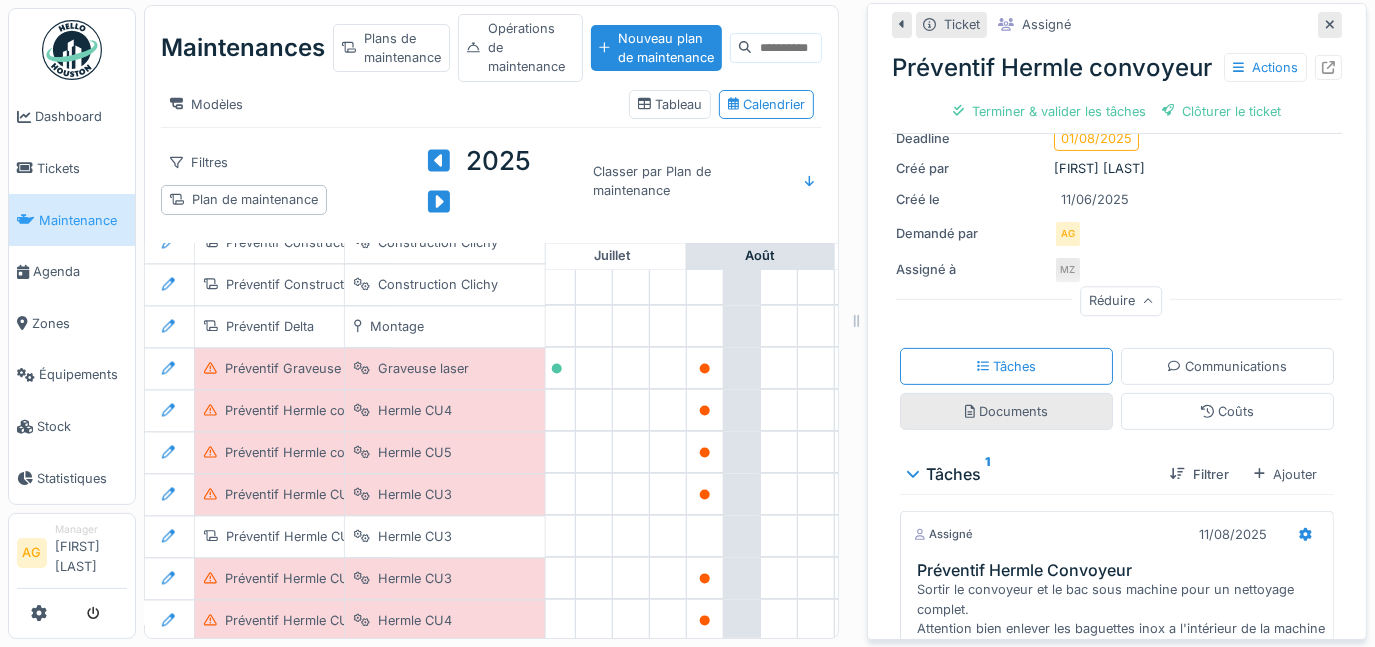 click on "Documents" at bounding box center (1006, 411) 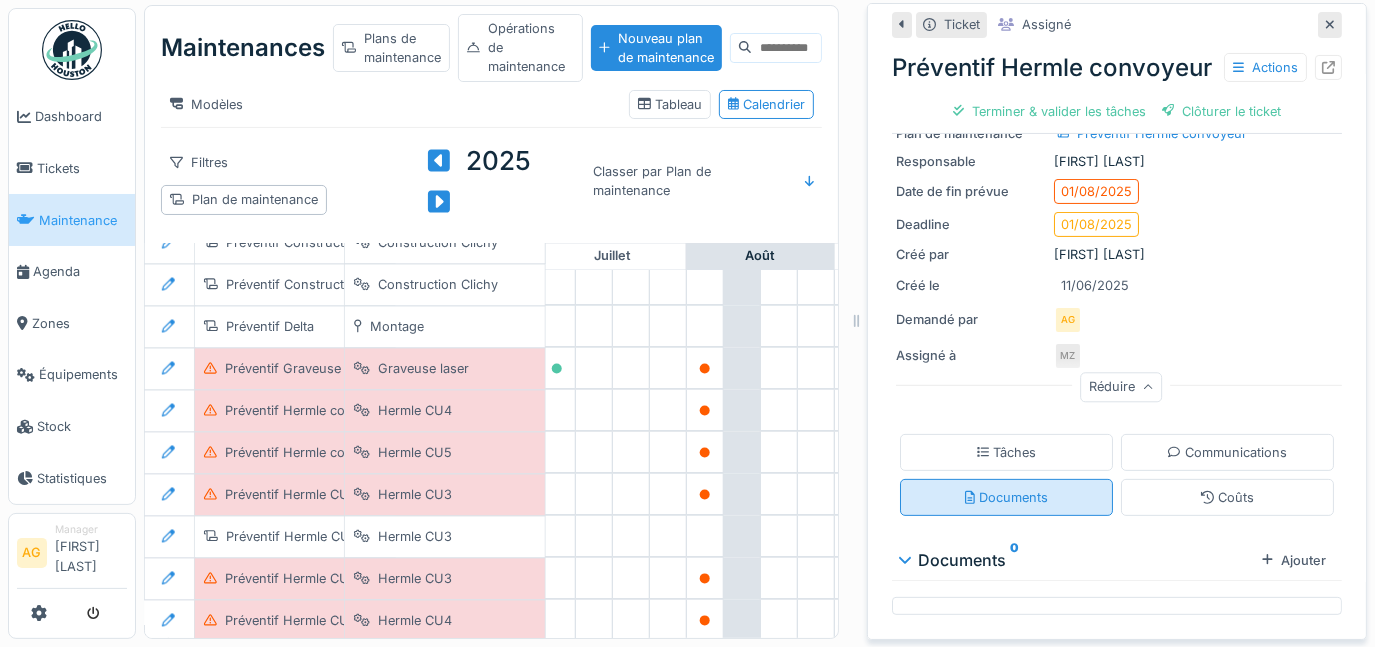 scroll, scrollTop: 211, scrollLeft: 0, axis: vertical 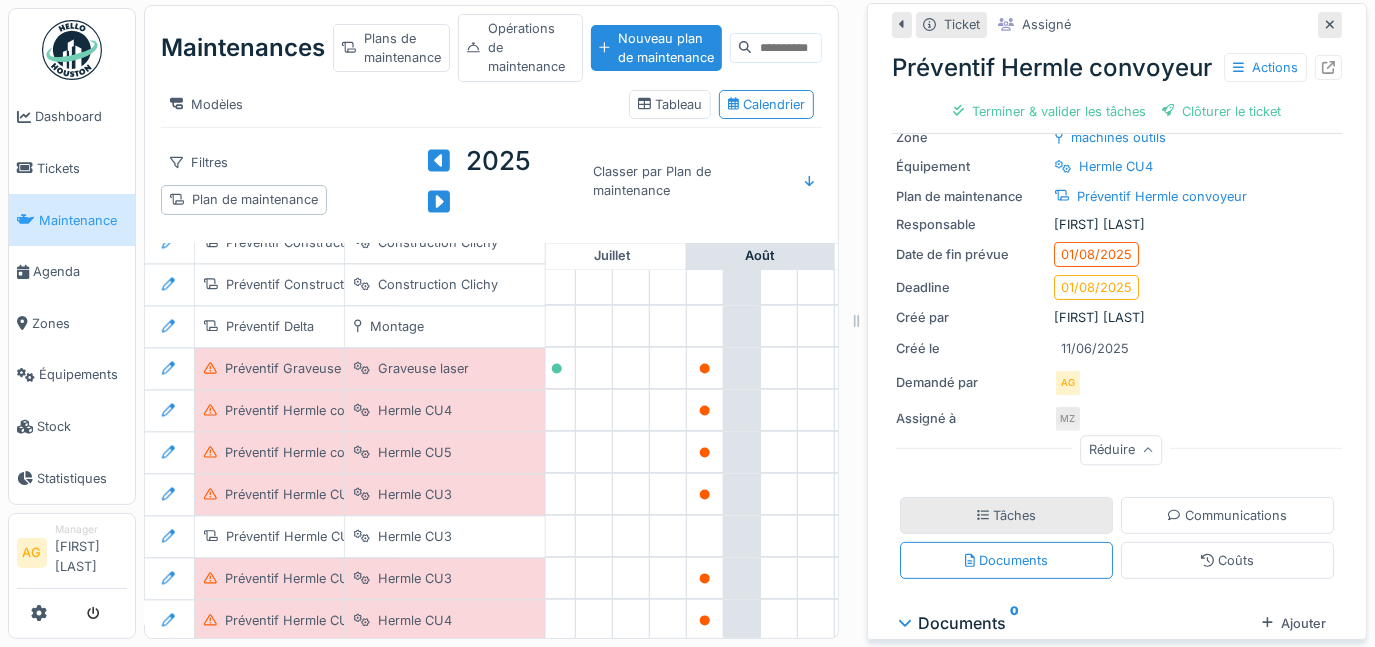 click on "Tâches" at bounding box center [1007, 515] 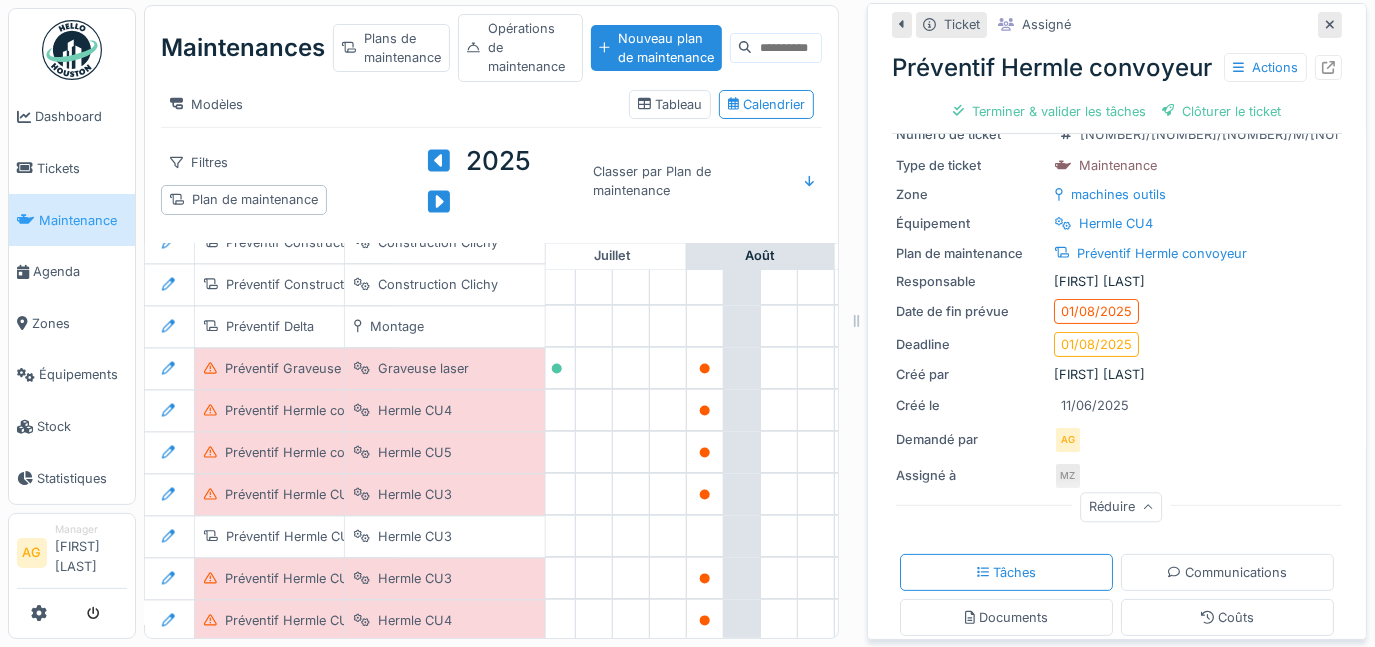 scroll, scrollTop: 0, scrollLeft: 0, axis: both 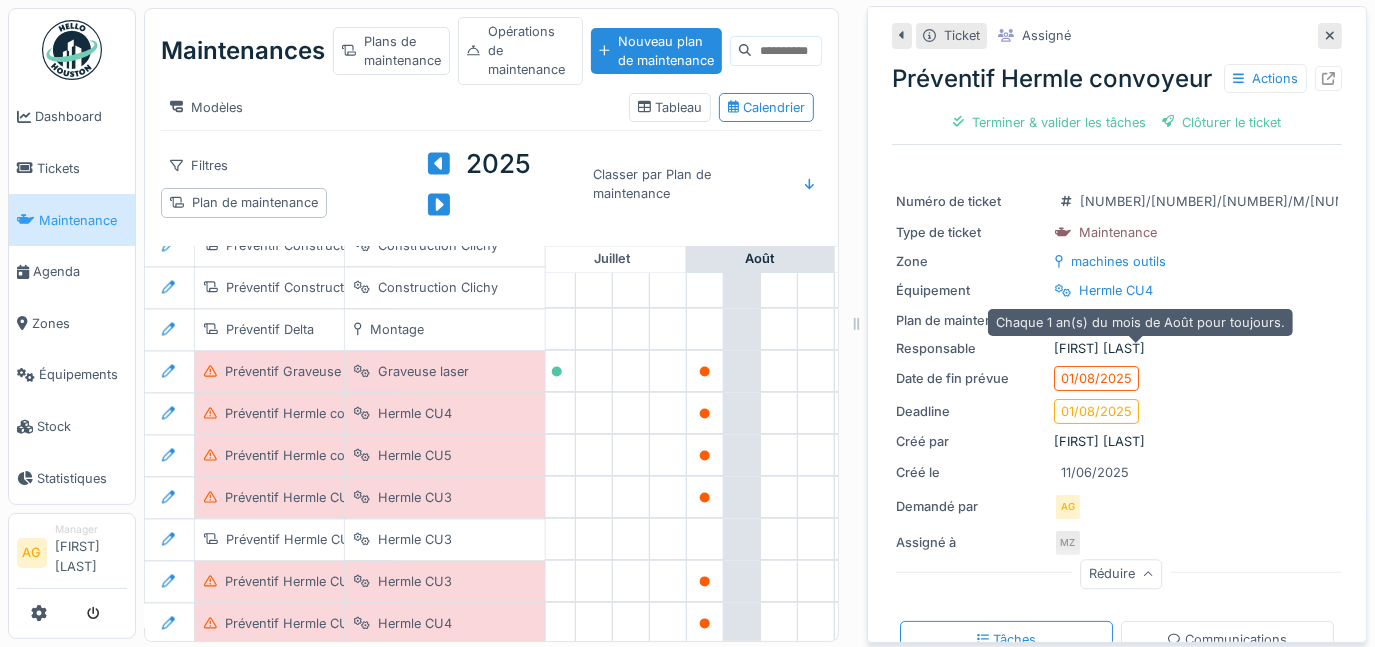 click on "Préventif Hermle convoyeur" at bounding box center [1162, 320] 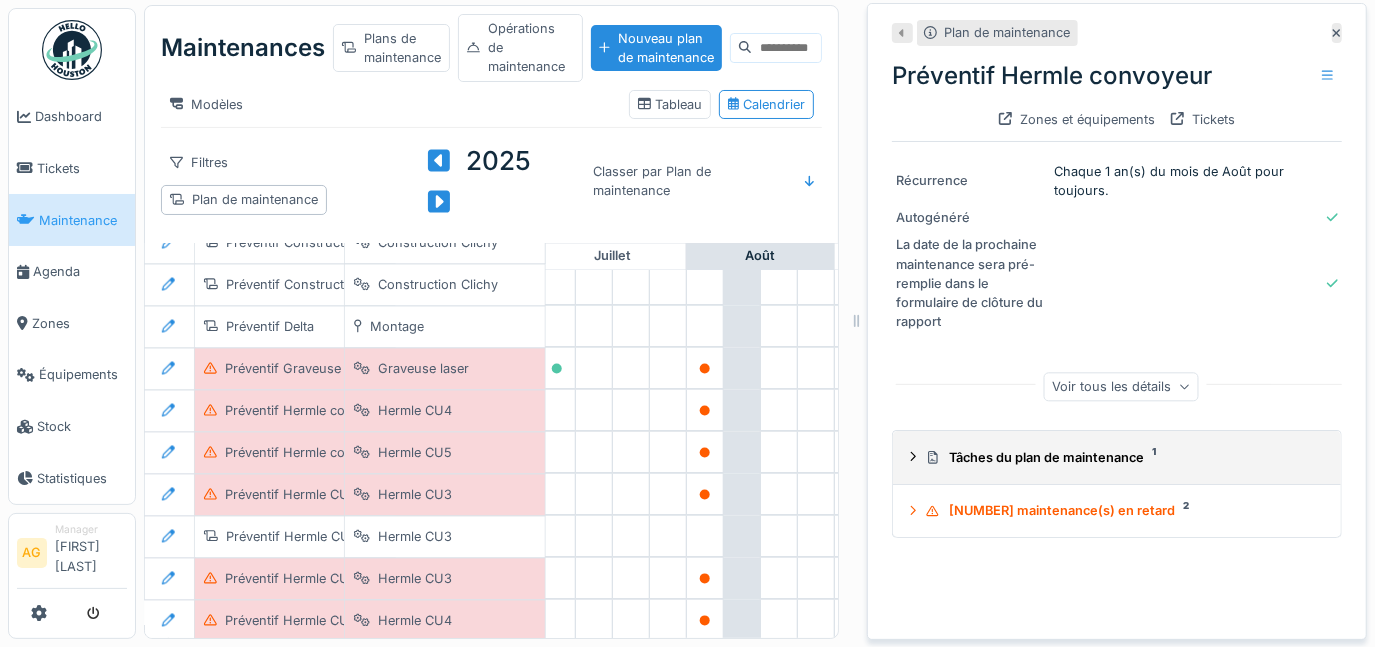 scroll, scrollTop: 16, scrollLeft: 0, axis: vertical 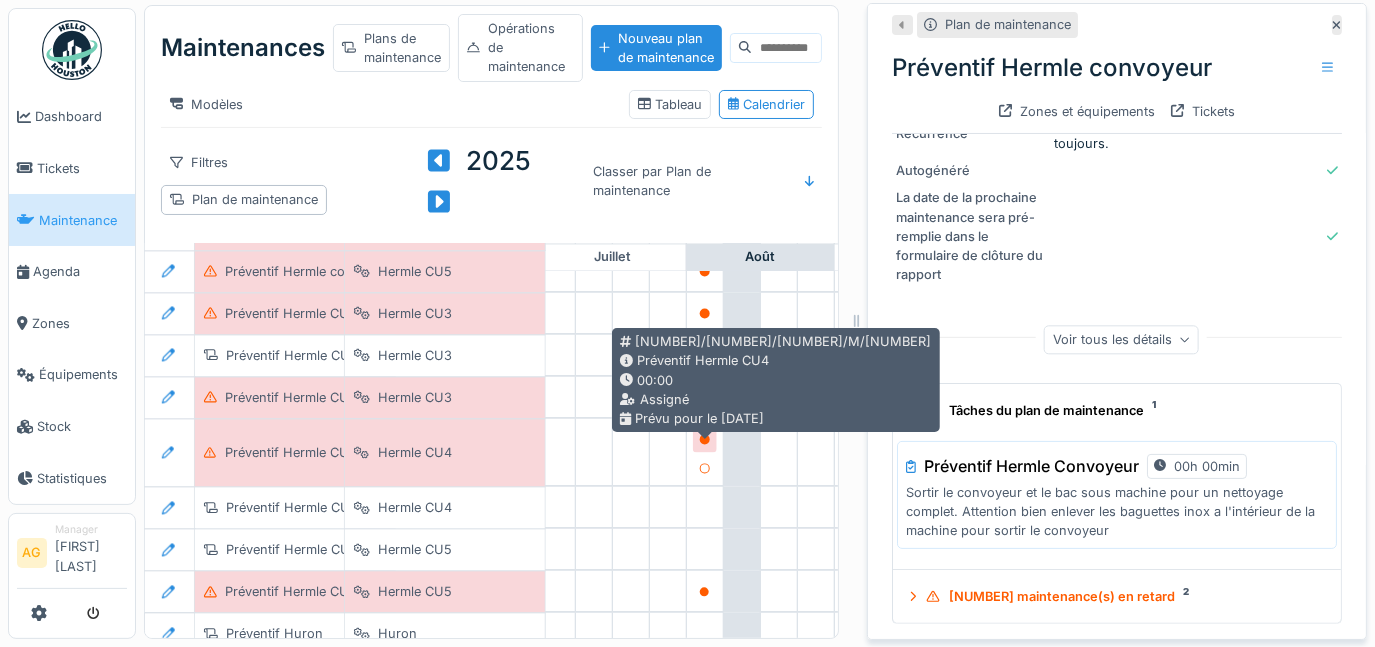 click 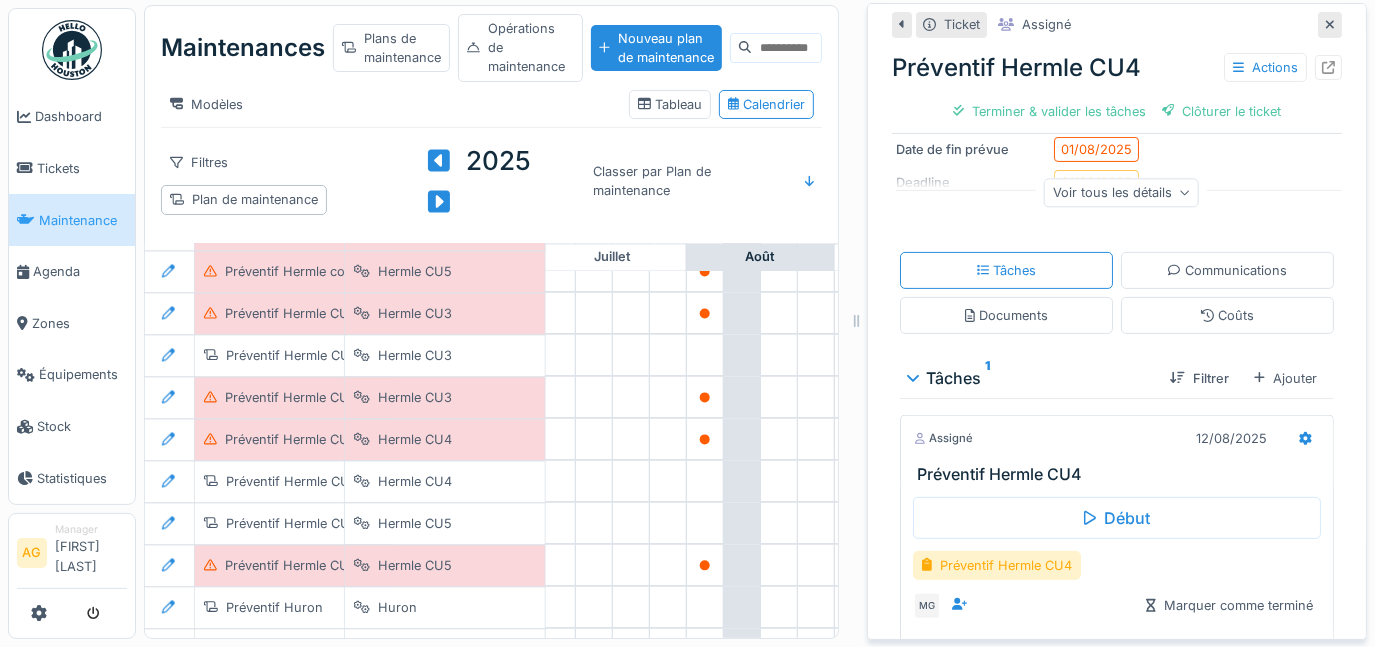 scroll, scrollTop: 302, scrollLeft: 0, axis: vertical 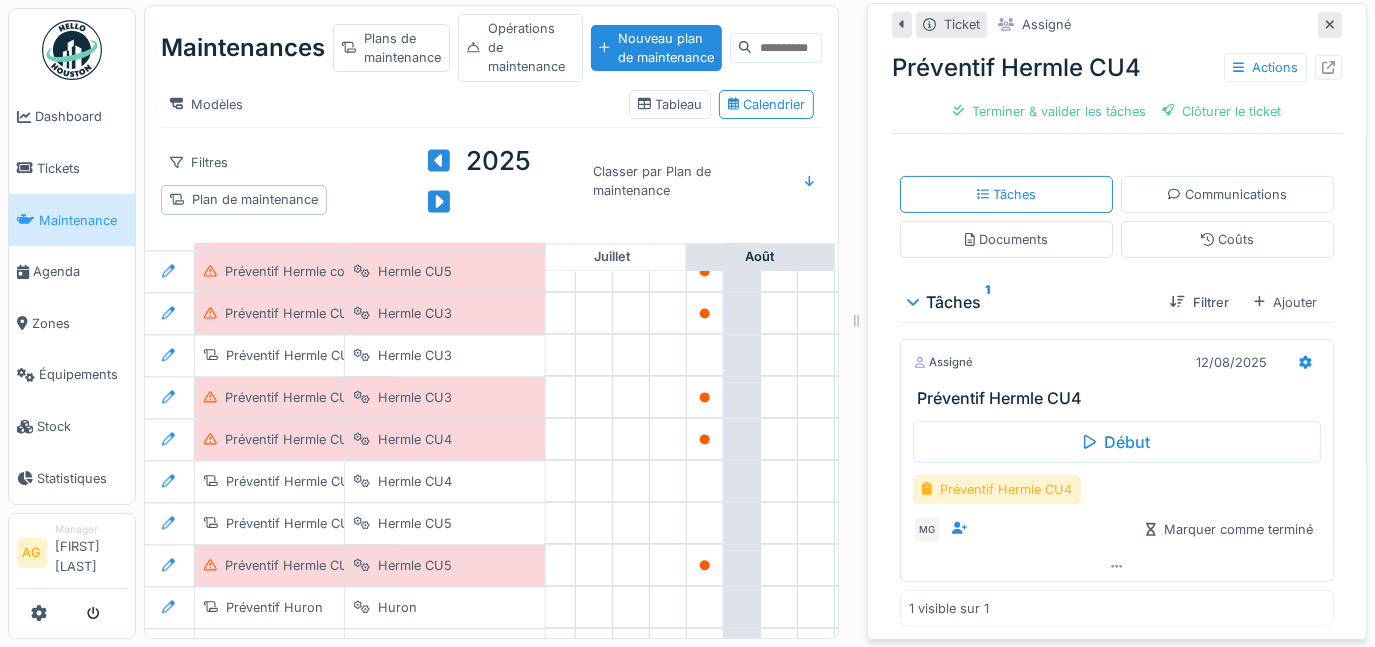 click on "Préventif Hermle CU4" at bounding box center (997, 489) 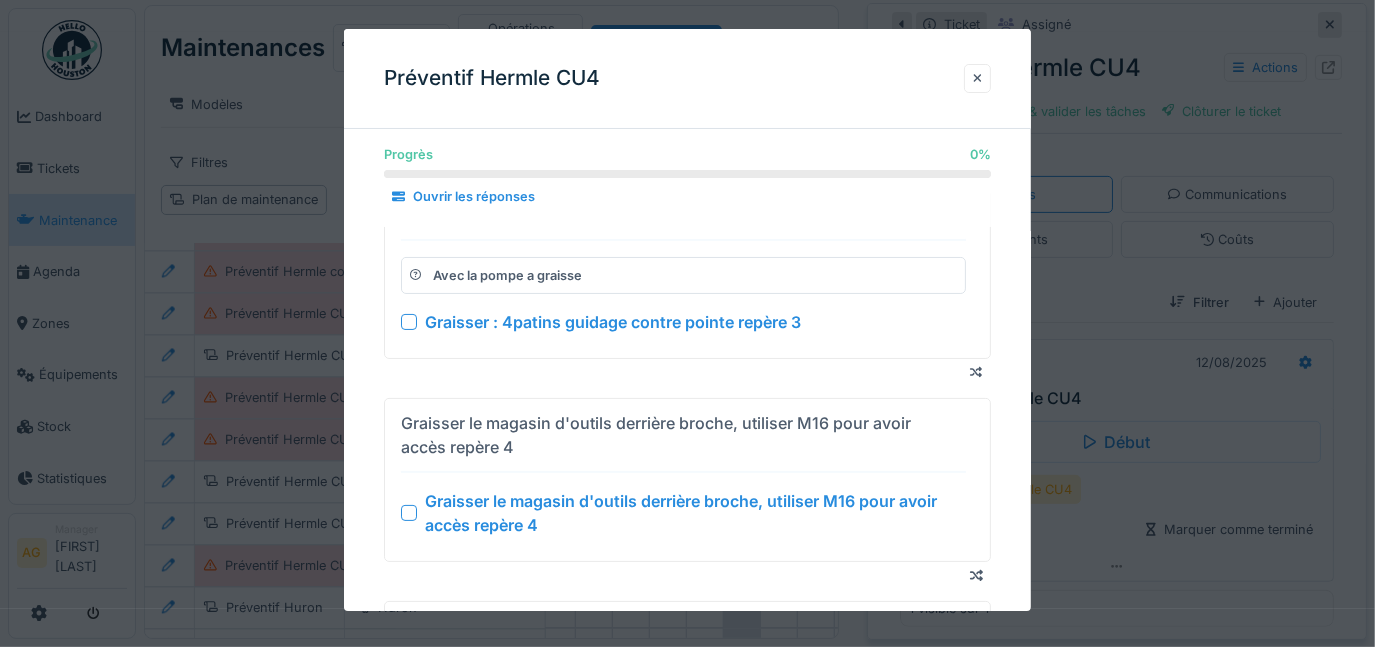 scroll, scrollTop: 0, scrollLeft: 0, axis: both 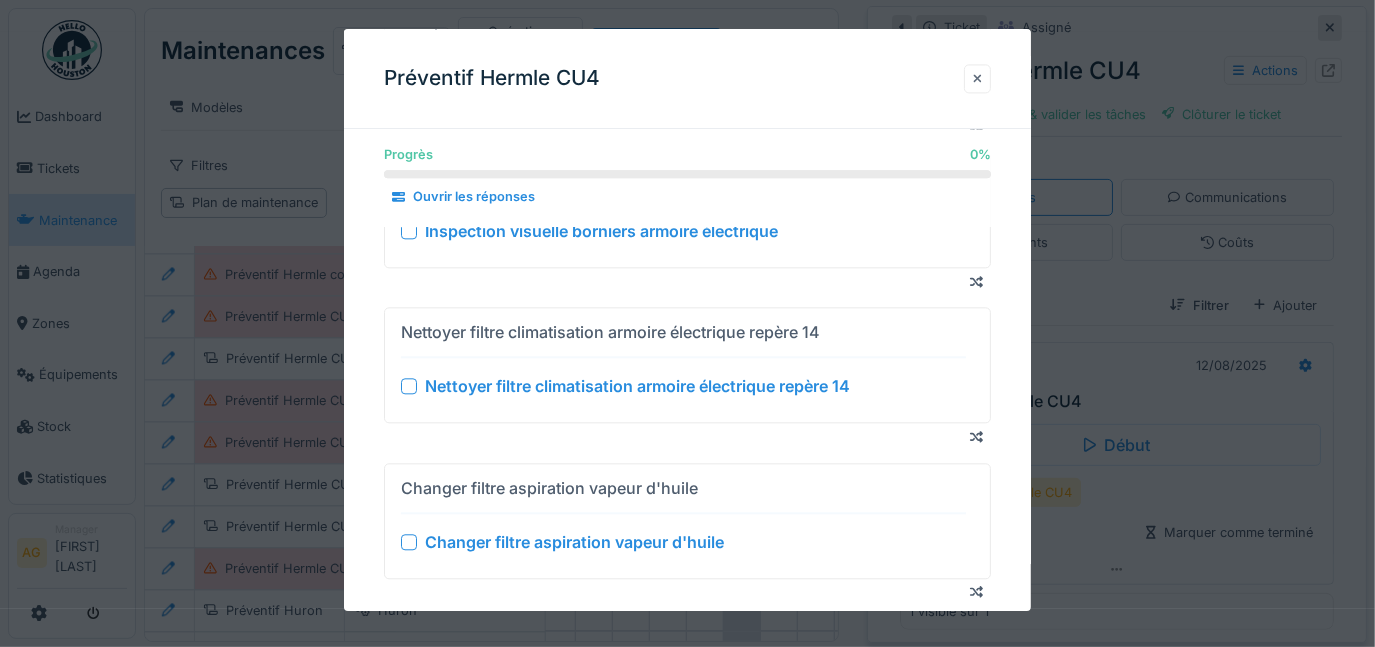 click at bounding box center [978, 78] 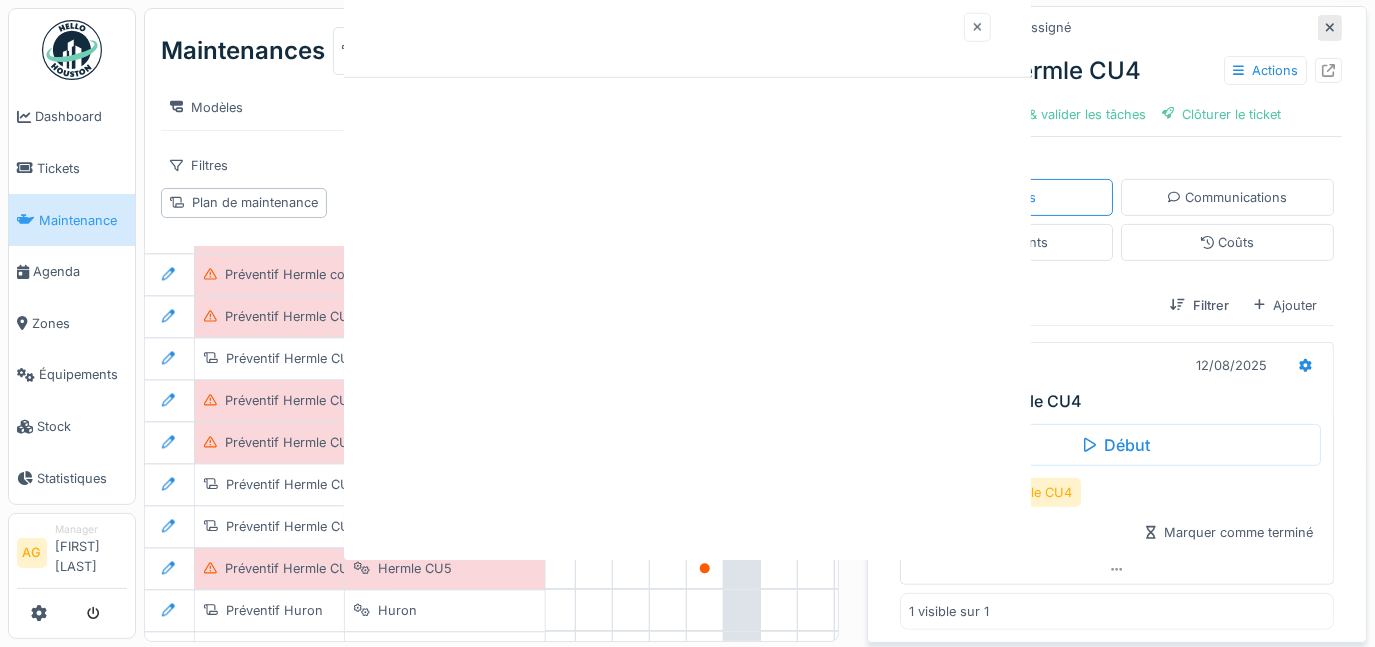 scroll, scrollTop: 0, scrollLeft: 0, axis: both 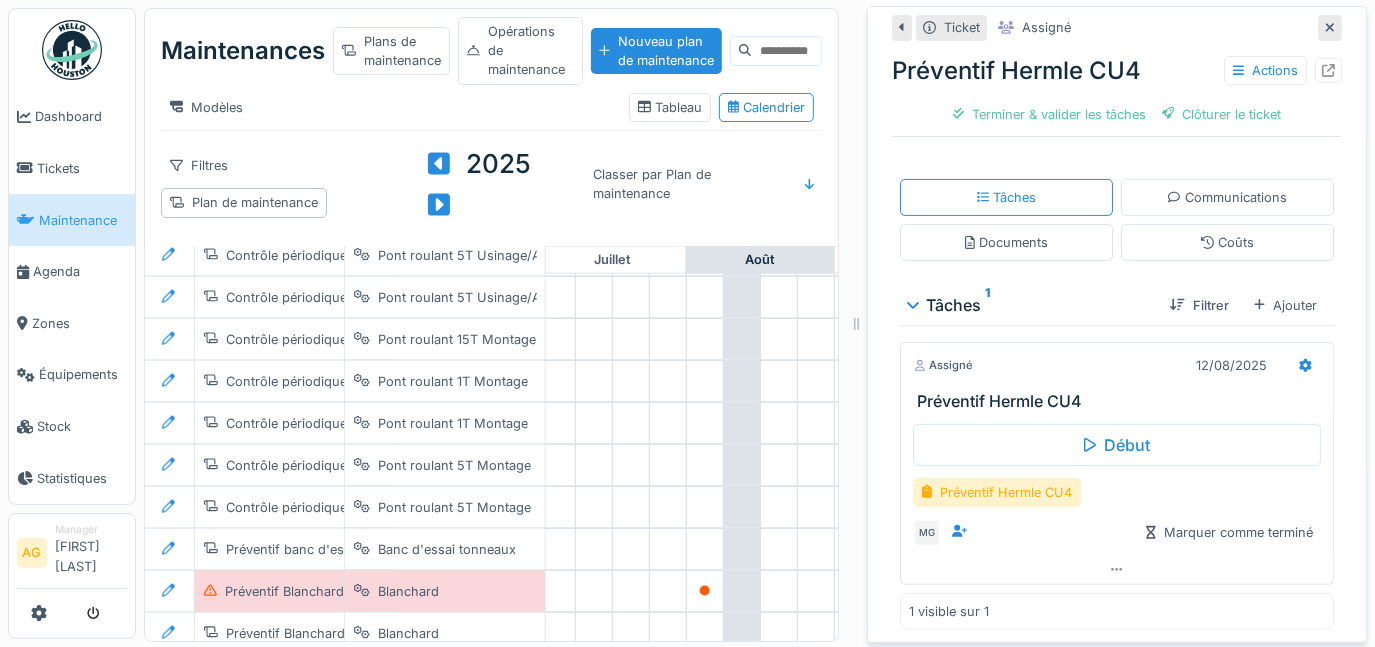 click 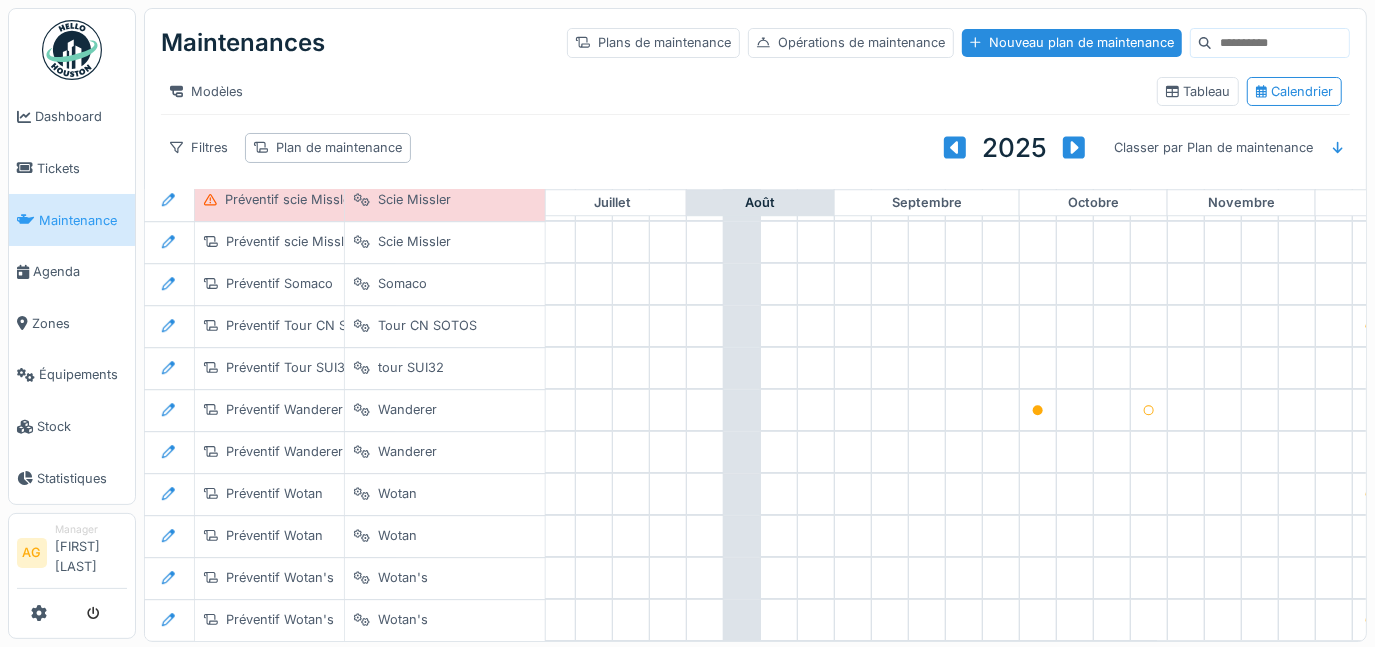scroll, scrollTop: 3913, scrollLeft: 1021, axis: both 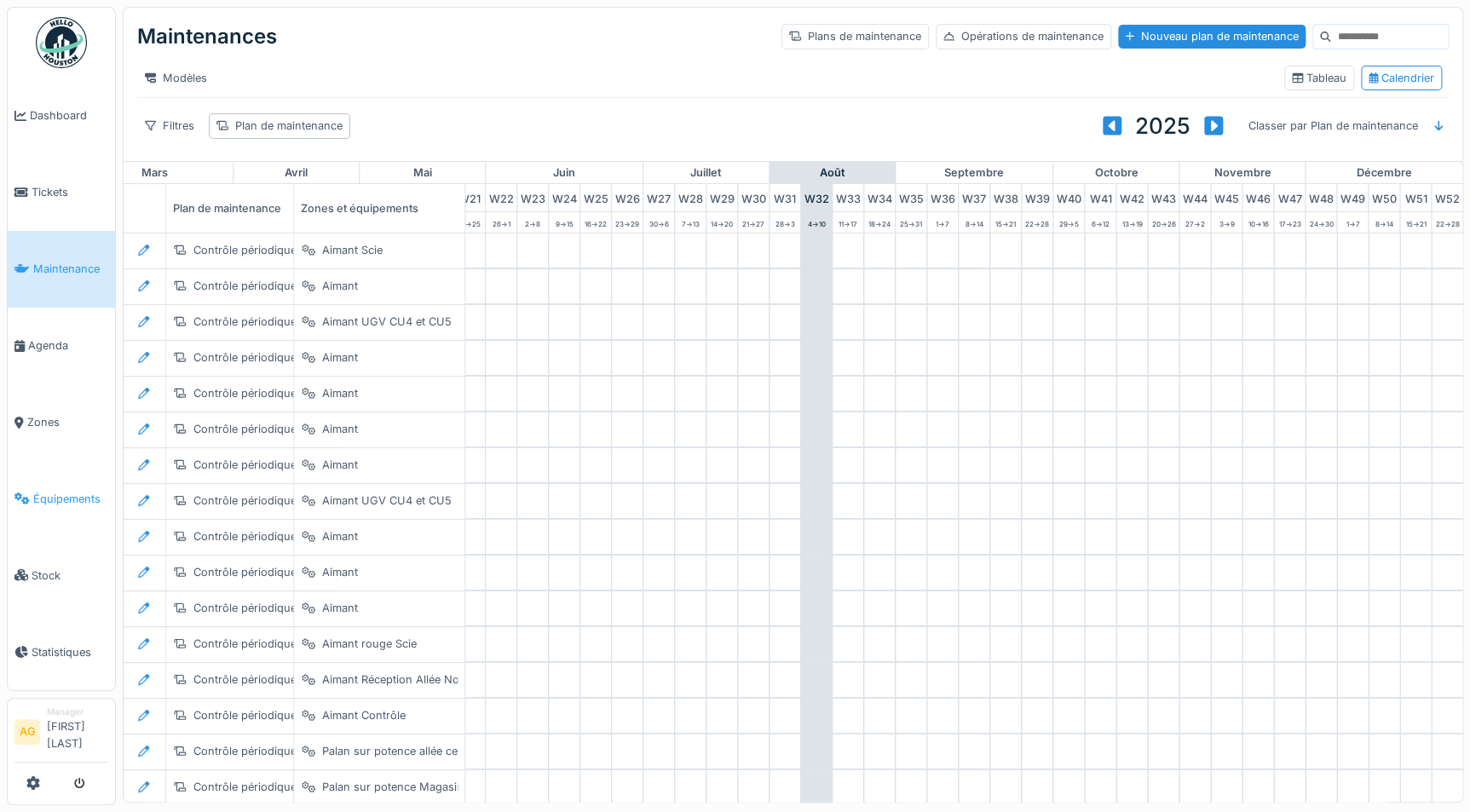 click on "Équipements" at bounding box center (71, 498) 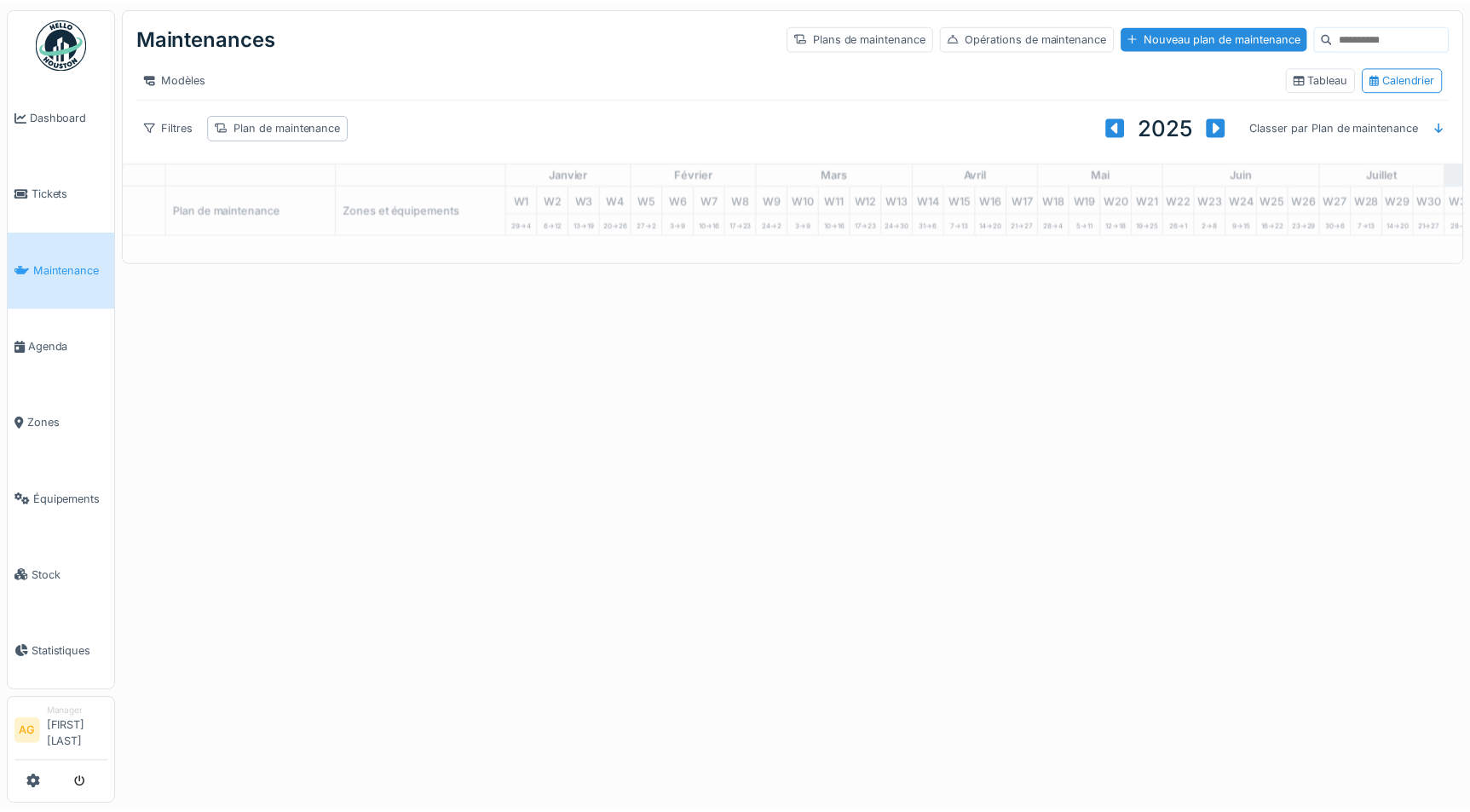 scroll, scrollTop: 0, scrollLeft: 0, axis: both 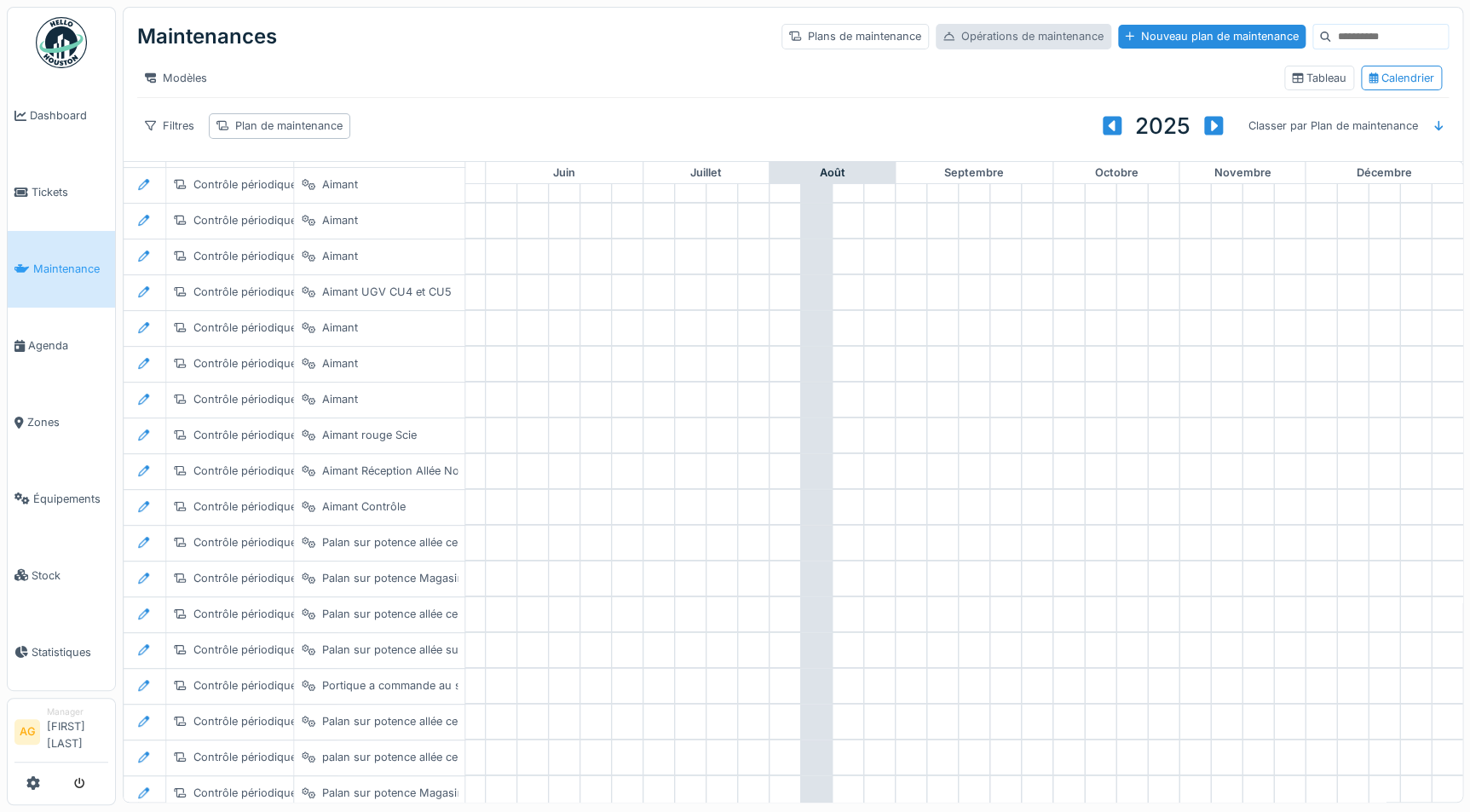 click on "Opérations de maintenance" at bounding box center (1023, 36) 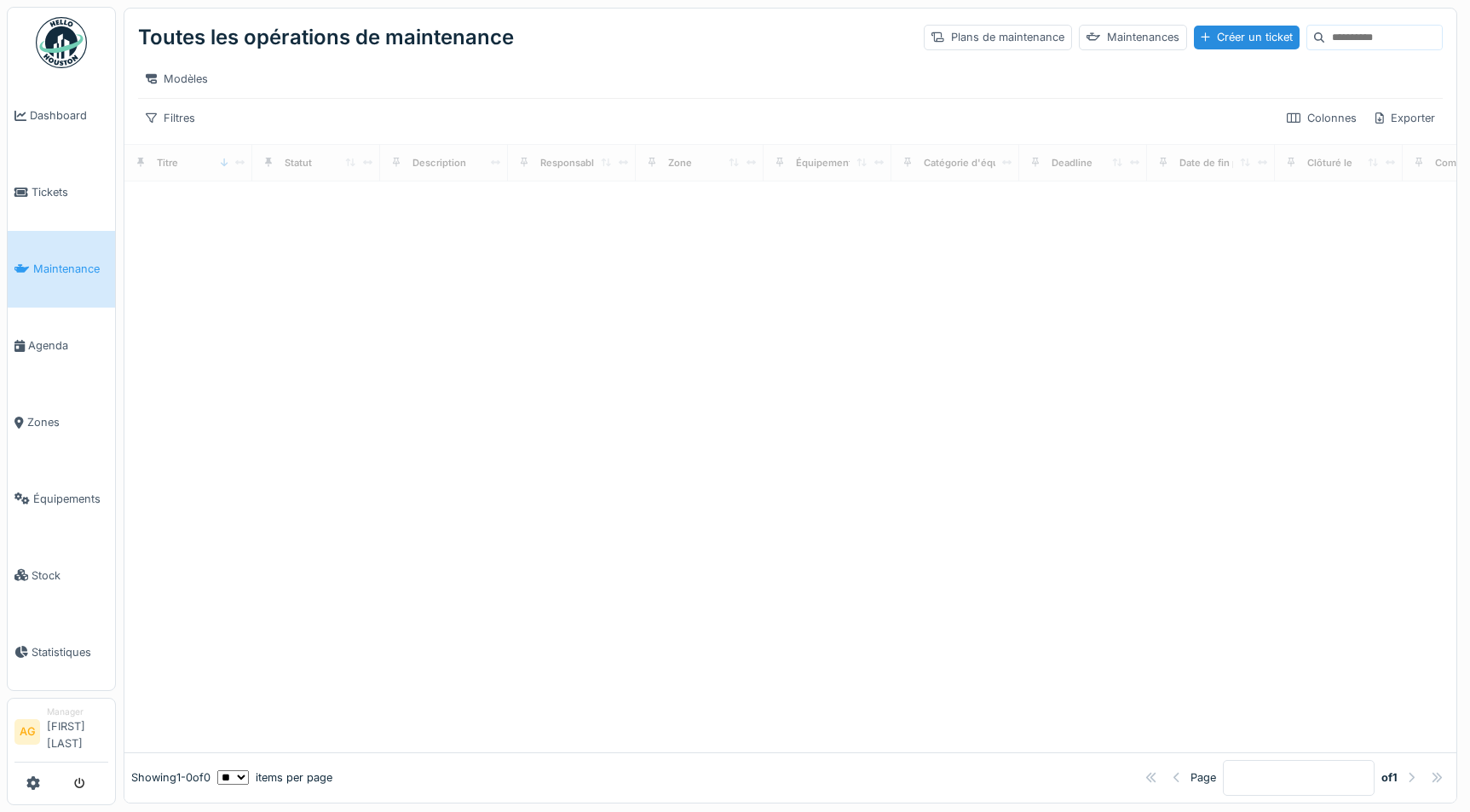scroll, scrollTop: 0, scrollLeft: 0, axis: both 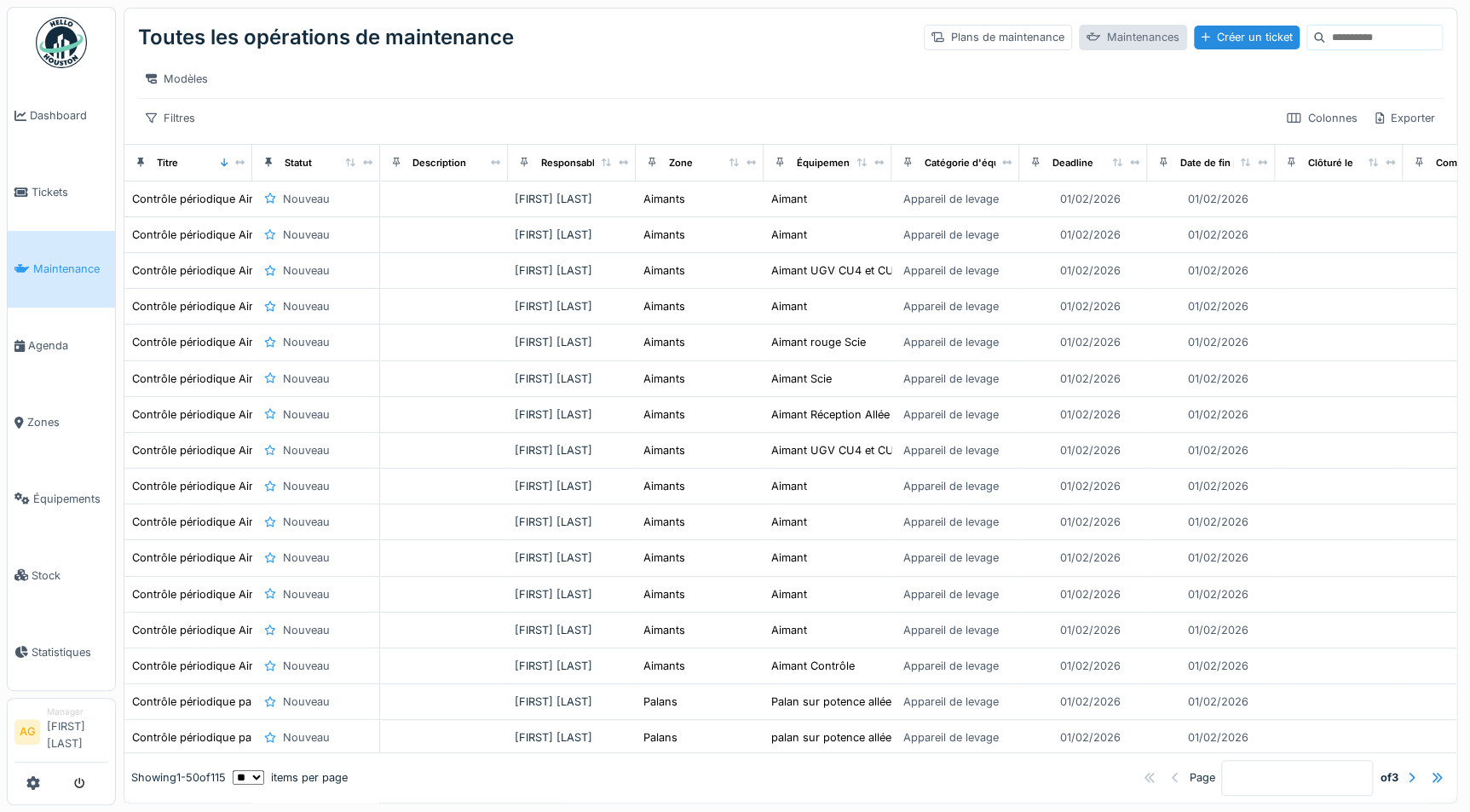 click on "Maintenances" at bounding box center (1133, 37) 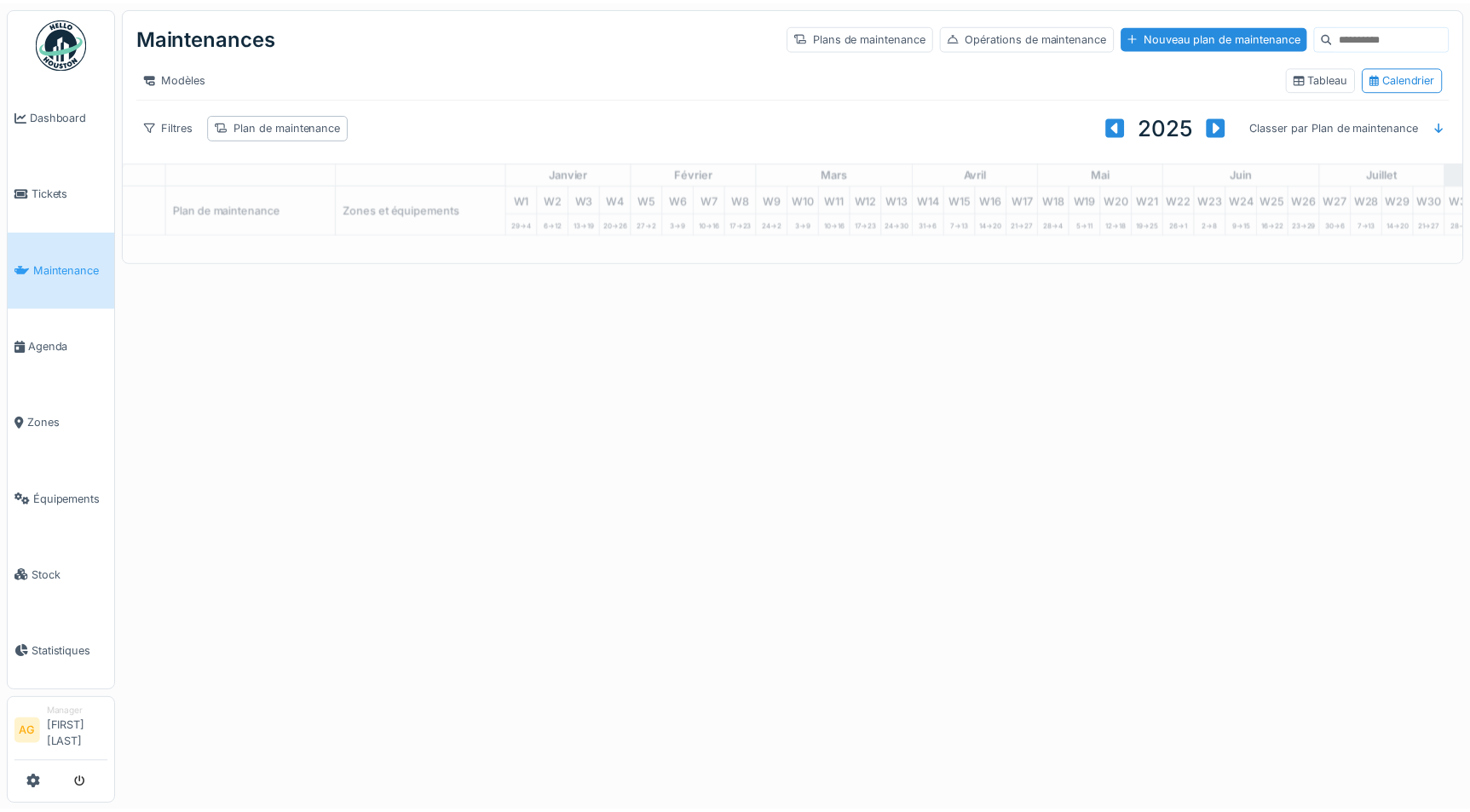 scroll, scrollTop: 0, scrollLeft: 0, axis: both 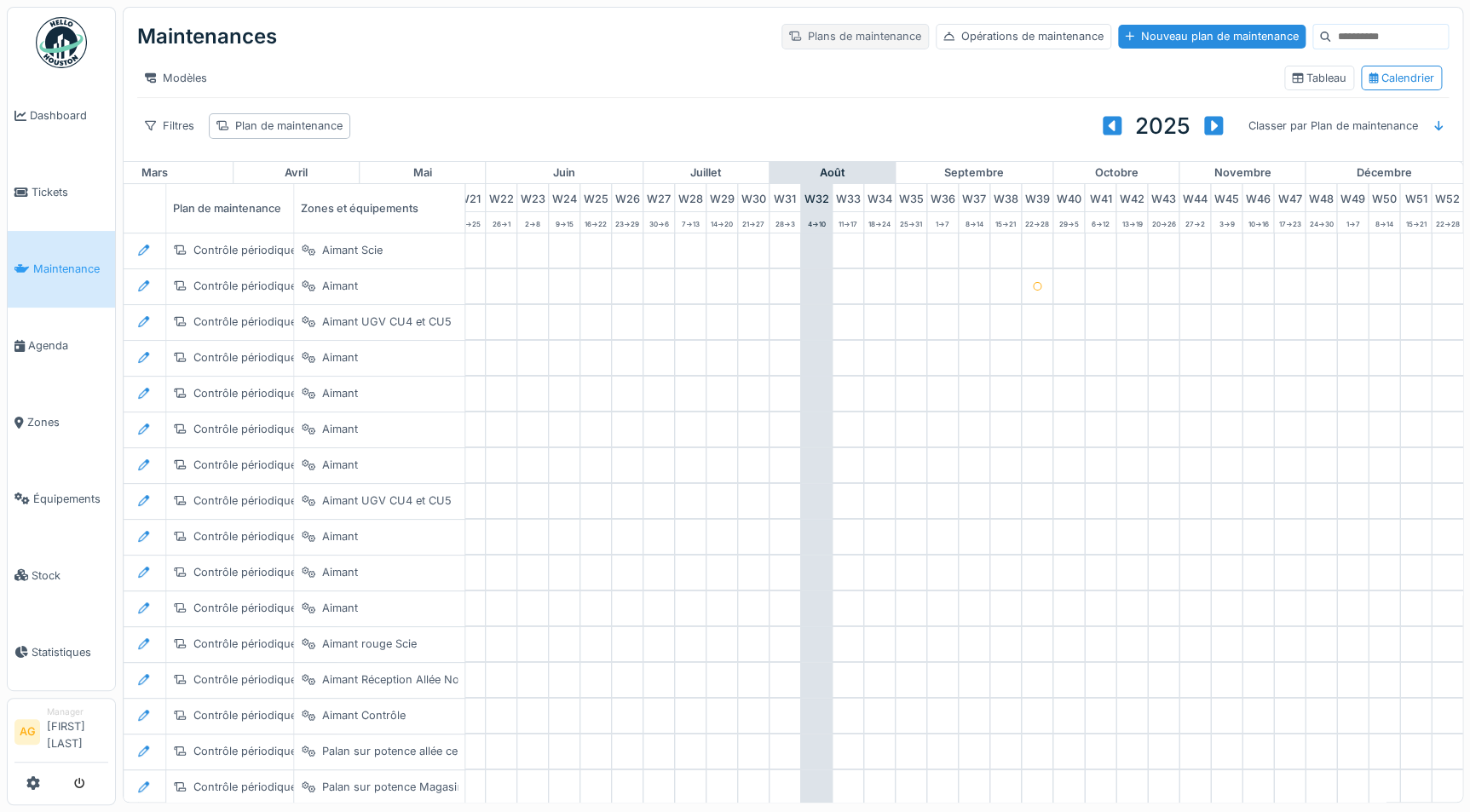 click on "Plans de maintenance" at bounding box center (855, 36) 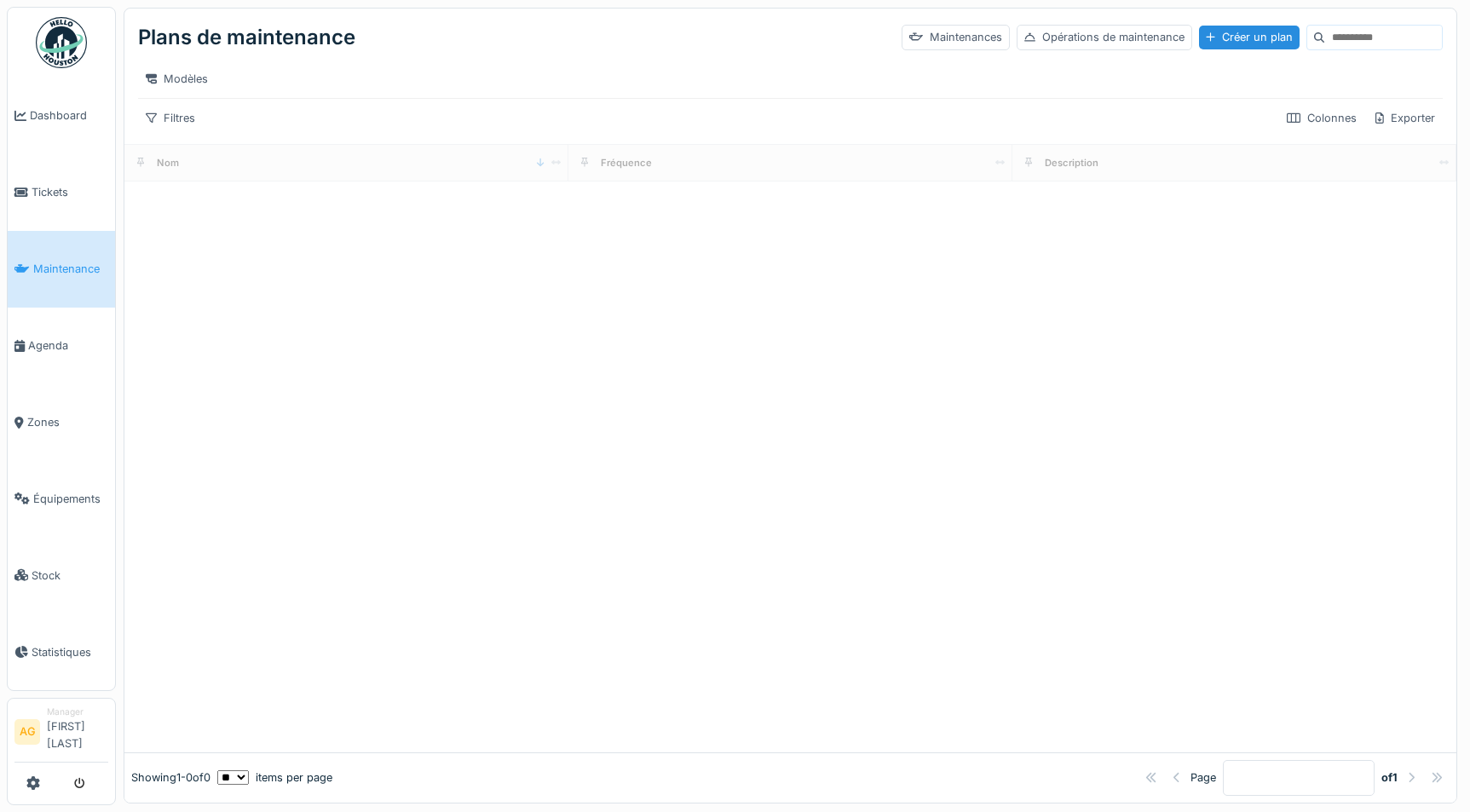 scroll, scrollTop: 0, scrollLeft: 0, axis: both 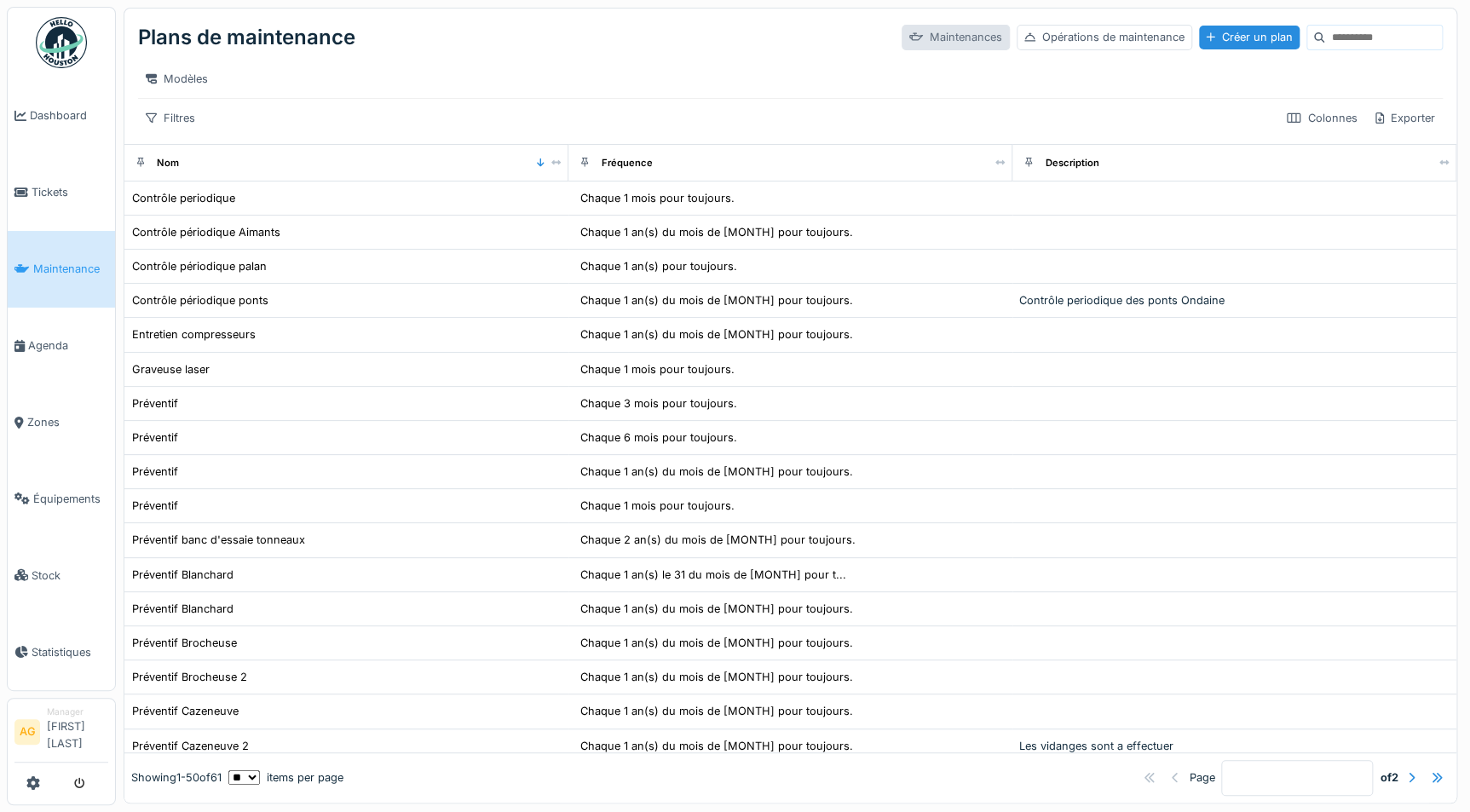click on "Maintenances" at bounding box center [955, 37] 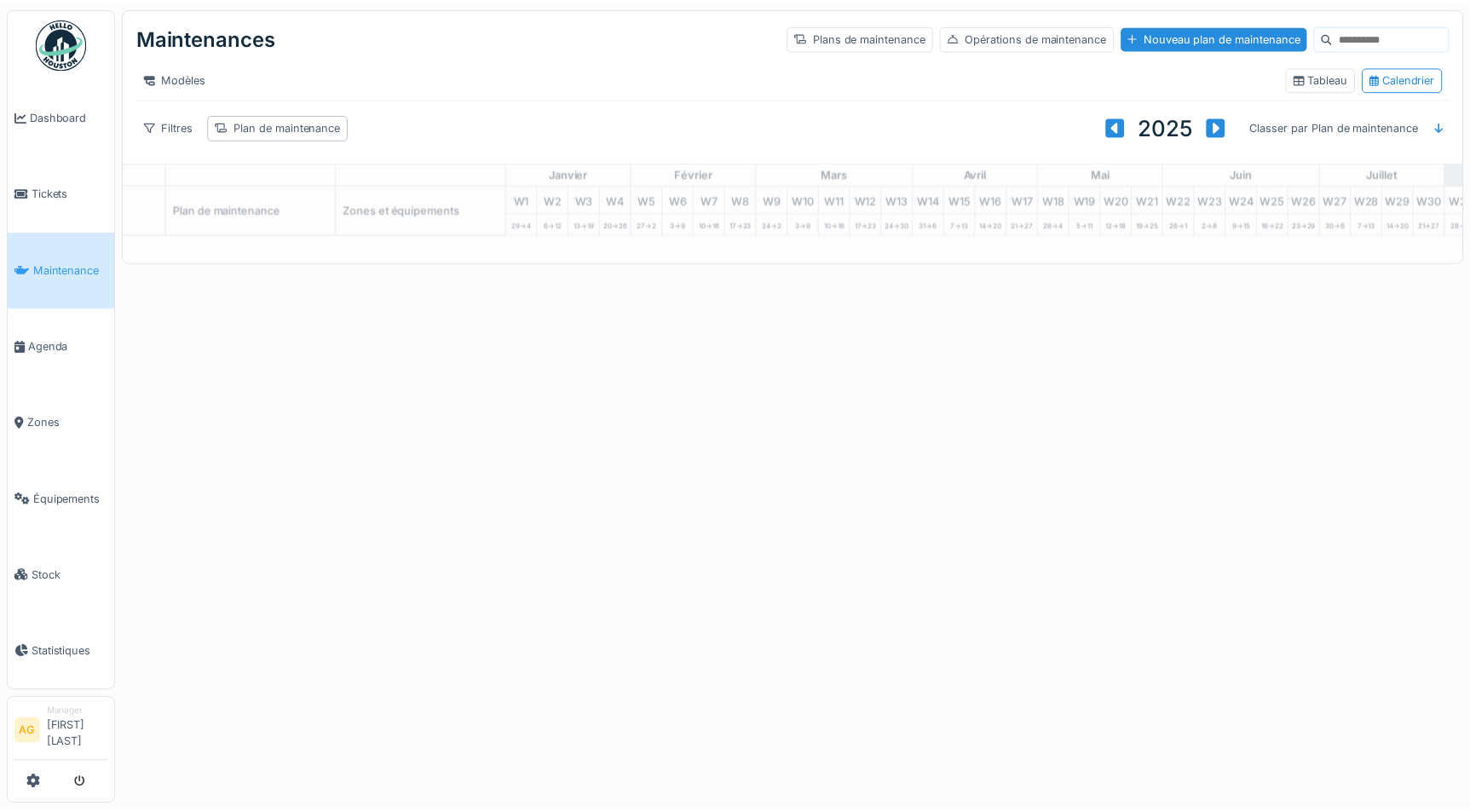 scroll, scrollTop: 0, scrollLeft: 0, axis: both 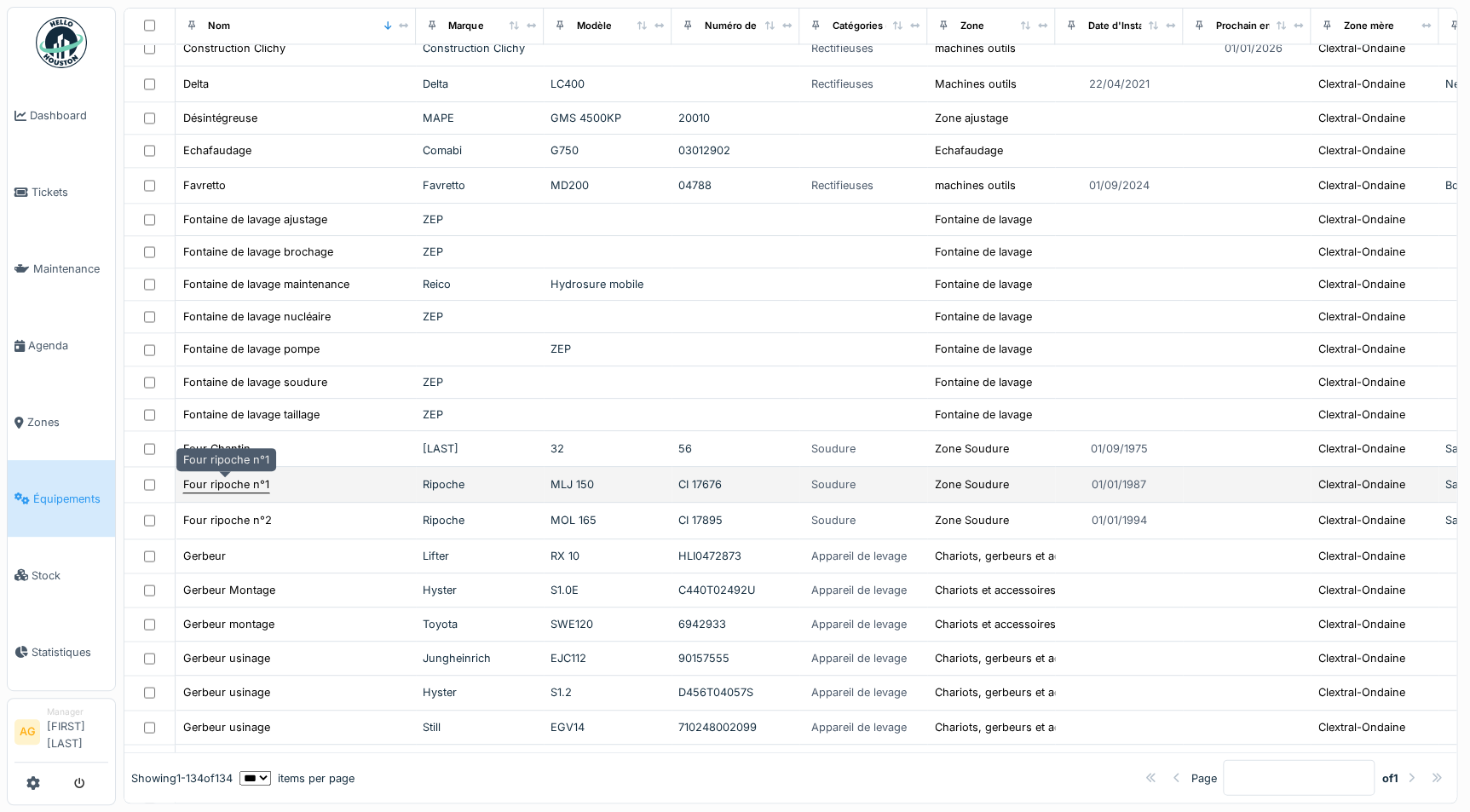 click on "Four ripoche n°1" at bounding box center [226, 484] 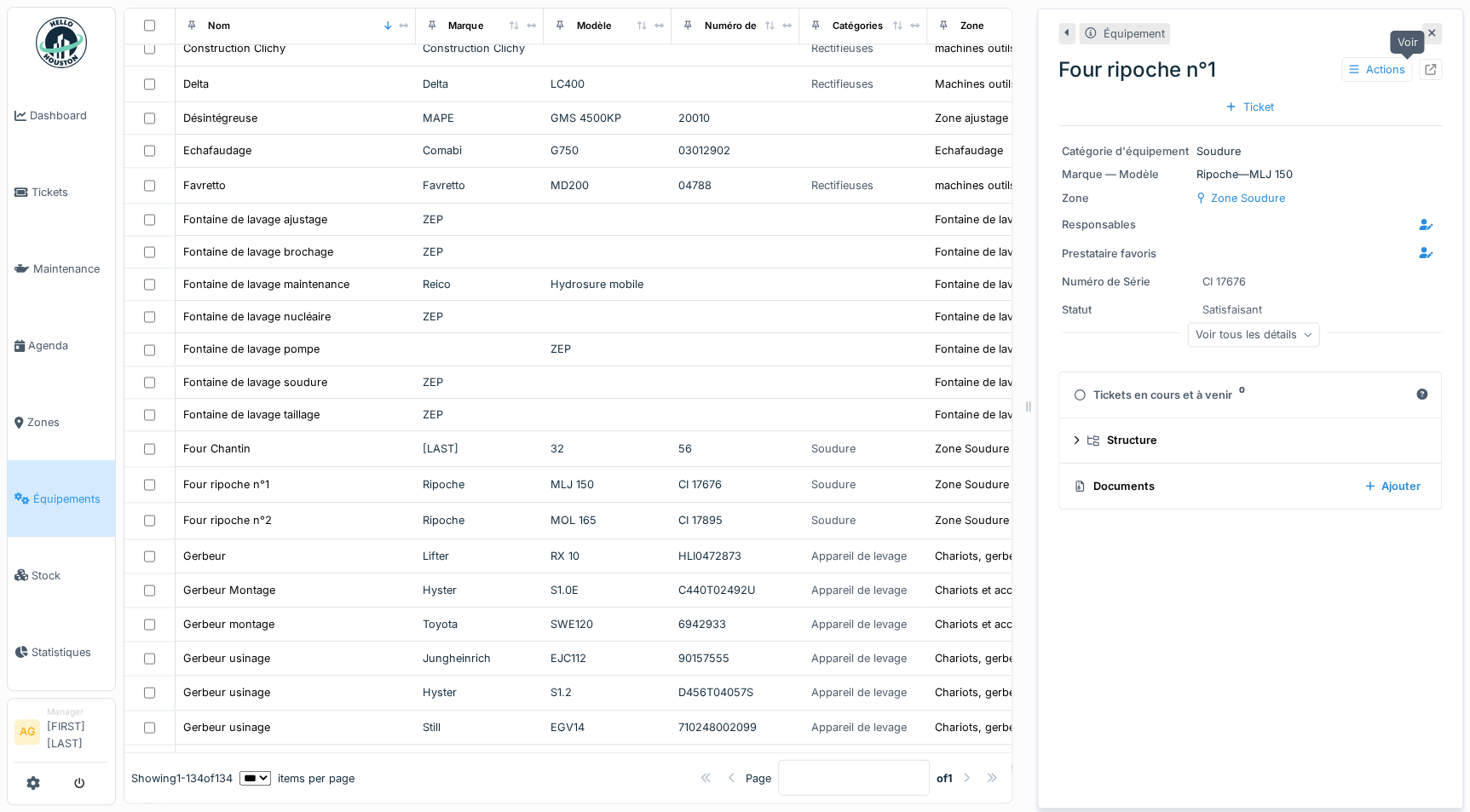 click 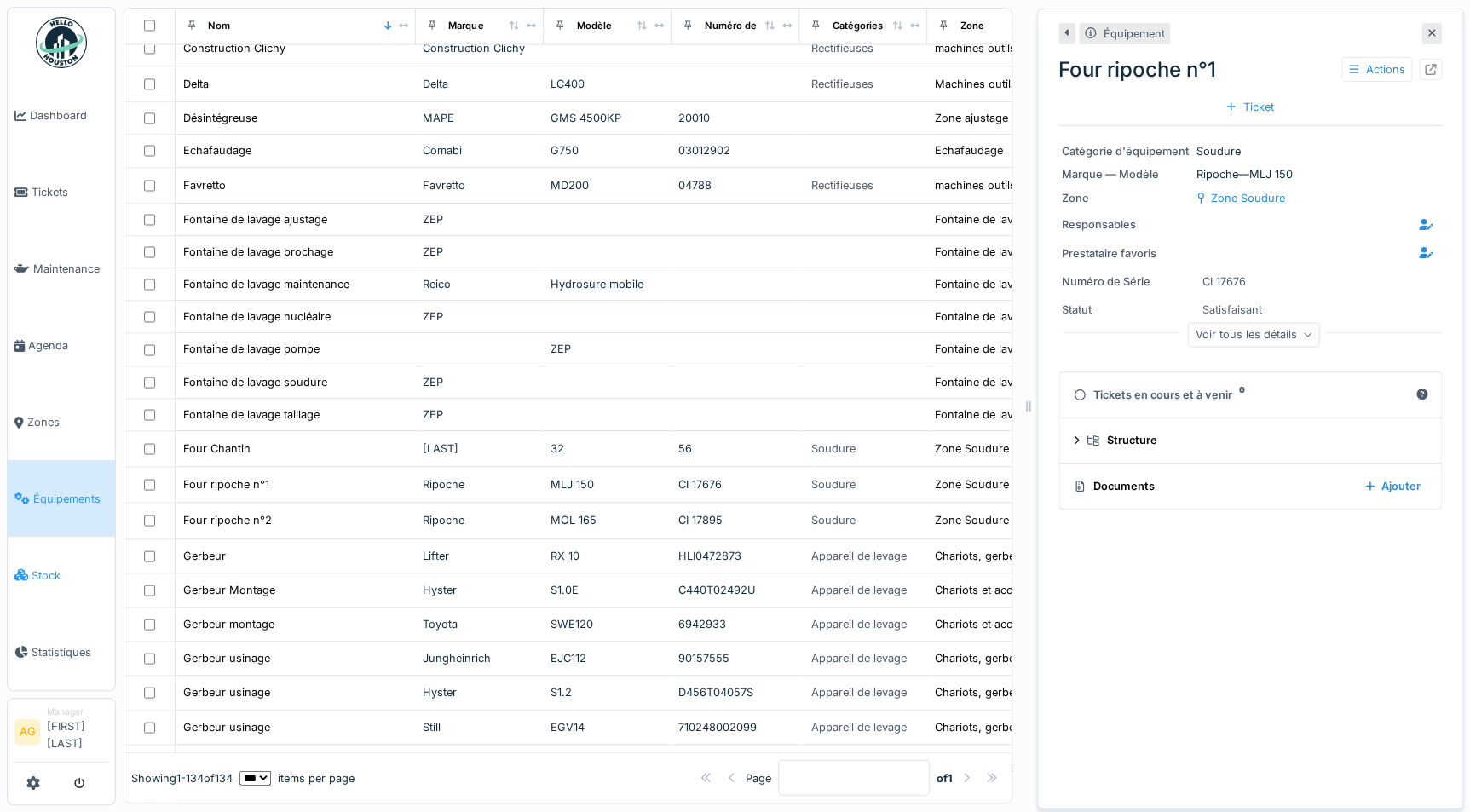 click on "Stock" at bounding box center [61, 575] 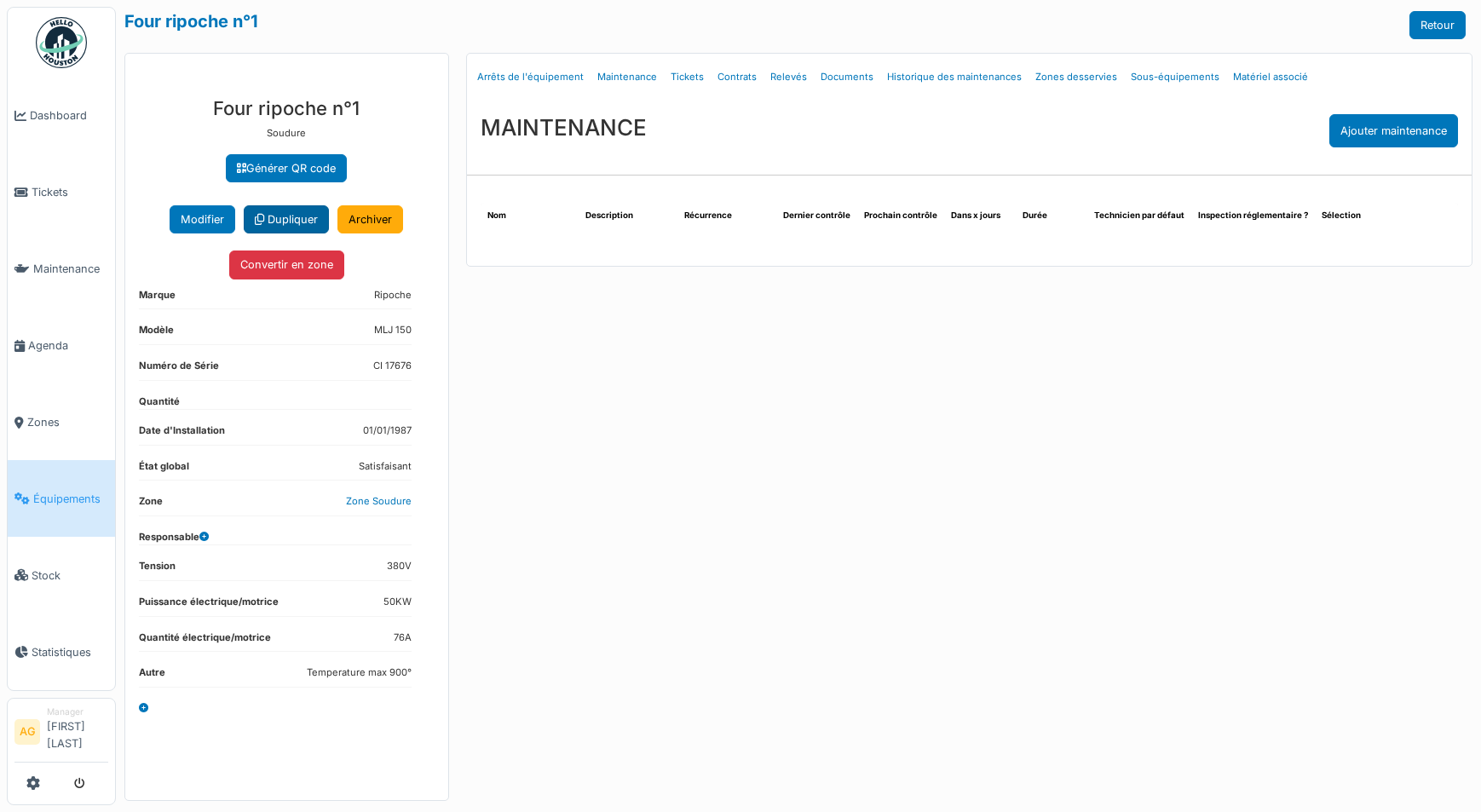 scroll, scrollTop: 0, scrollLeft: 0, axis: both 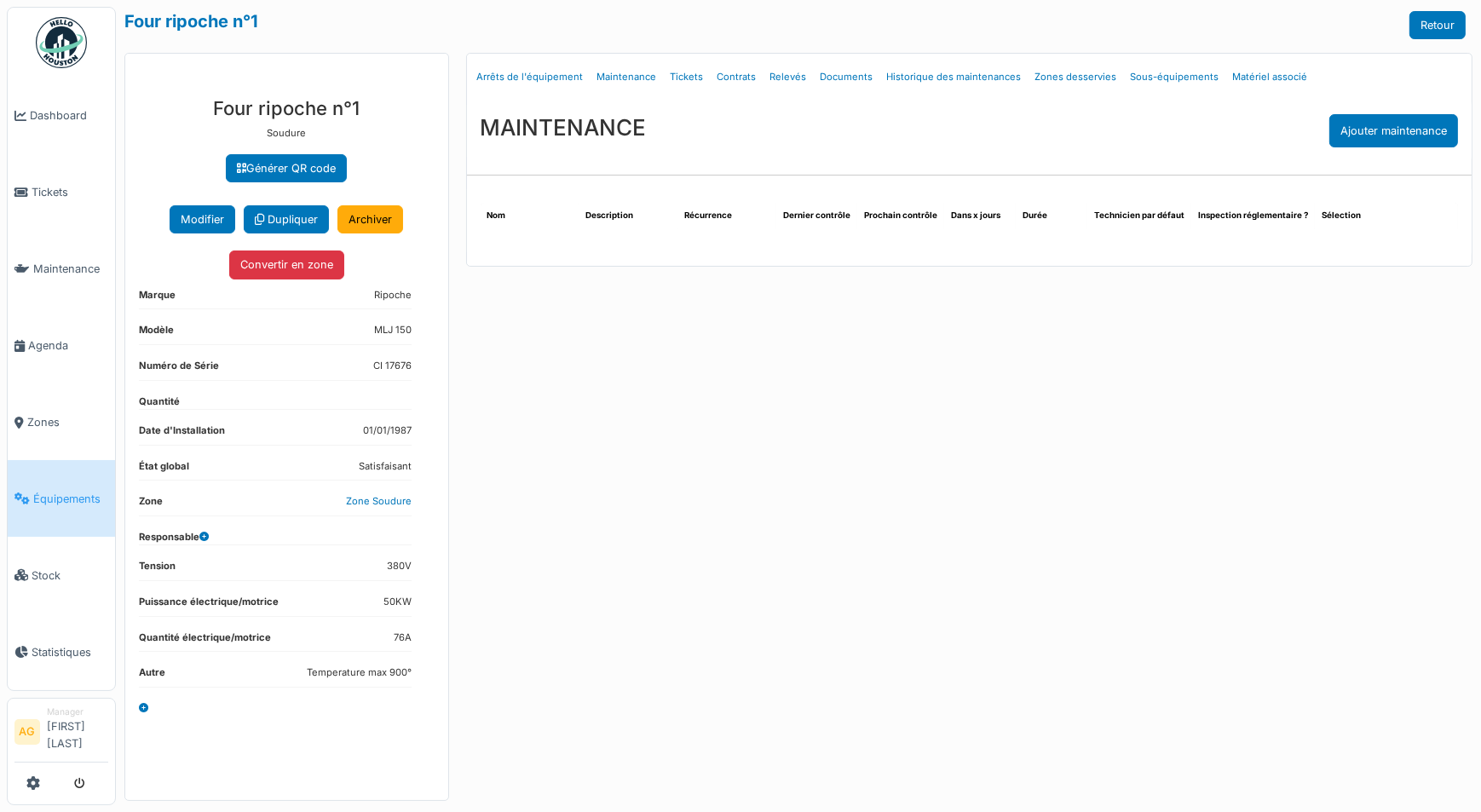click at bounding box center [143, 708] 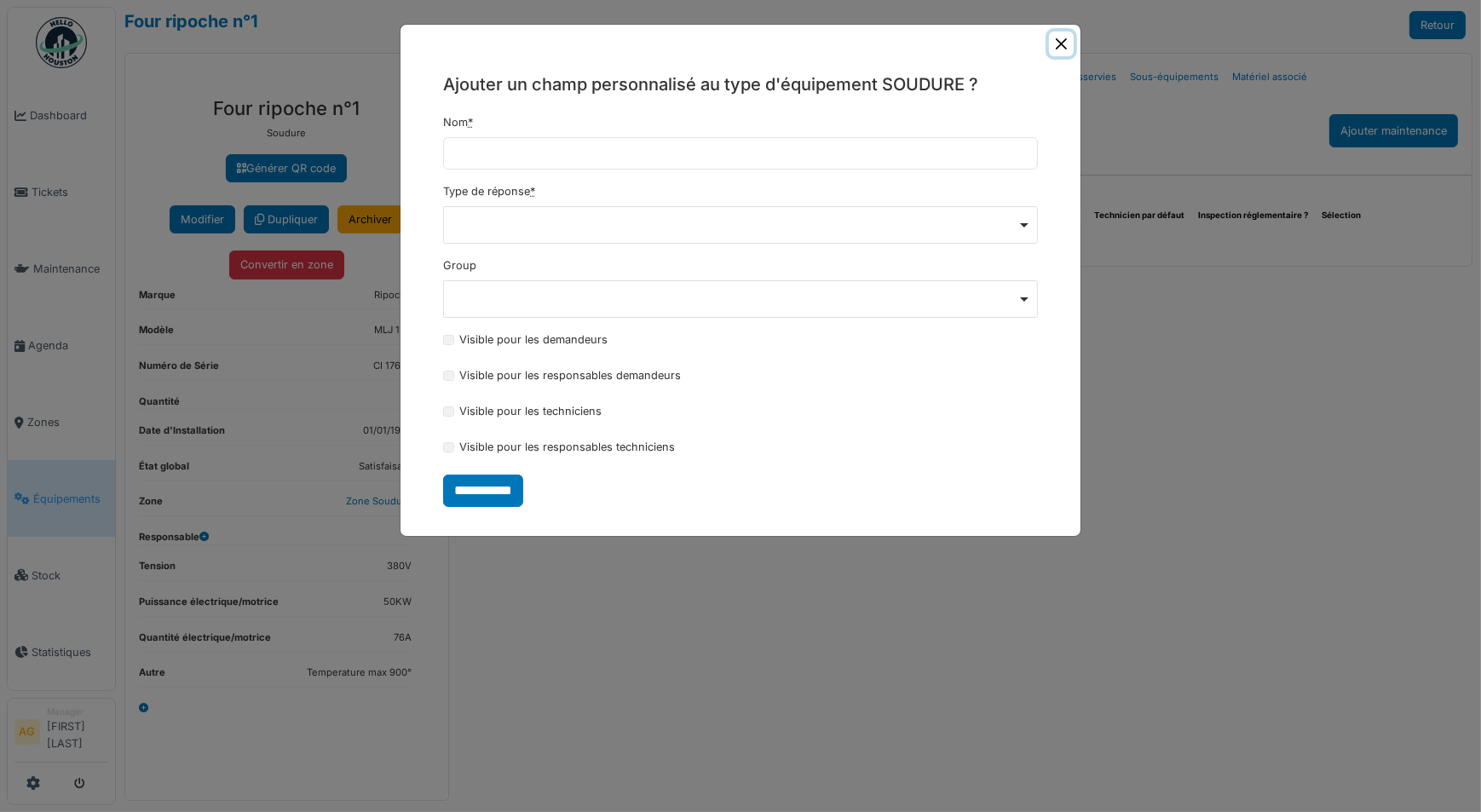 click at bounding box center [1061, 43] 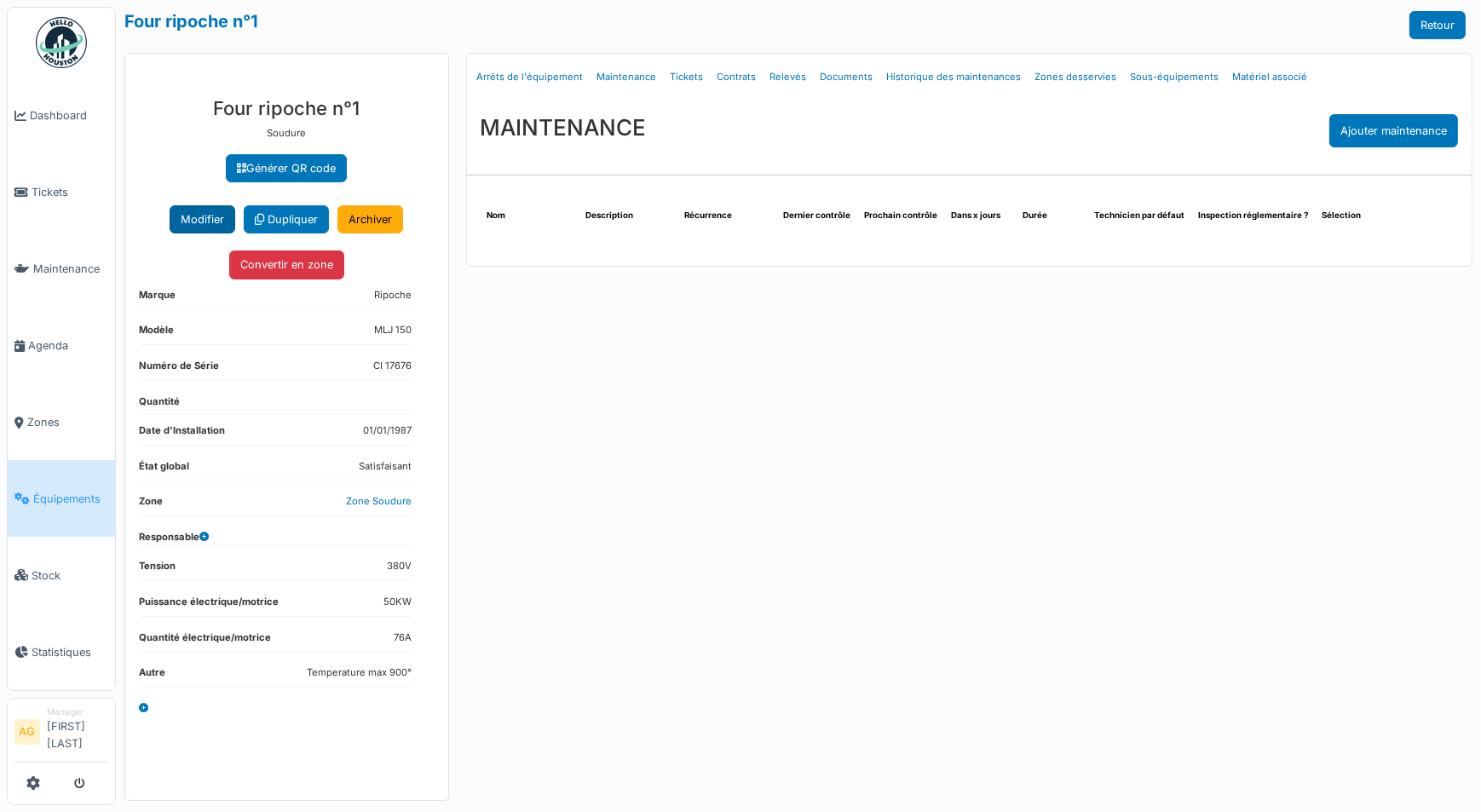 click on "Modifier" at bounding box center [202, 219] 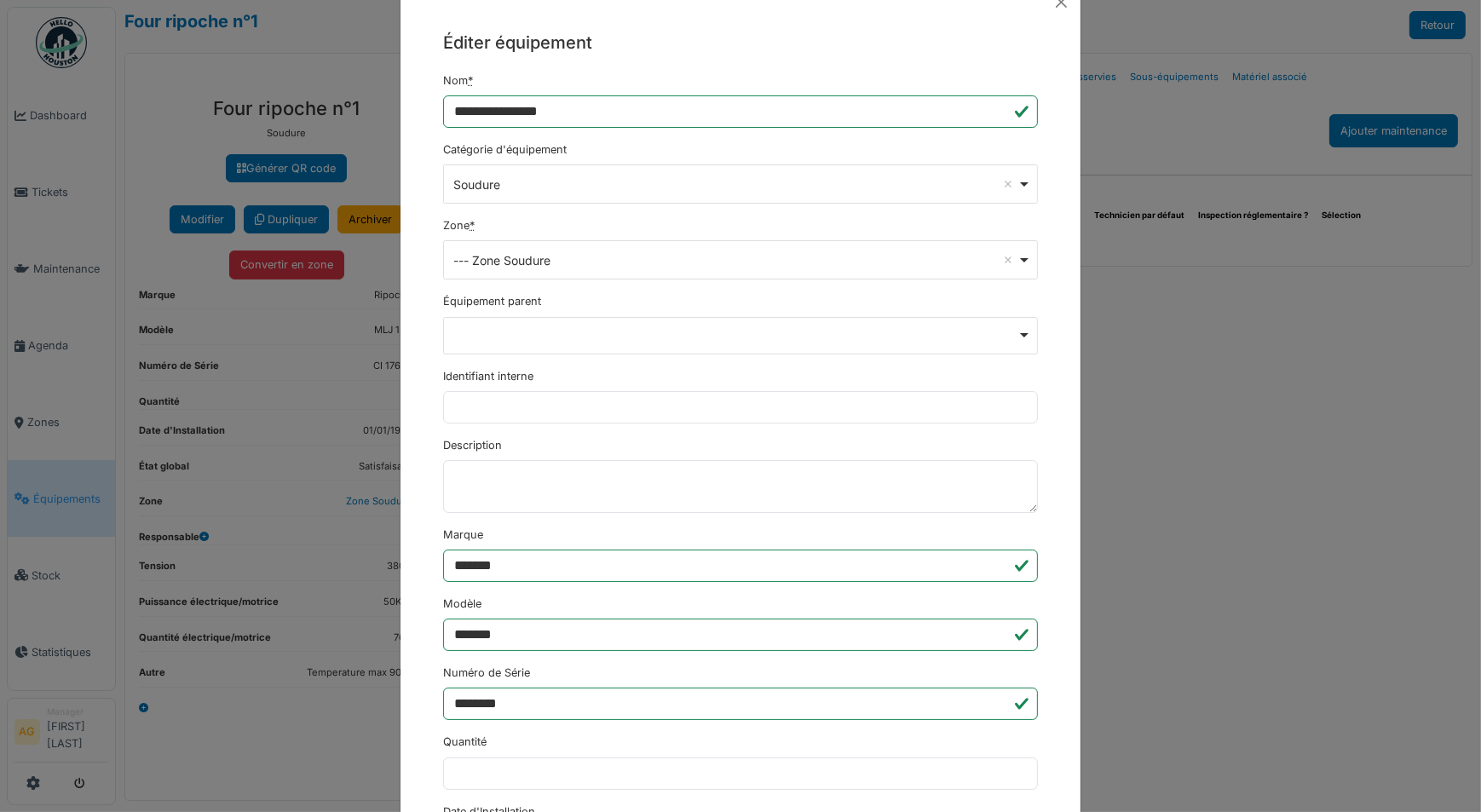 scroll, scrollTop: 0, scrollLeft: 0, axis: both 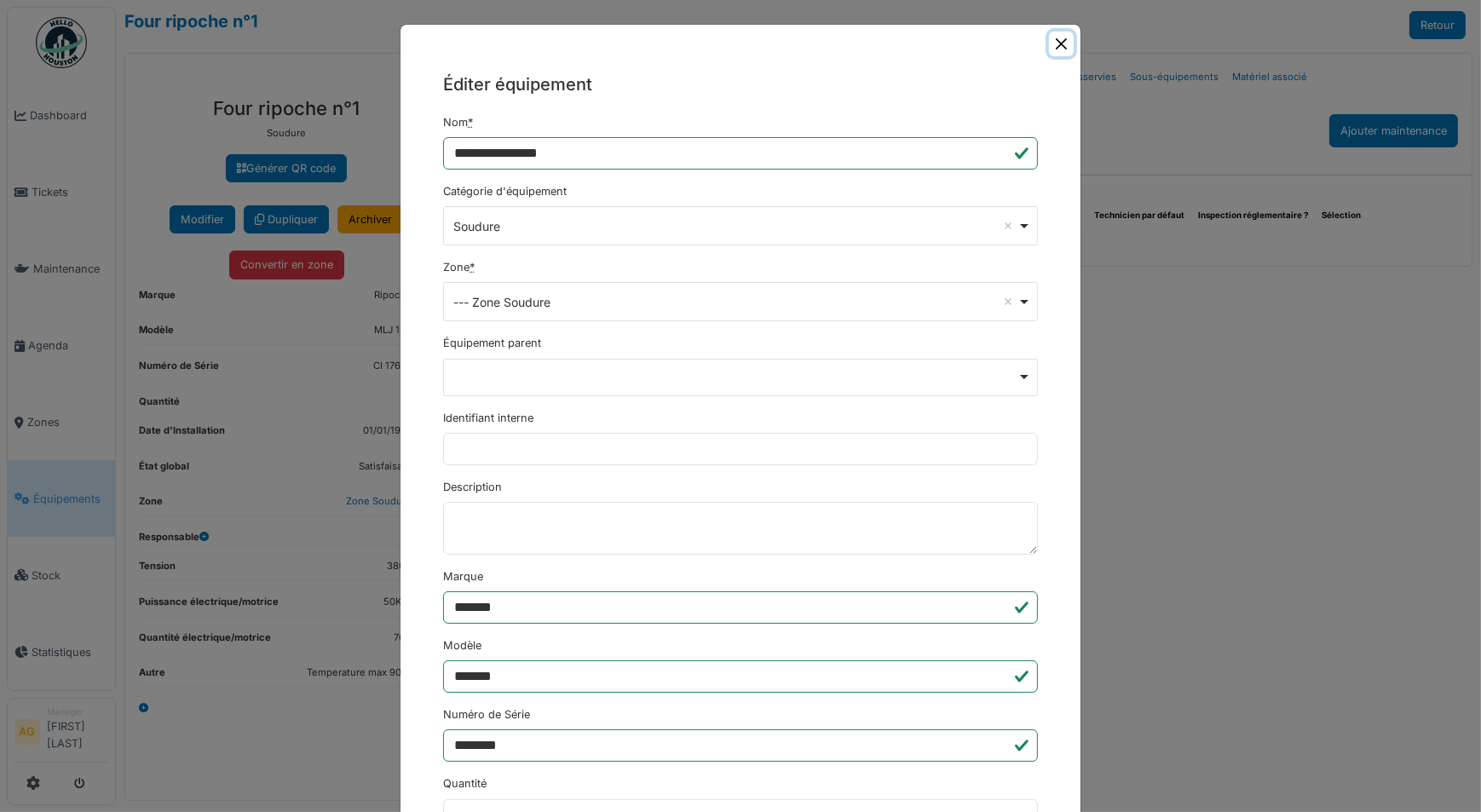 click at bounding box center (1061, 43) 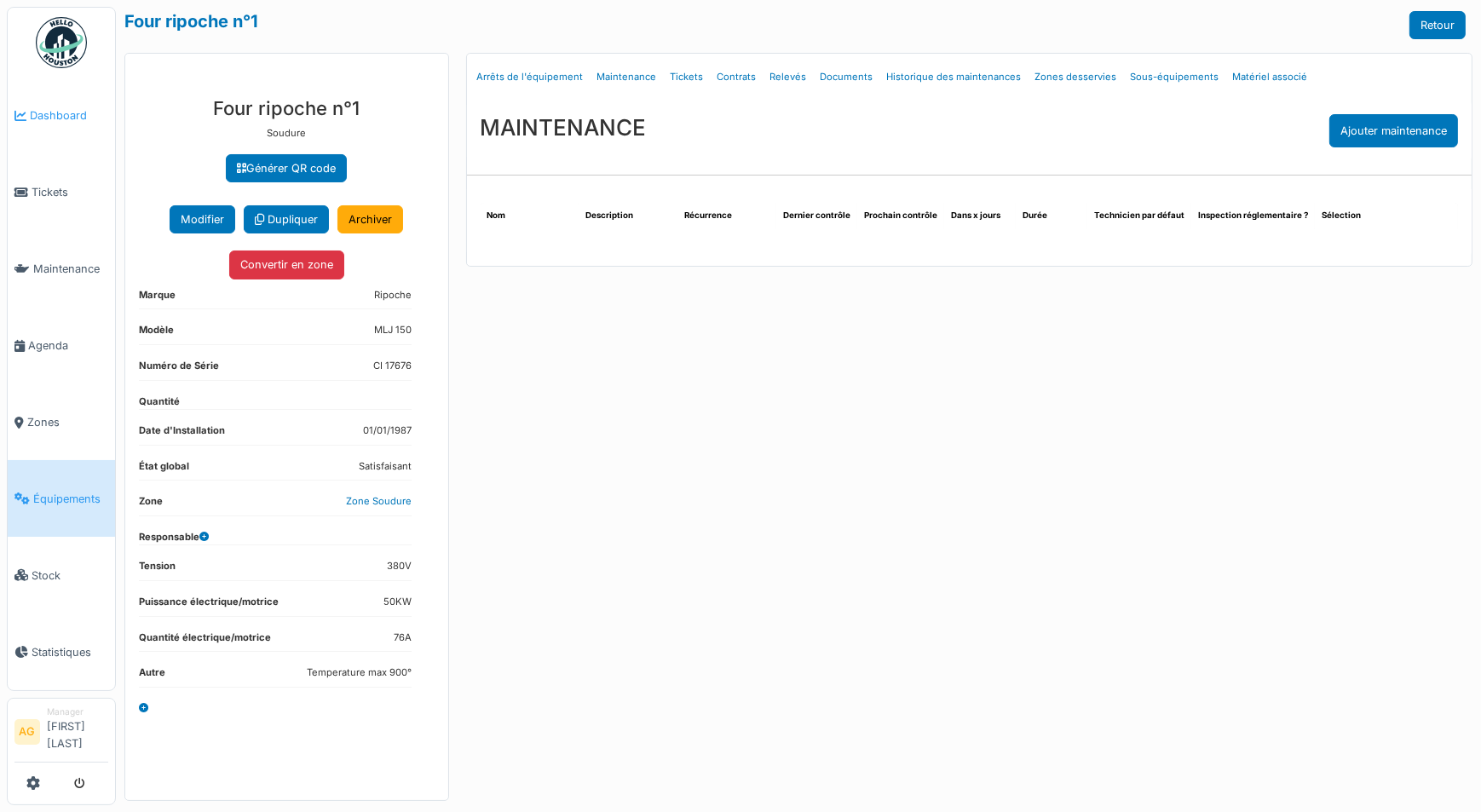 click on "Dashboard" at bounding box center (69, 115) 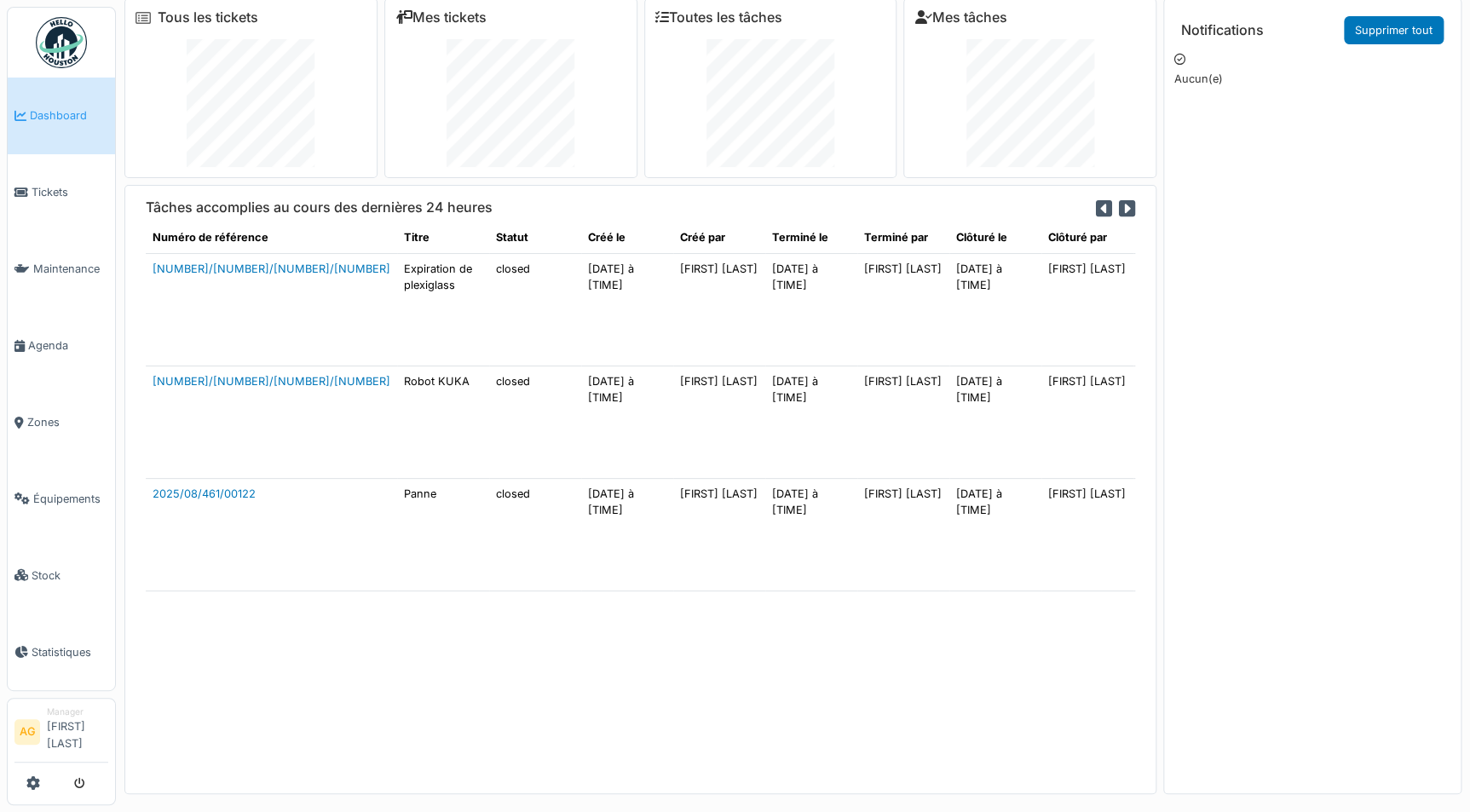 scroll, scrollTop: 0, scrollLeft: 0, axis: both 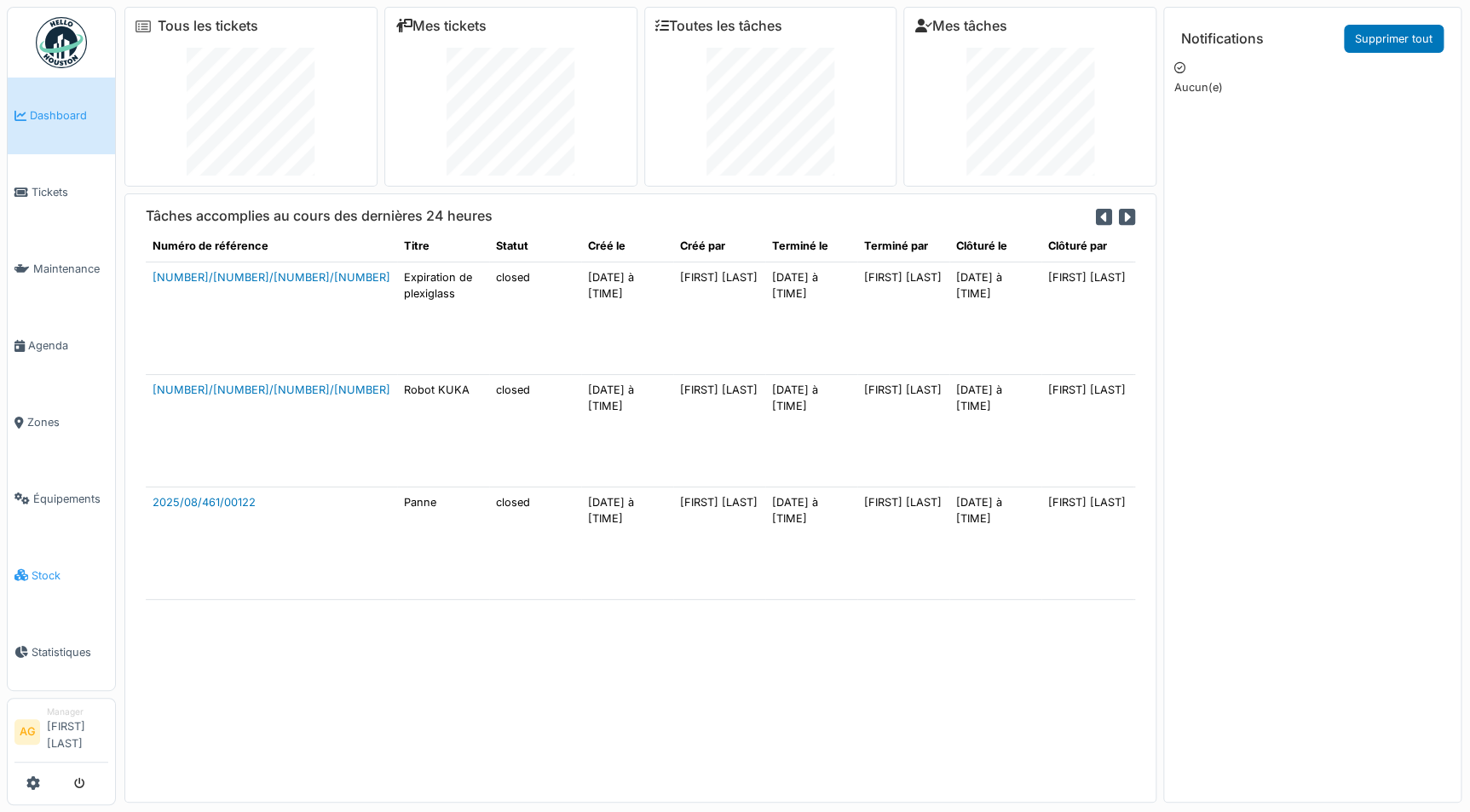 click on "Stock" at bounding box center [70, 575] 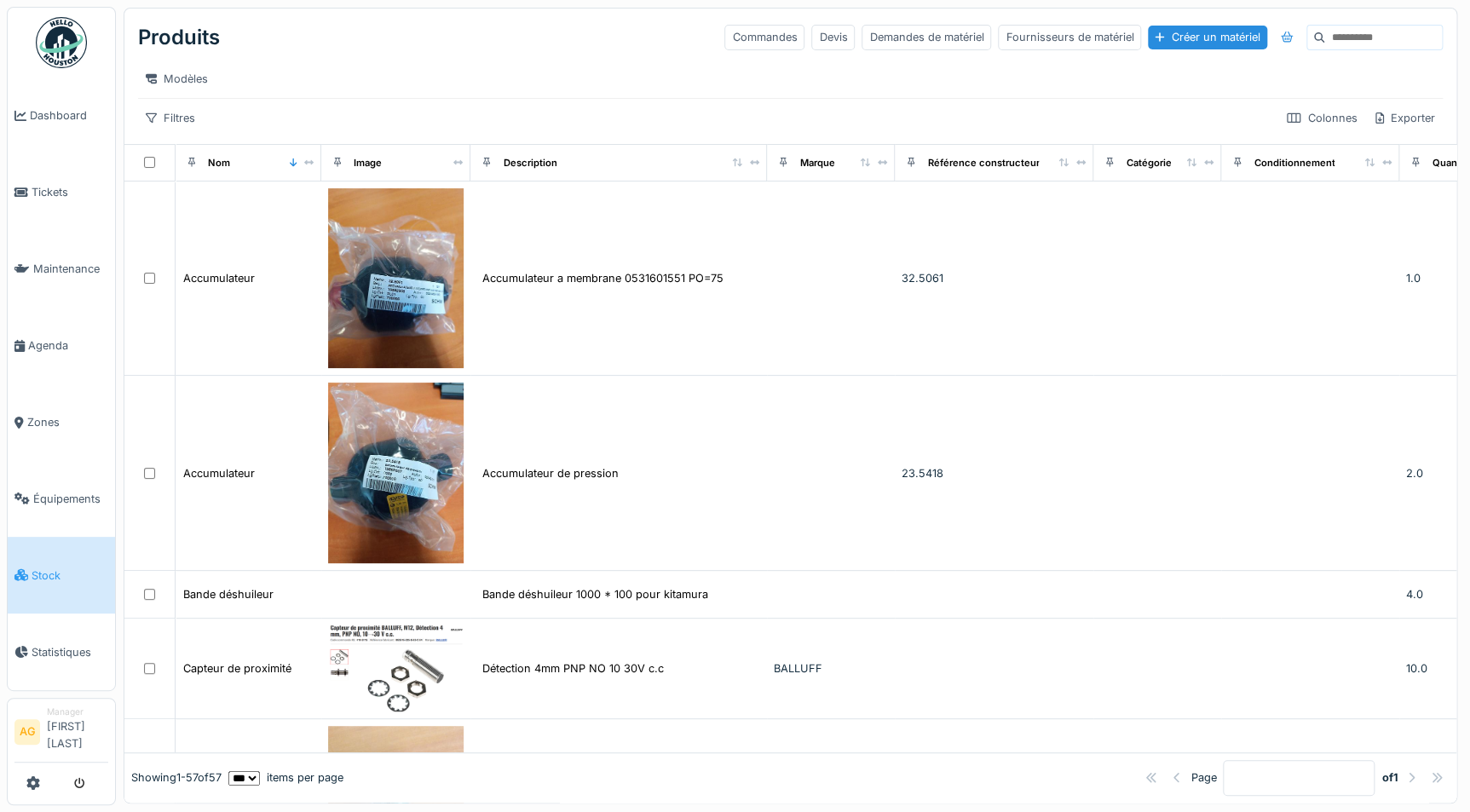 scroll, scrollTop: 0, scrollLeft: 0, axis: both 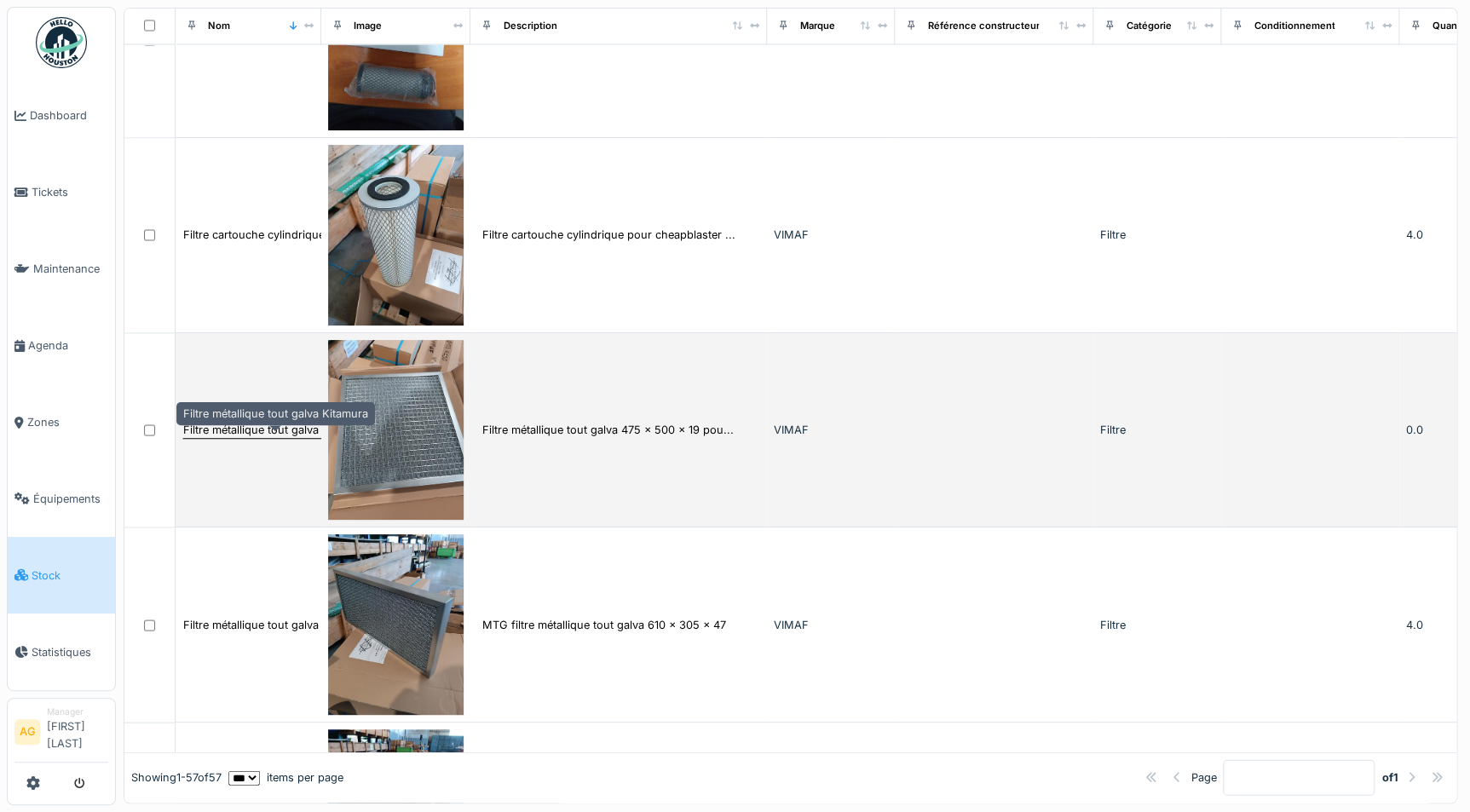 click on "Filtre métallique tout galva Kitamura" at bounding box center (275, 429) 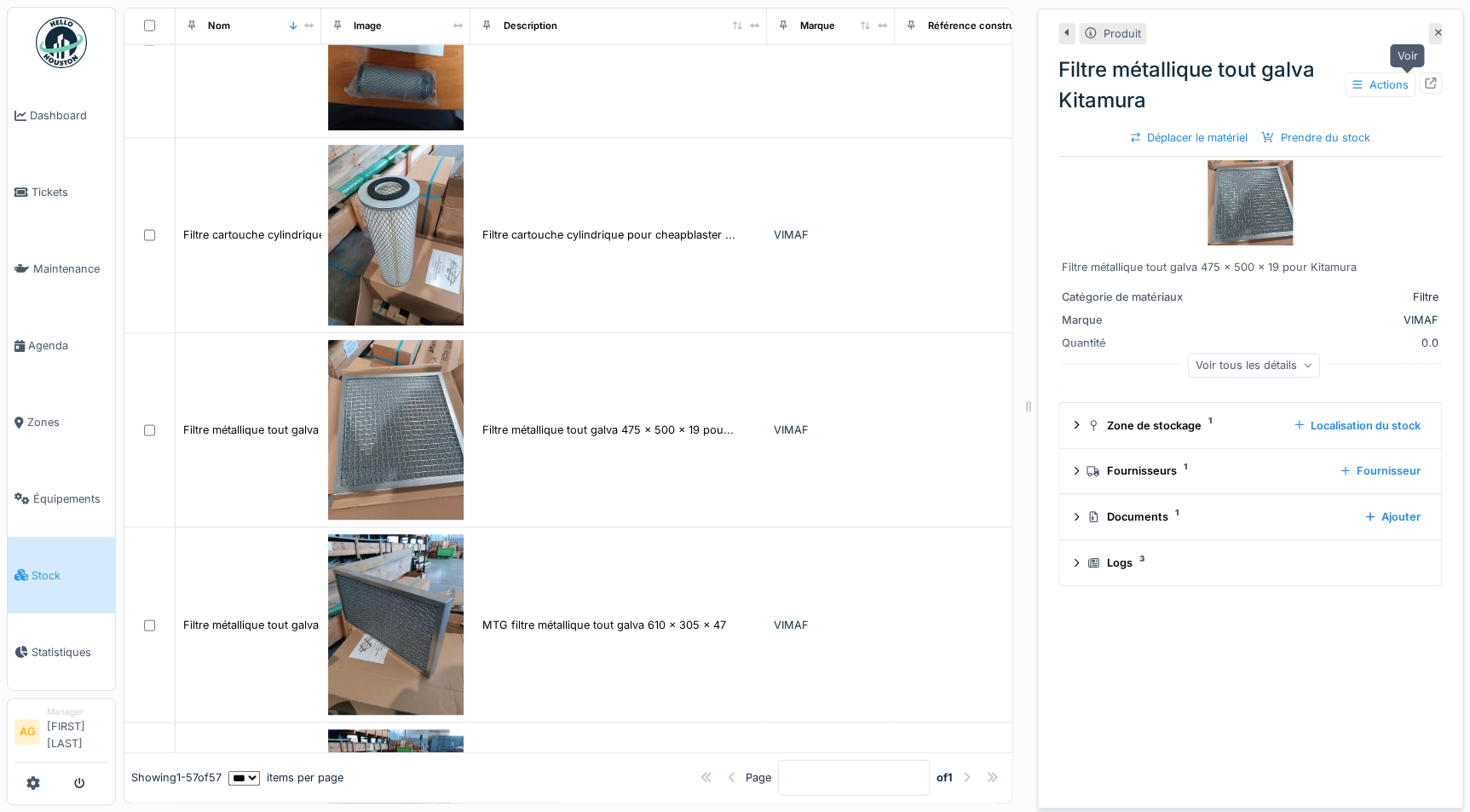 click at bounding box center [1430, 83] 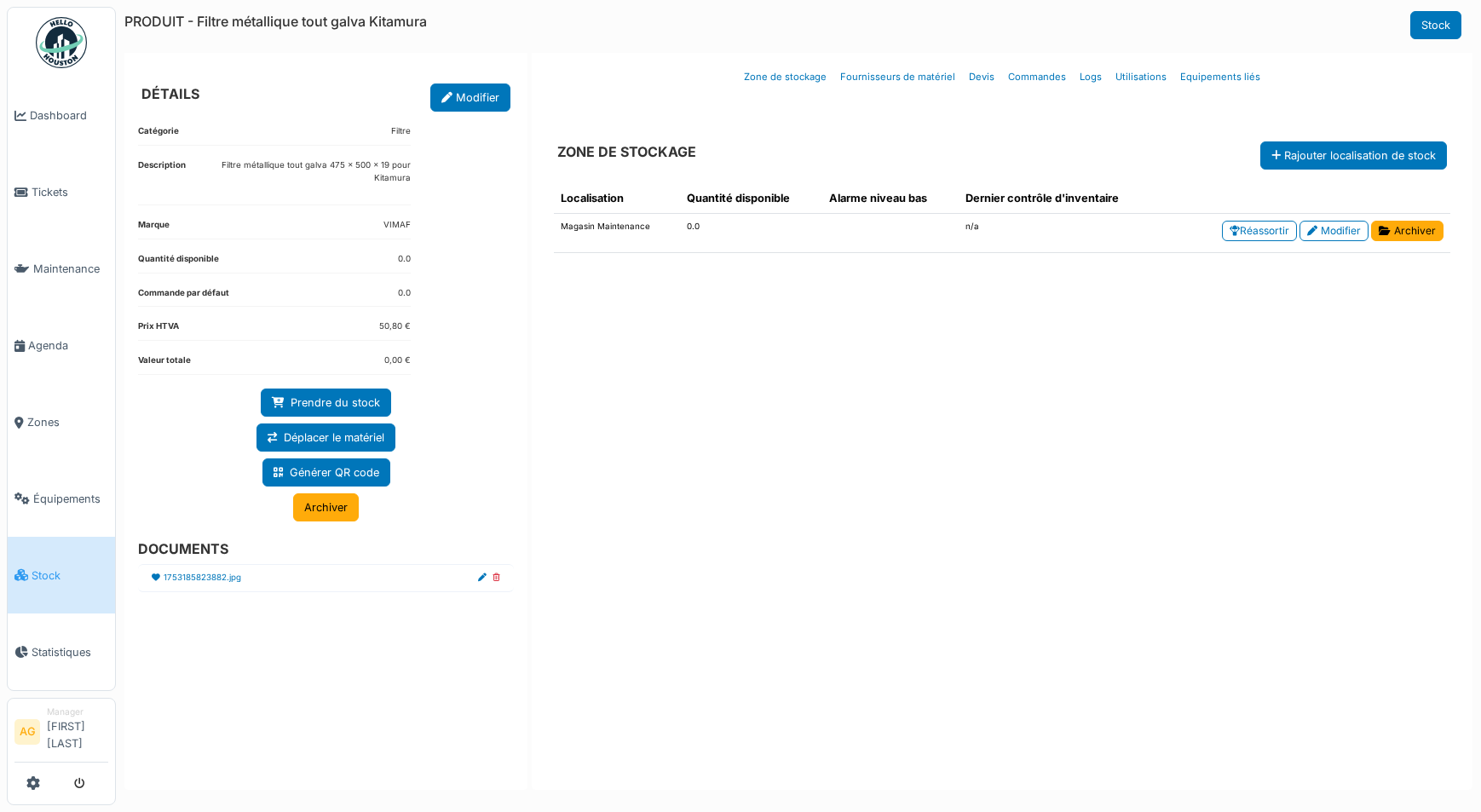 scroll, scrollTop: 0, scrollLeft: 0, axis: both 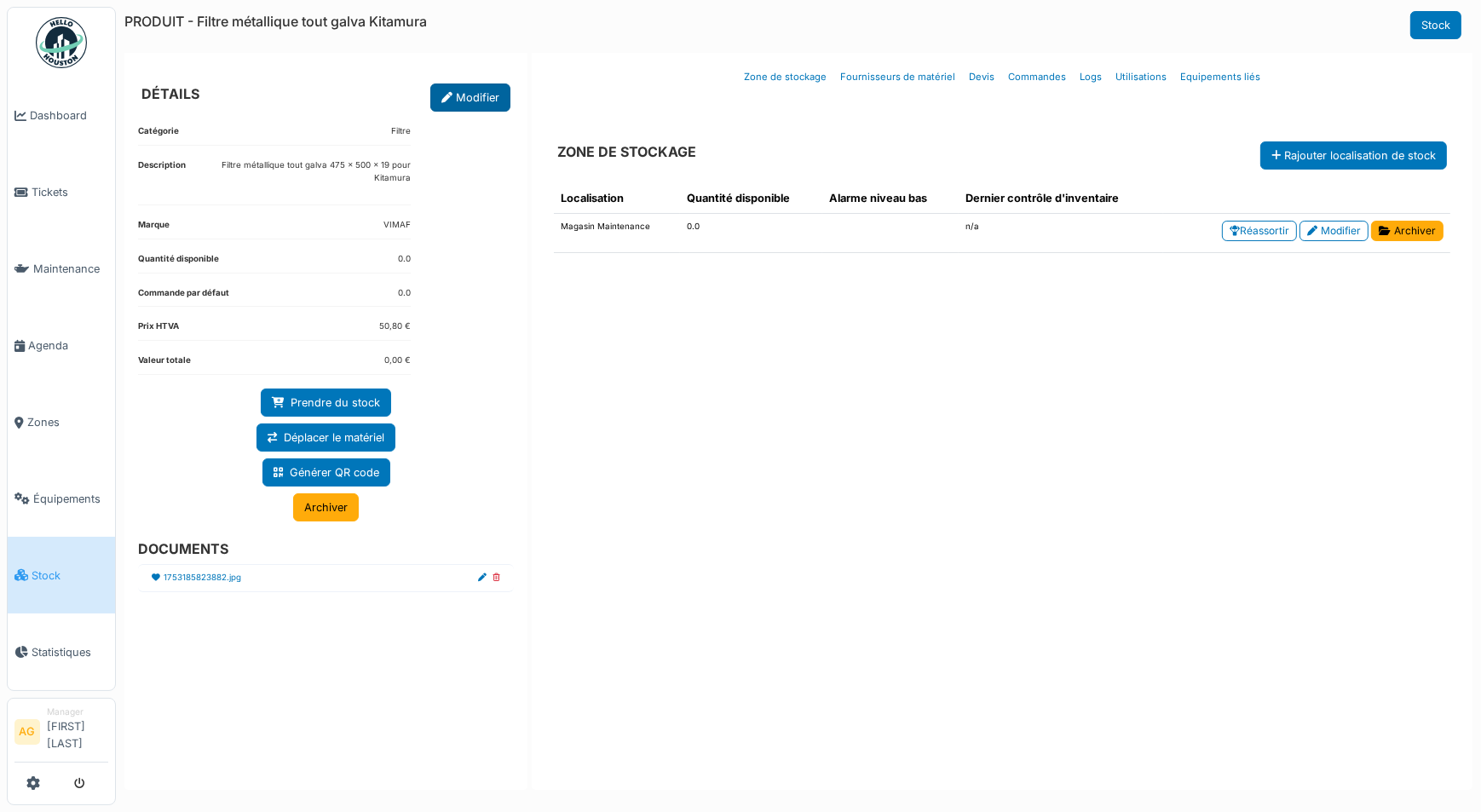 click on "Modifier" at bounding box center [470, 97] 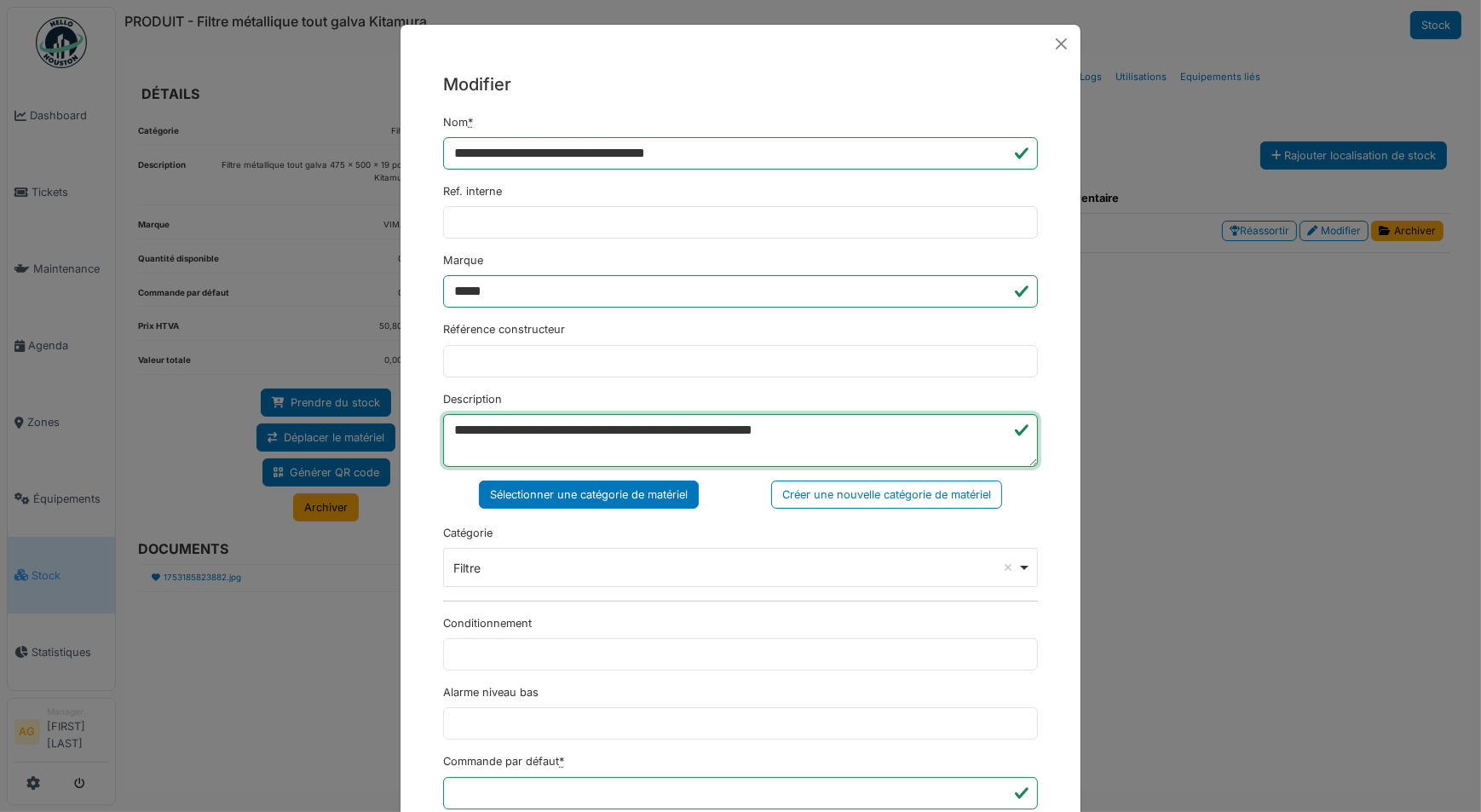drag, startPoint x: 716, startPoint y: 430, endPoint x: 625, endPoint y: 427, distance: 91.04944 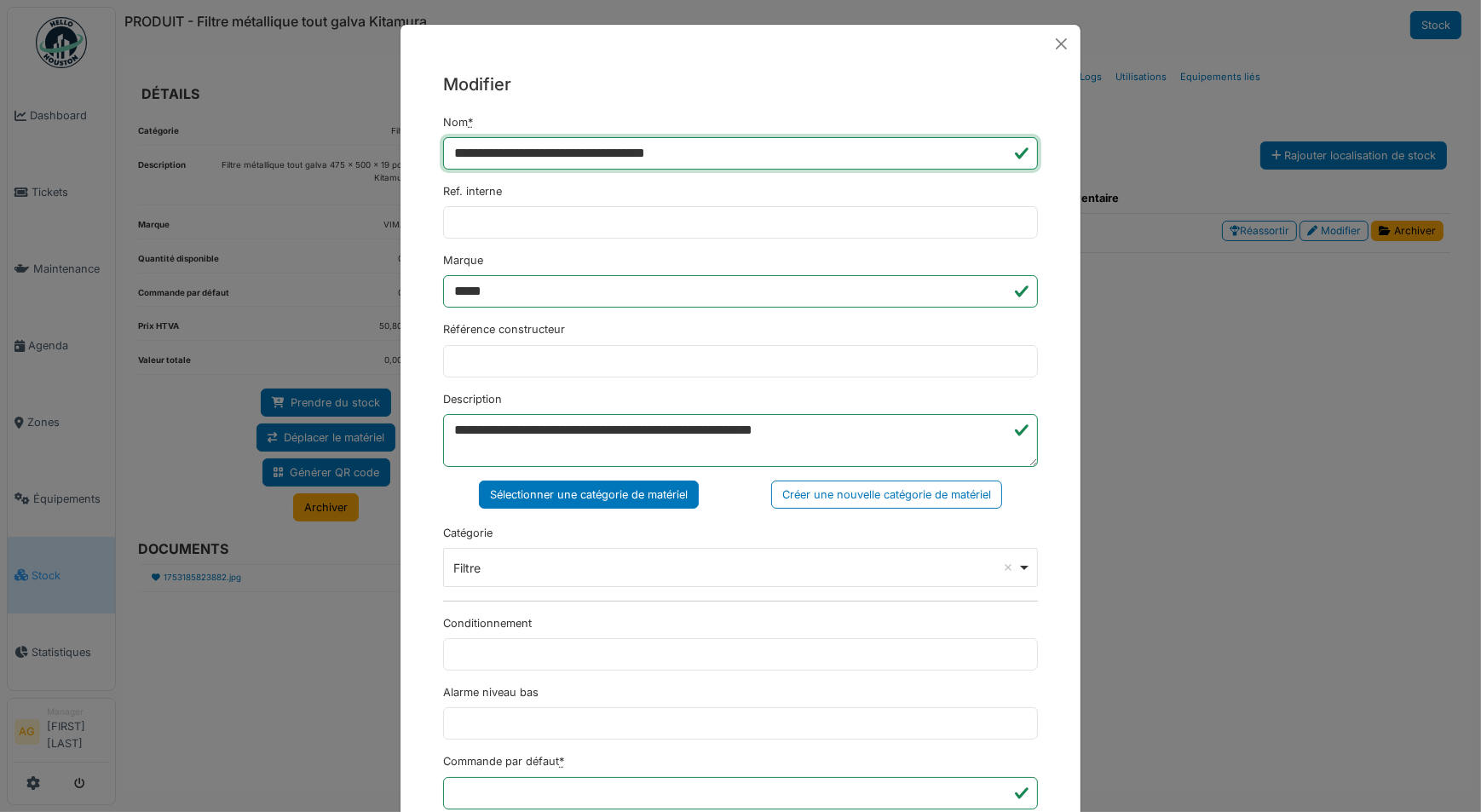 click on "**********" at bounding box center (740, 153) 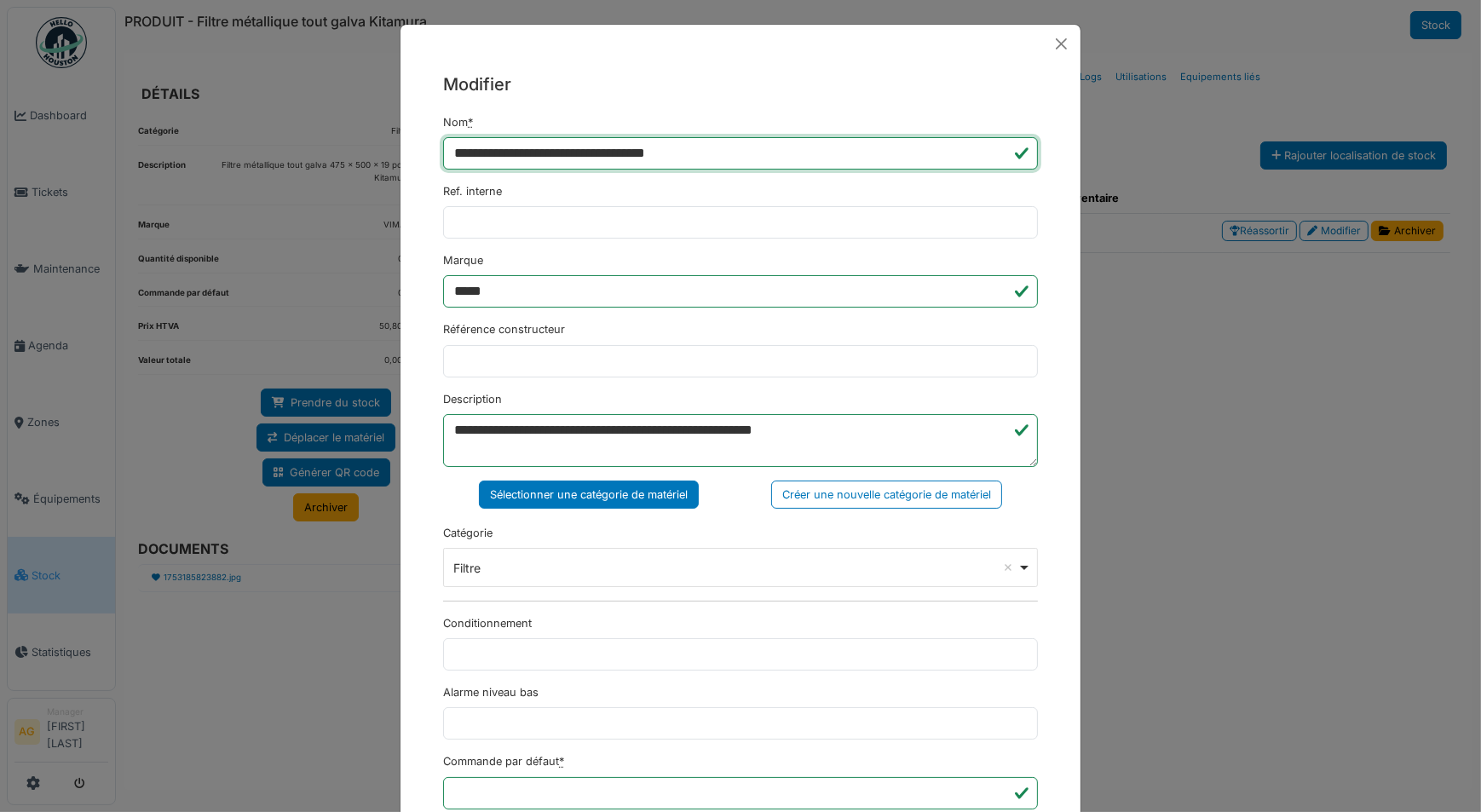 paste on "**********" 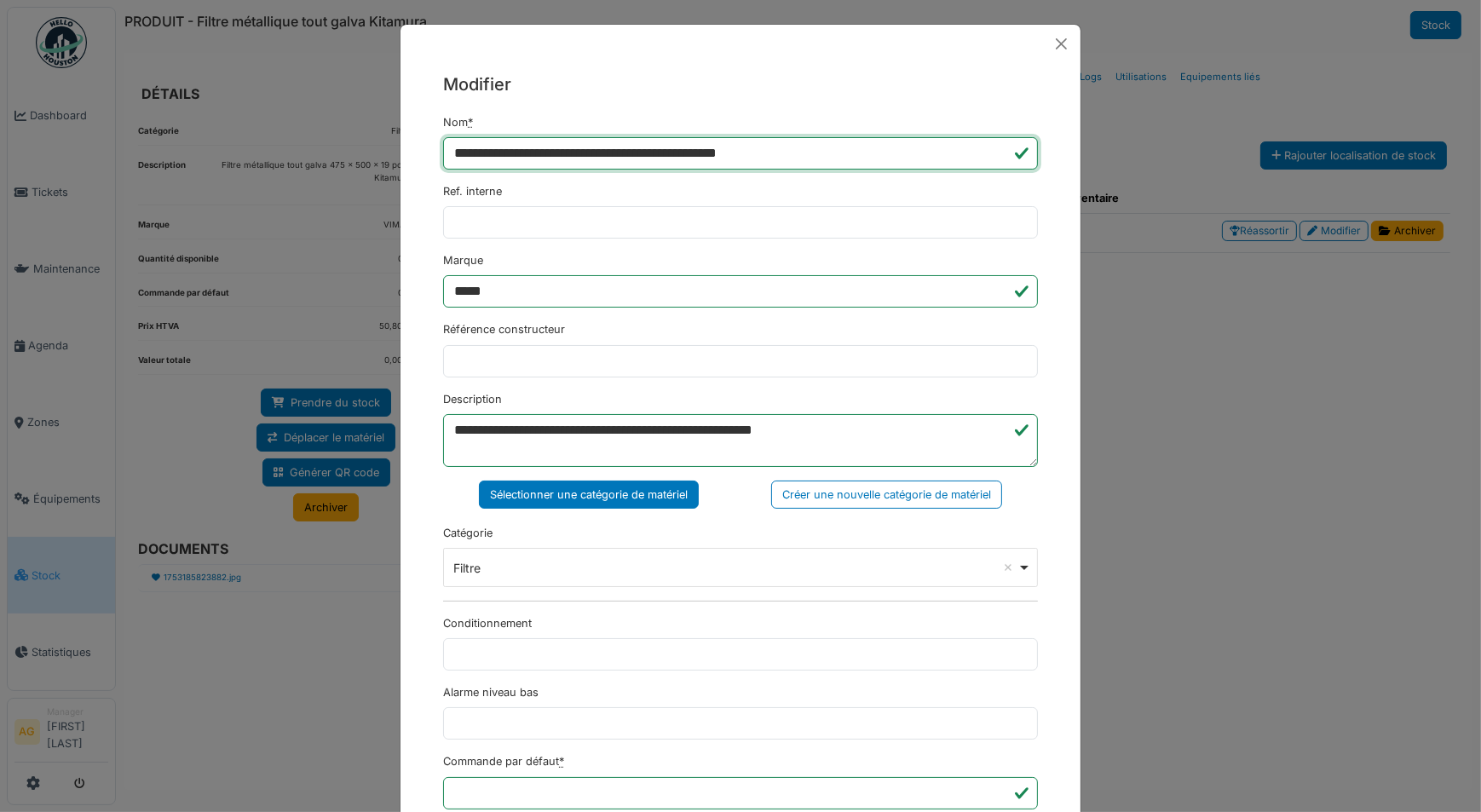 click on "**********" at bounding box center (740, 153) 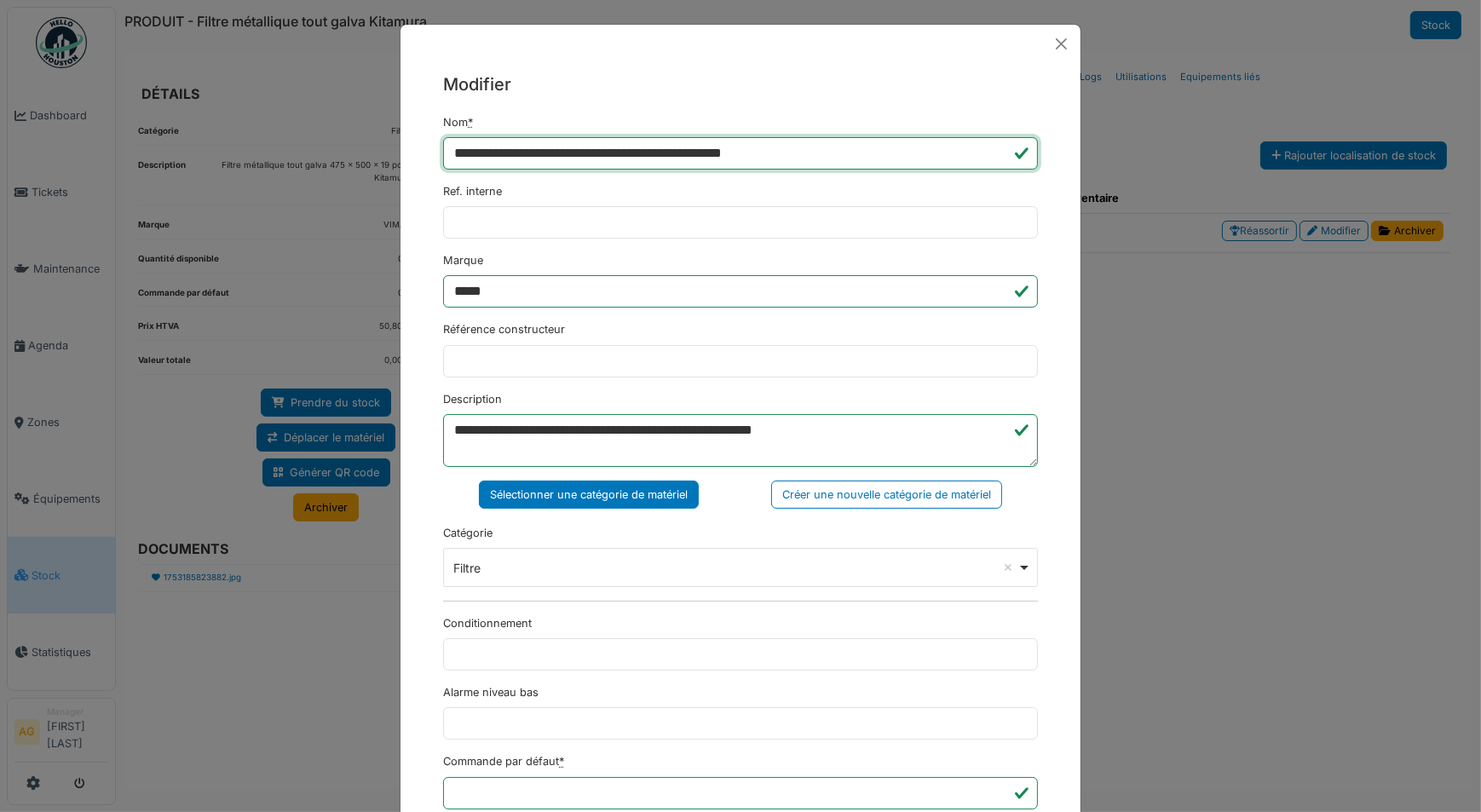click on "**********" at bounding box center (740, 153) 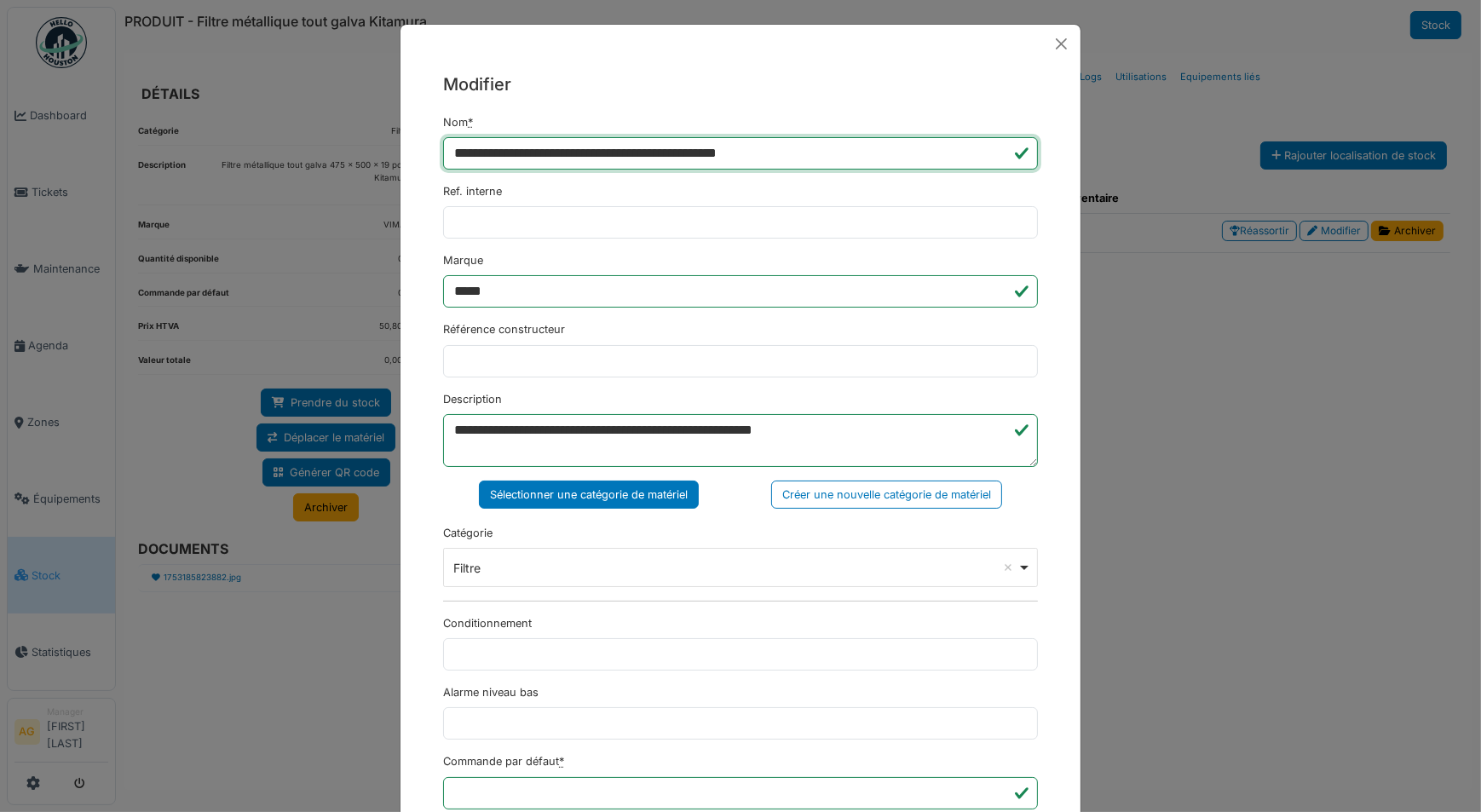 click on "**********" at bounding box center [740, 153] 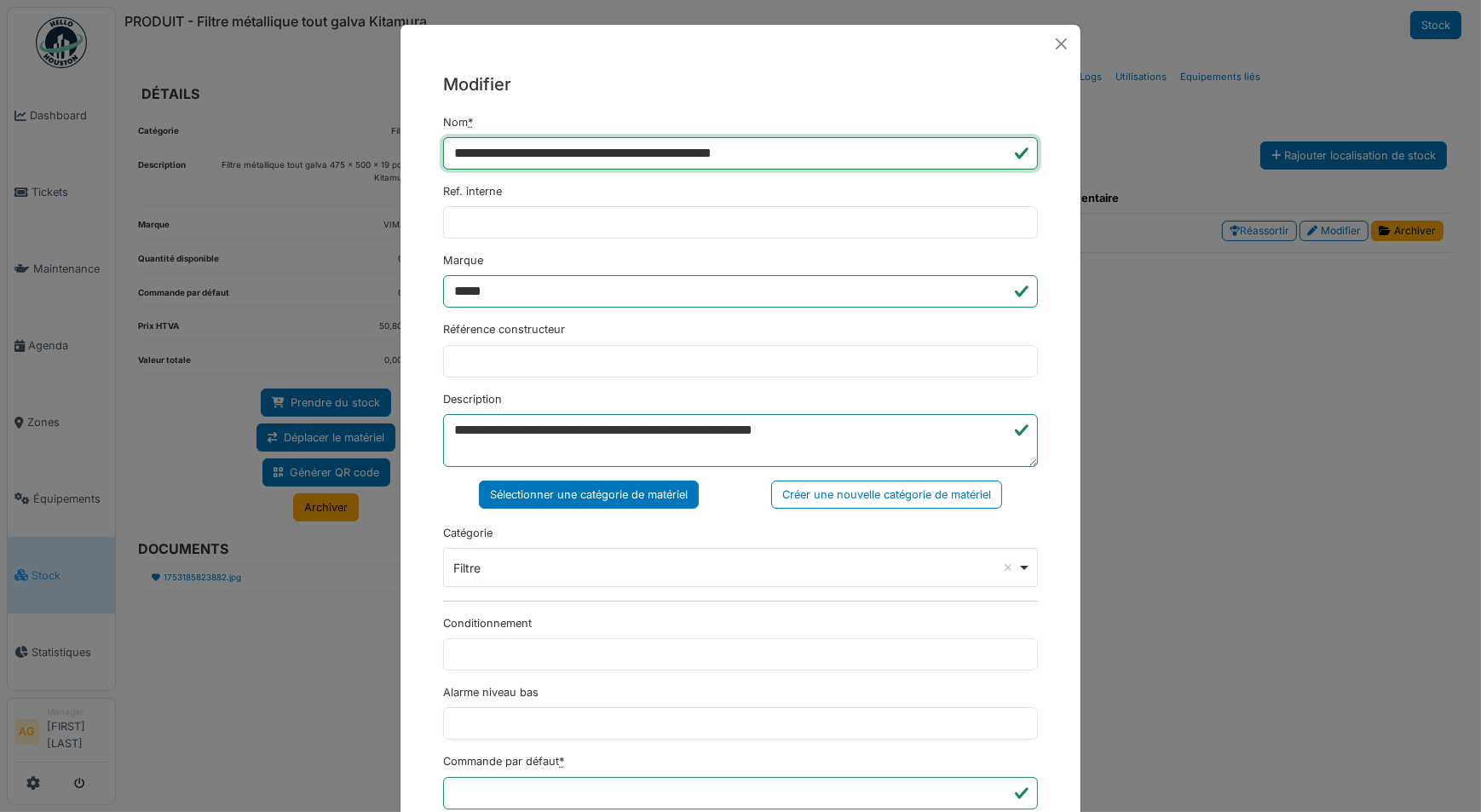 click on "**********" at bounding box center [740, 153] 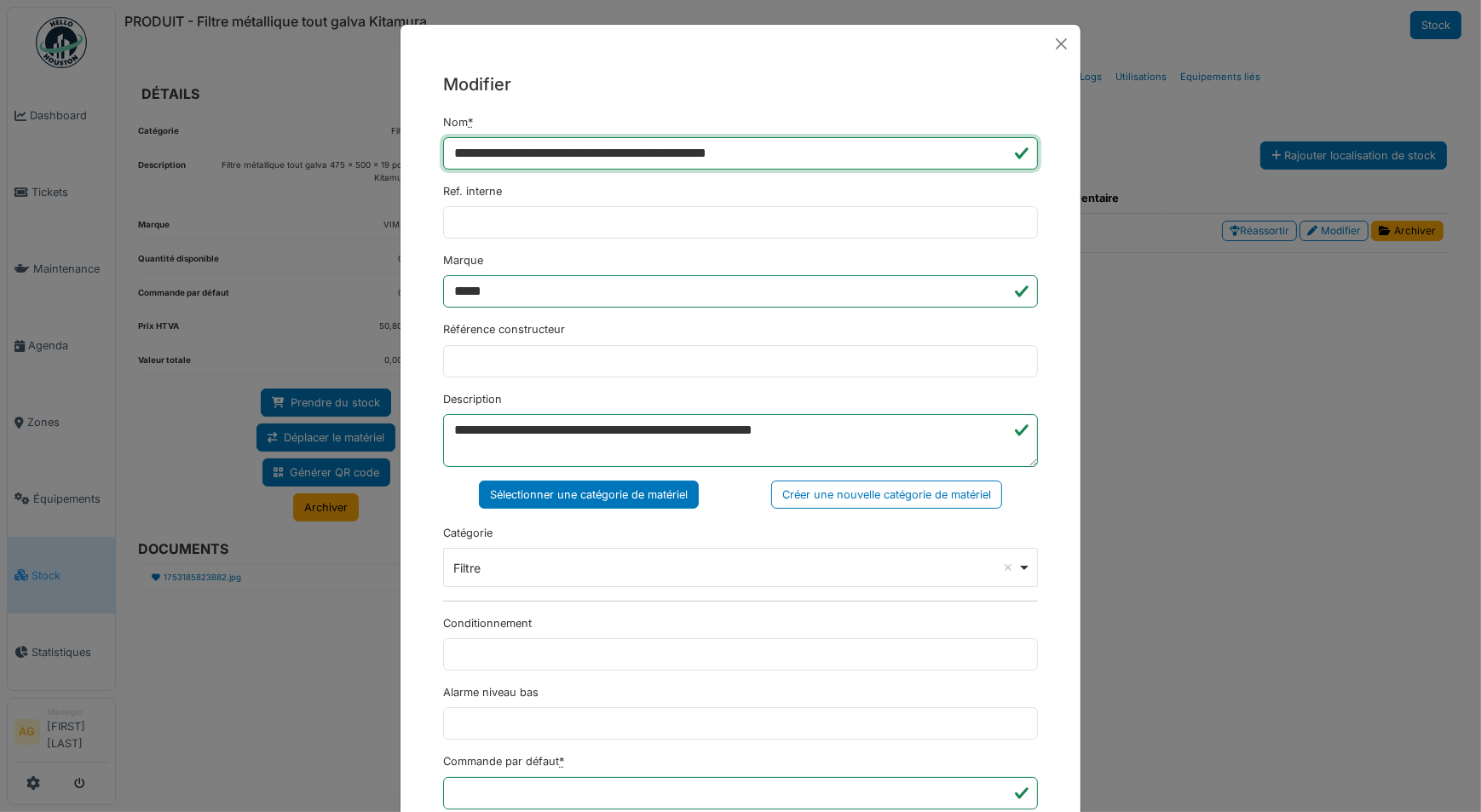 click on "**********" at bounding box center (740, 153) 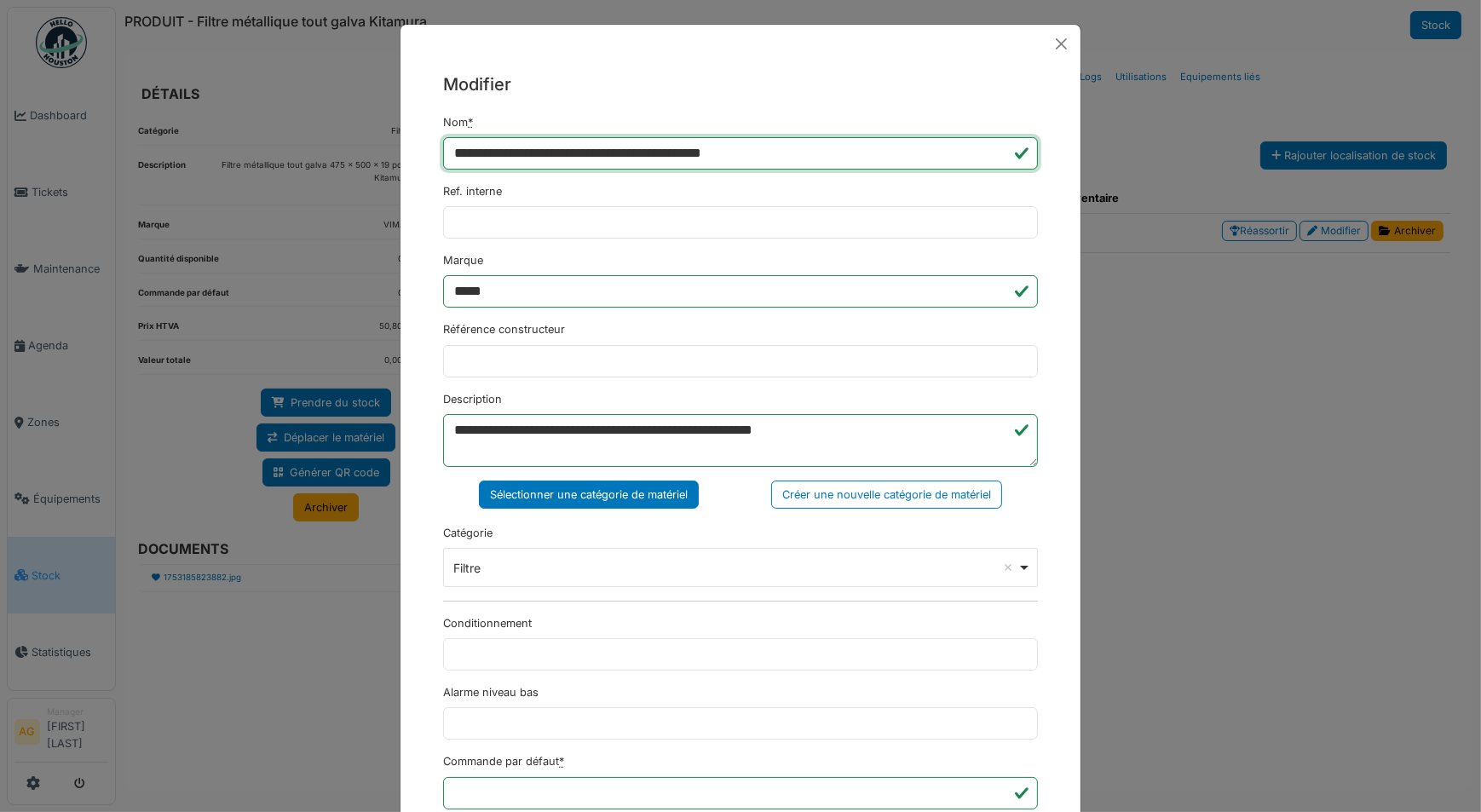 drag, startPoint x: 635, startPoint y: 156, endPoint x: 555, endPoint y: 156, distance: 80 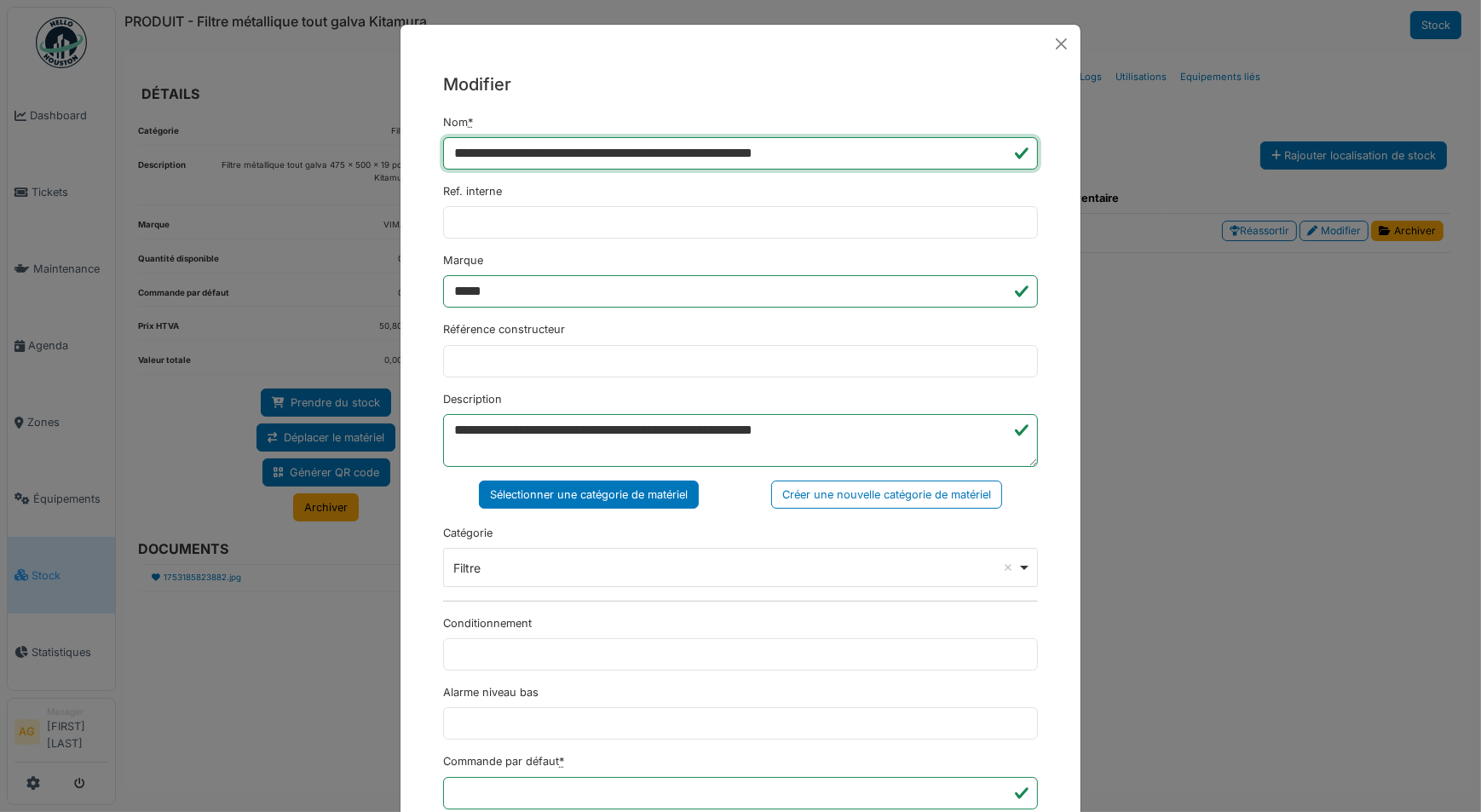 drag, startPoint x: 716, startPoint y: 153, endPoint x: 639, endPoint y: 147, distance: 77.23341 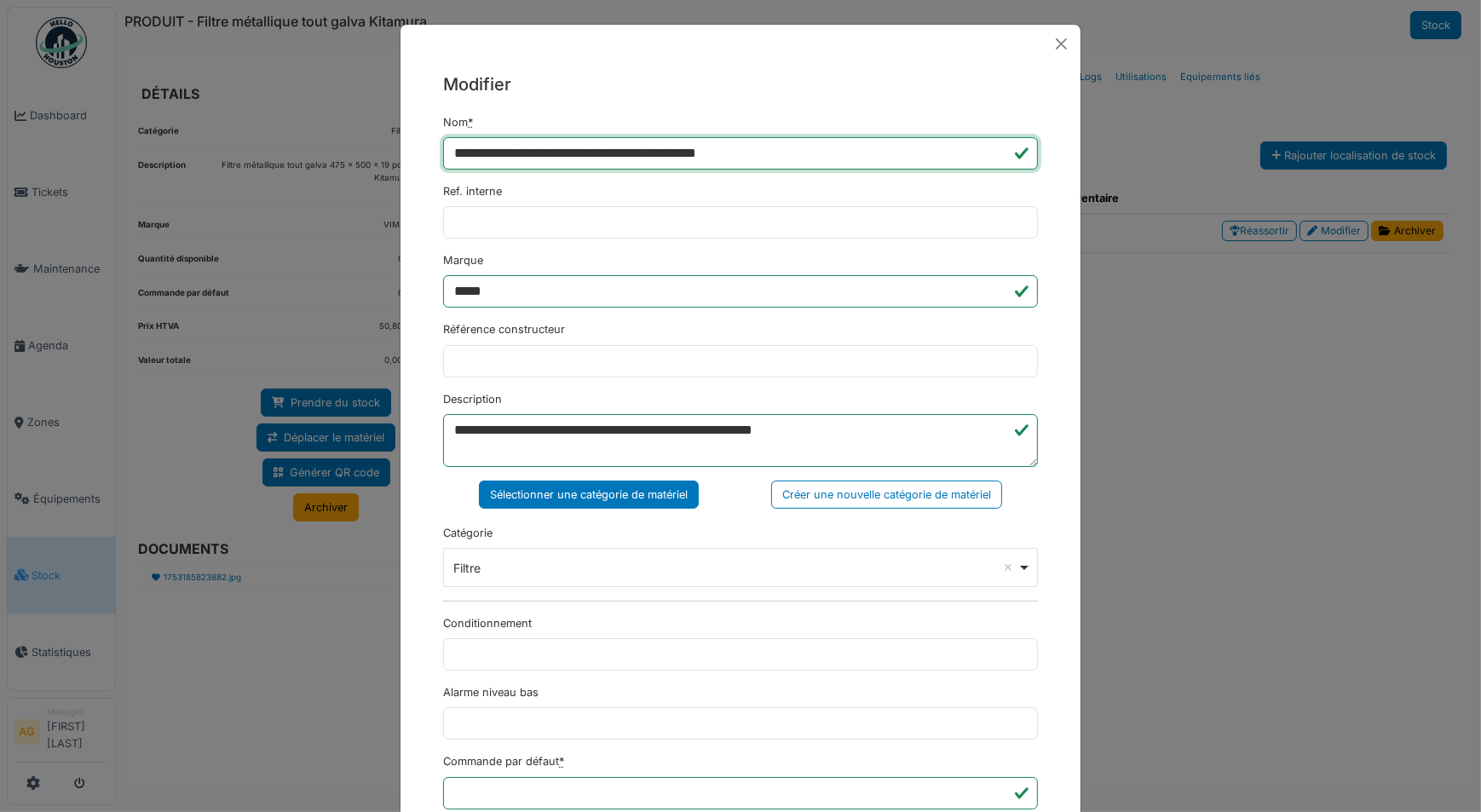 click on "**********" at bounding box center (740, 153) 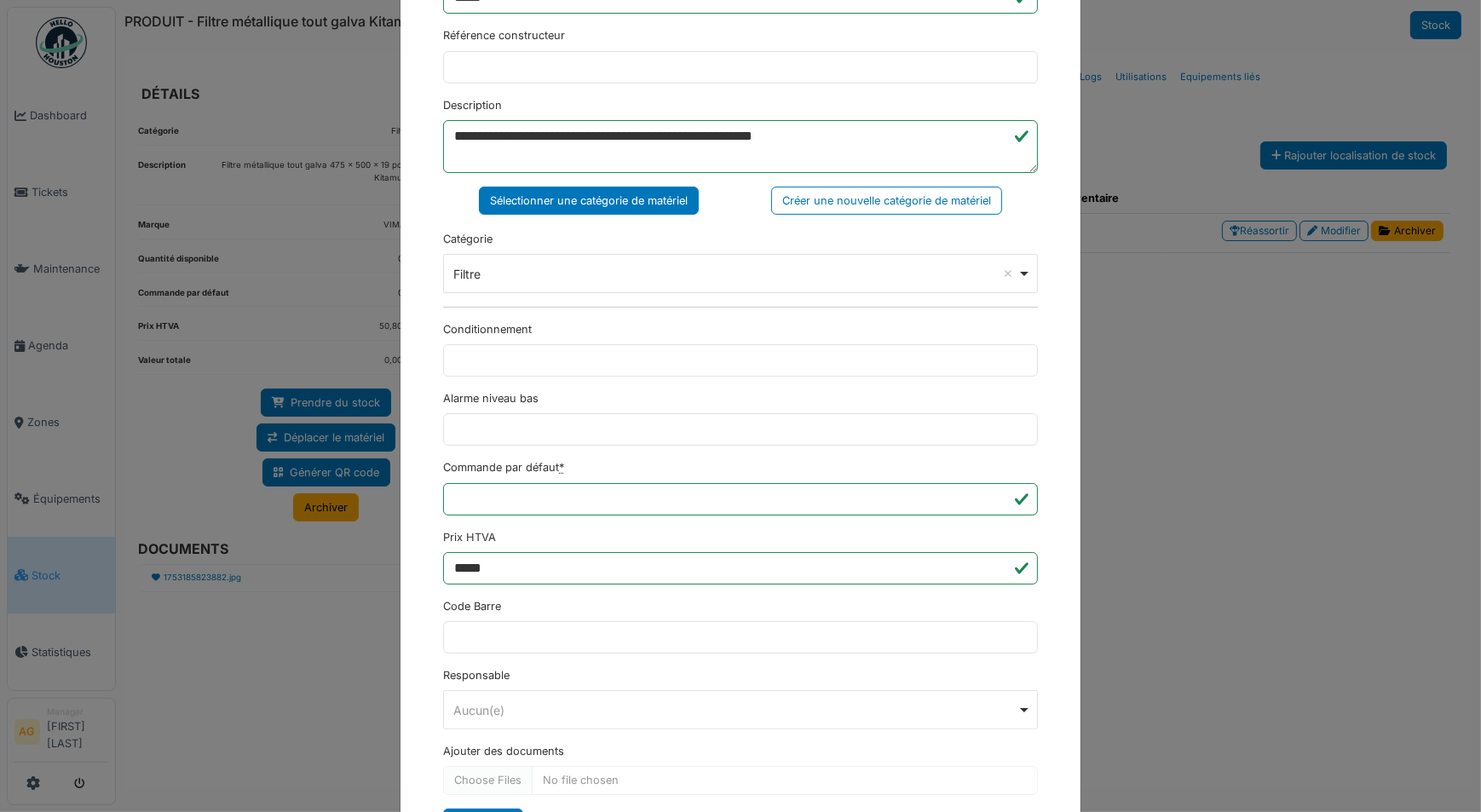 scroll, scrollTop: 374, scrollLeft: 0, axis: vertical 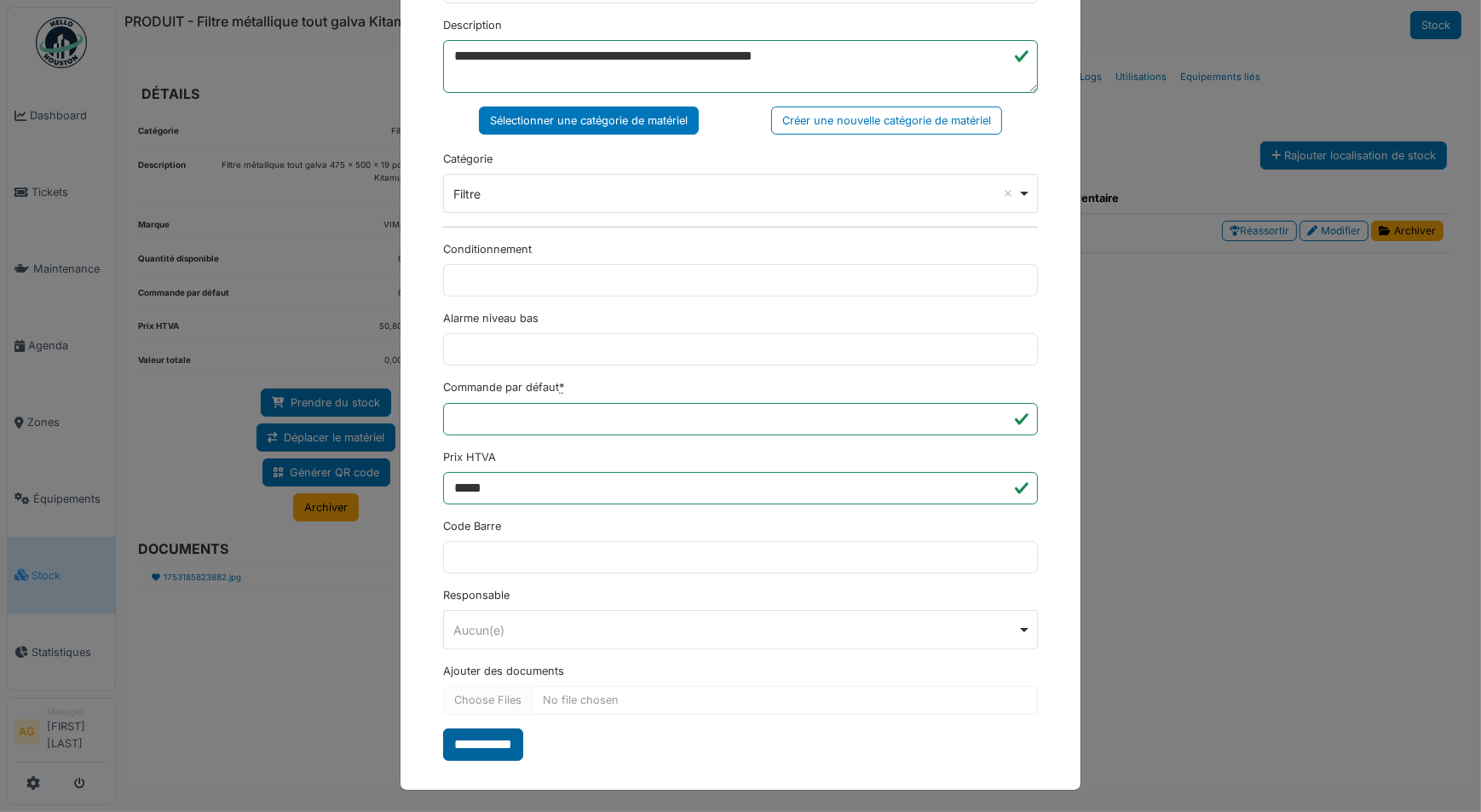 type on "**********" 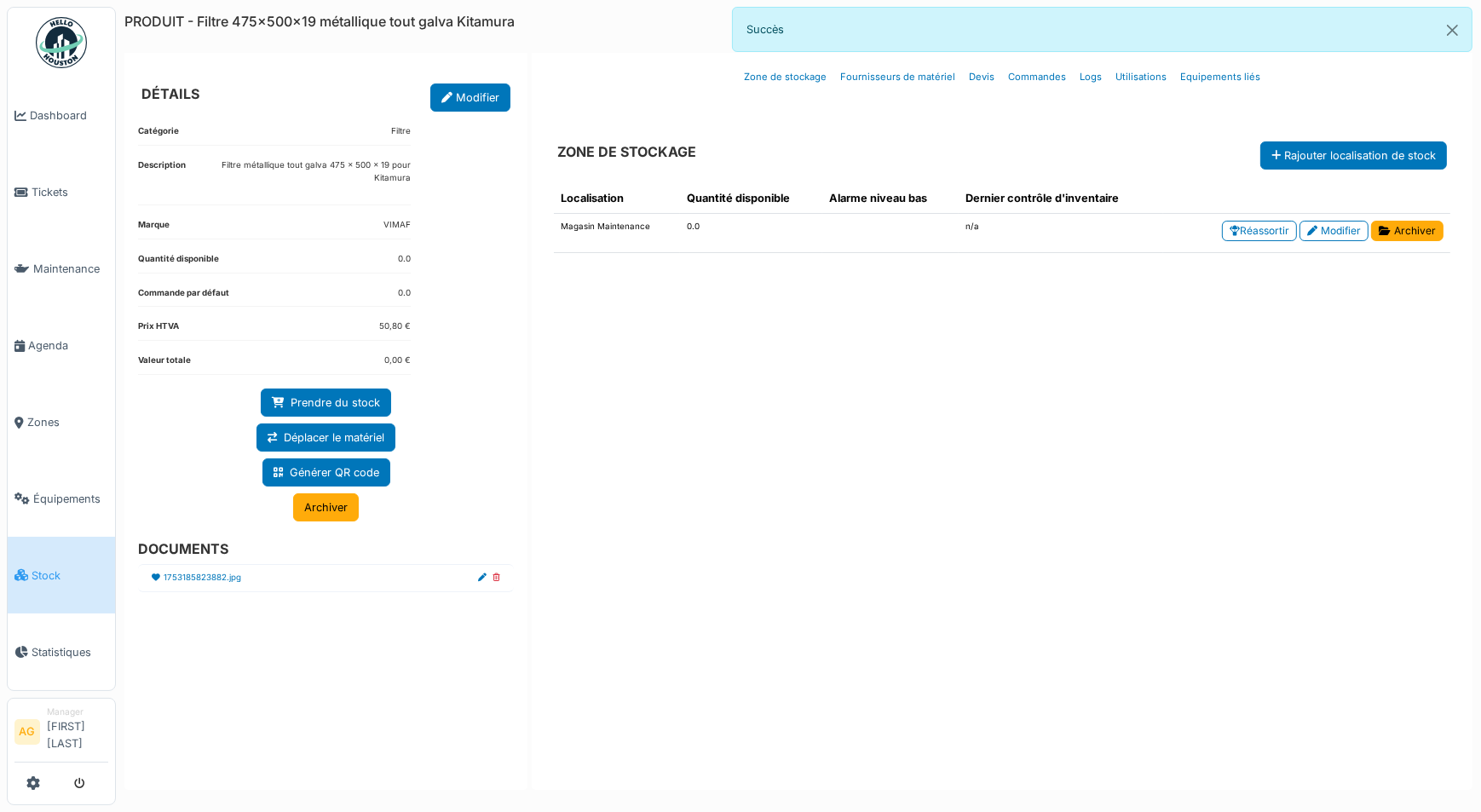 click on "Stock" at bounding box center [70, 575] 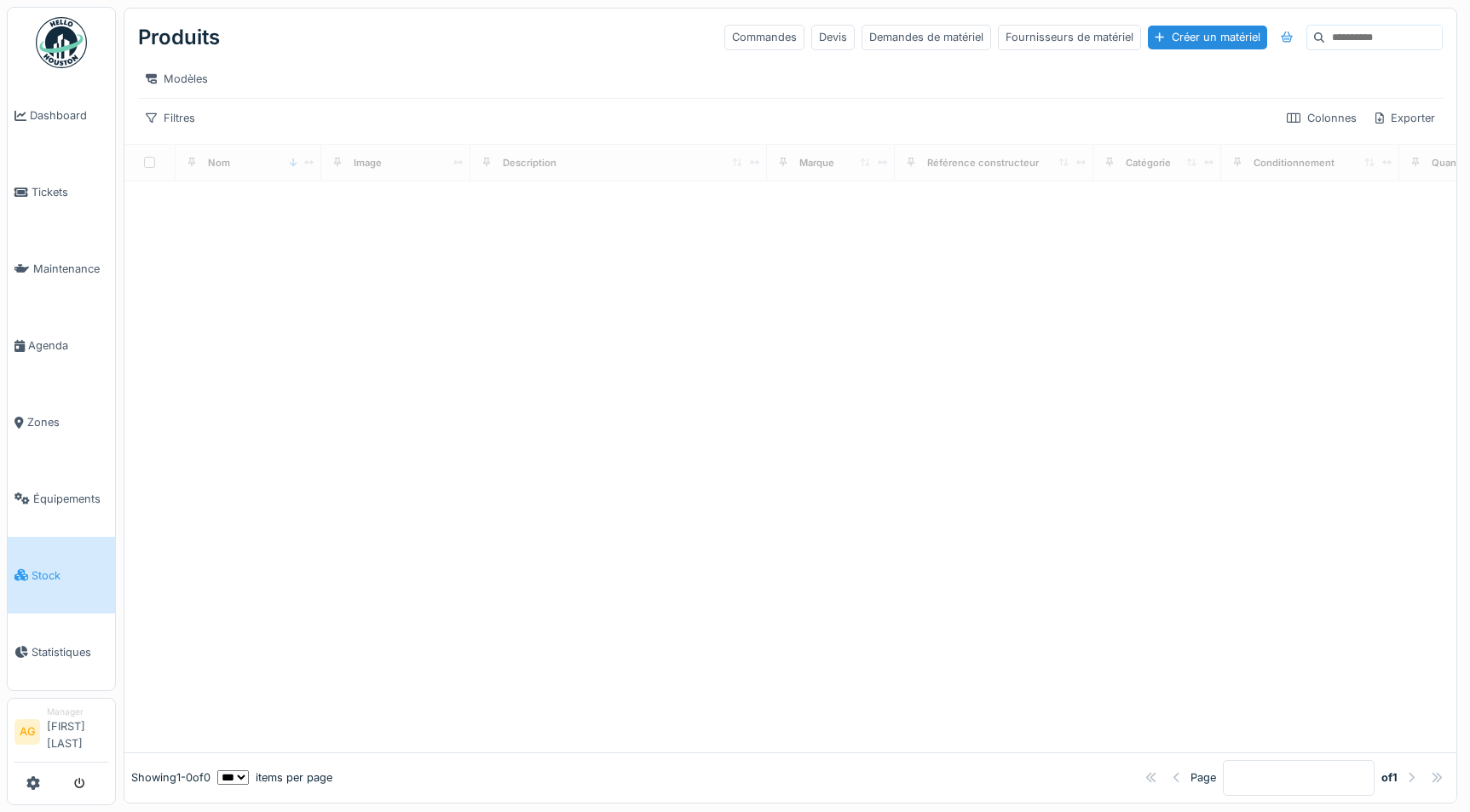 scroll, scrollTop: 0, scrollLeft: 0, axis: both 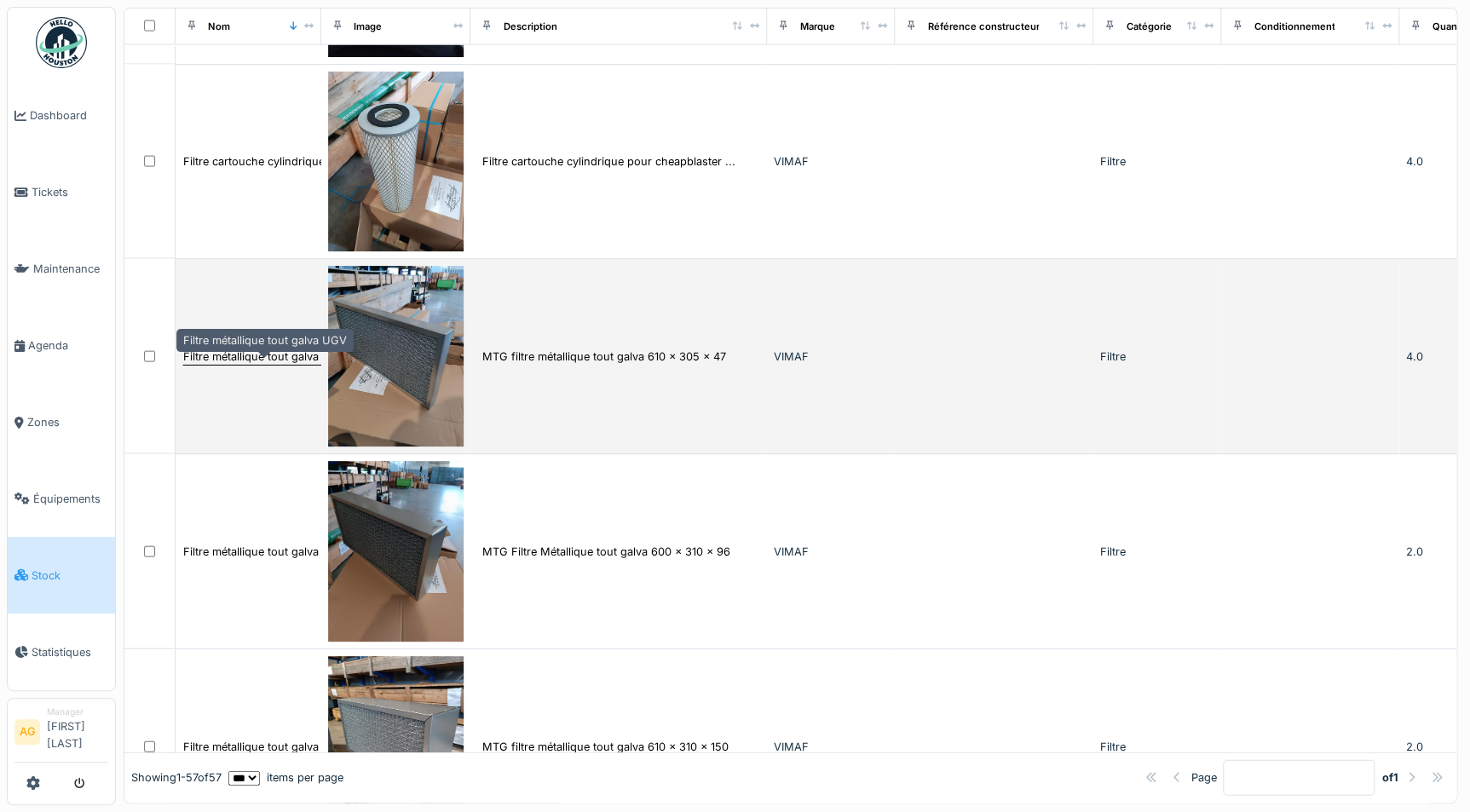 click on "Filtre métallique tout galva UGV" at bounding box center [265, 356] 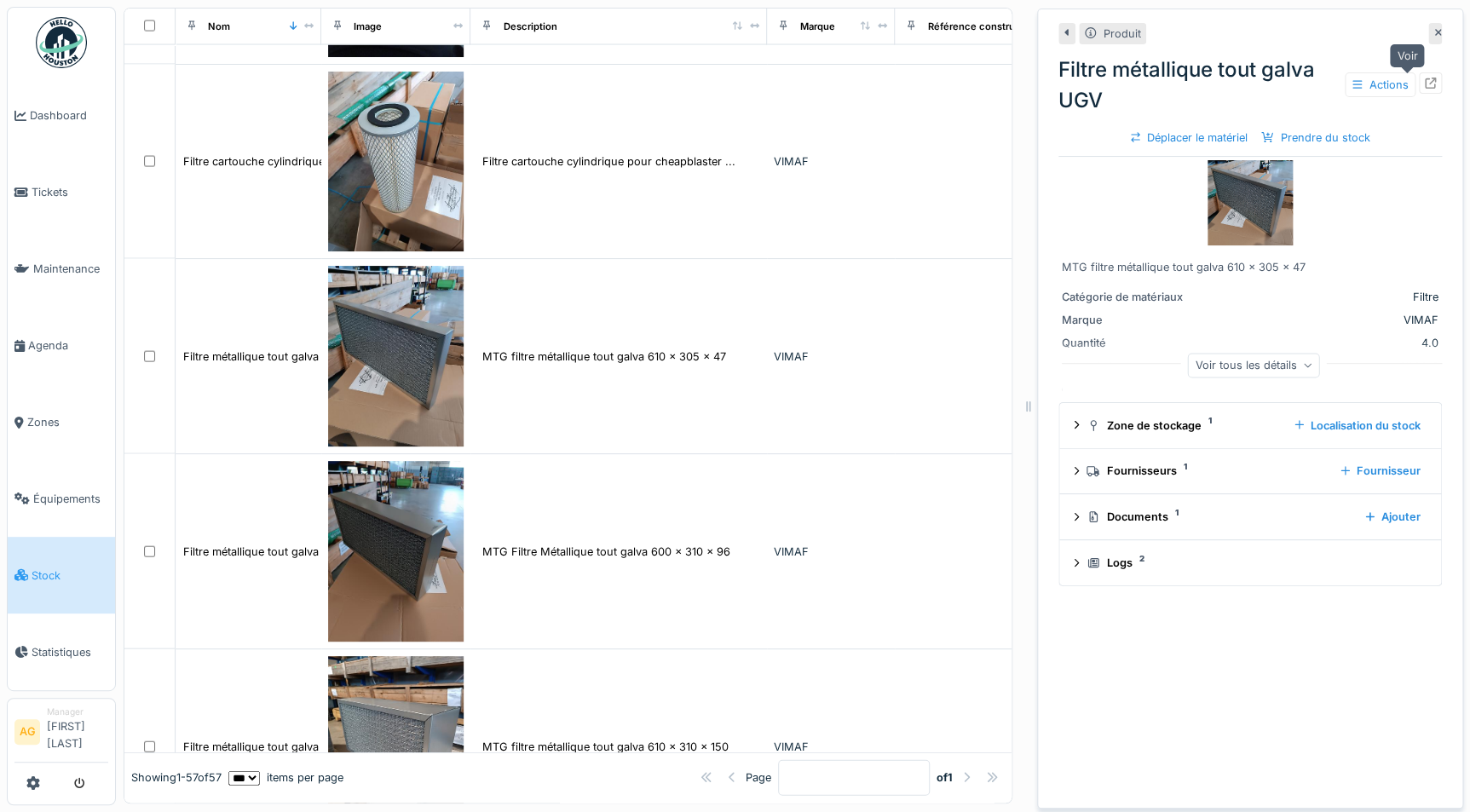 click 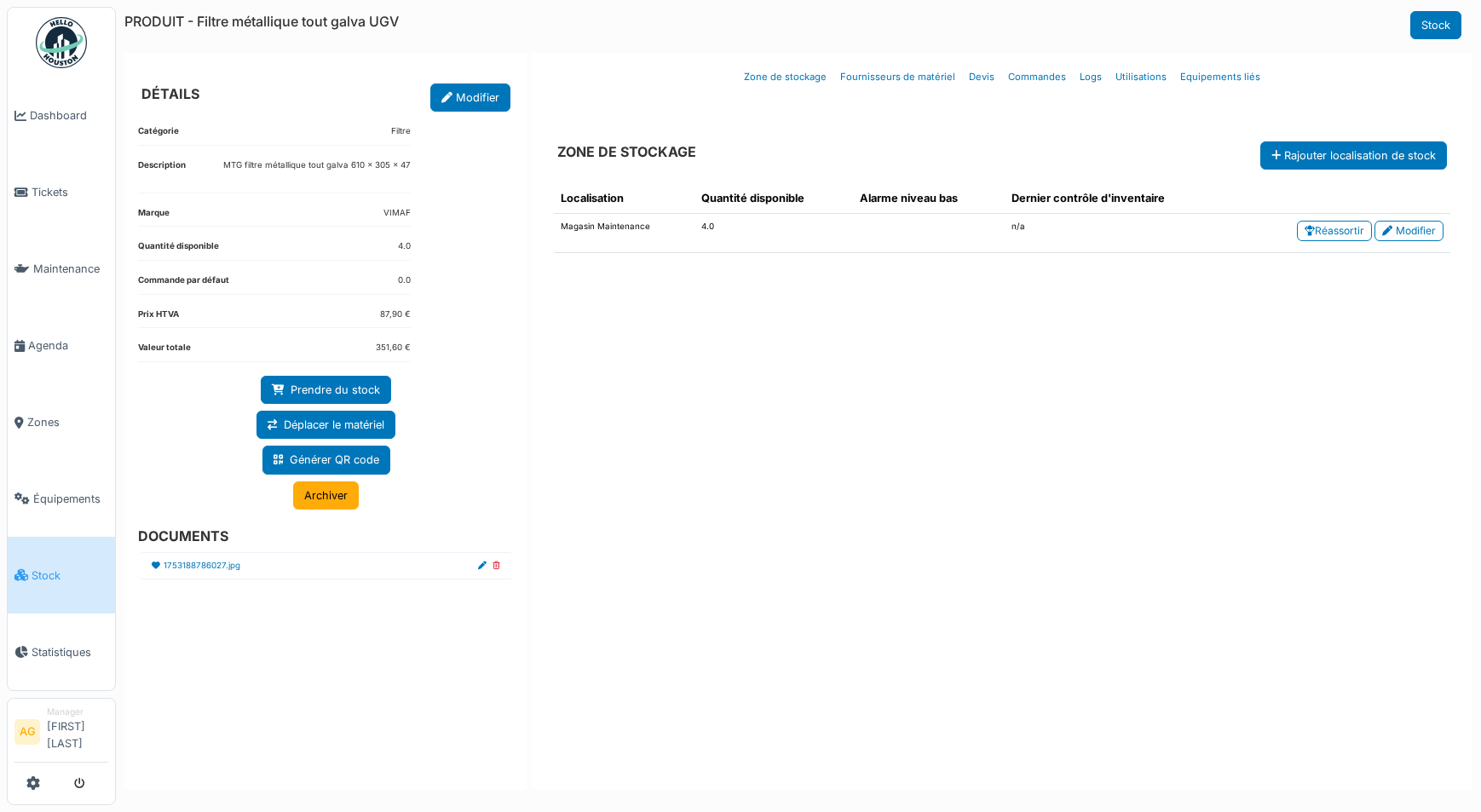 scroll, scrollTop: 0, scrollLeft: 0, axis: both 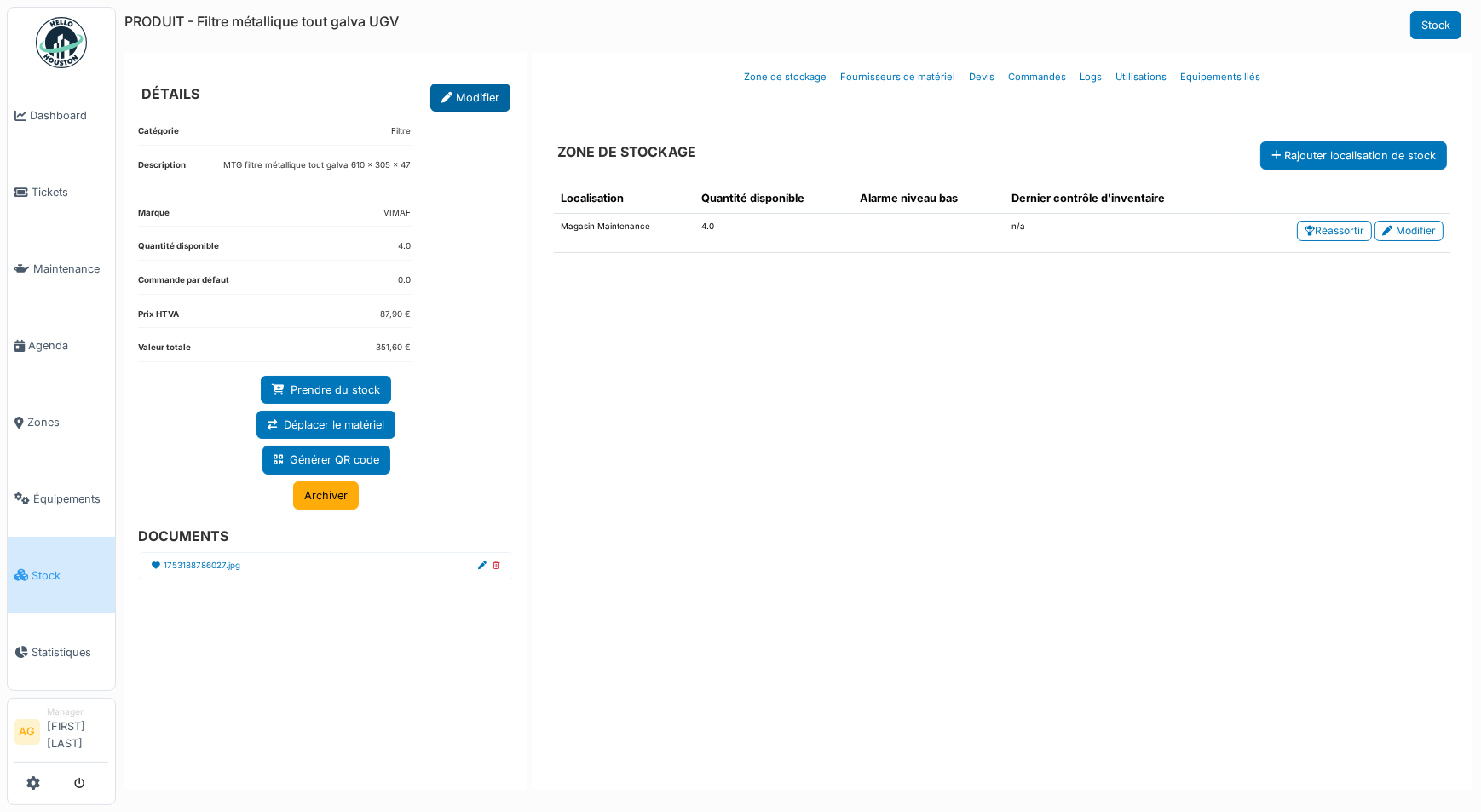 click on "Modifier" at bounding box center [470, 97] 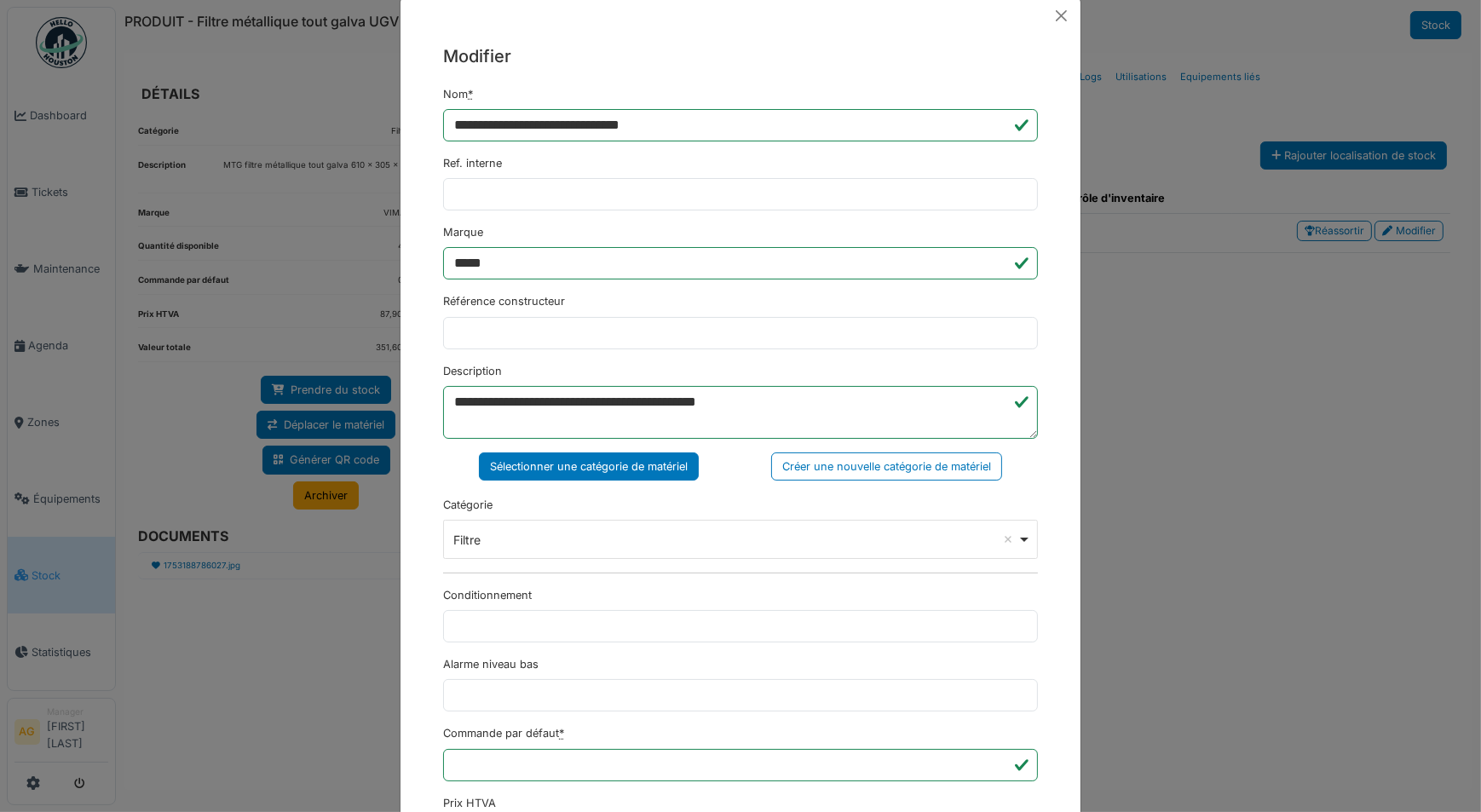 scroll, scrollTop: 77, scrollLeft: 0, axis: vertical 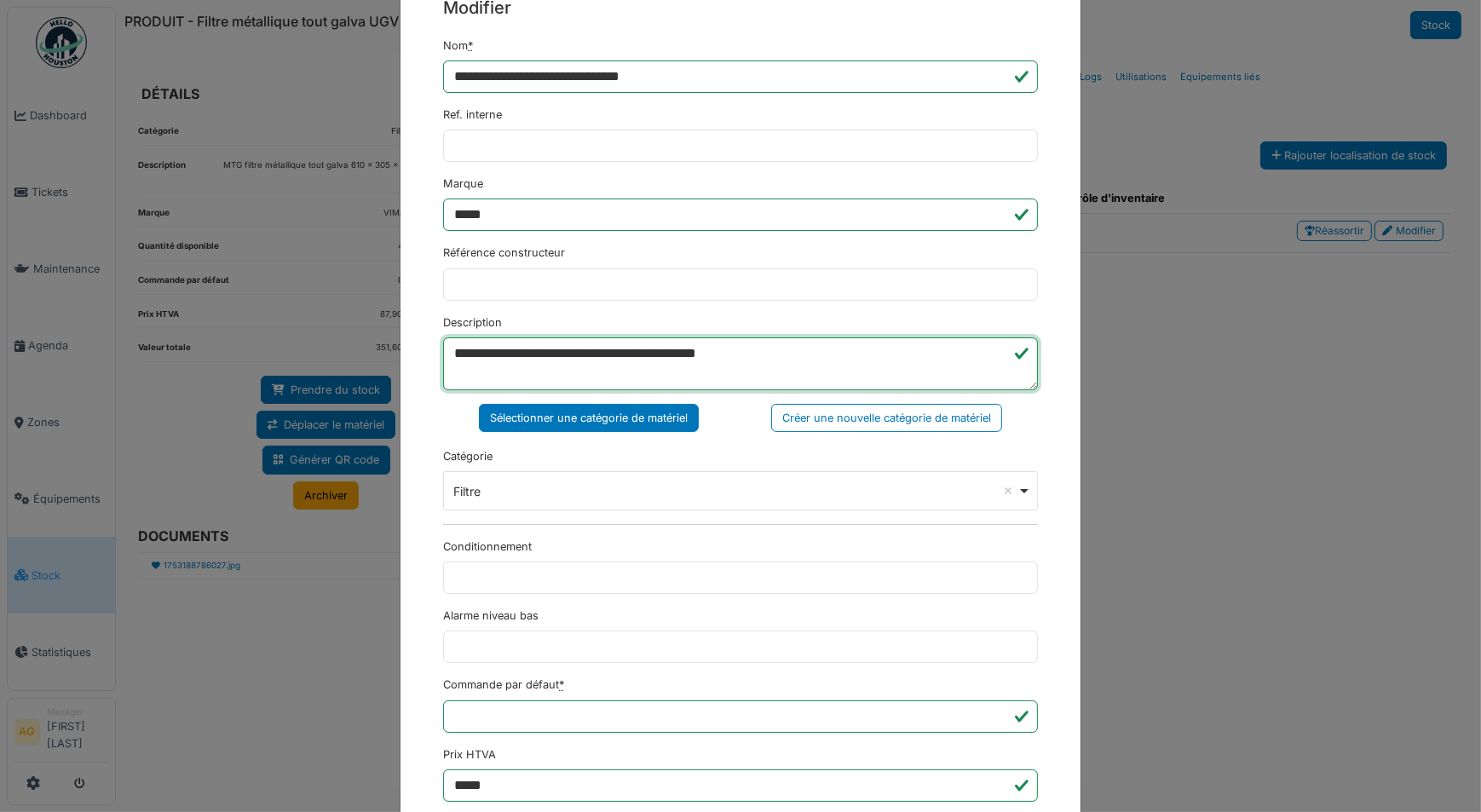 drag, startPoint x: 755, startPoint y: 351, endPoint x: 655, endPoint y: 354, distance: 100.04499 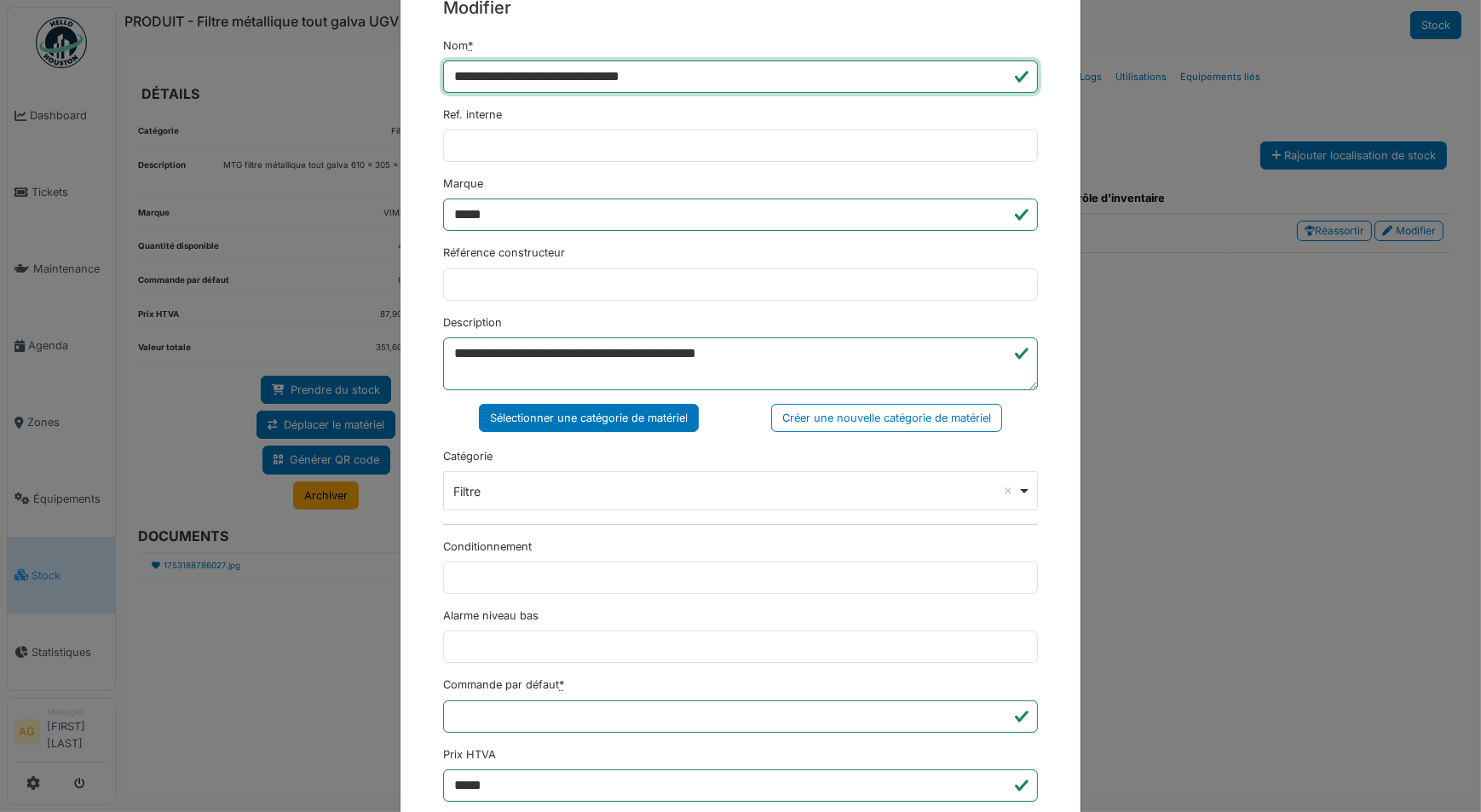 click on "**********" at bounding box center [740, 77] 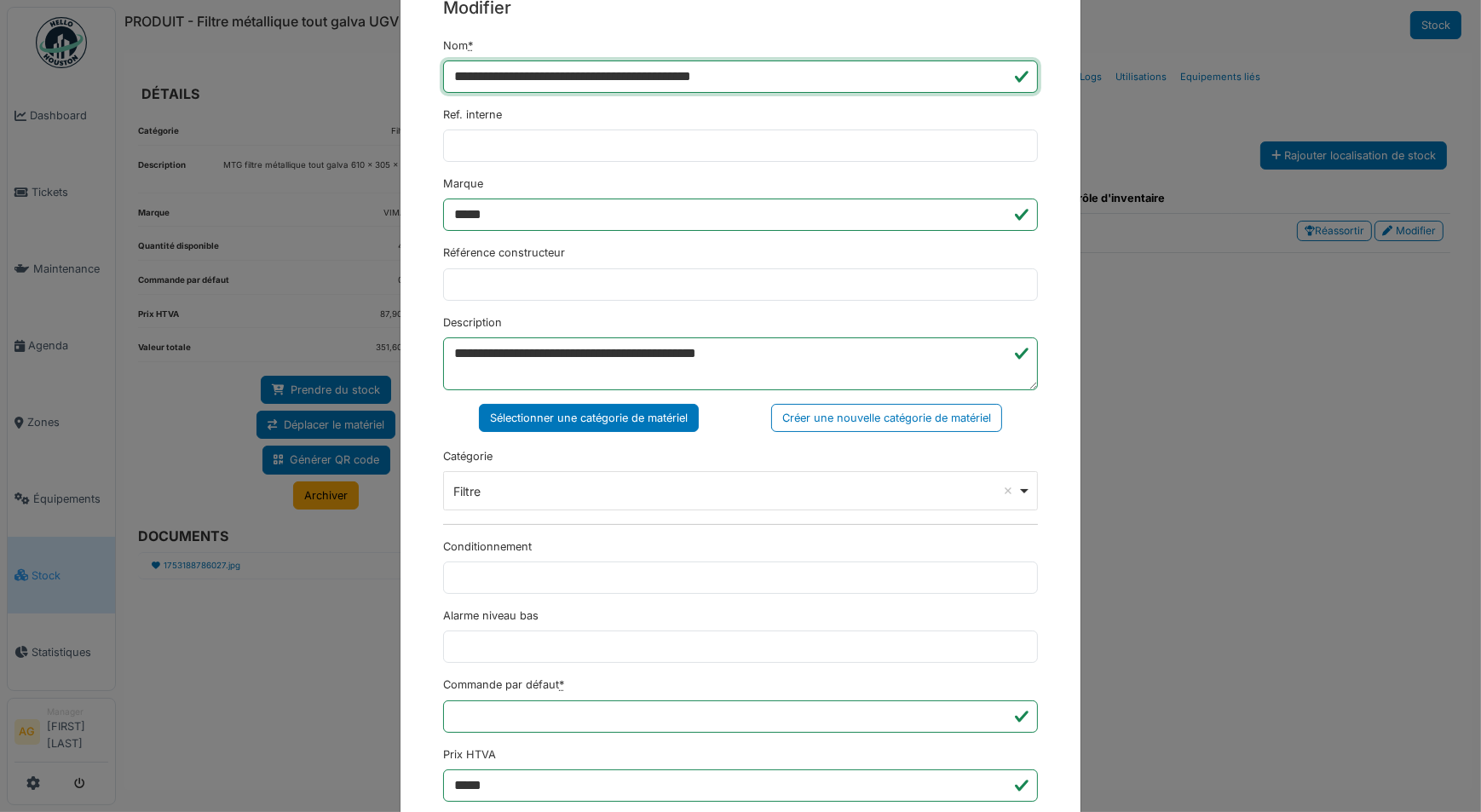 click on "**********" at bounding box center [740, 77] 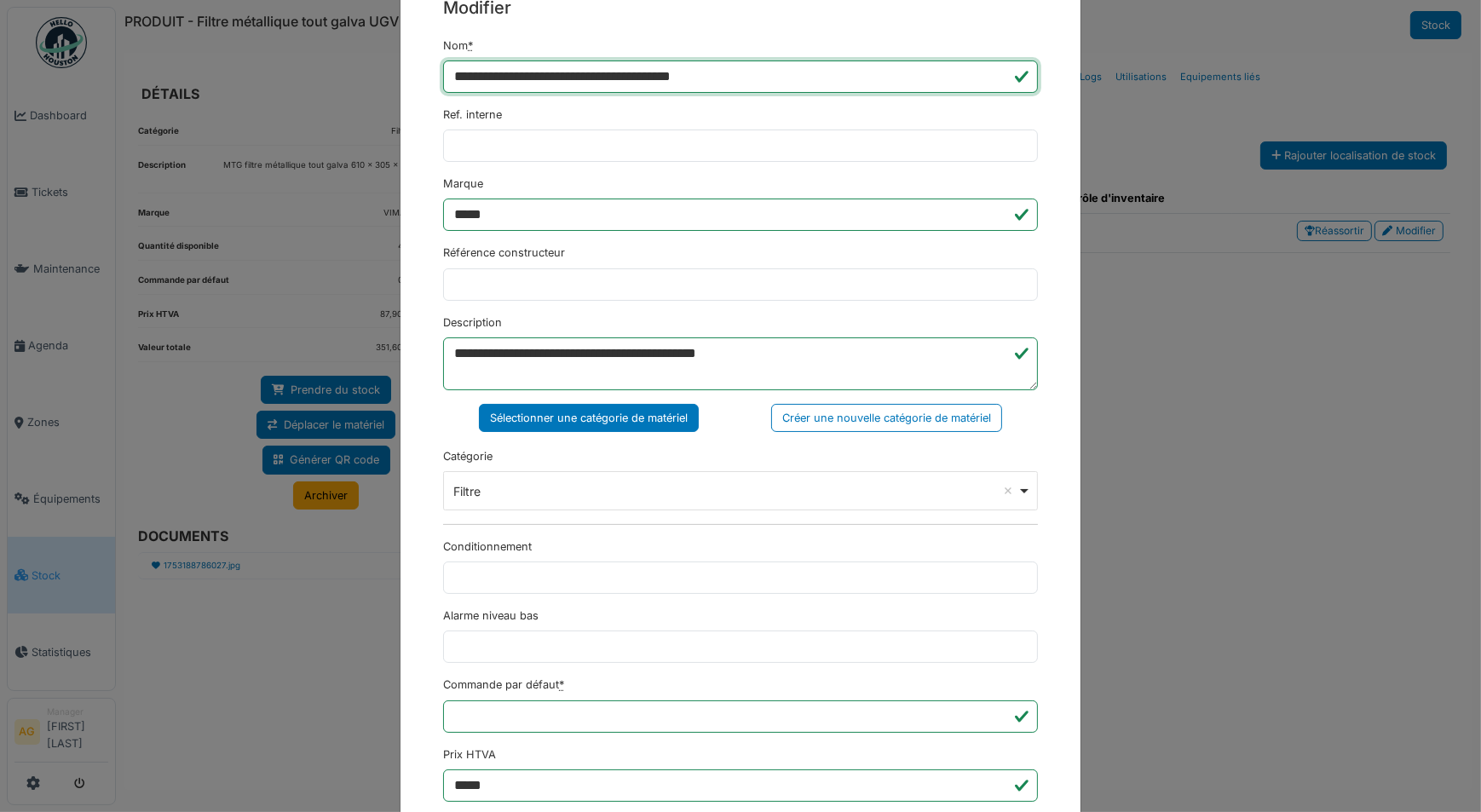click on "**********" at bounding box center (740, 77) 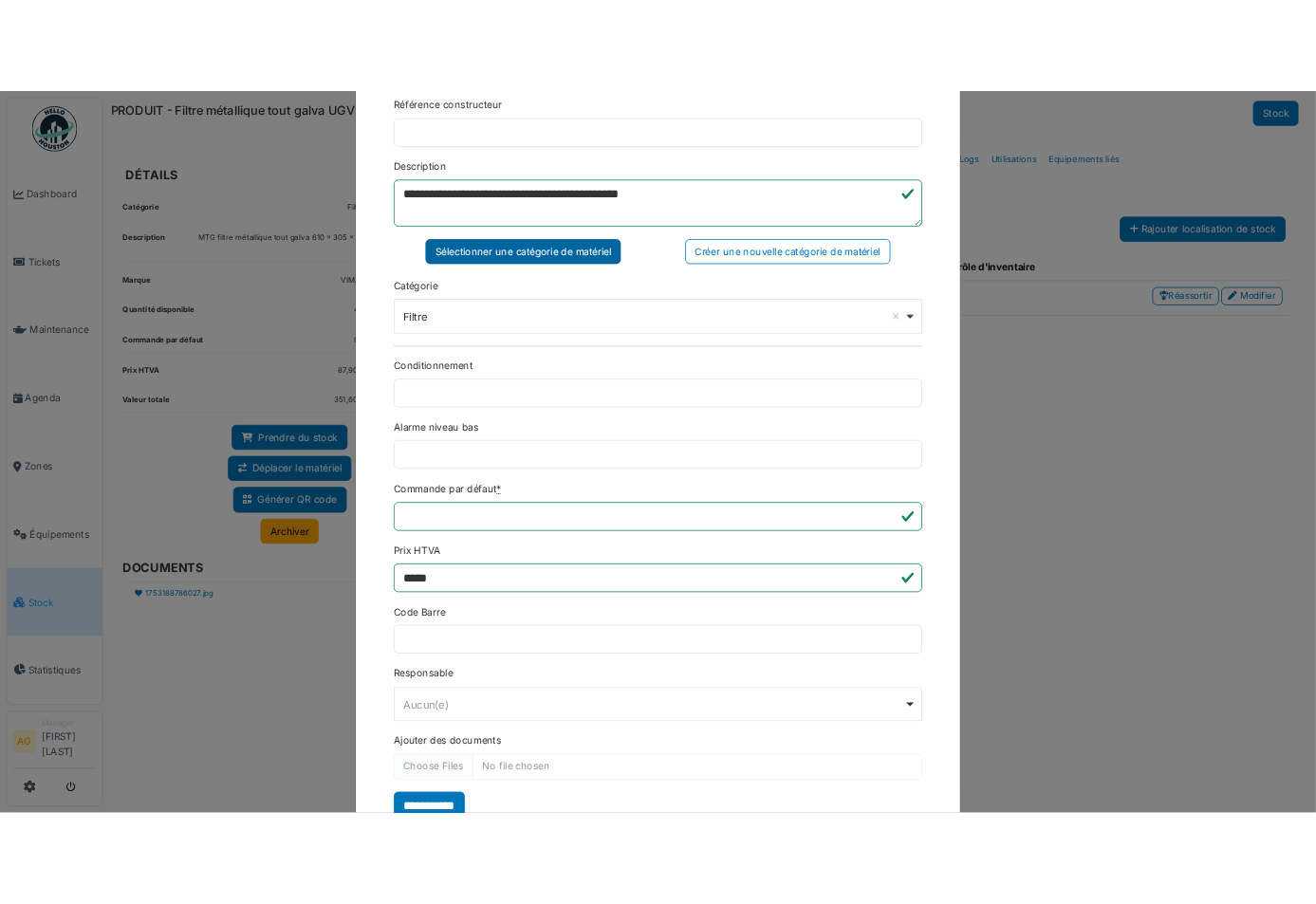 scroll, scrollTop: 416, scrollLeft: 0, axis: vertical 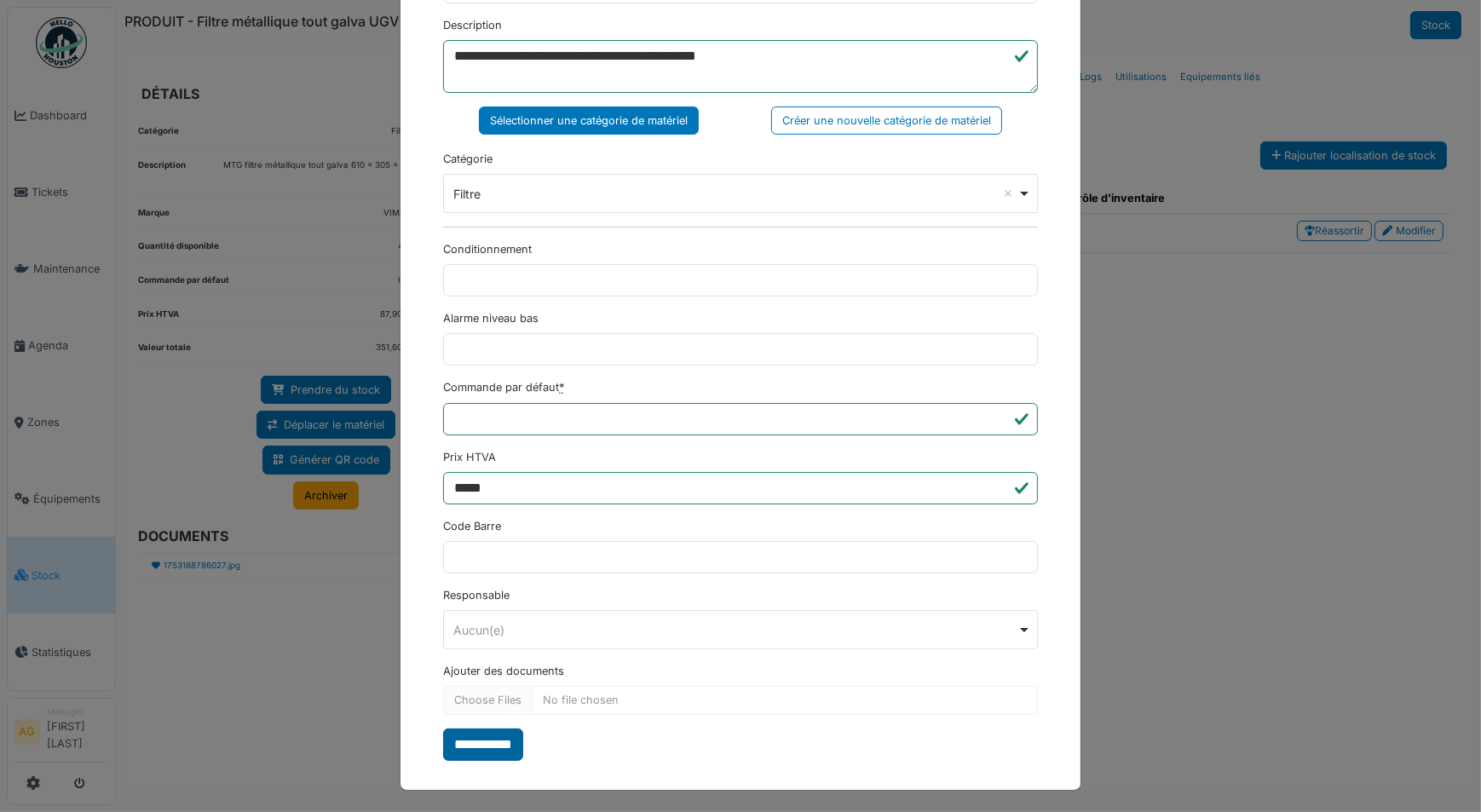 type on "**********" 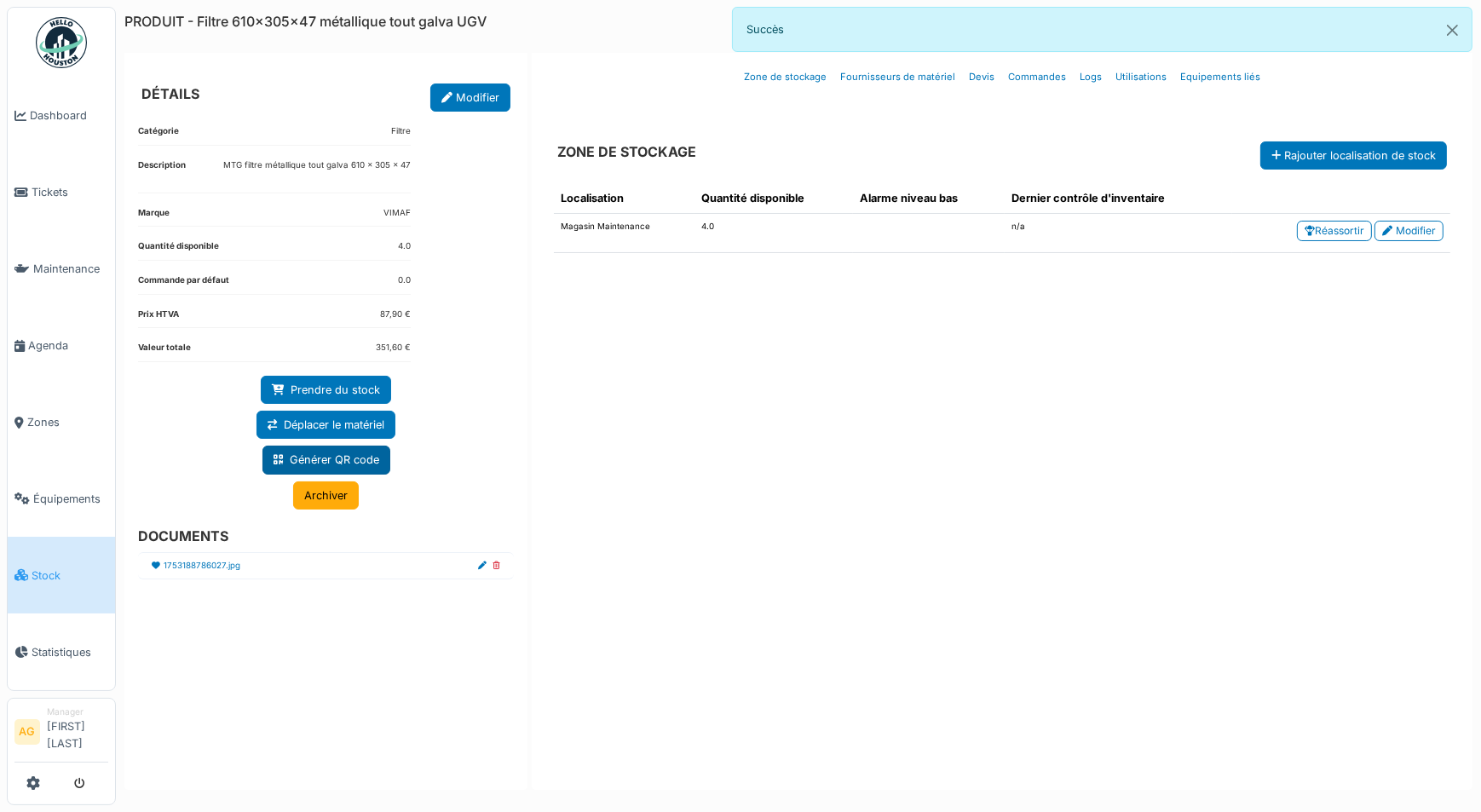 click on "Générer QR code" at bounding box center (326, 459) 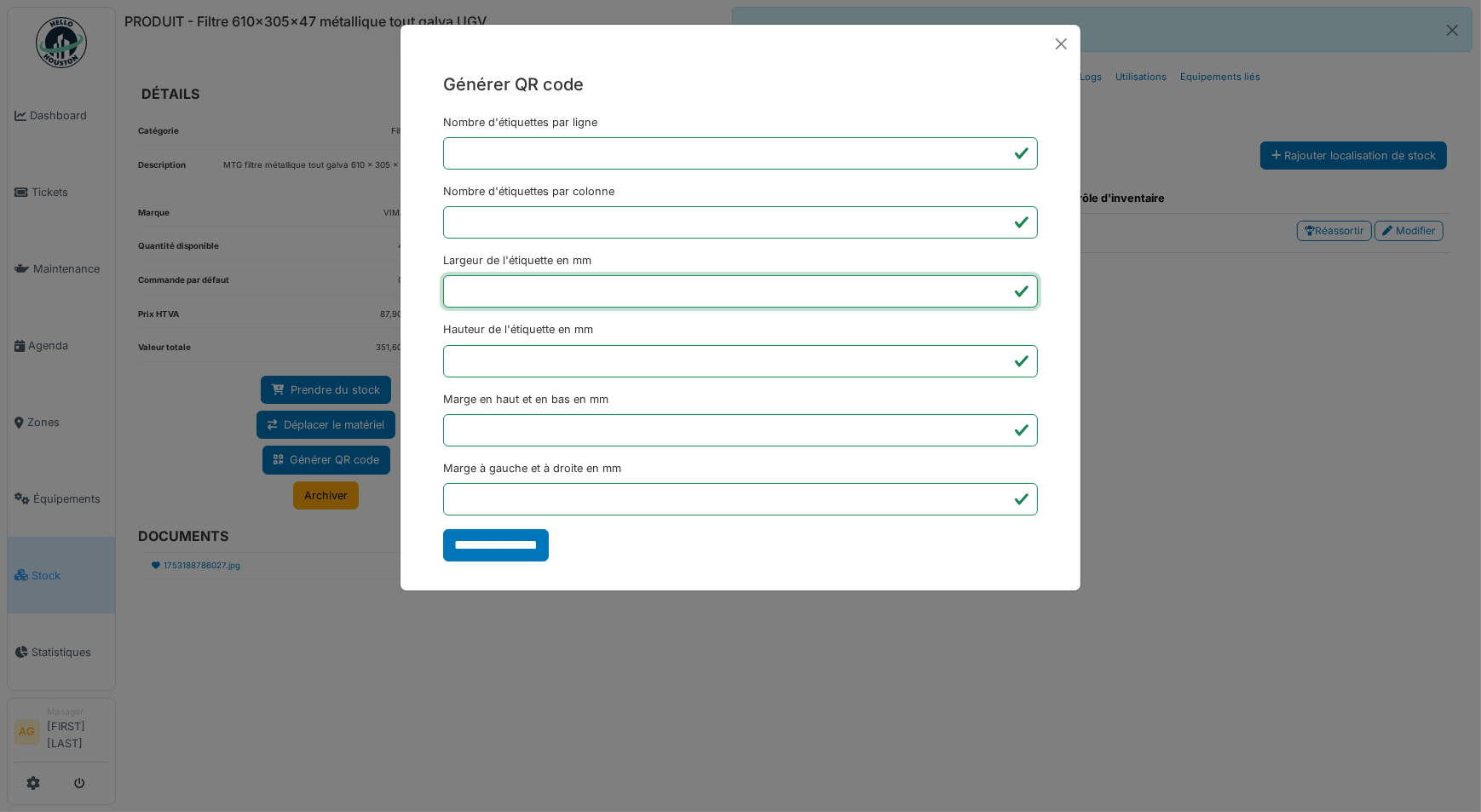 drag, startPoint x: 484, startPoint y: 291, endPoint x: 438, endPoint y: 291, distance: 46 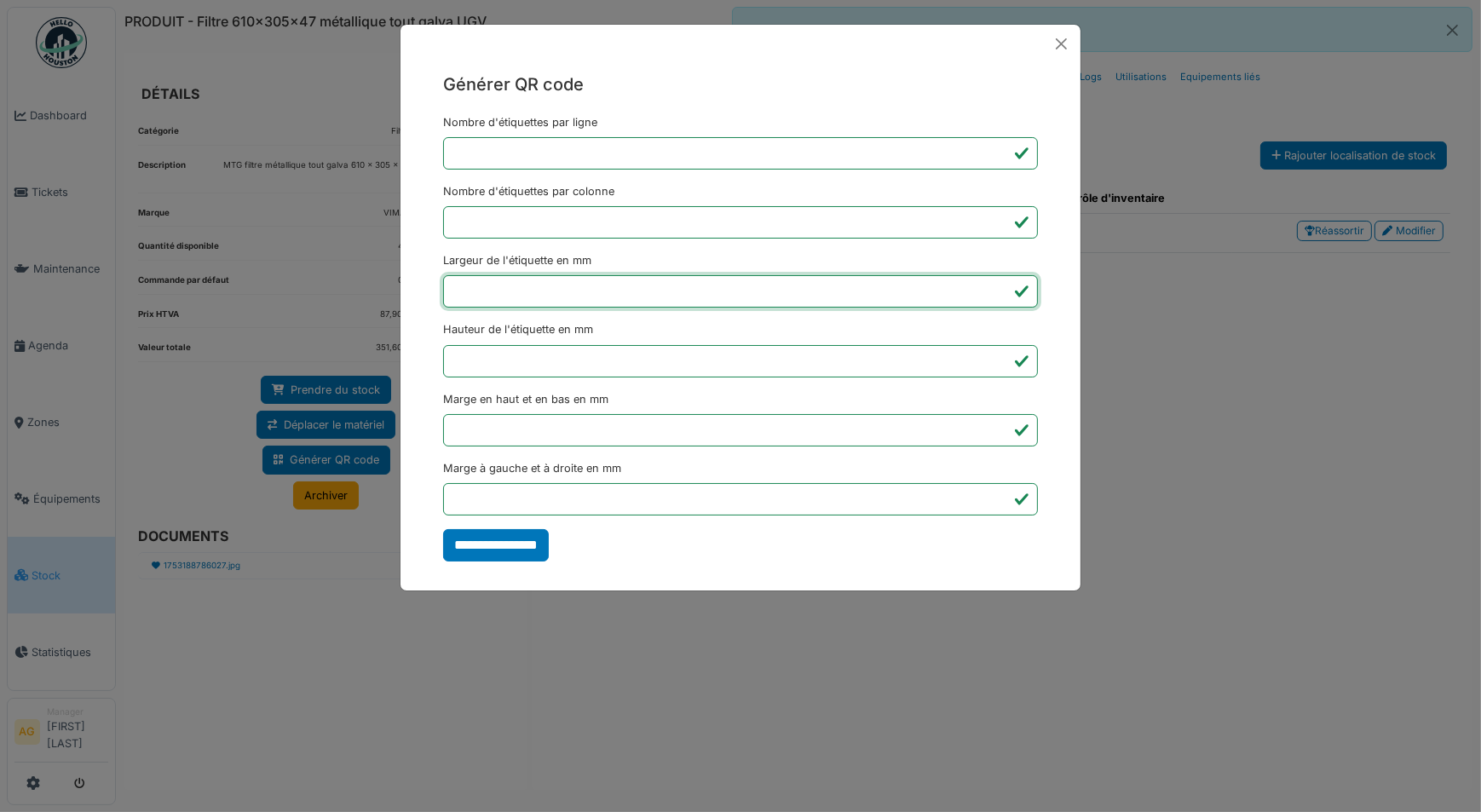 type on "**" 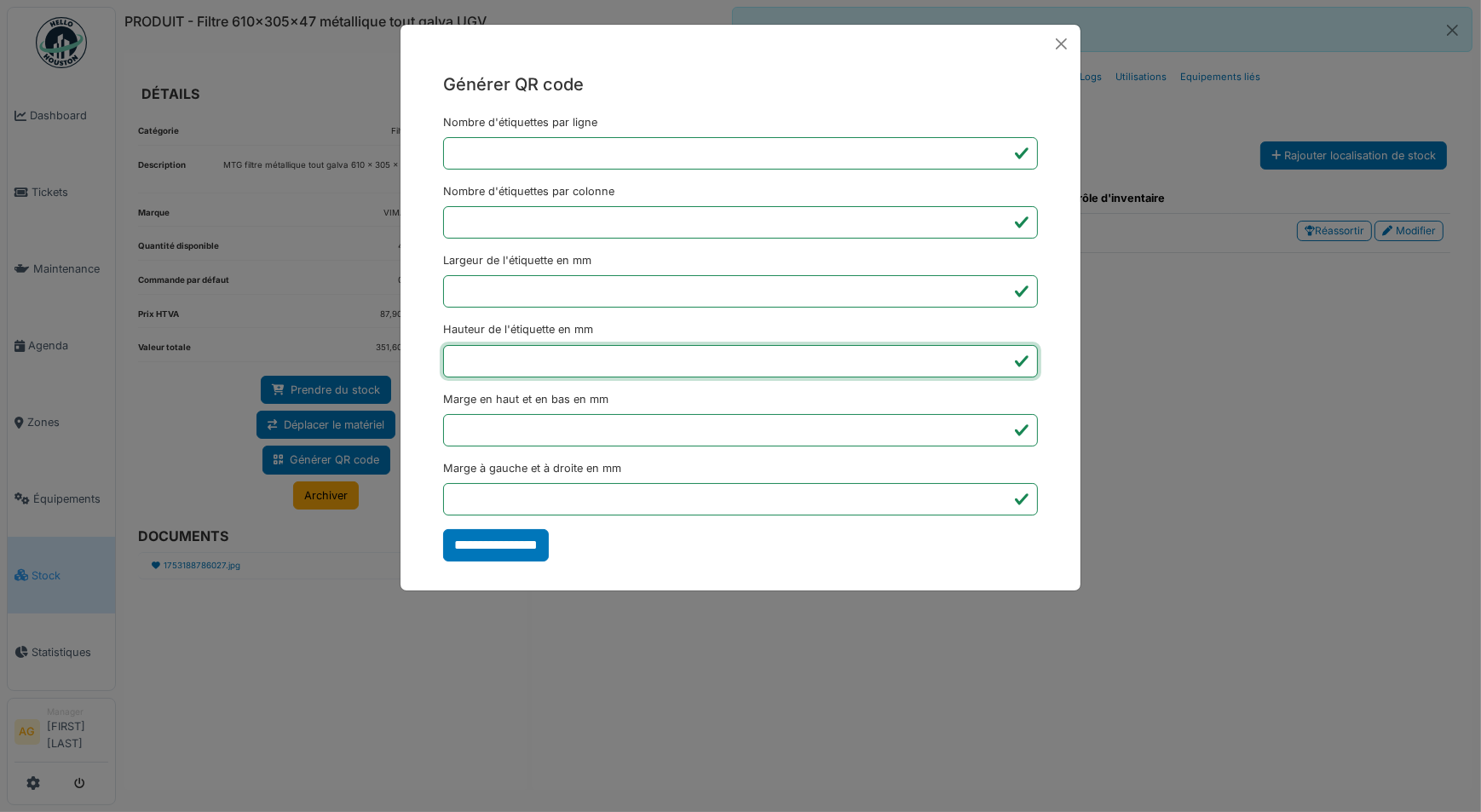 drag, startPoint x: 481, startPoint y: 366, endPoint x: 447, endPoint y: 360, distance: 34.52535 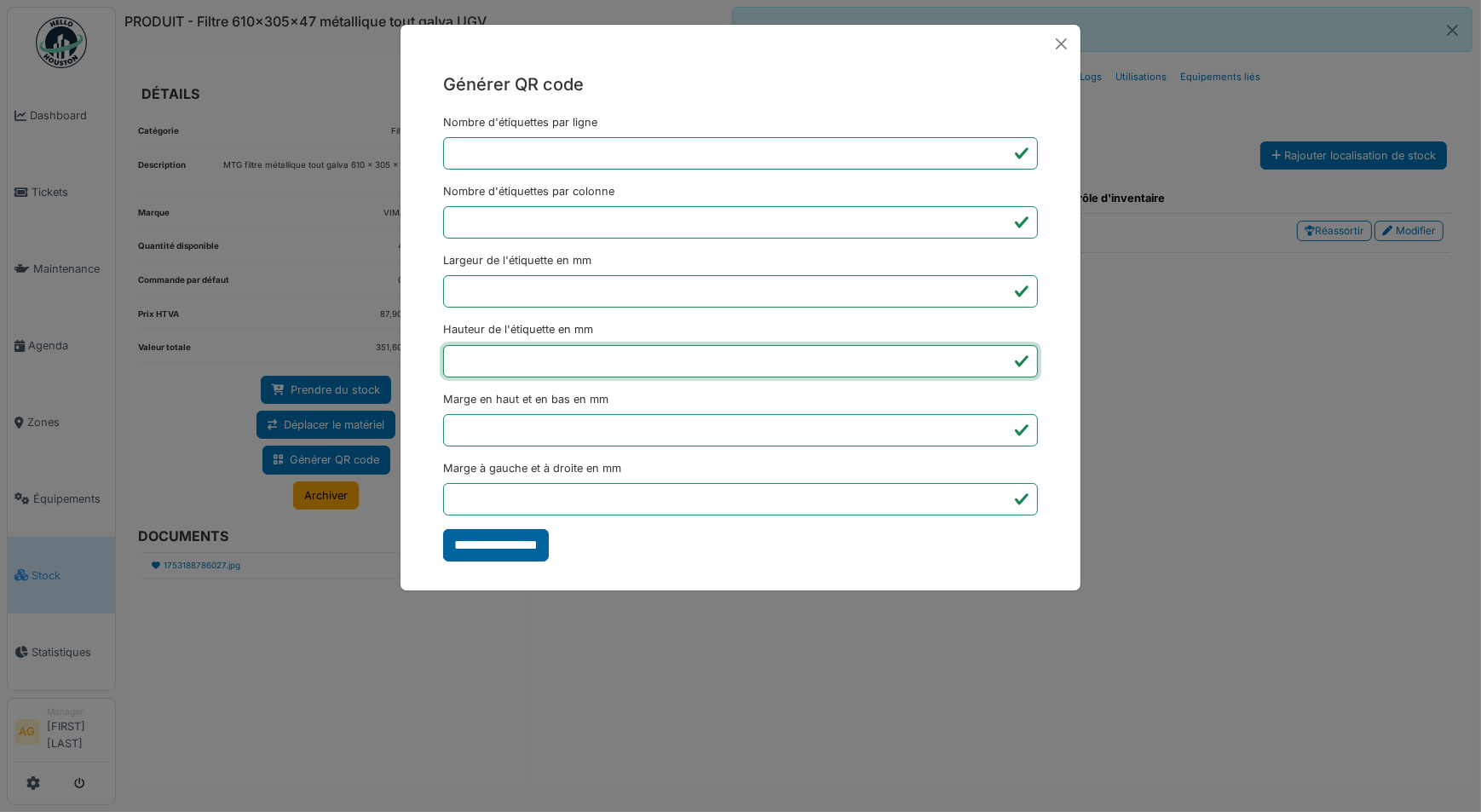type on "**" 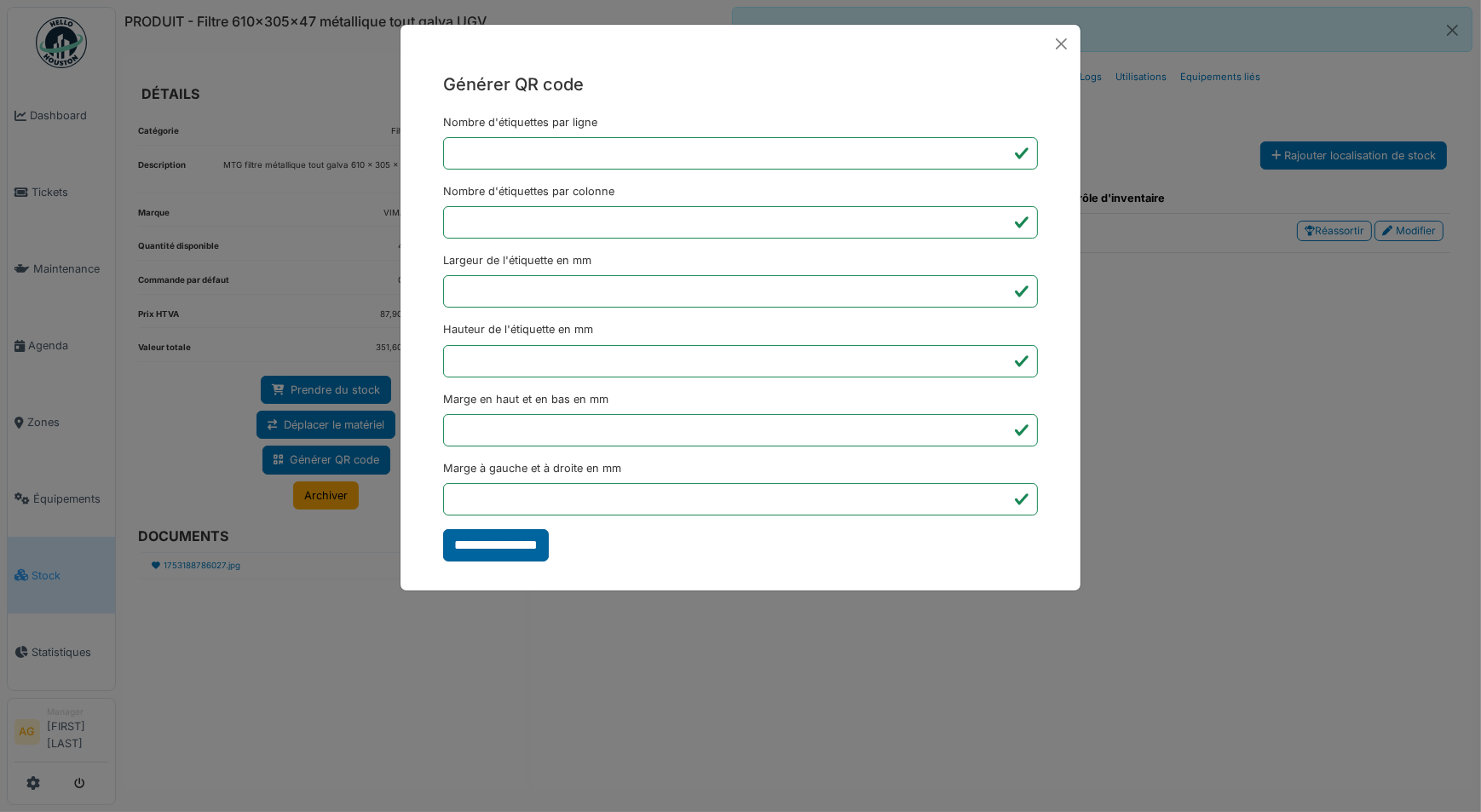 click on "**********" at bounding box center [496, 545] 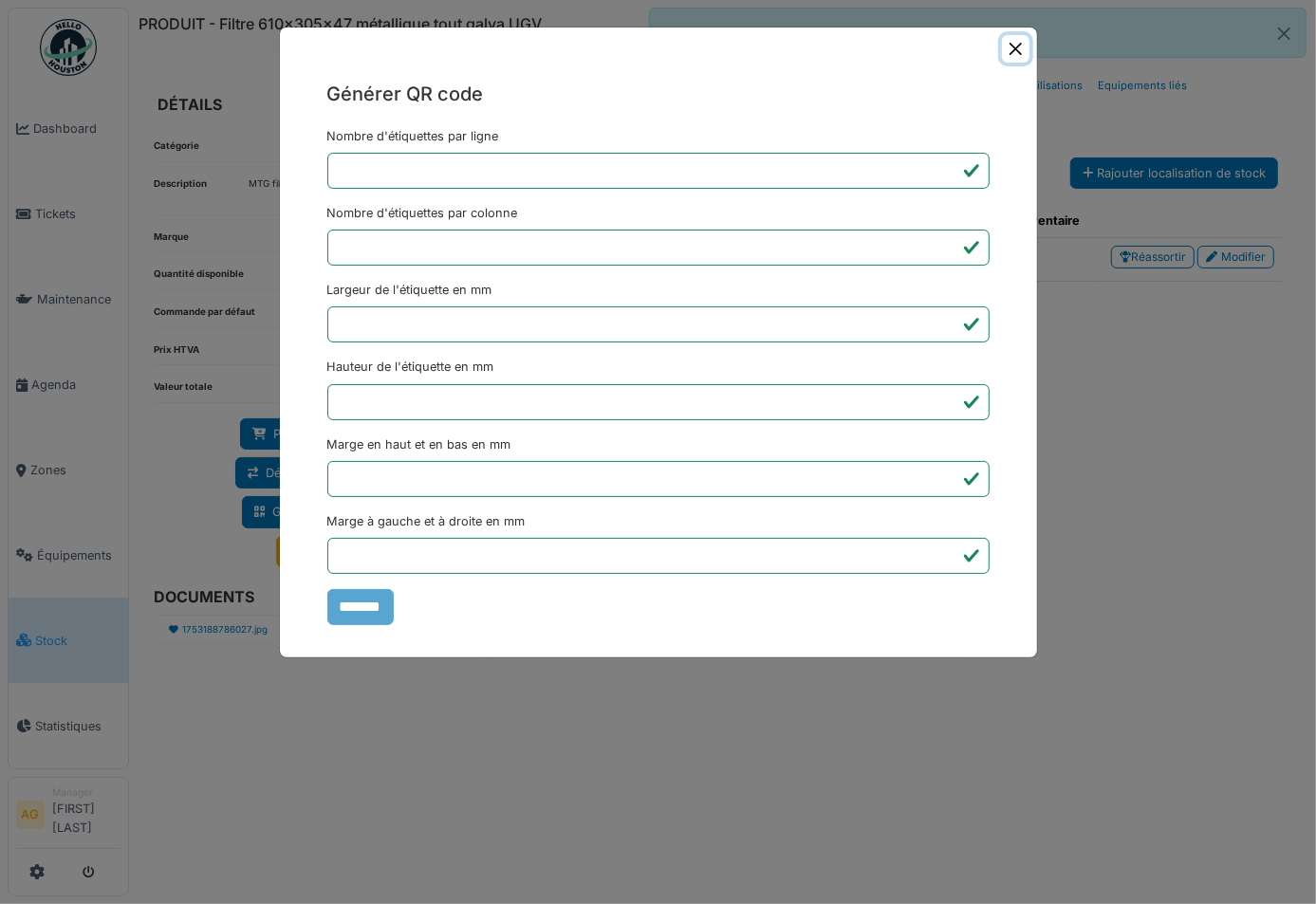 click at bounding box center [1015, 48] 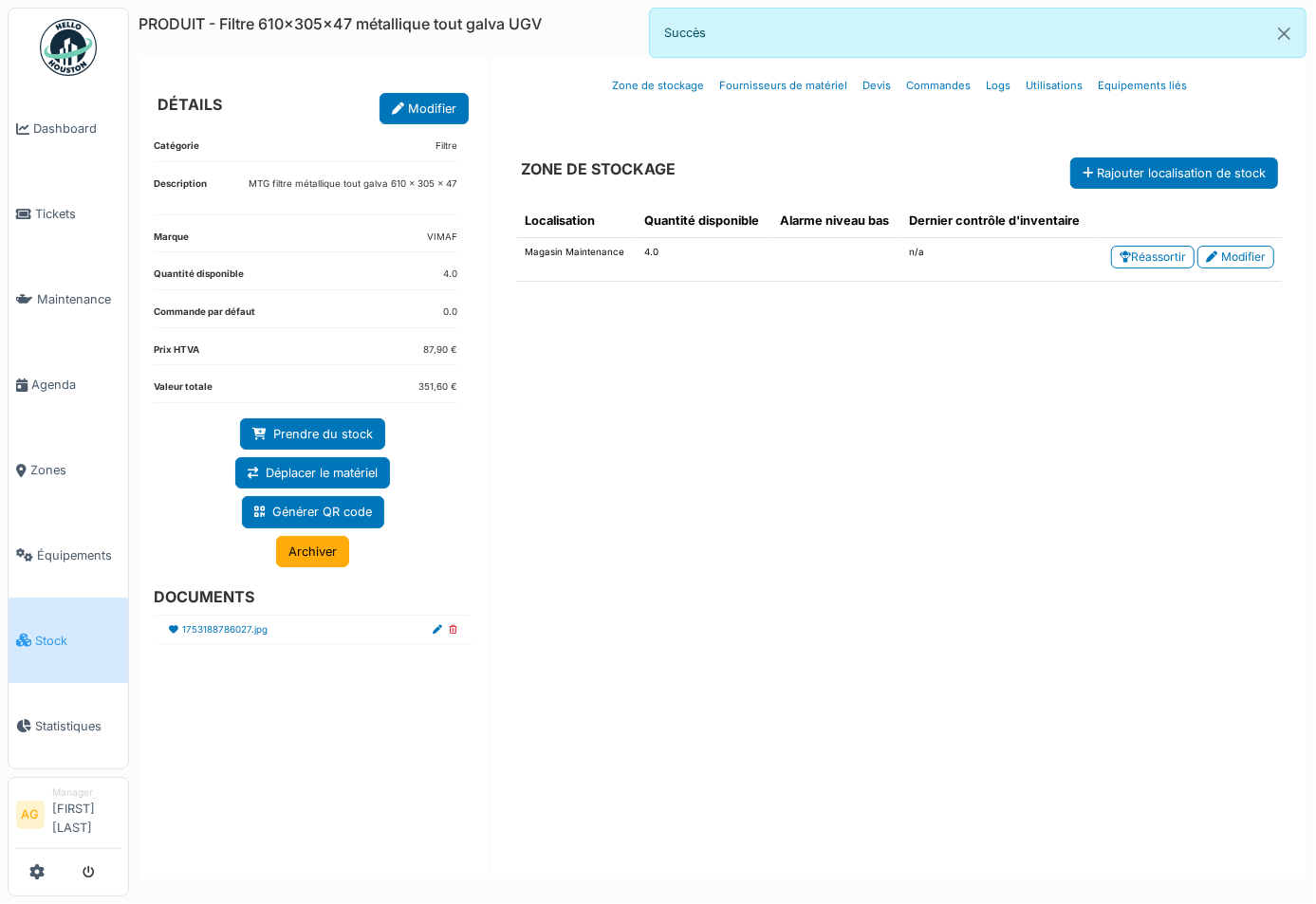 click on "Stock" at bounding box center [78, 640] 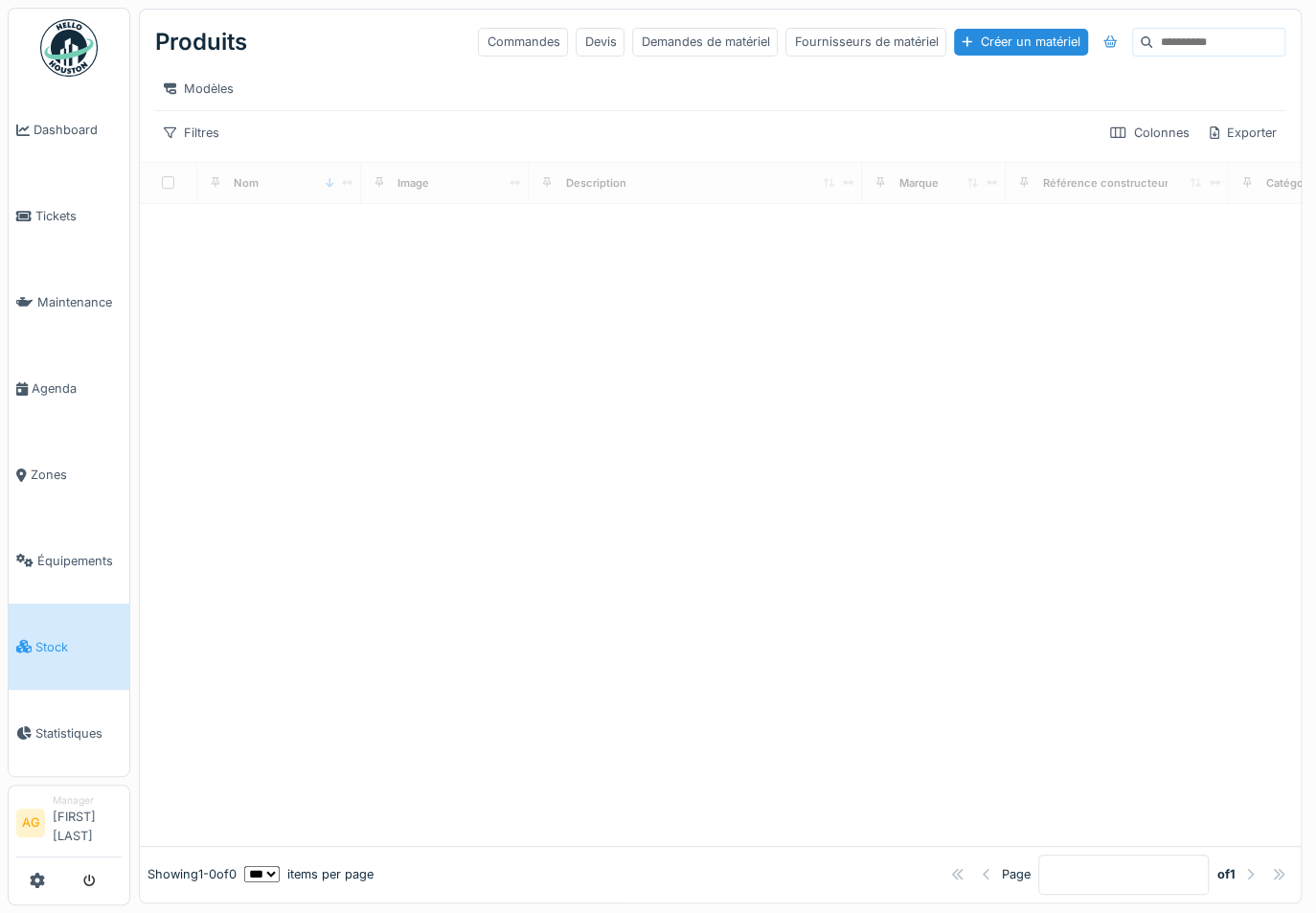 scroll, scrollTop: 11, scrollLeft: 0, axis: vertical 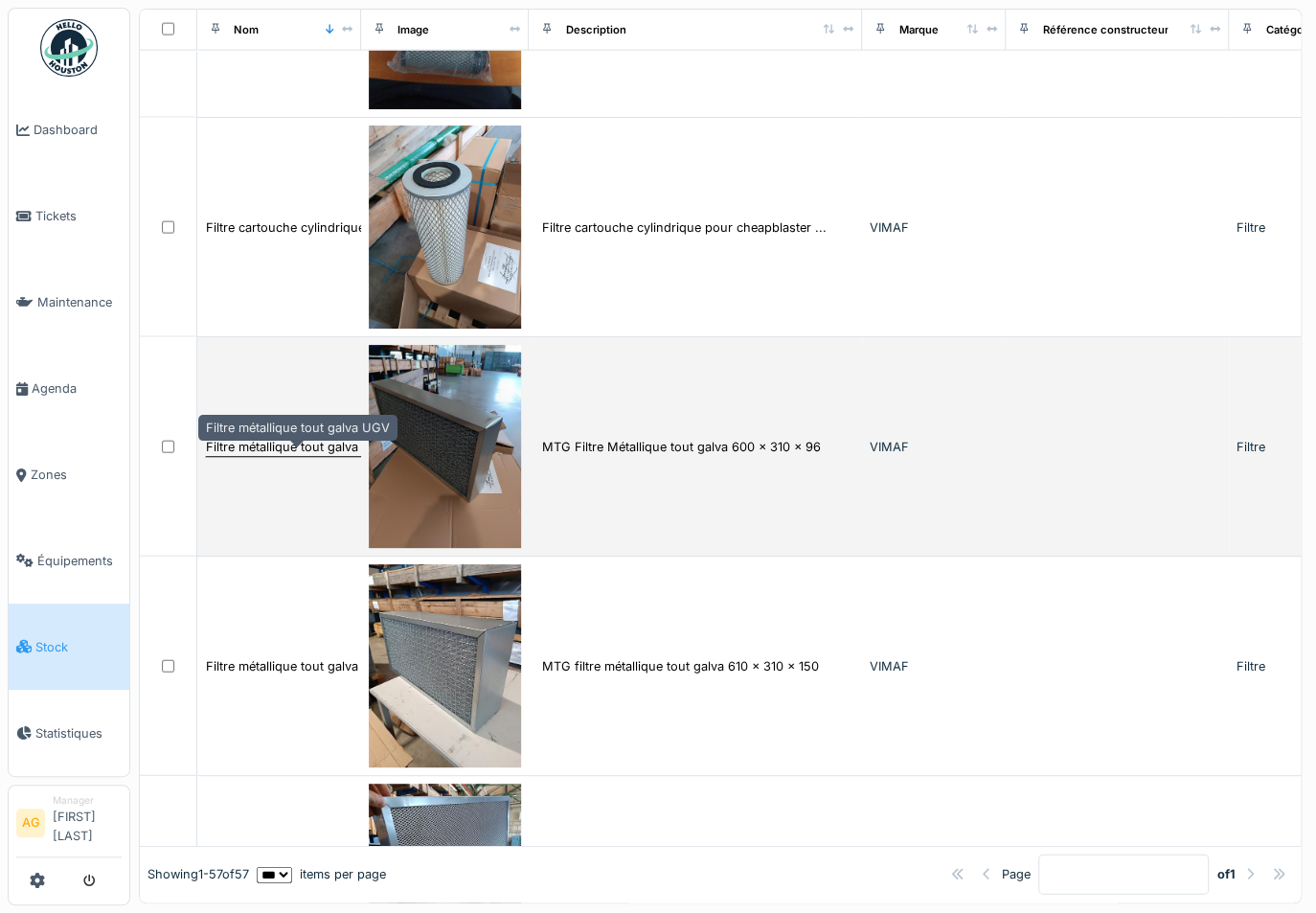 click on "Filtre métallique tout galva UGV" at bounding box center [298, 446] 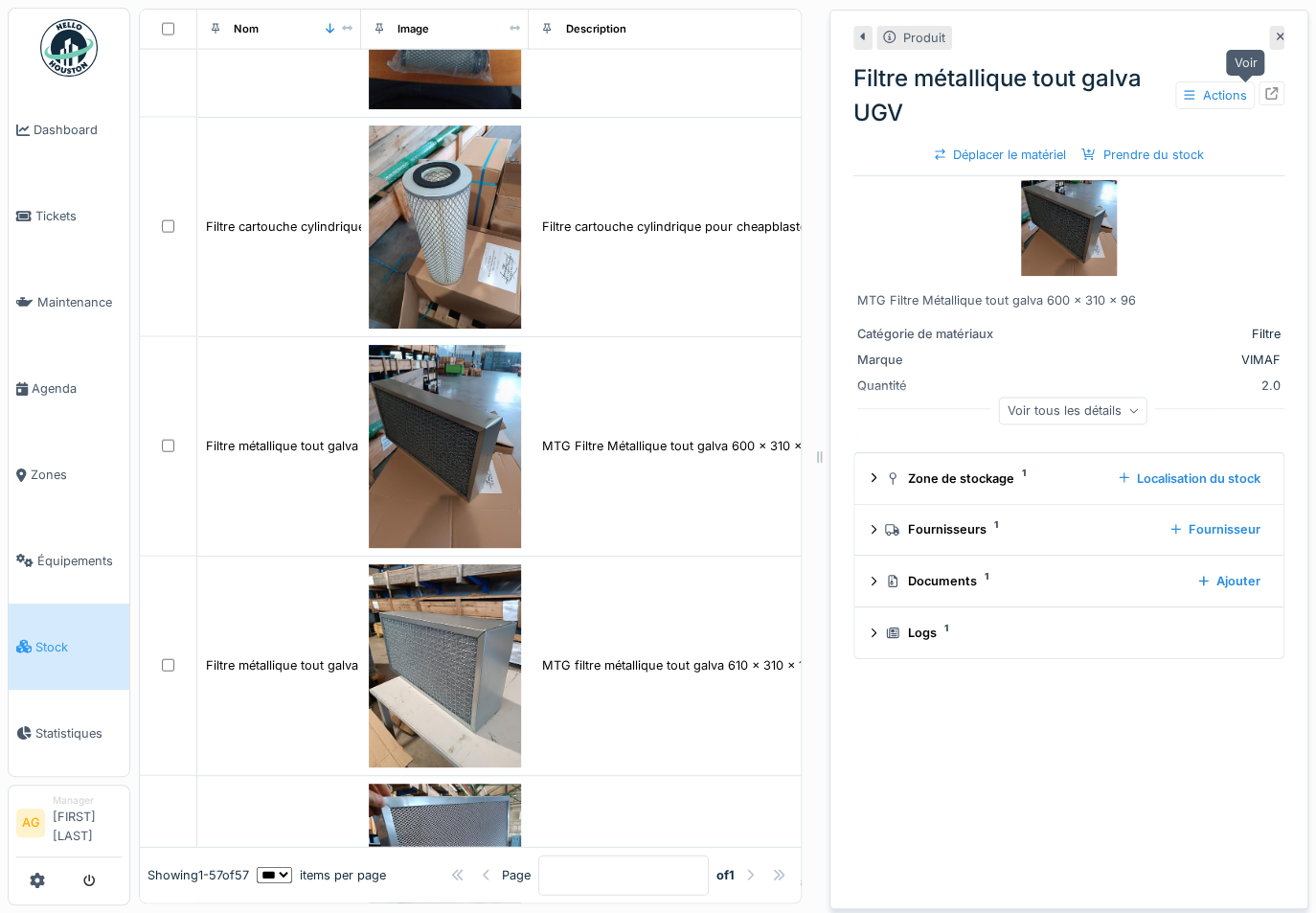 click 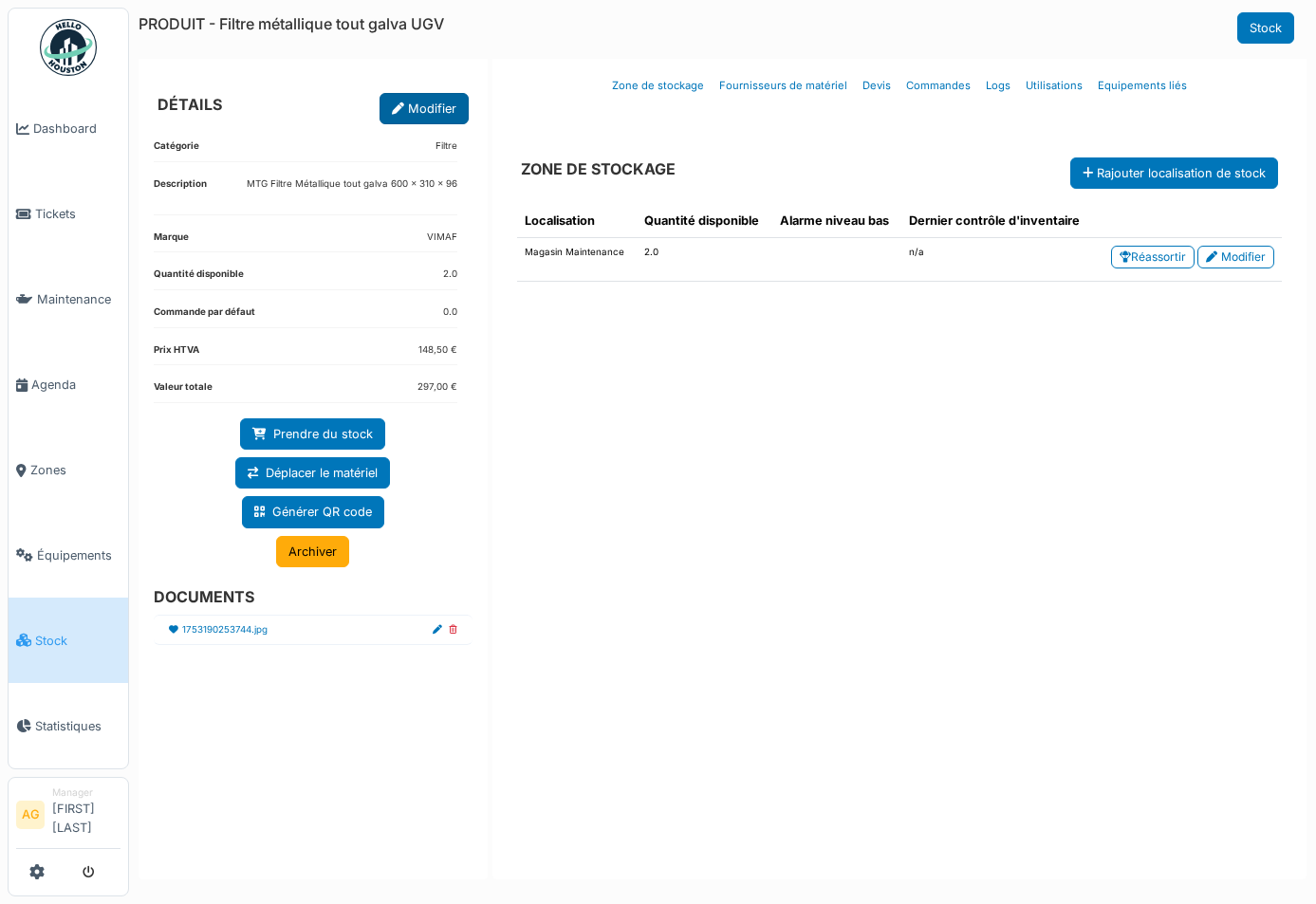 scroll, scrollTop: 0, scrollLeft: 0, axis: both 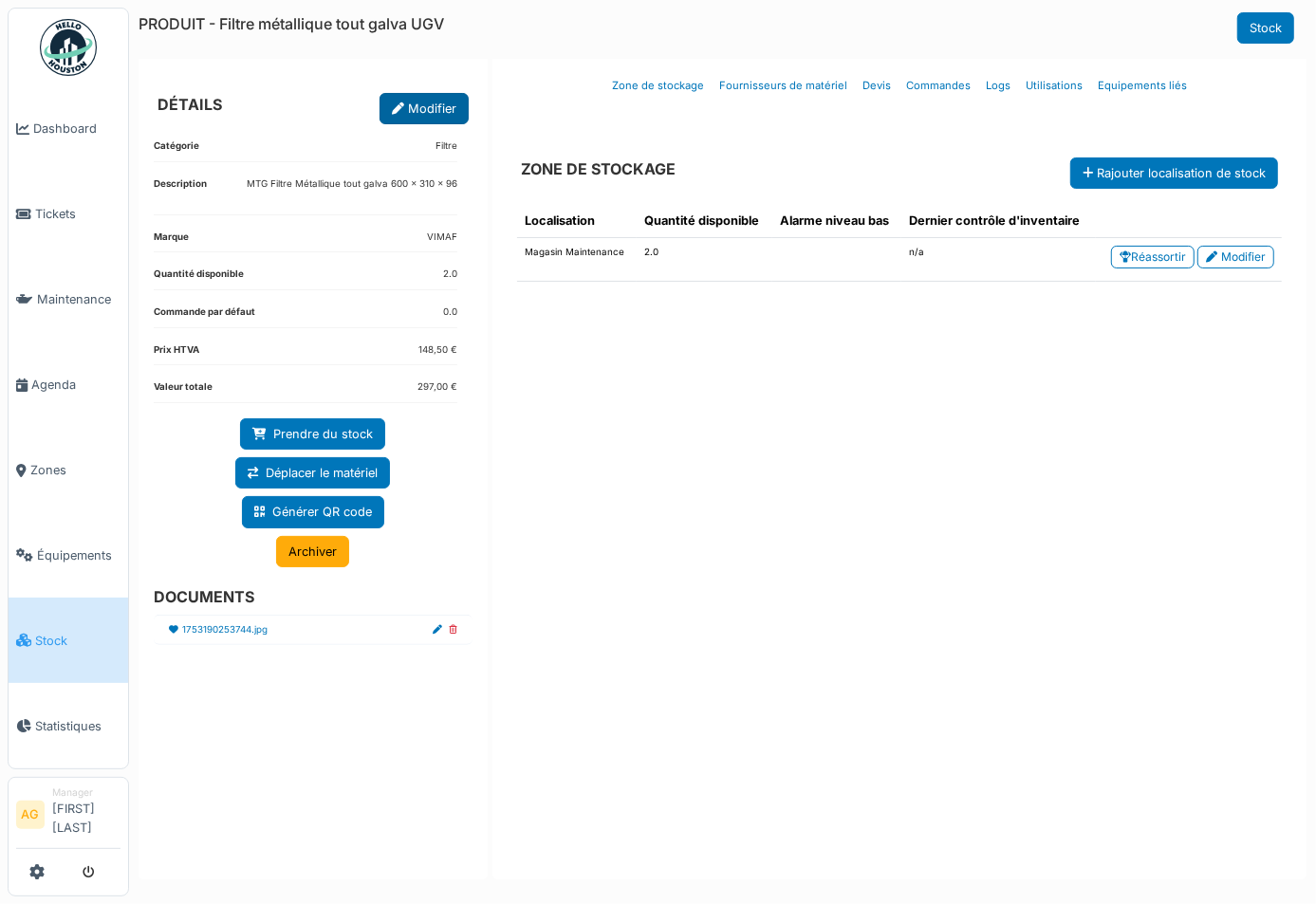 click on "Modifier" at bounding box center [424, 108] 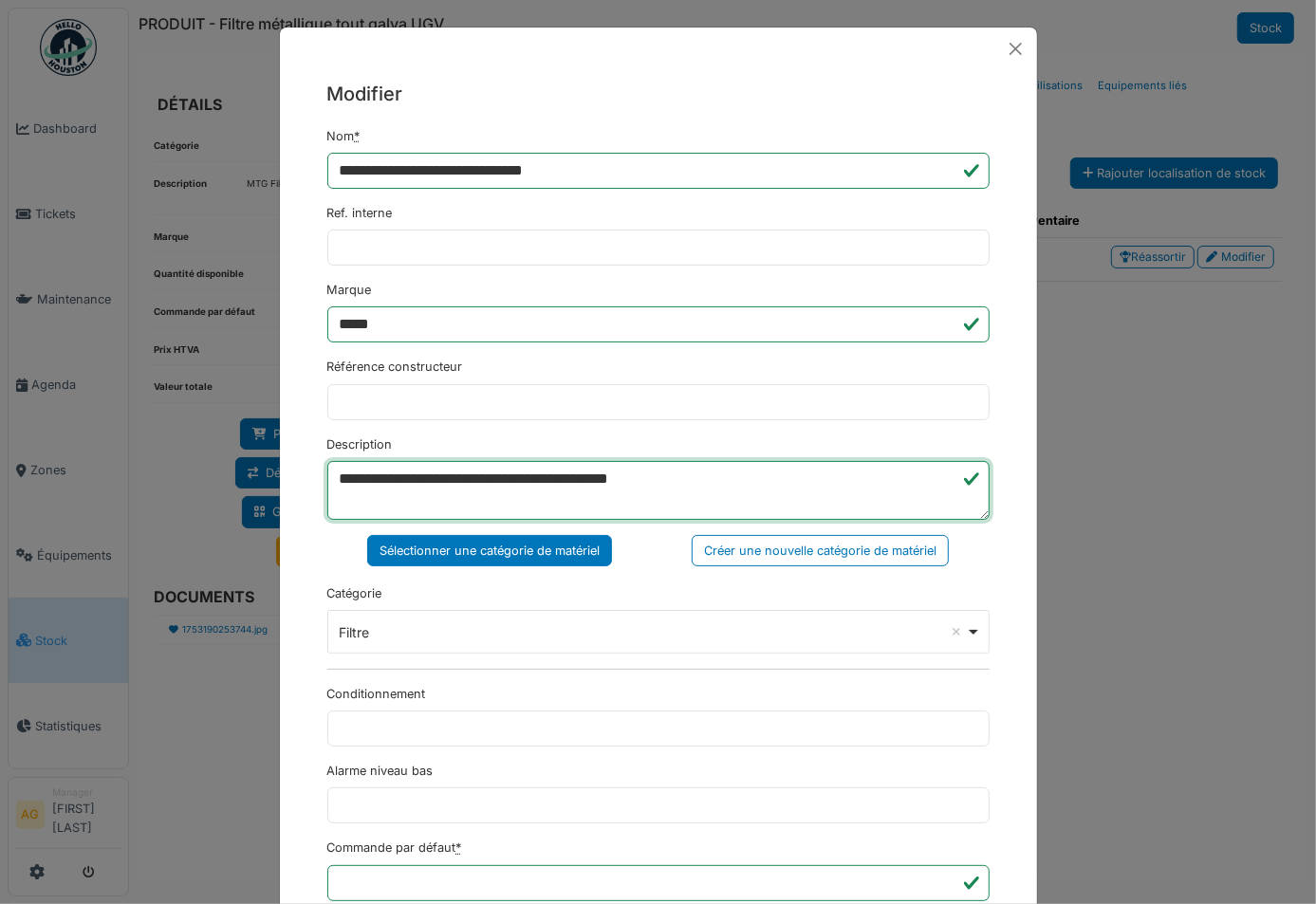 drag, startPoint x: 674, startPoint y: 474, endPoint x: 568, endPoint y: 476, distance: 106.01887 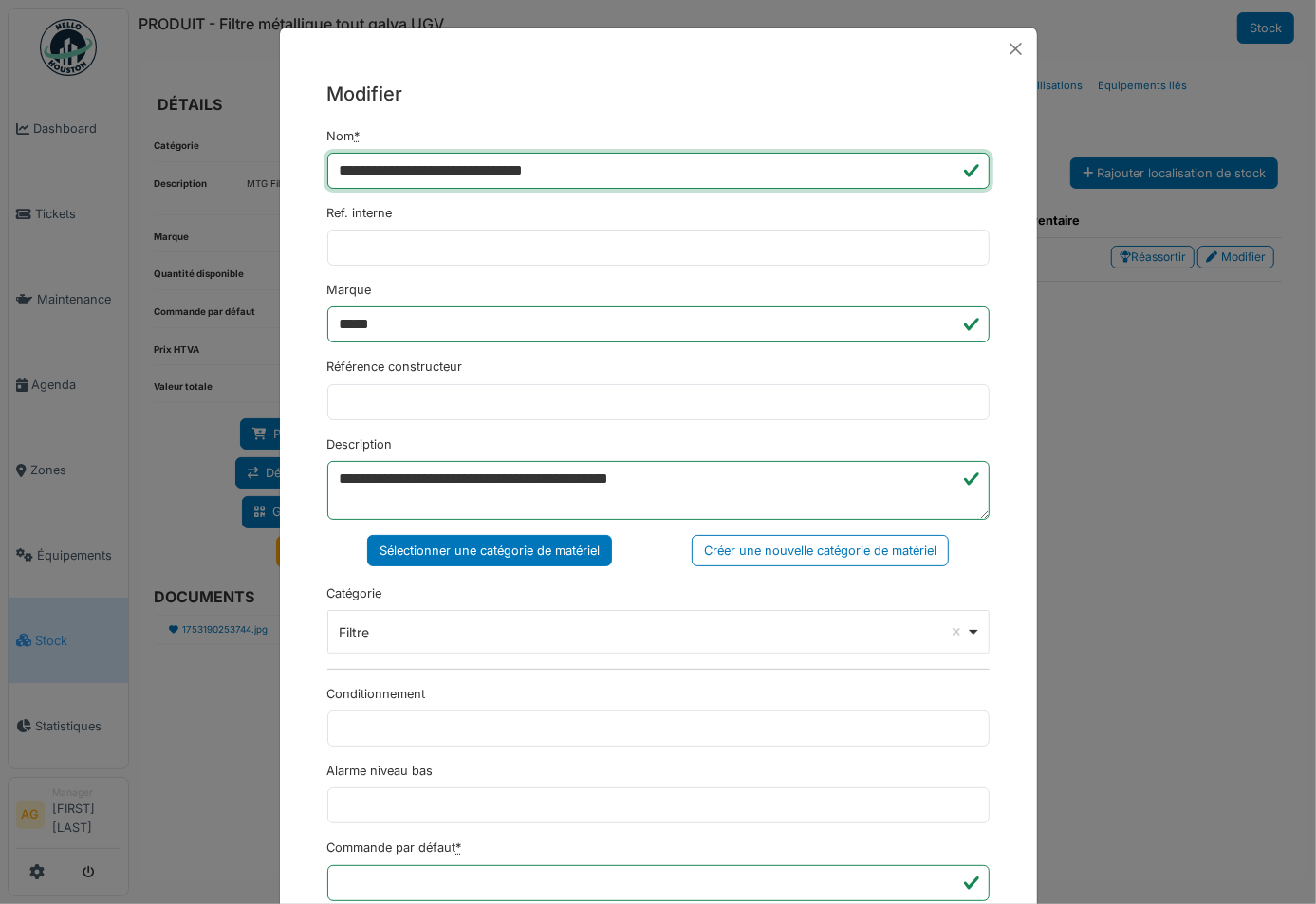 click on "**********" at bounding box center (658, 171) 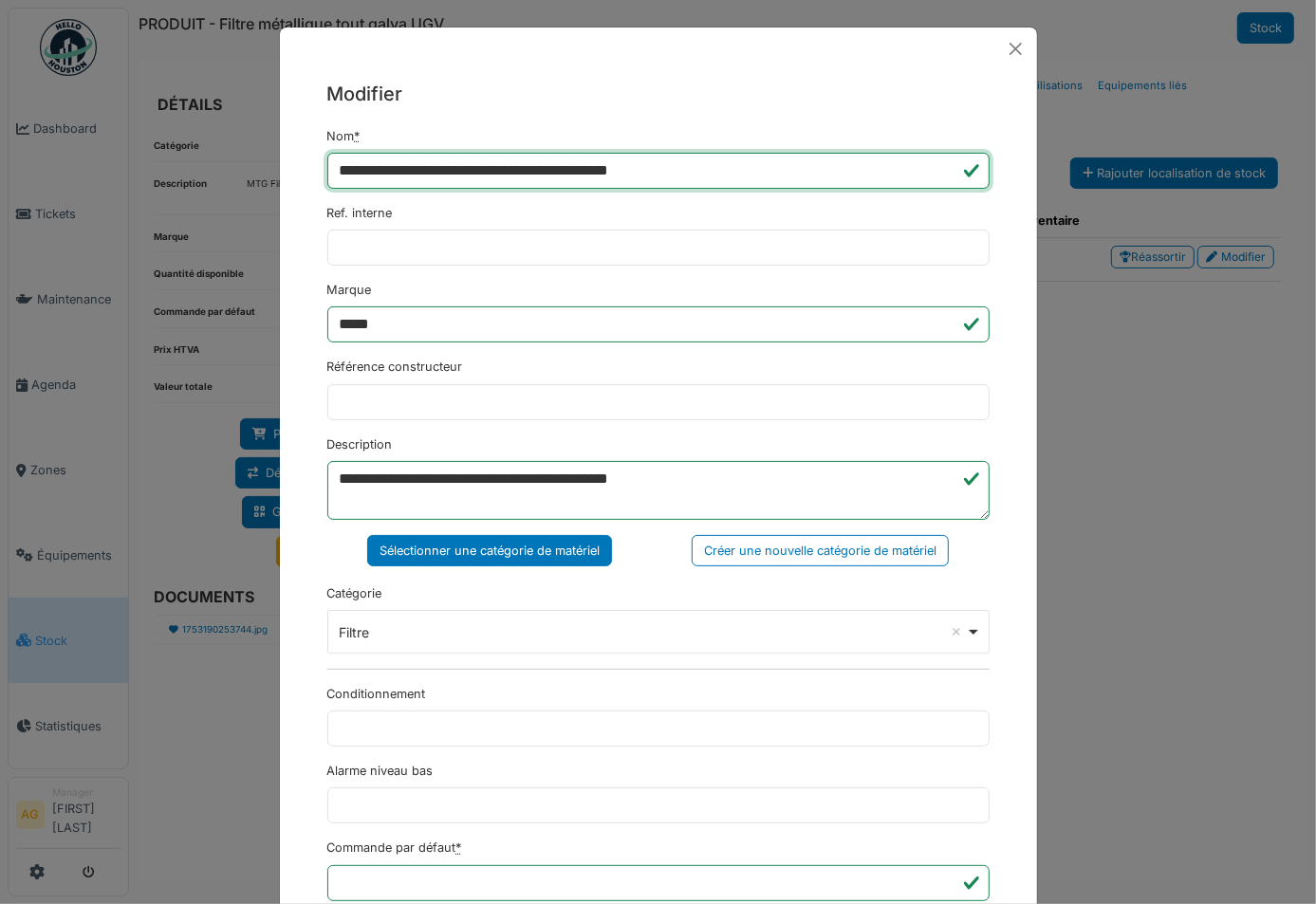click on "**********" at bounding box center [658, 171] 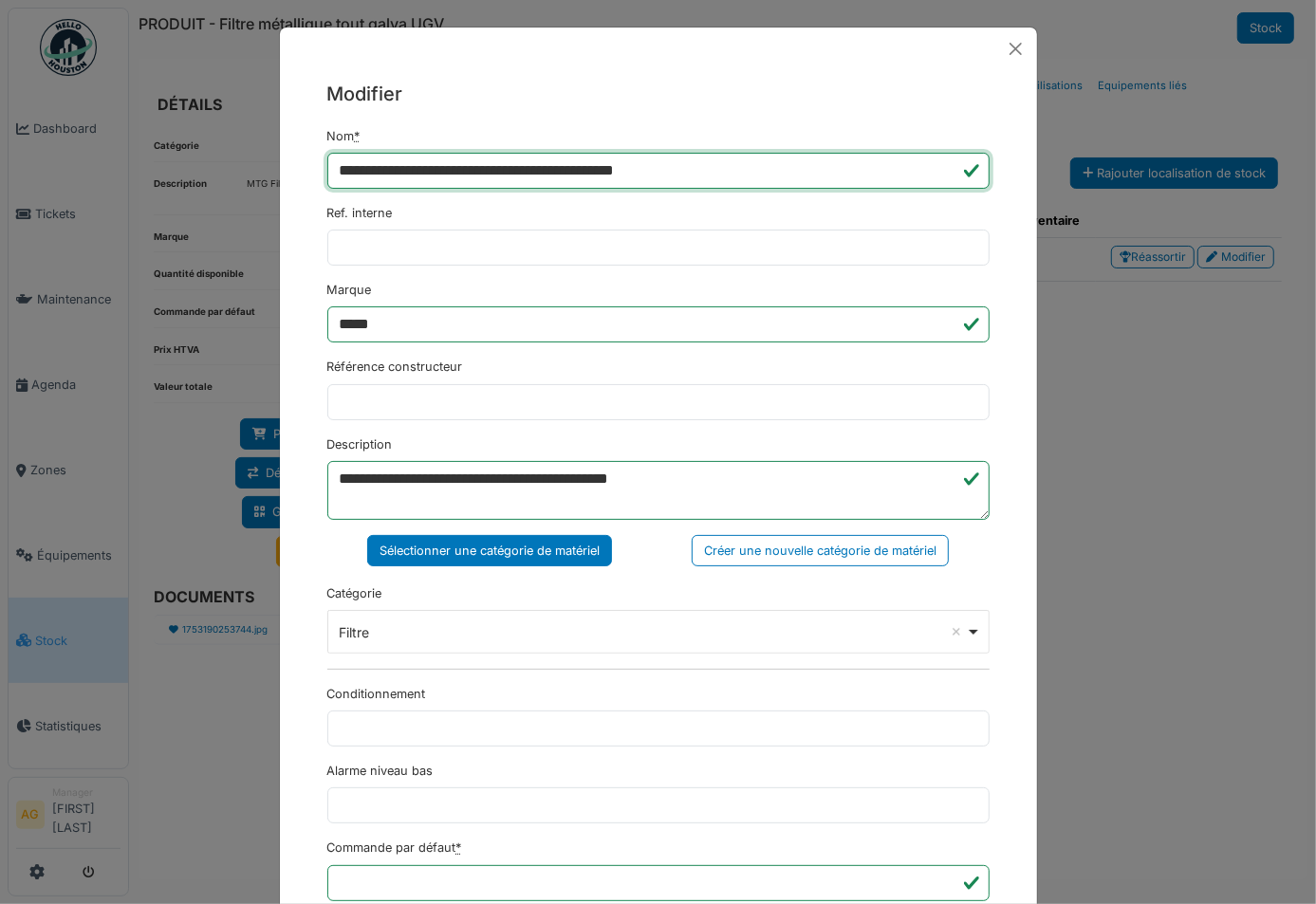 click on "**********" at bounding box center [658, 171] 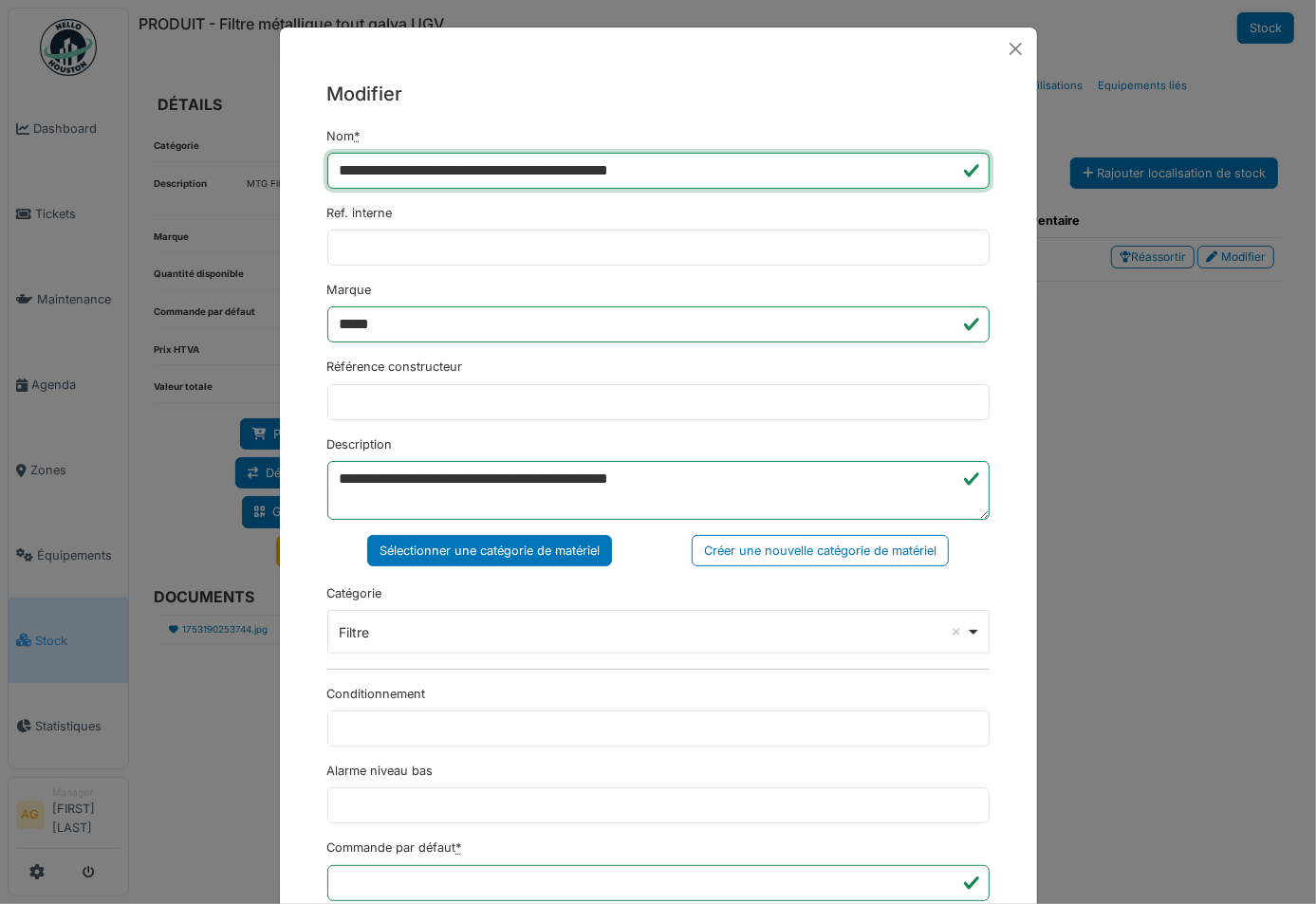 click on "**********" at bounding box center (658, 171) 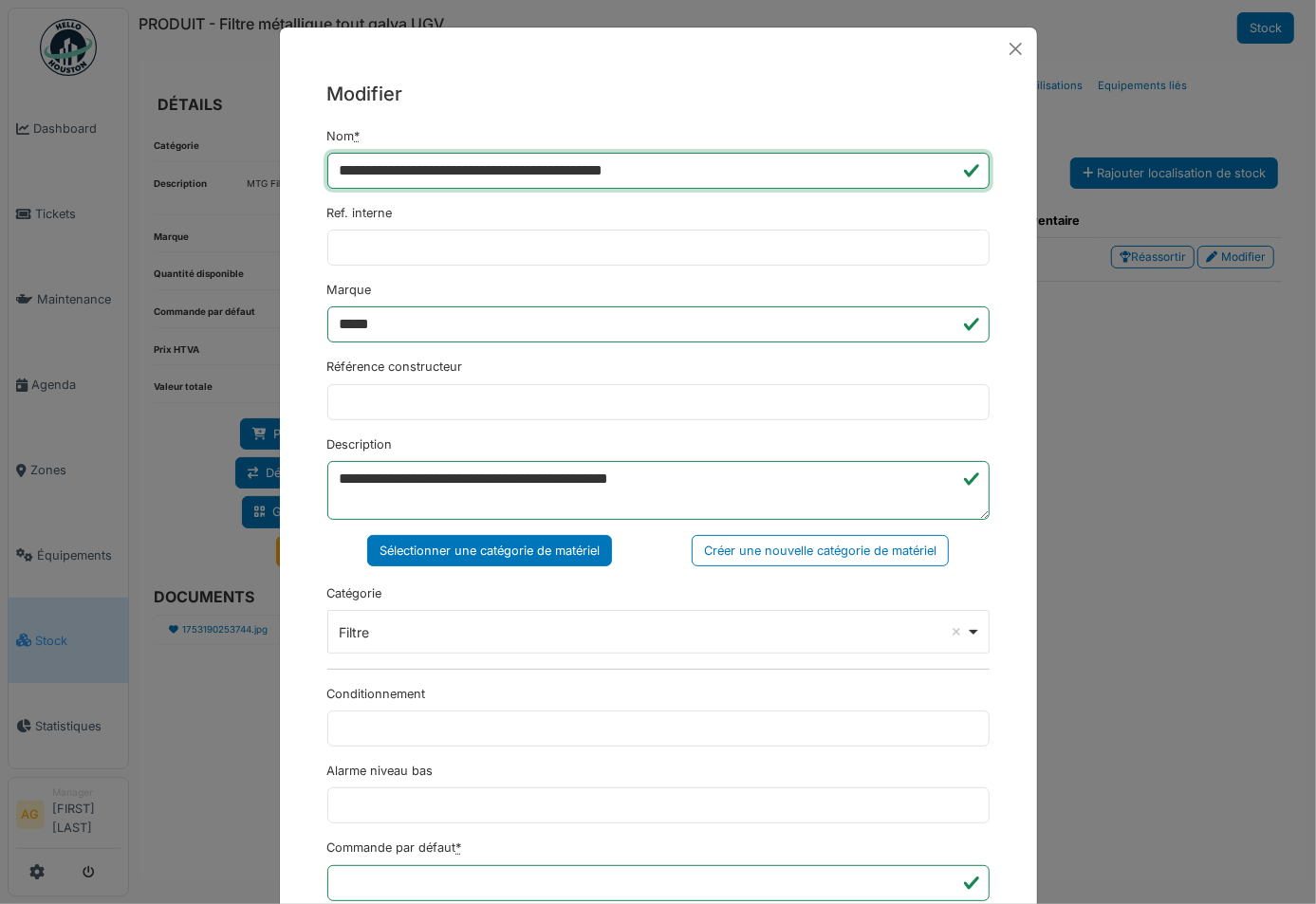 click on "**********" at bounding box center (658, 171) 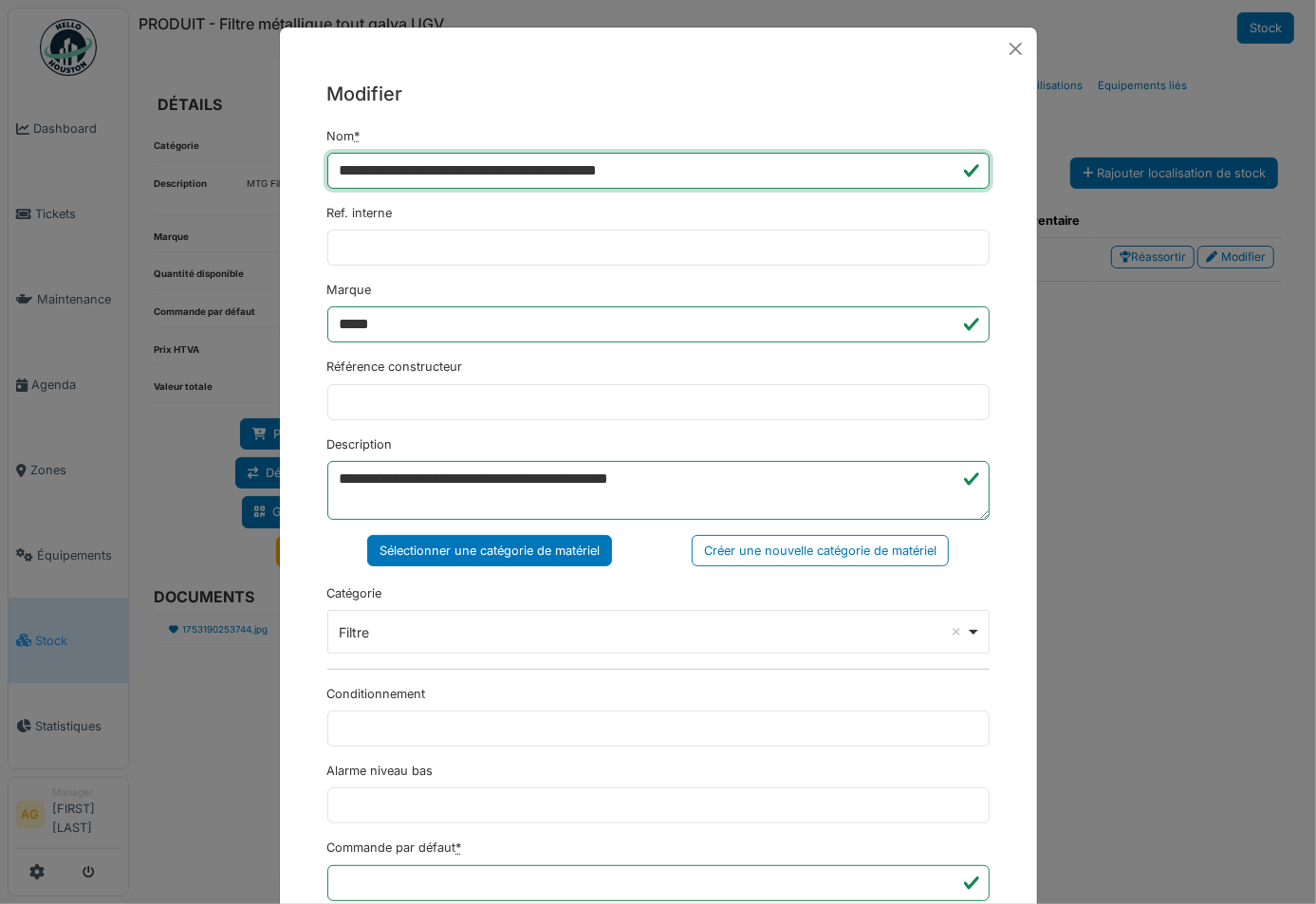 click on "**********" at bounding box center (658, 171) 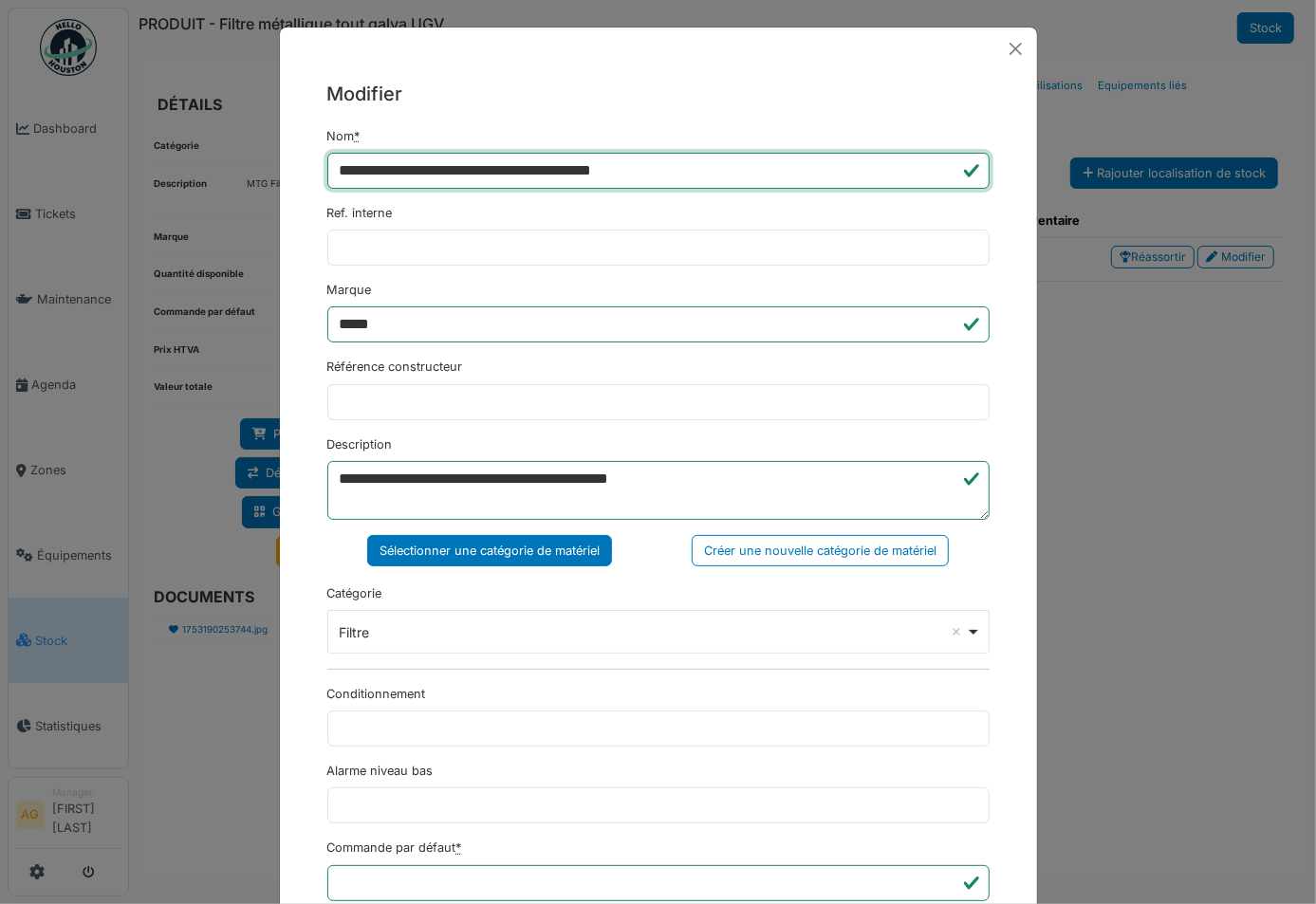 click on "**********" at bounding box center (658, 171) 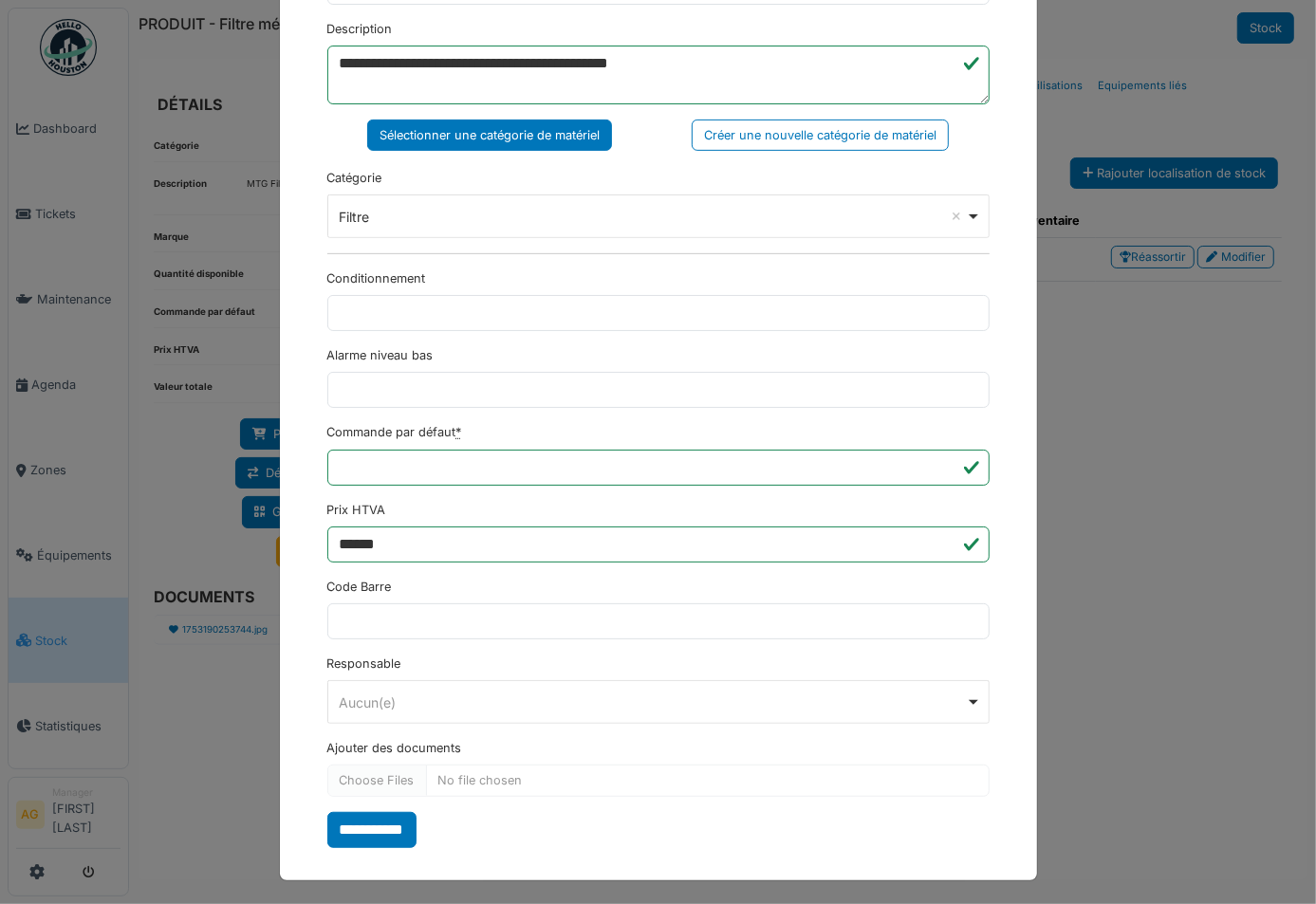 scroll, scrollTop: 416, scrollLeft: 0, axis: vertical 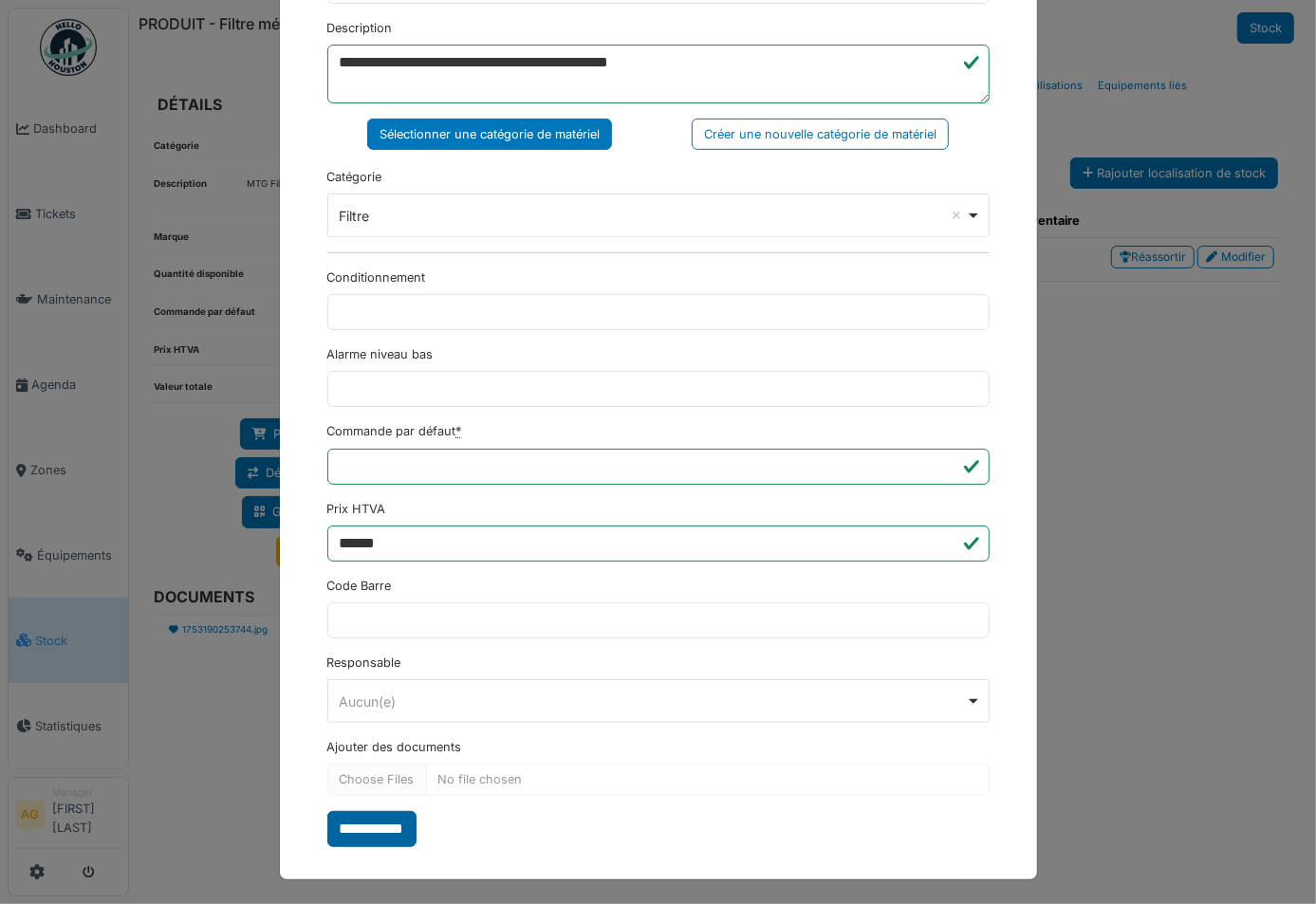 type on "**********" 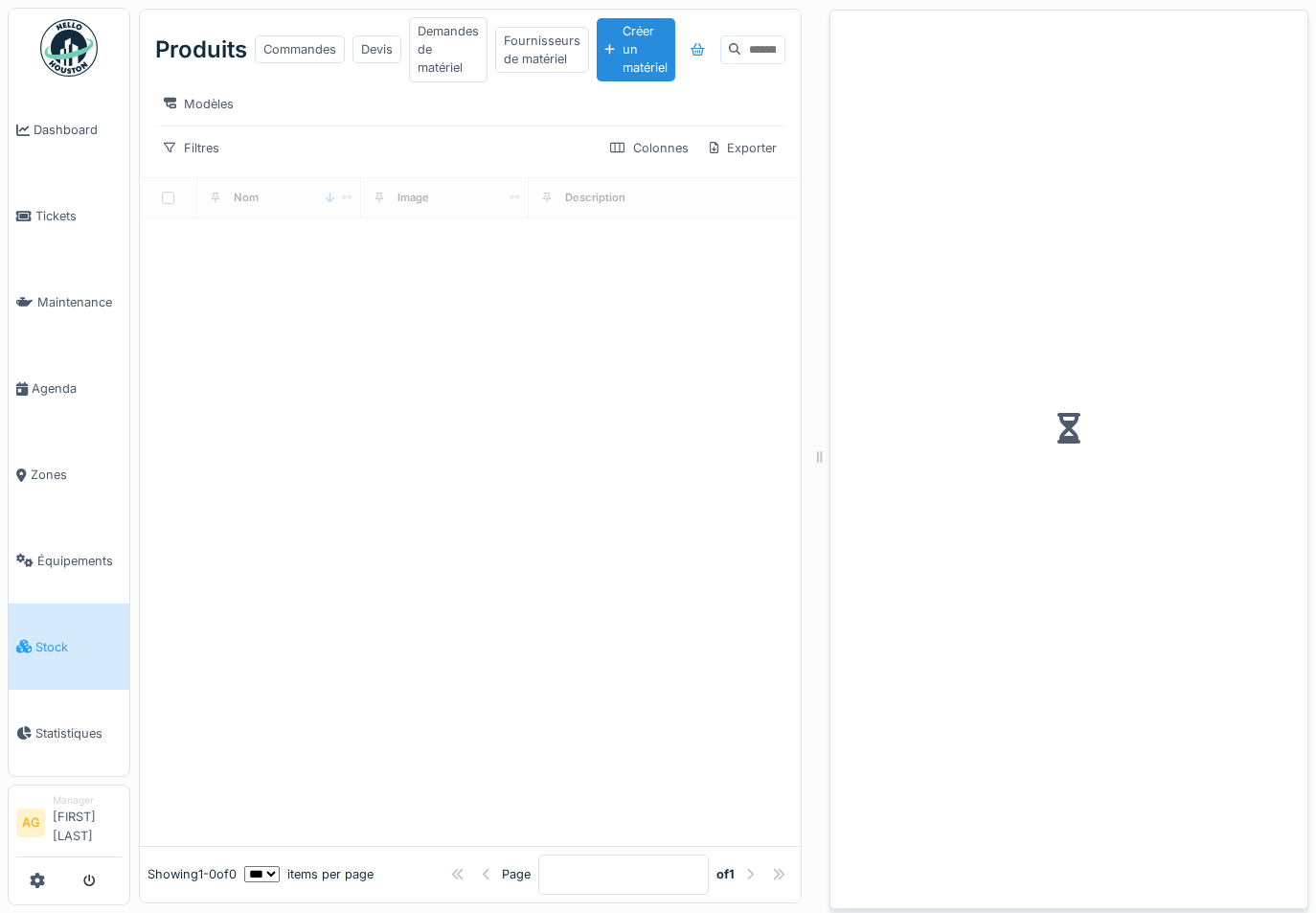 scroll, scrollTop: 11, scrollLeft: 0, axis: vertical 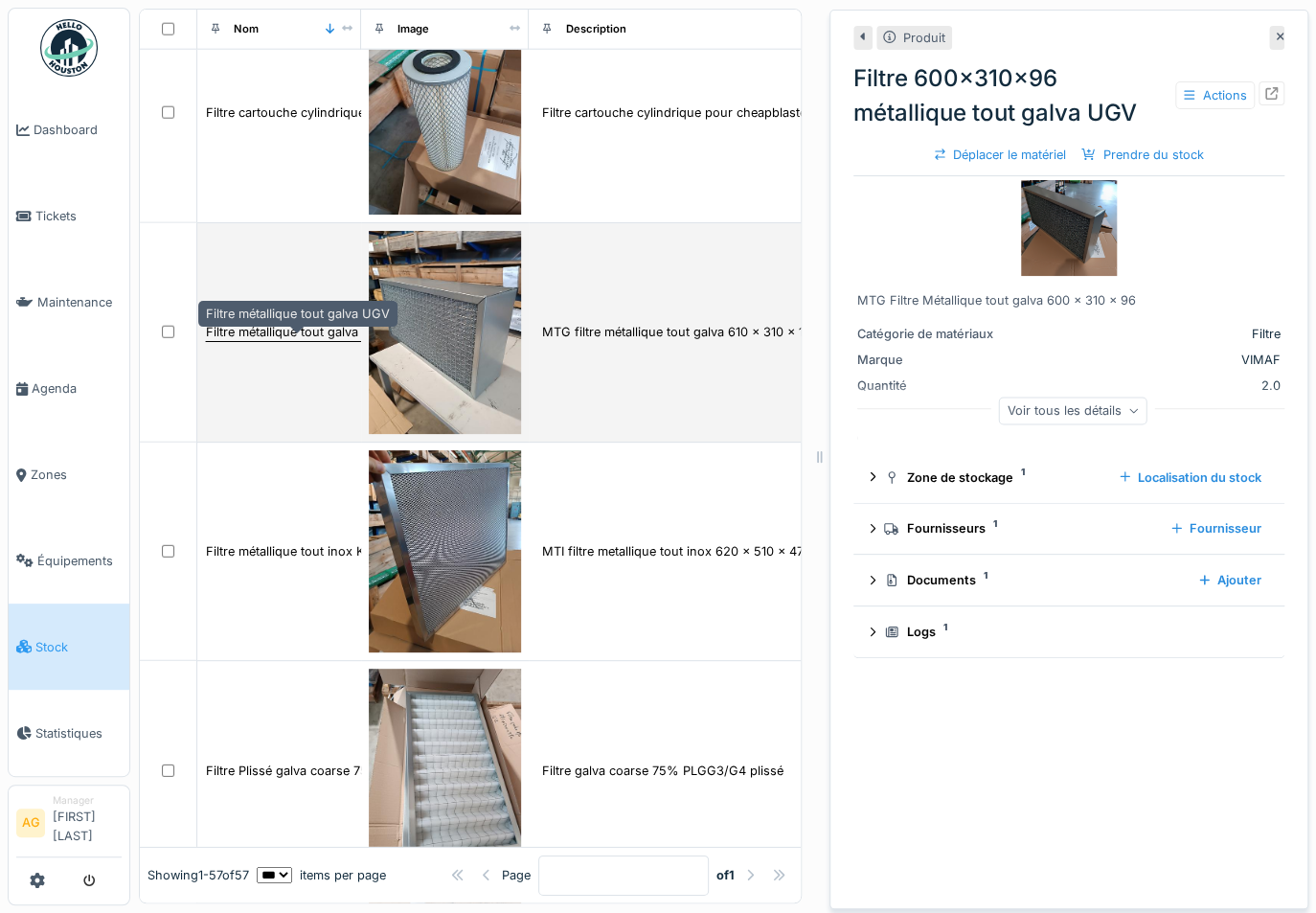 click on "Filtre métallique tout galva UGV" at bounding box center [298, 331] 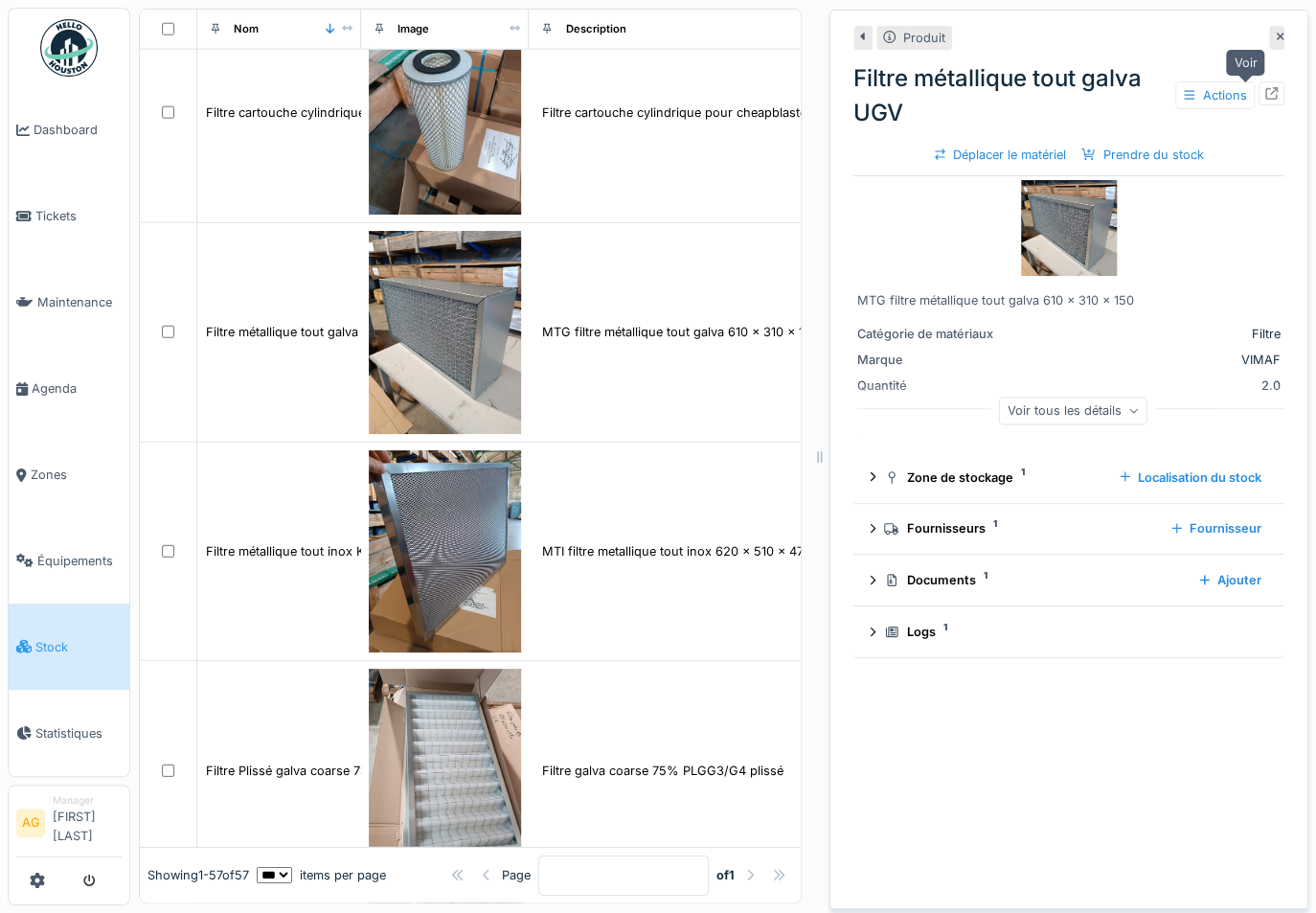 click 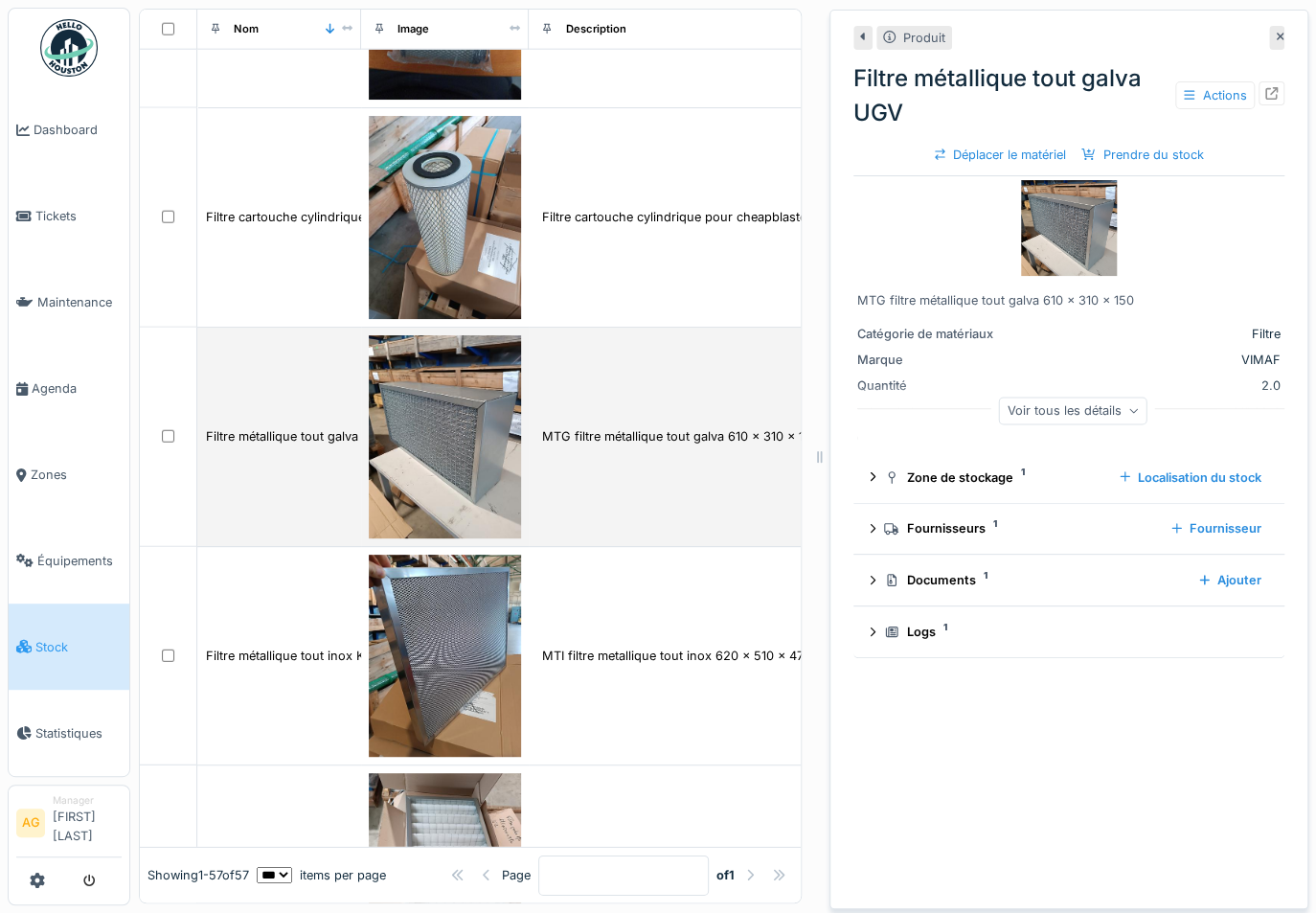 scroll, scrollTop: 2438, scrollLeft: 0, axis: vertical 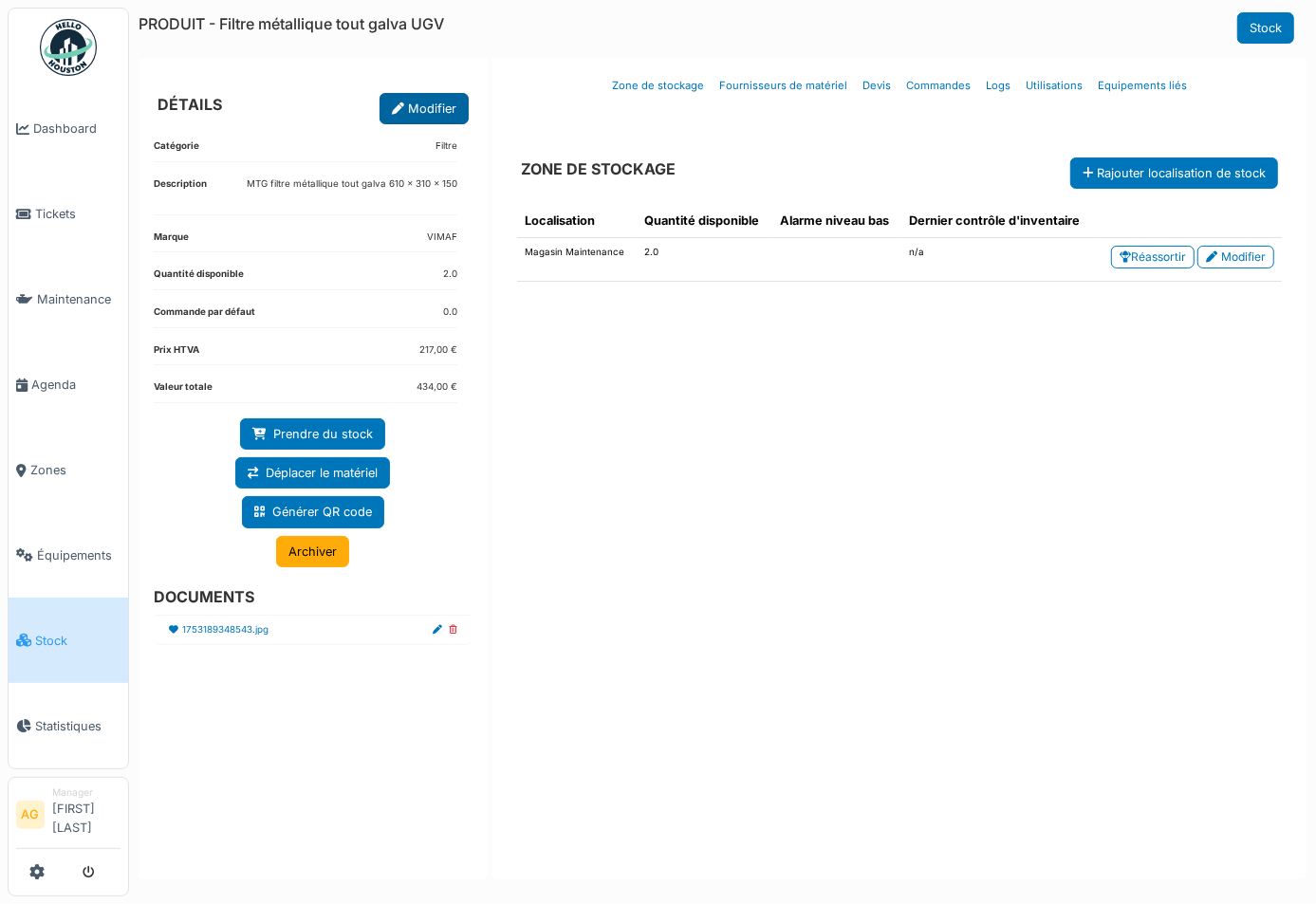 click on "Modifier" at bounding box center [424, 108] 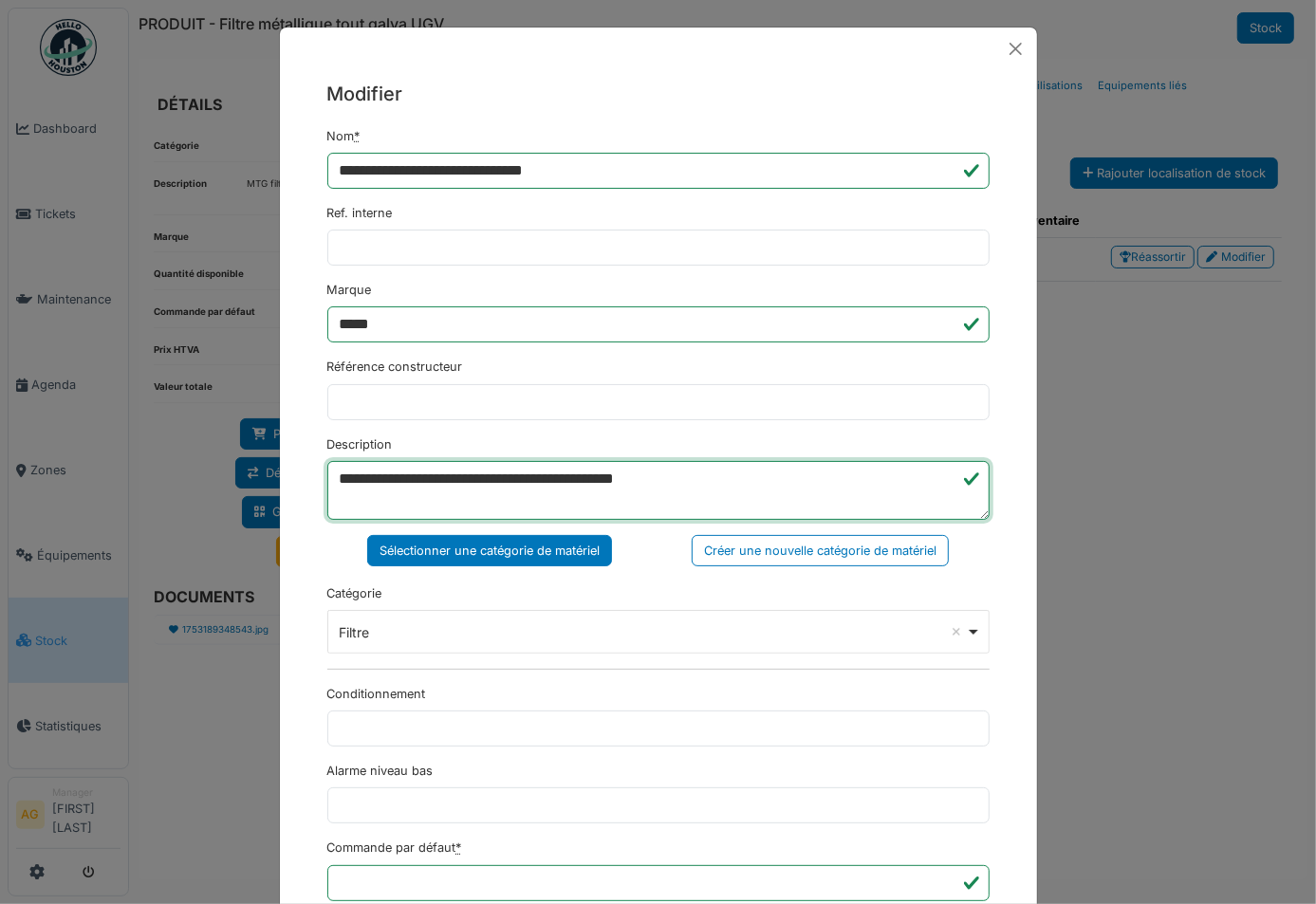 drag, startPoint x: 671, startPoint y: 480, endPoint x: 560, endPoint y: 486, distance: 111.16204 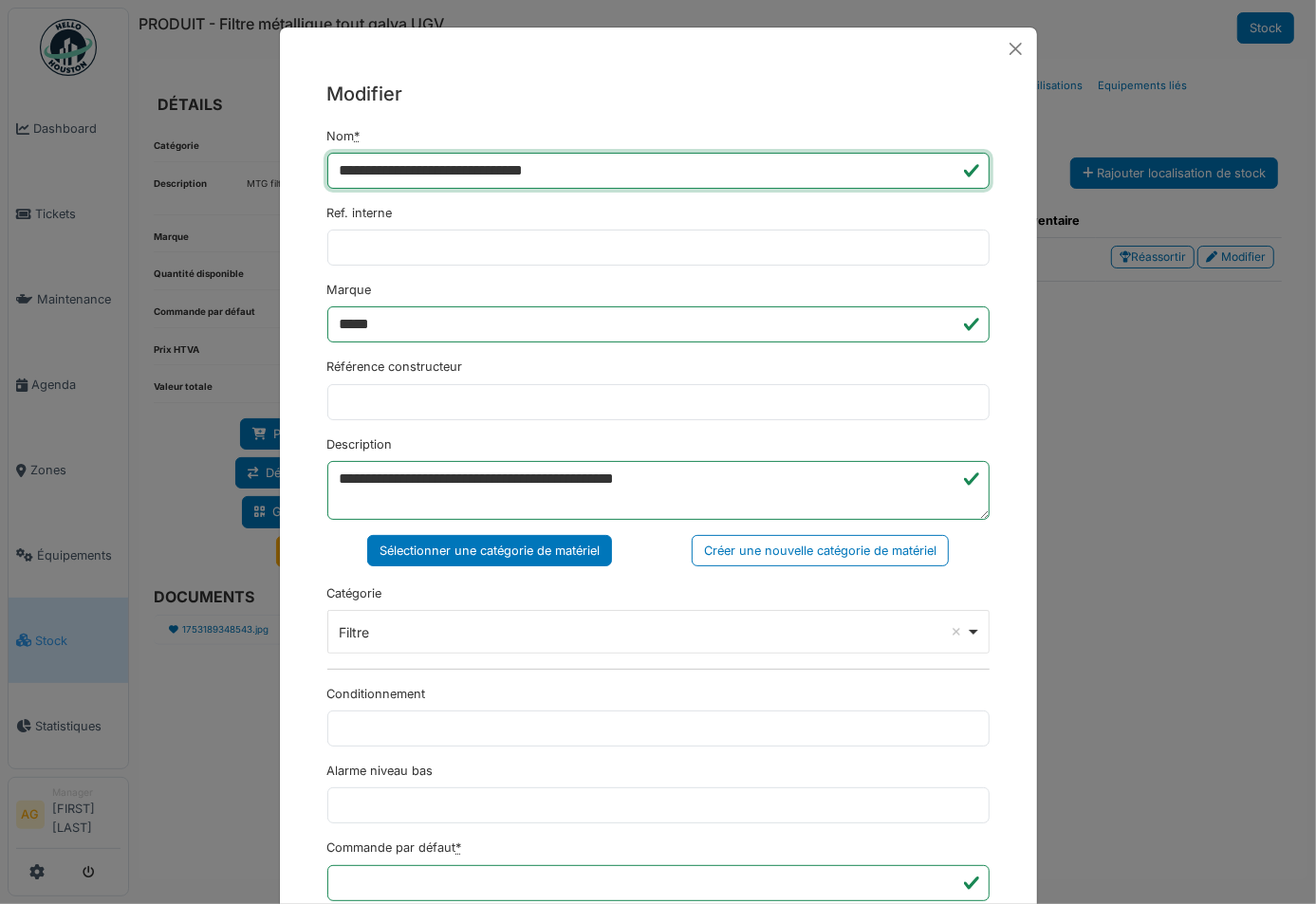 click on "**********" at bounding box center (658, 171) 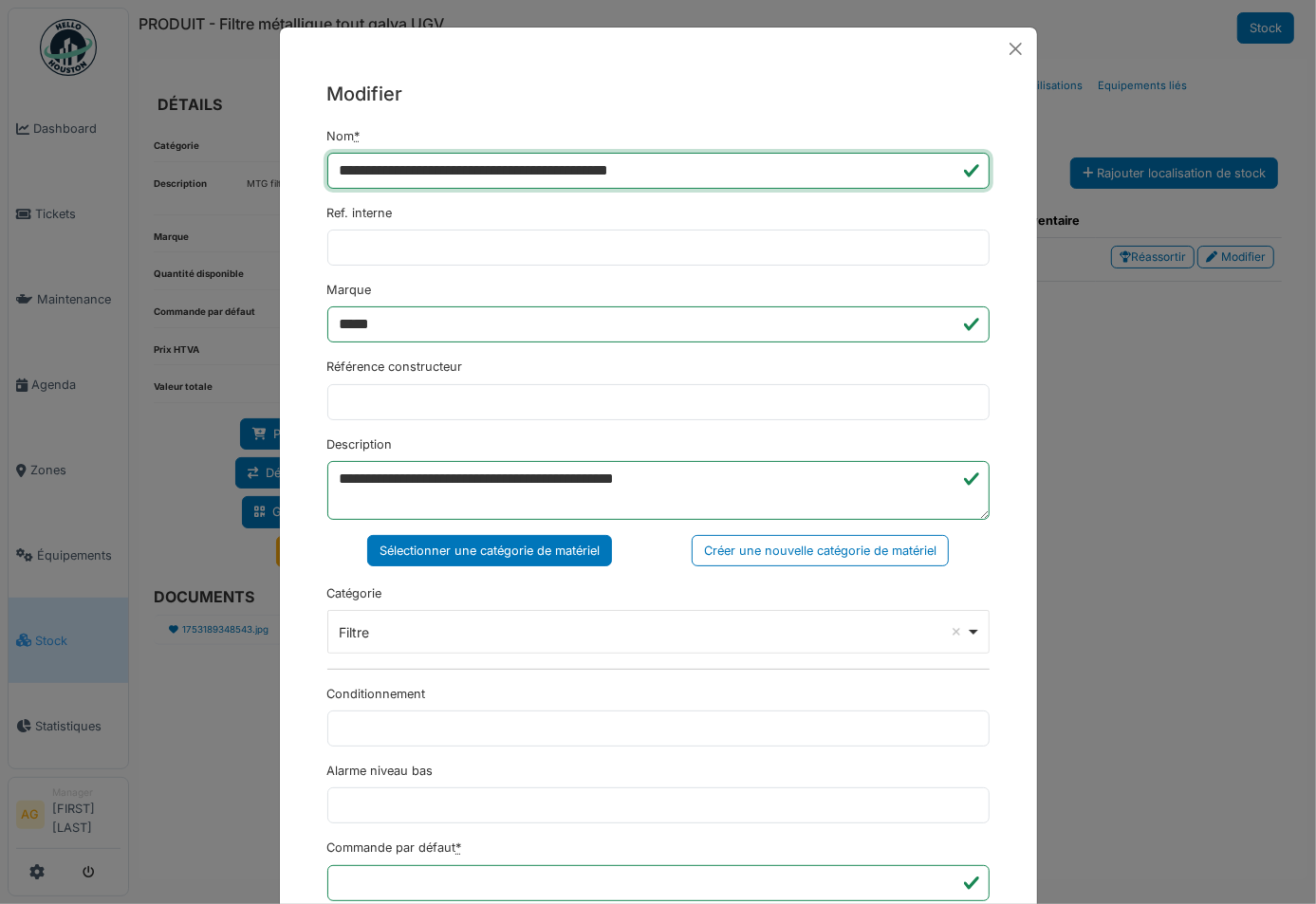click on "**********" at bounding box center [658, 171] 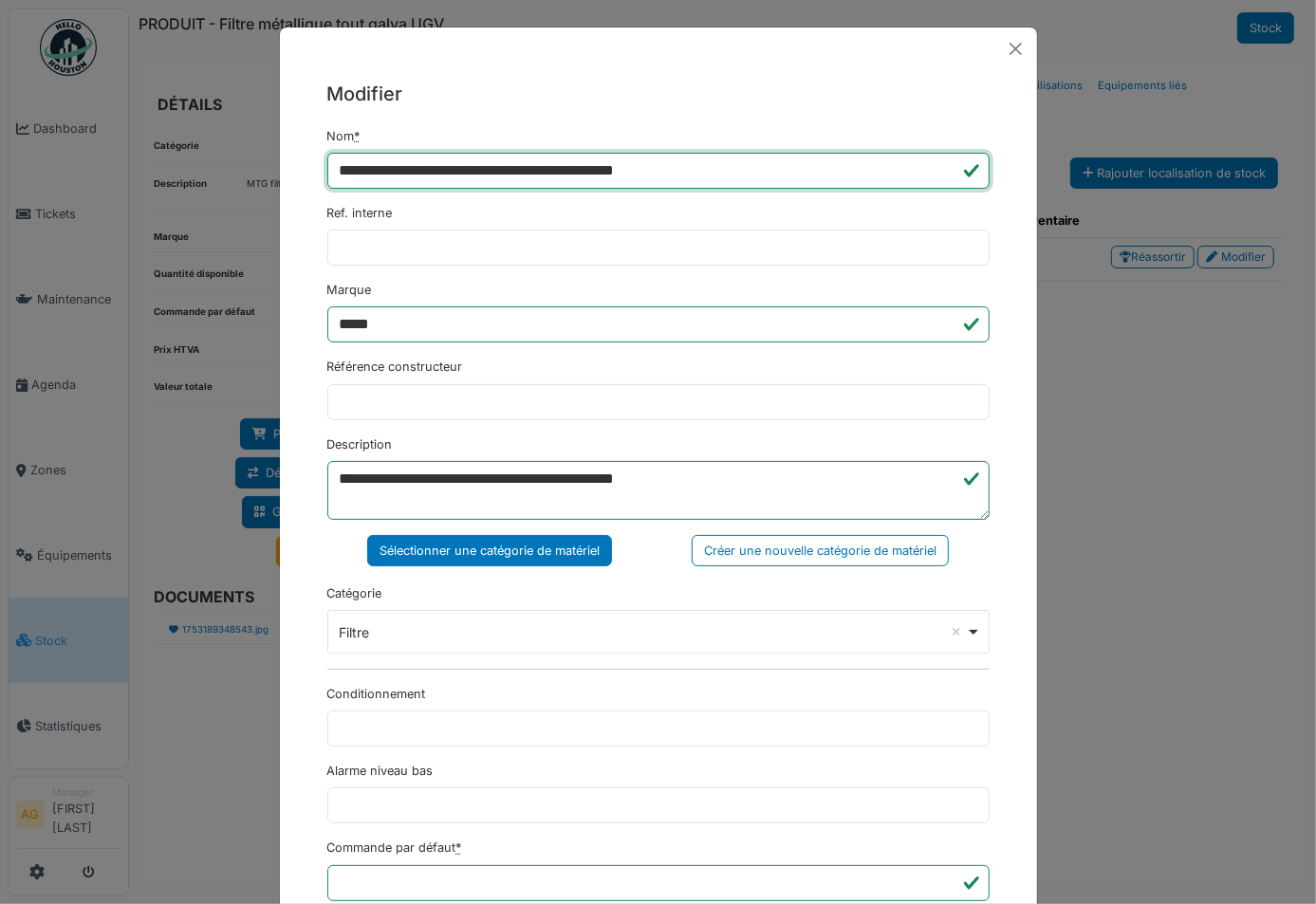 click on "**********" at bounding box center (658, 171) 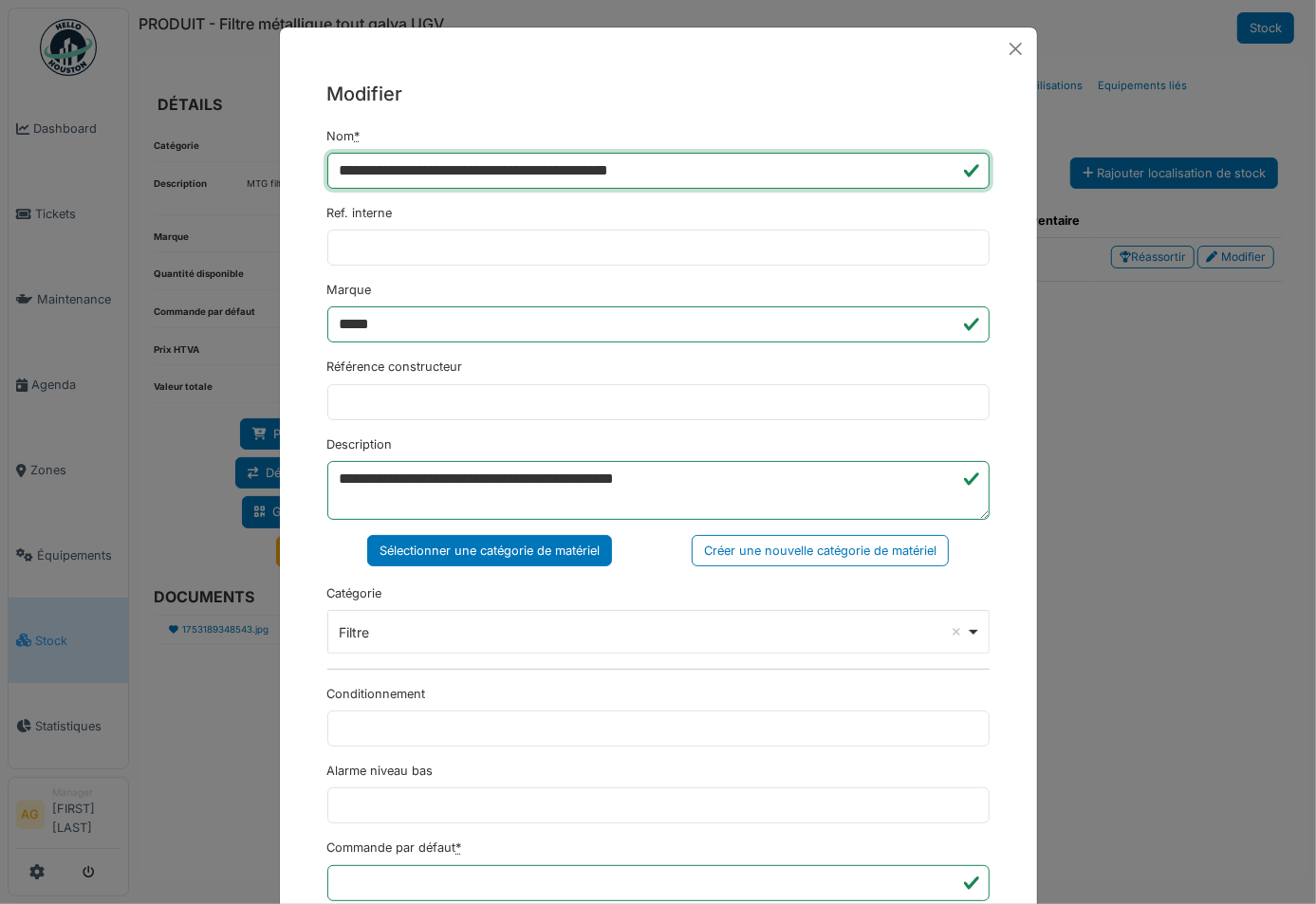 click on "**********" at bounding box center [658, 171] 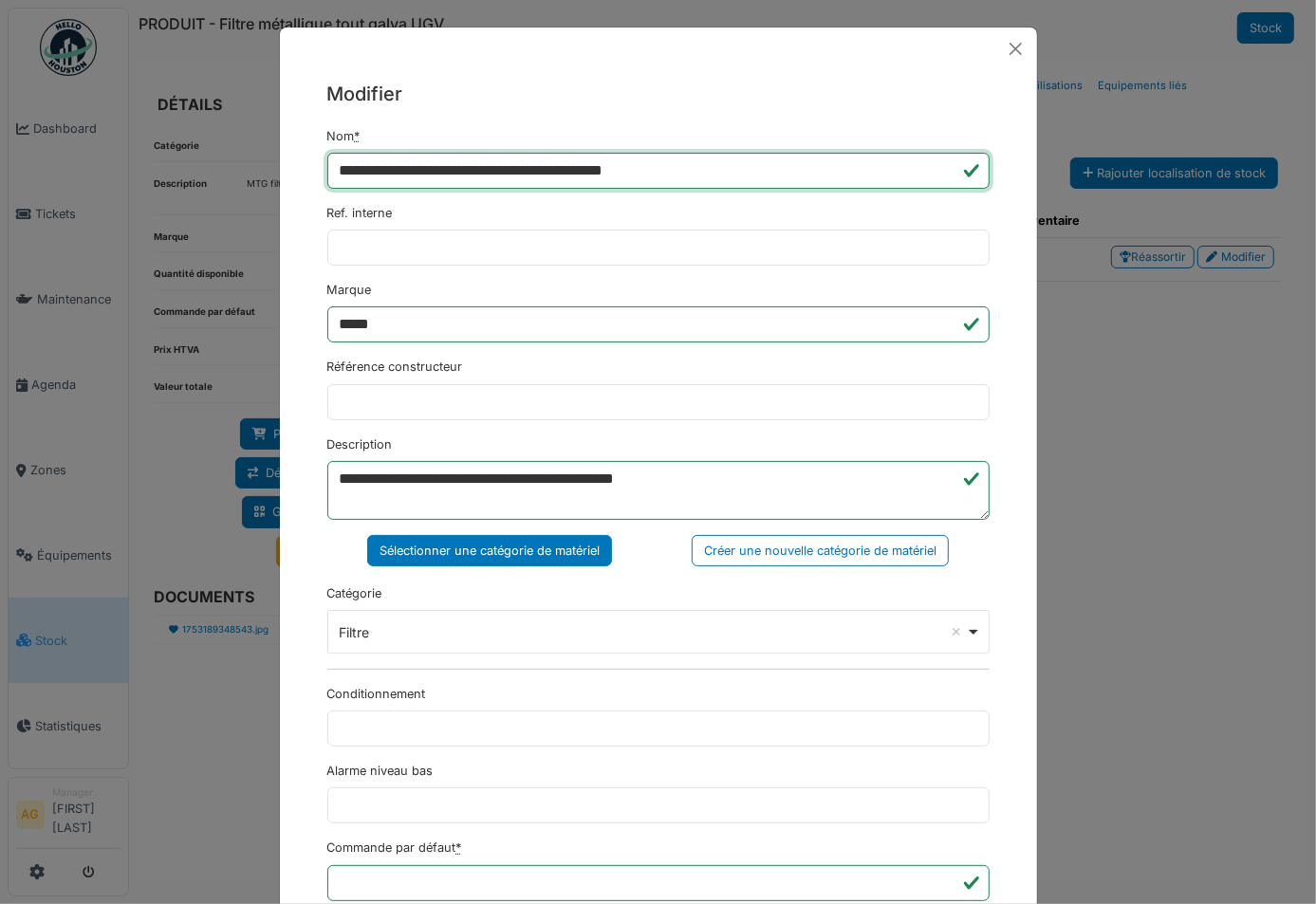 click on "**********" at bounding box center (658, 171) 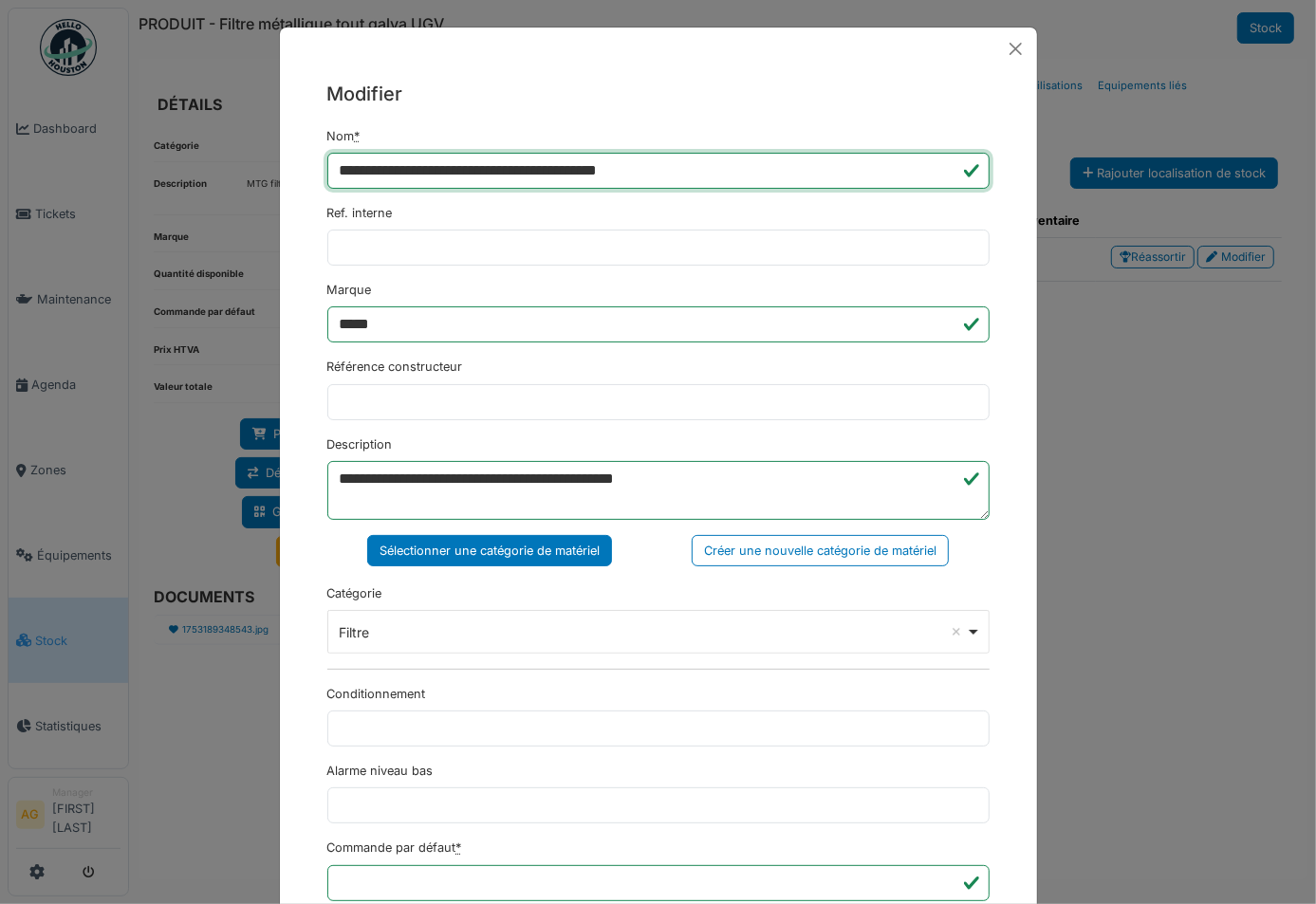 click on "**********" at bounding box center [658, 171] 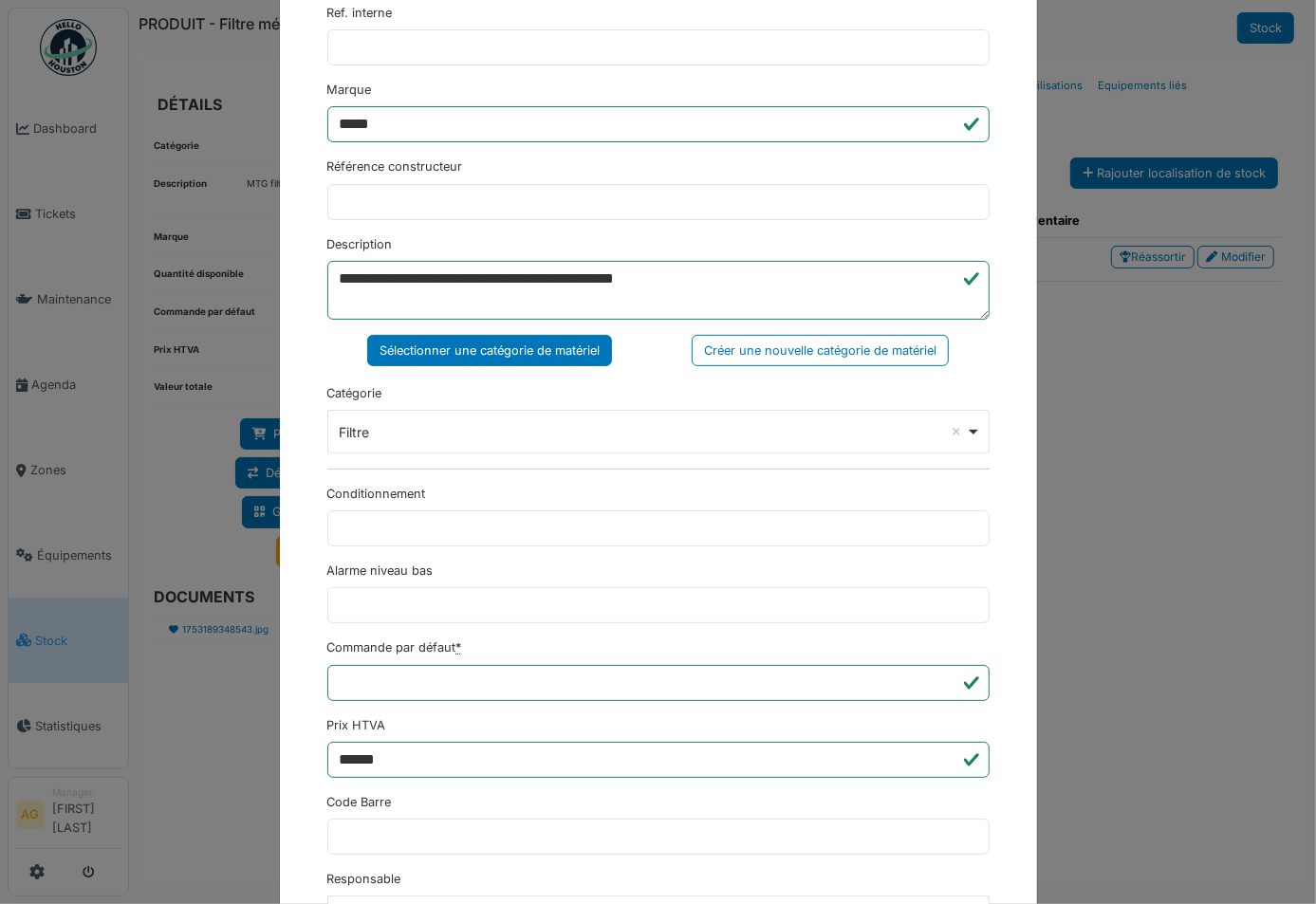 scroll, scrollTop: 416, scrollLeft: 0, axis: vertical 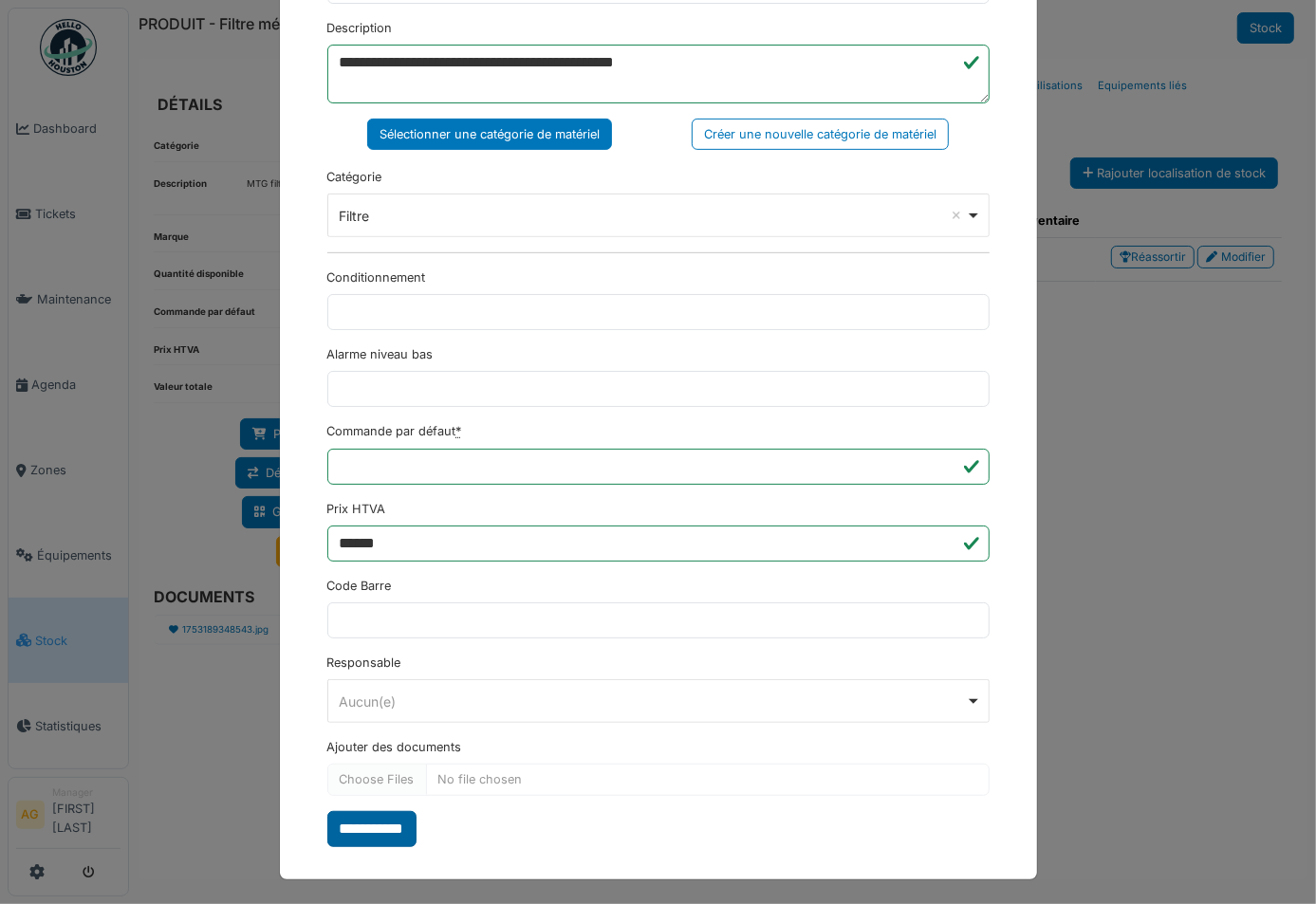 type on "**********" 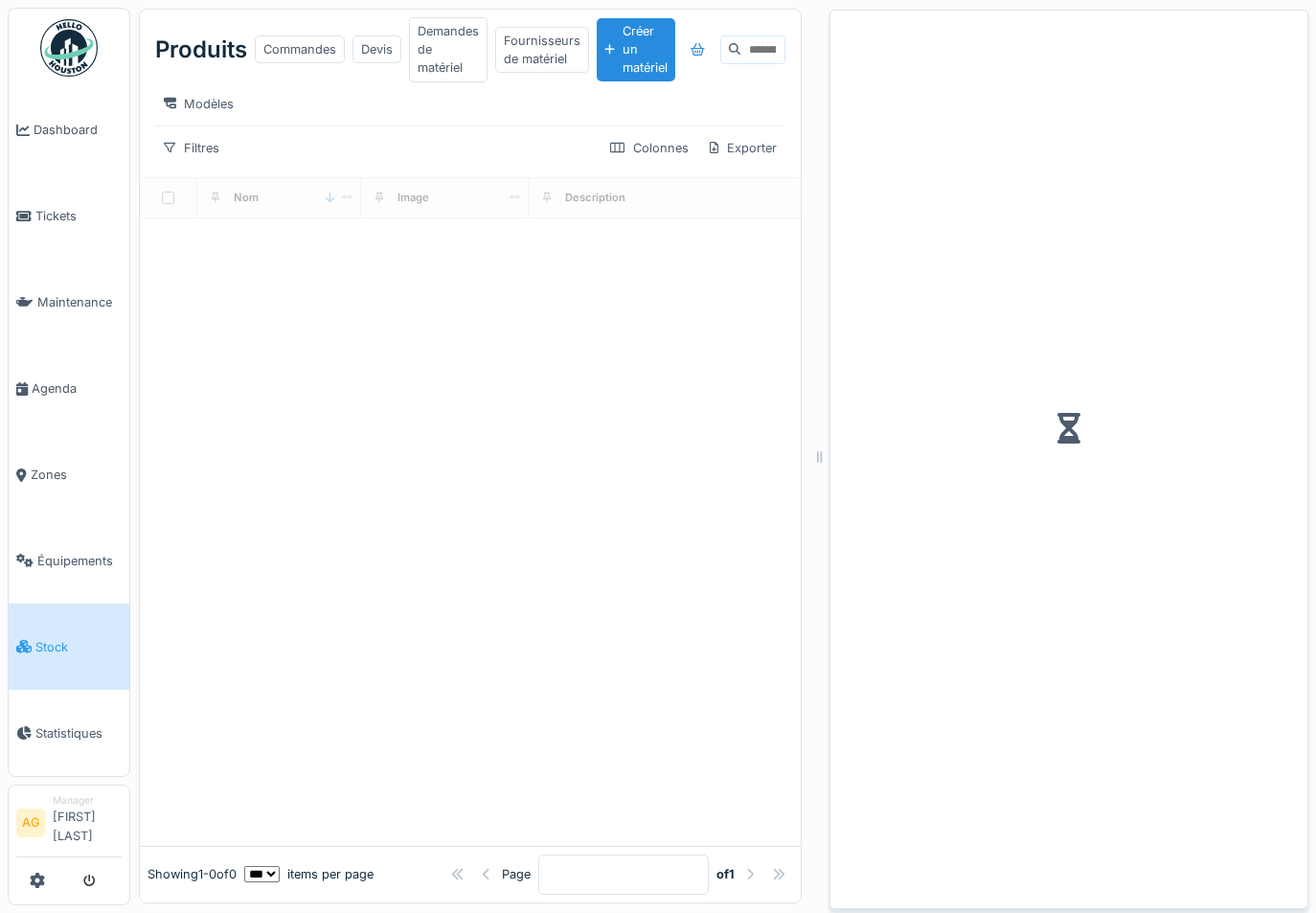 scroll, scrollTop: 11, scrollLeft: 0, axis: vertical 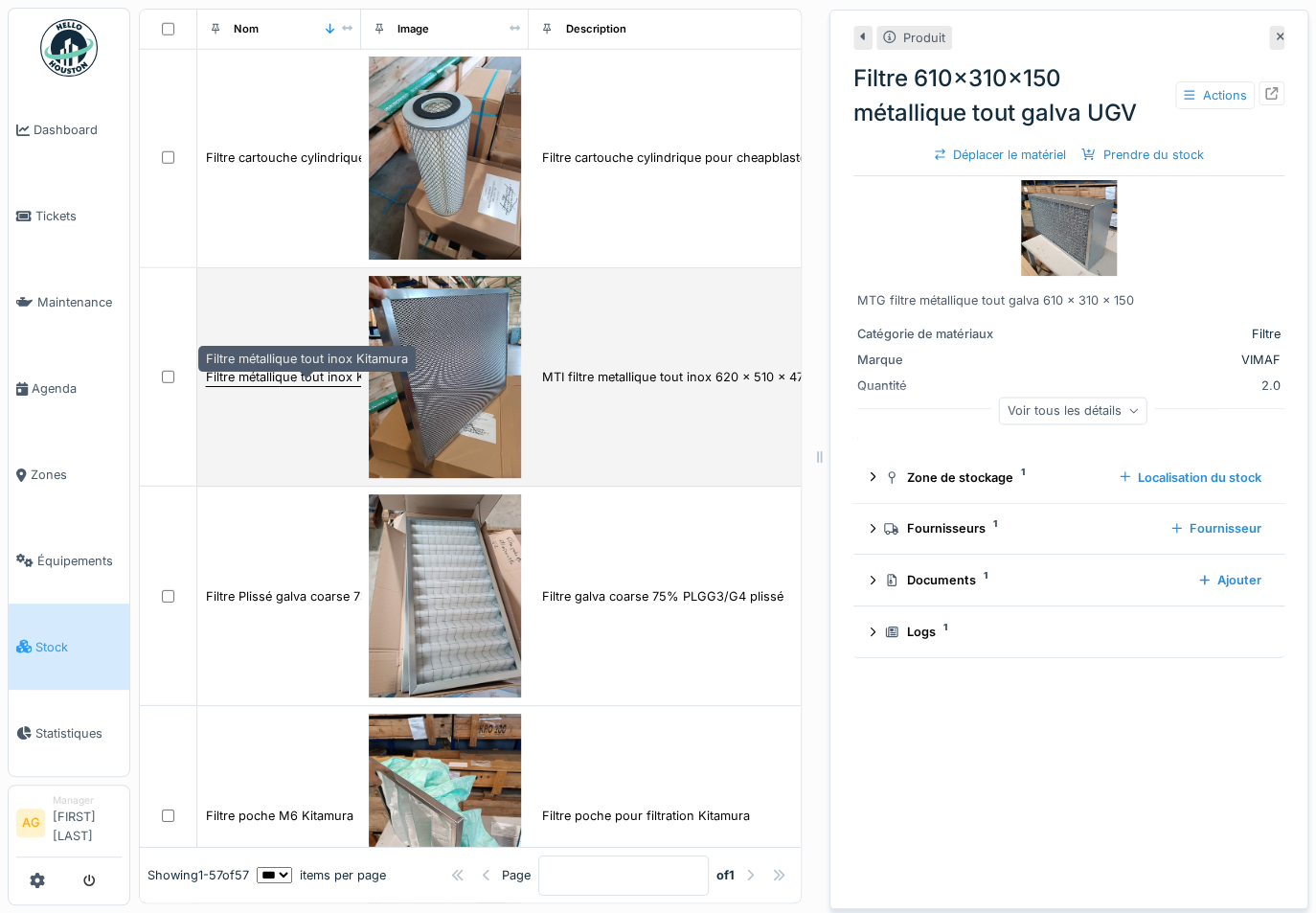 click on "Filtre métallique tout inox Kitamura" at bounding box center [306, 377] 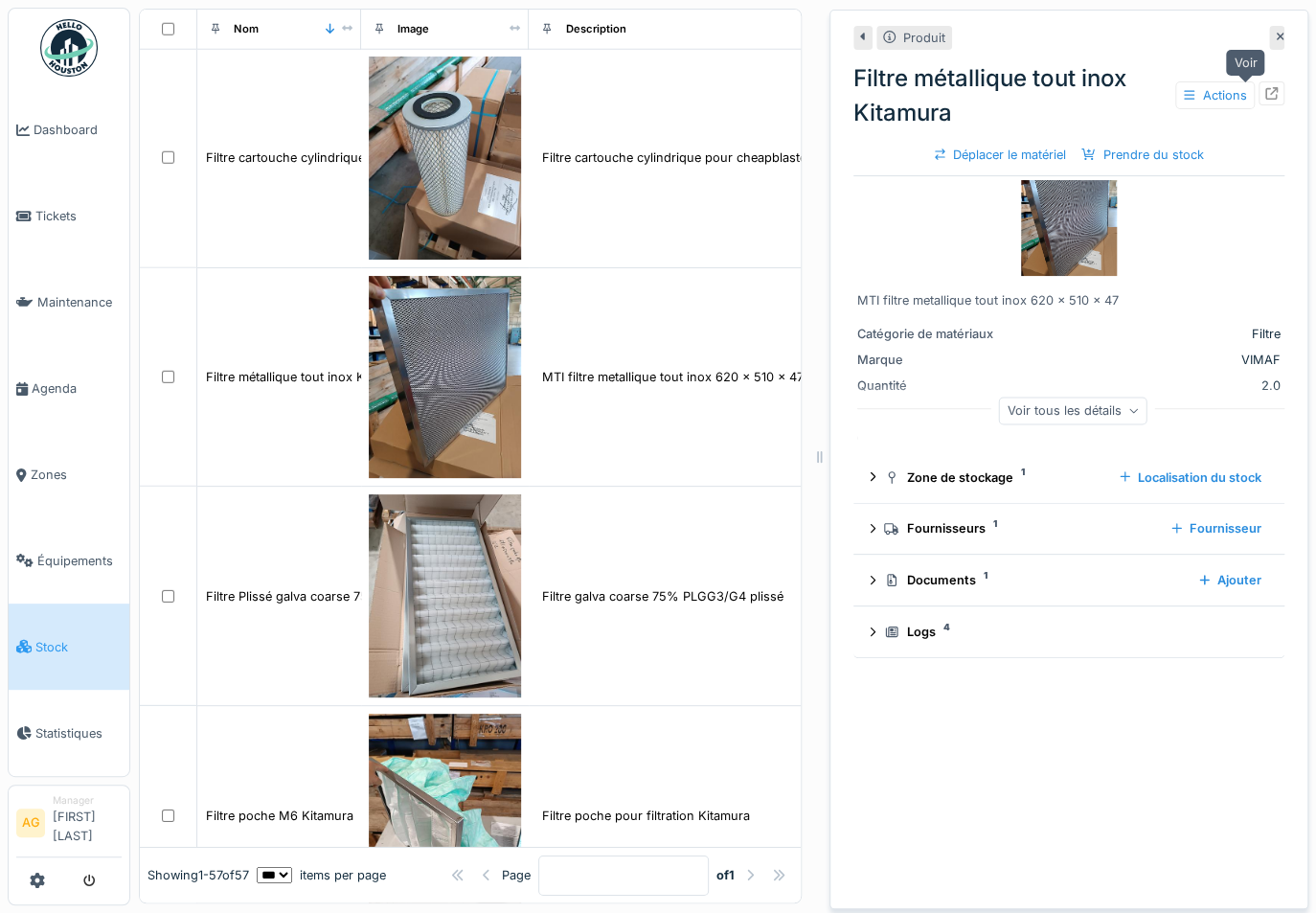 click 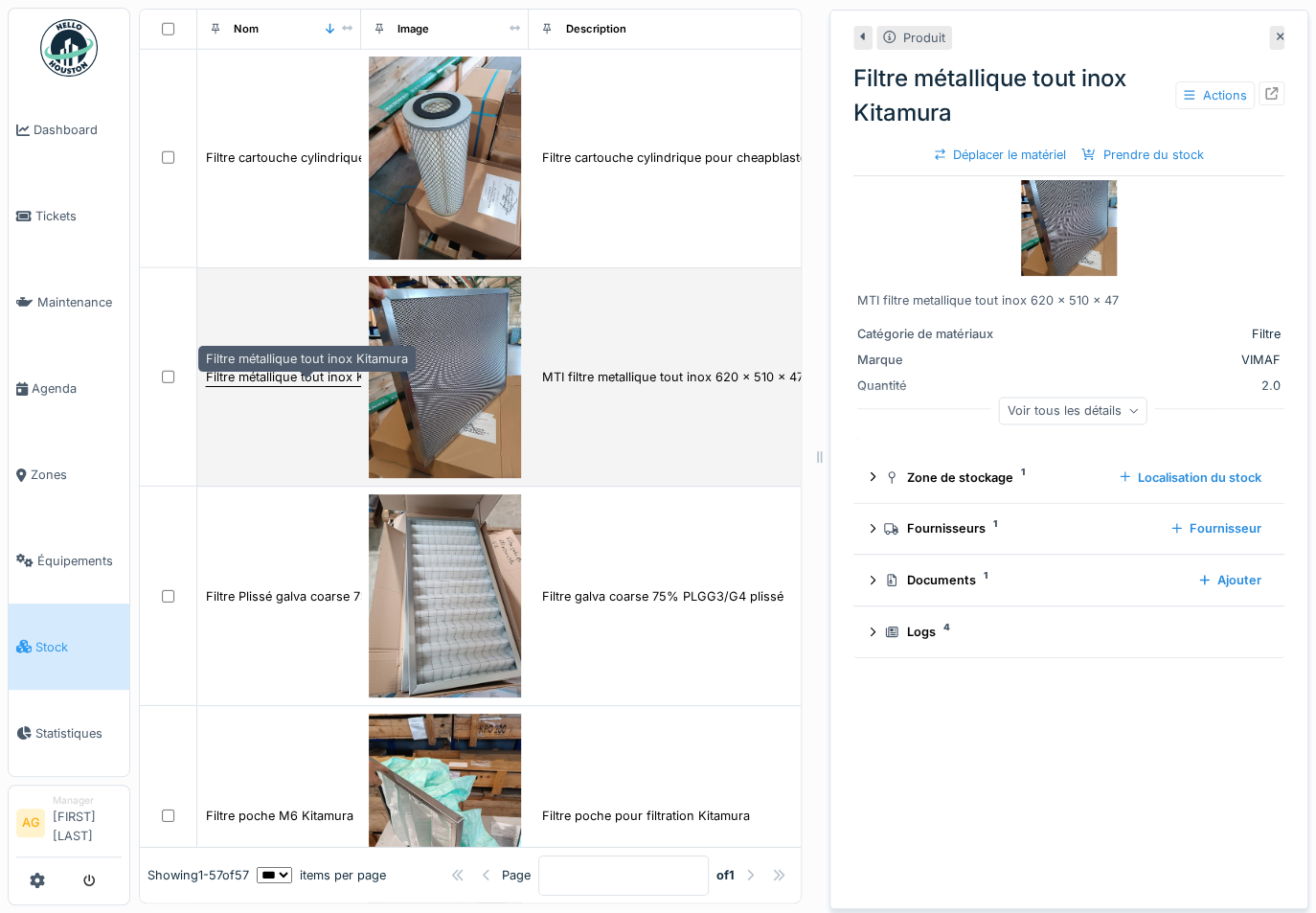 click on "Filtre métallique tout inox Kitamura" at bounding box center [306, 377] 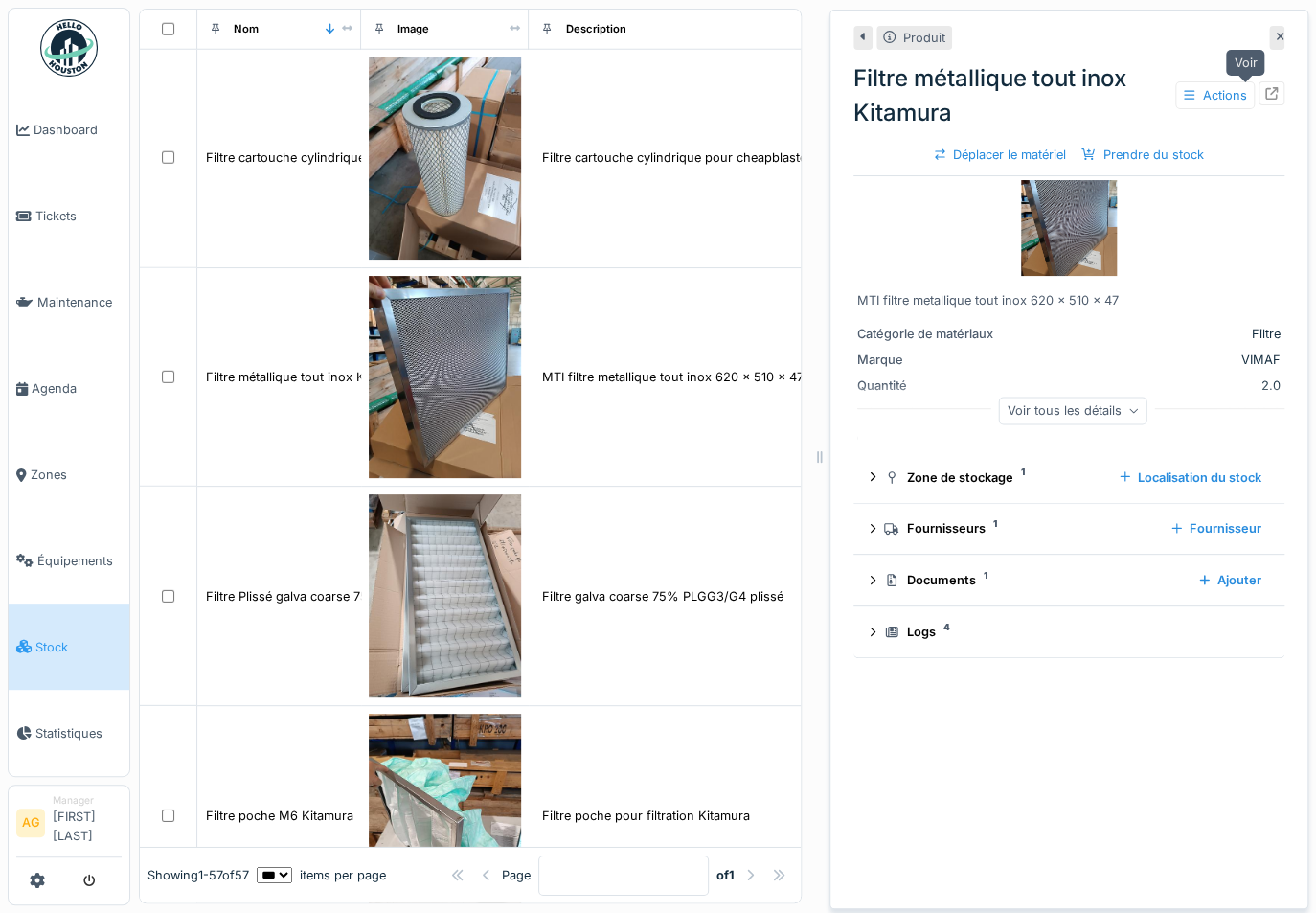 click 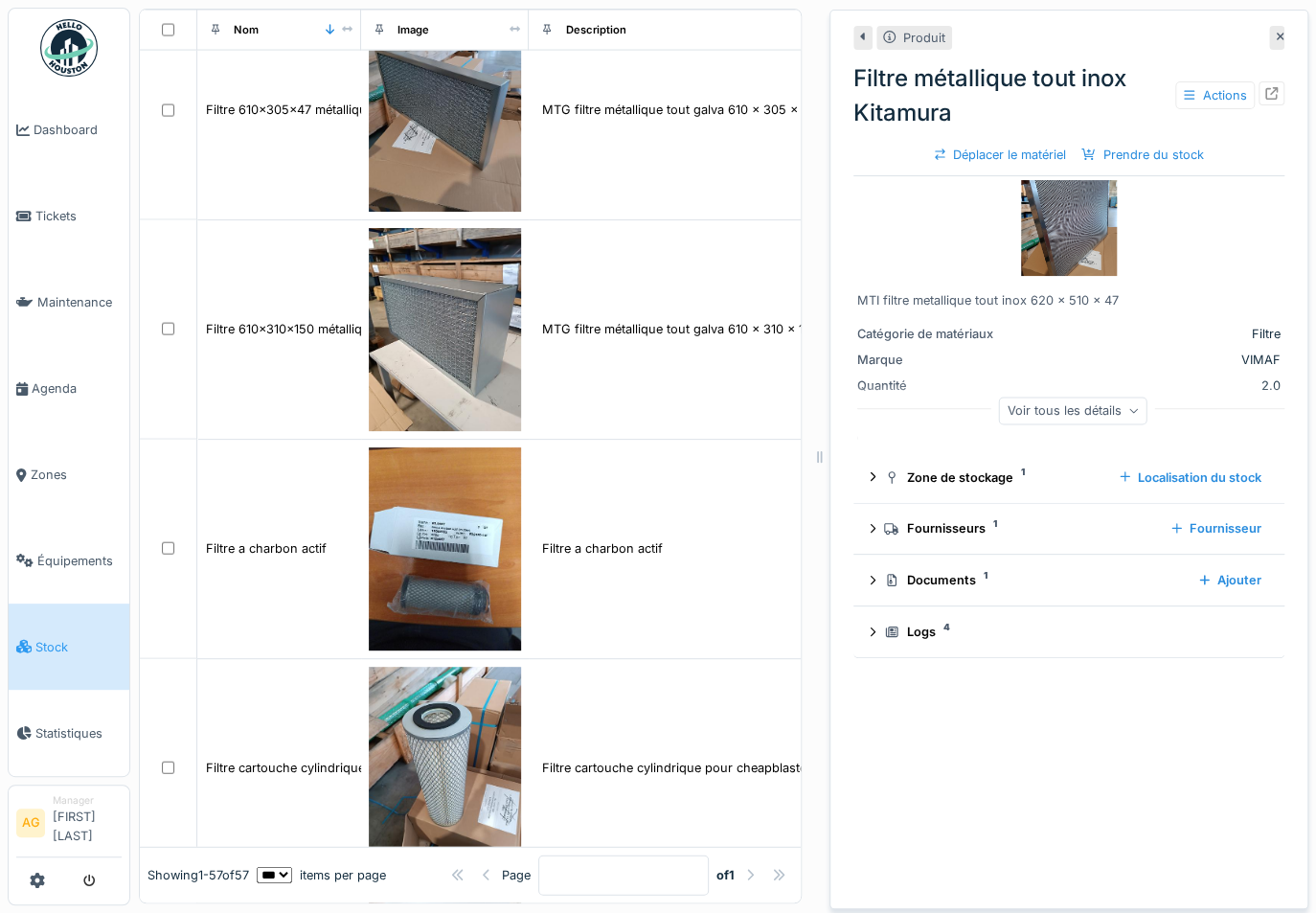 scroll, scrollTop: 1916, scrollLeft: 0, axis: vertical 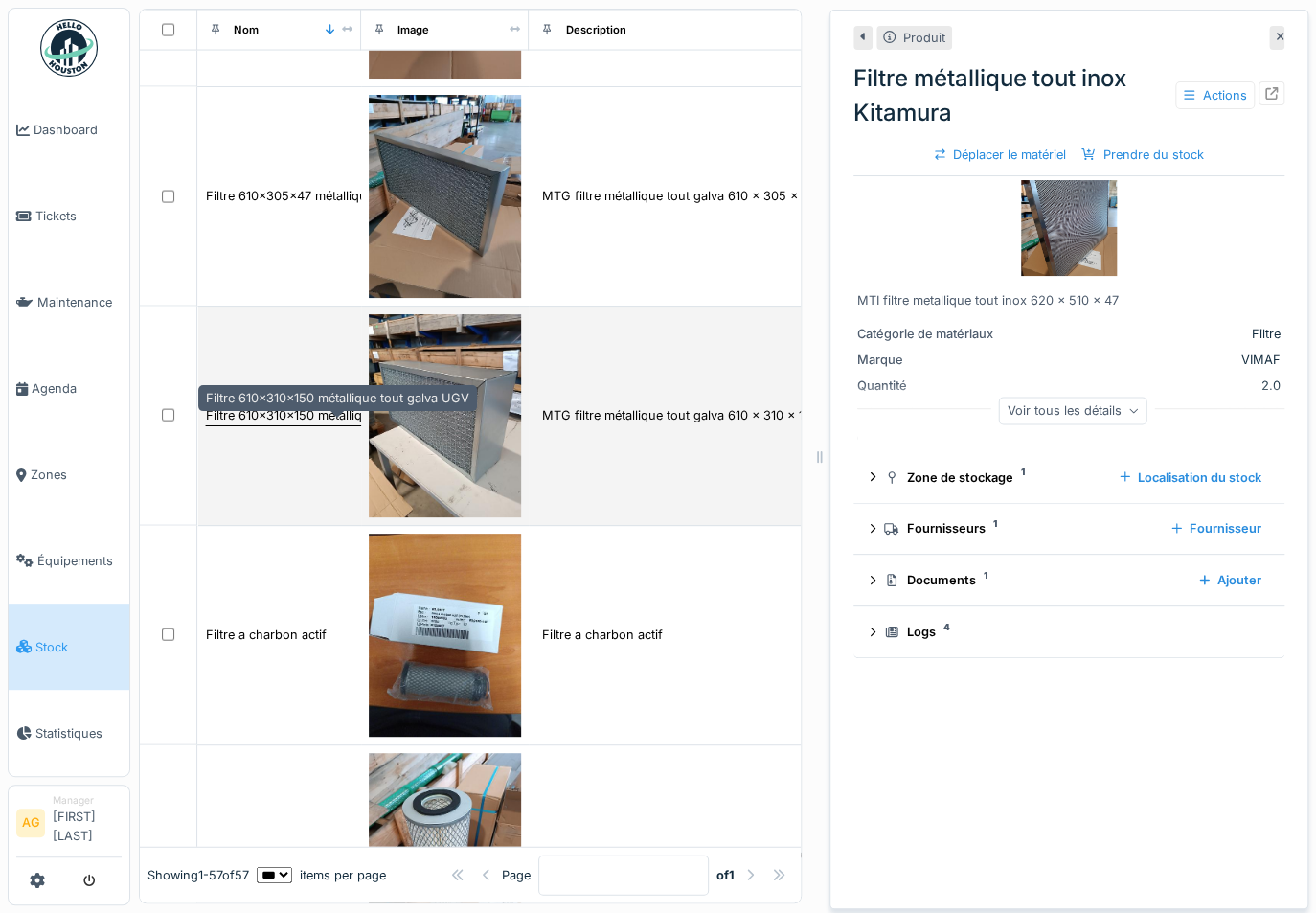 click on "Filtre 610x310x150 métallique tout galva UGV" at bounding box center (337, 415) 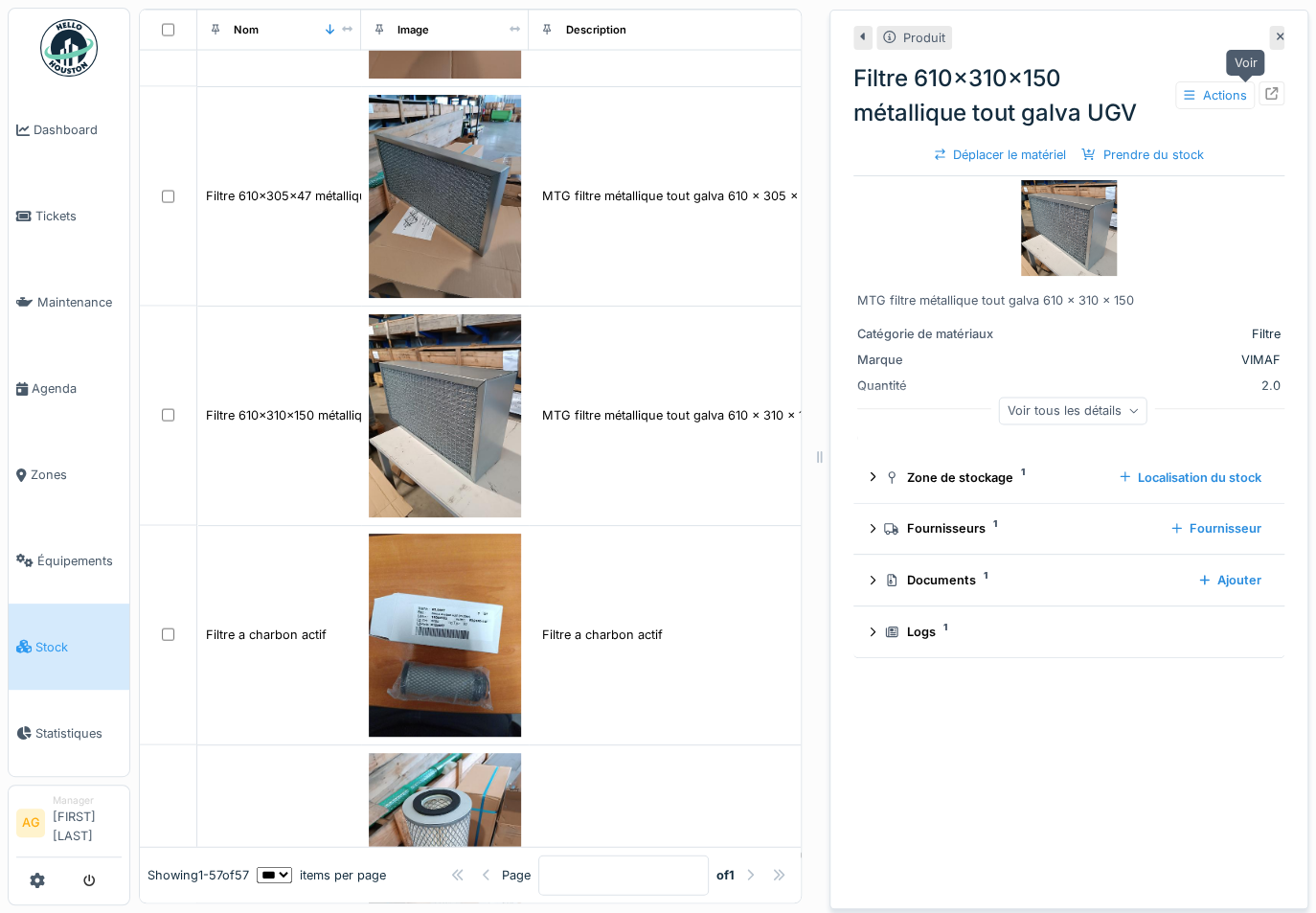 click at bounding box center [1271, 93] 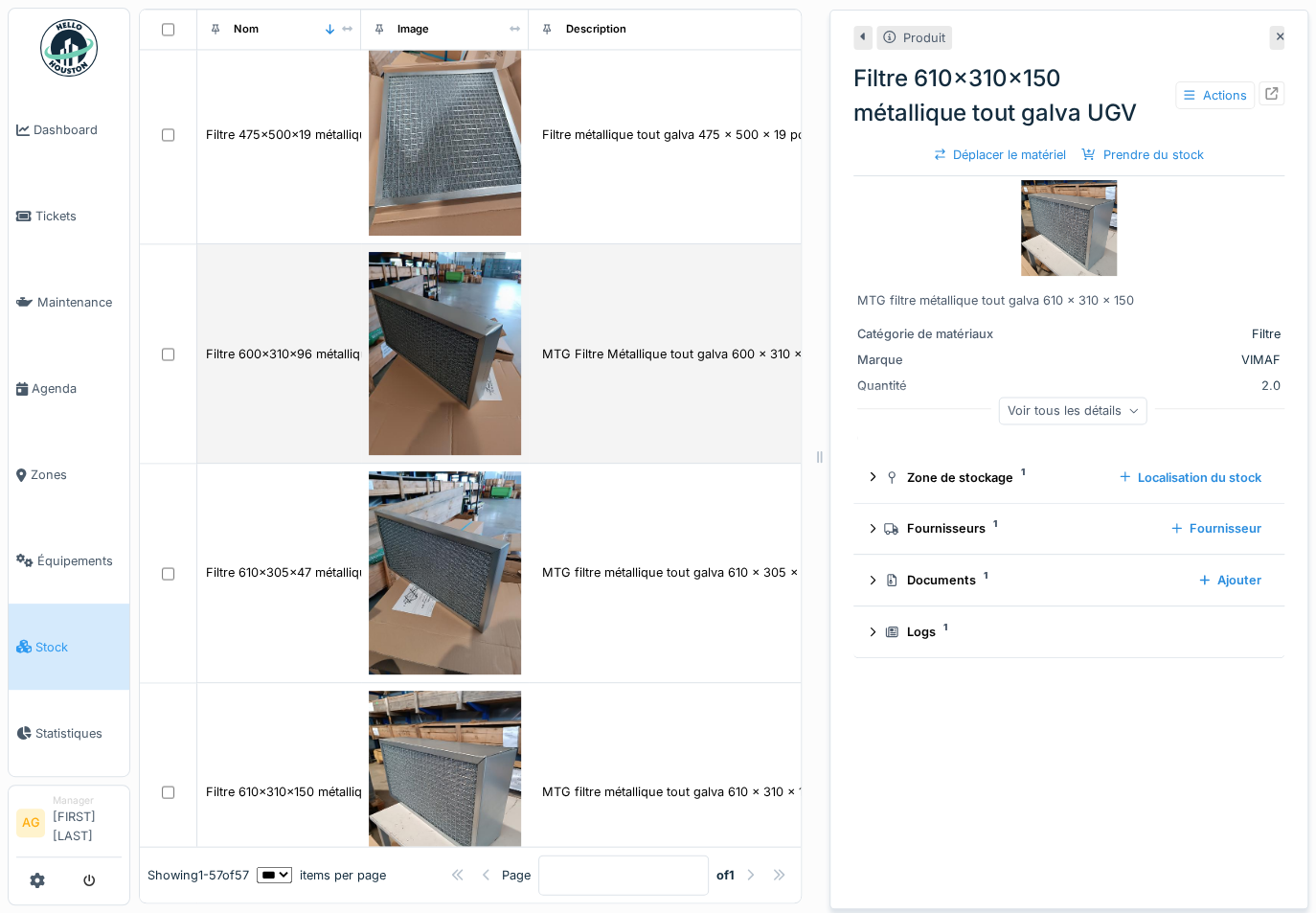 scroll, scrollTop: 1567, scrollLeft: 0, axis: vertical 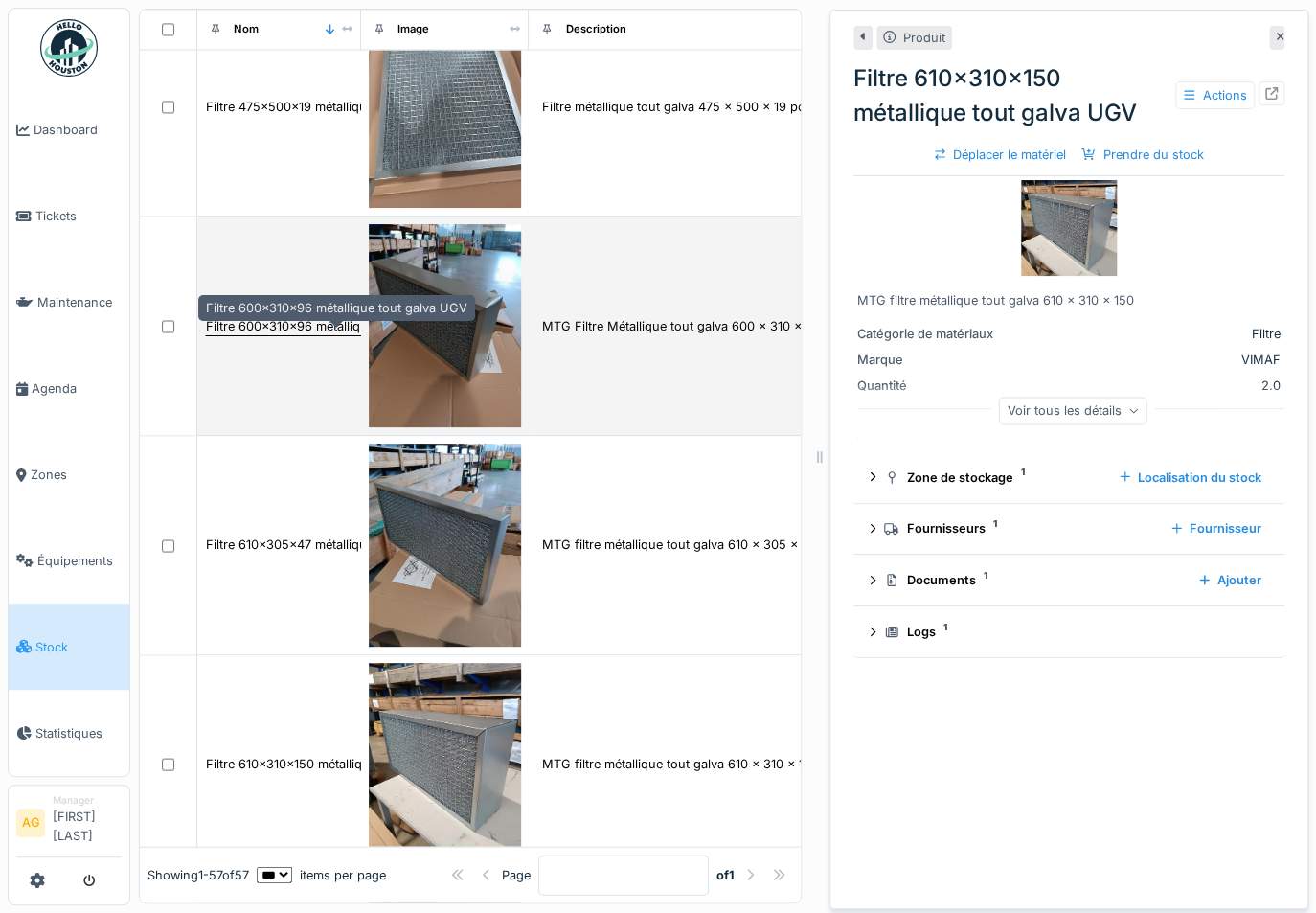 click on "Filtre 600x310x96 métallique tout galva UGV" at bounding box center [336, 326] 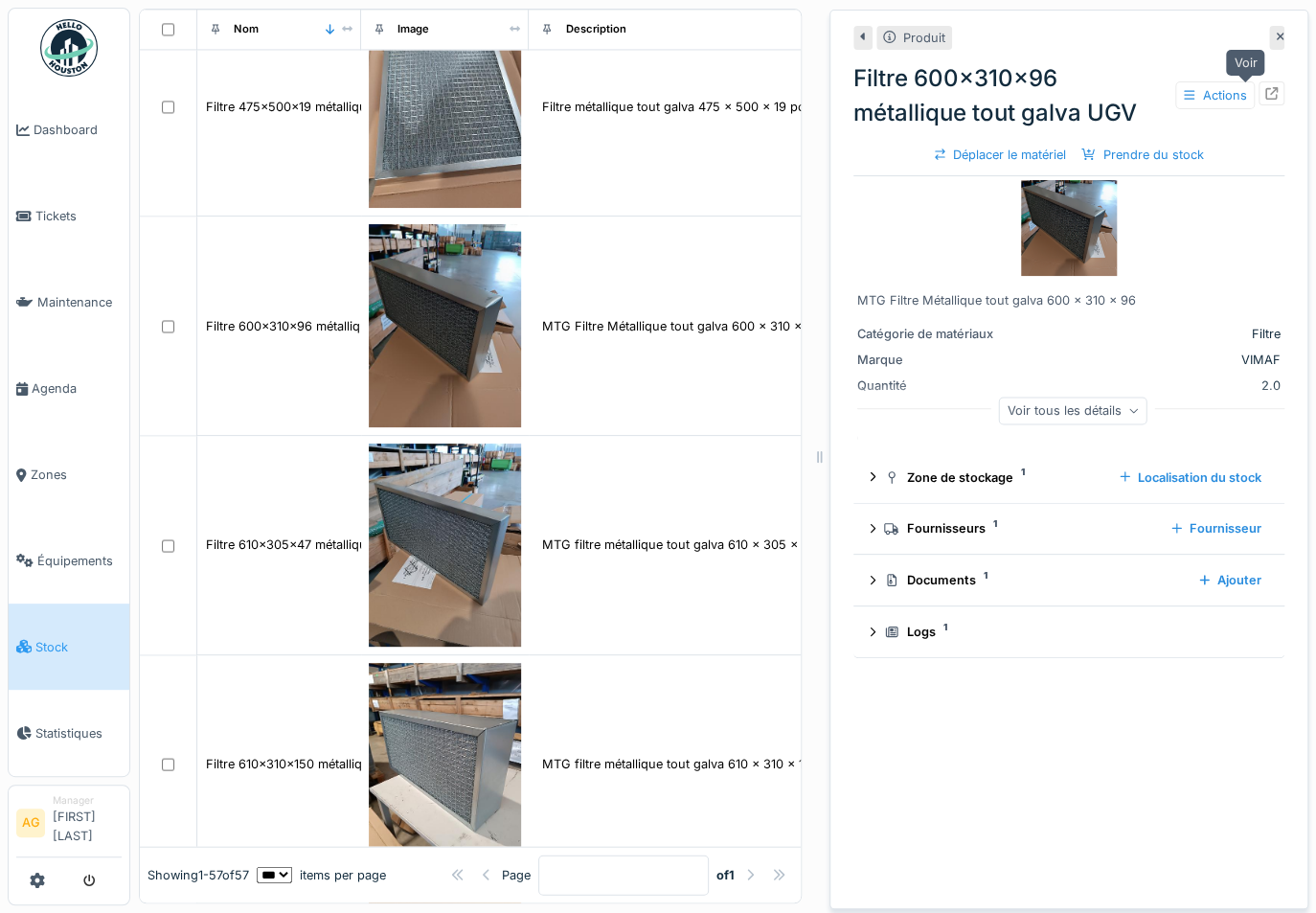 click at bounding box center (1271, 93) 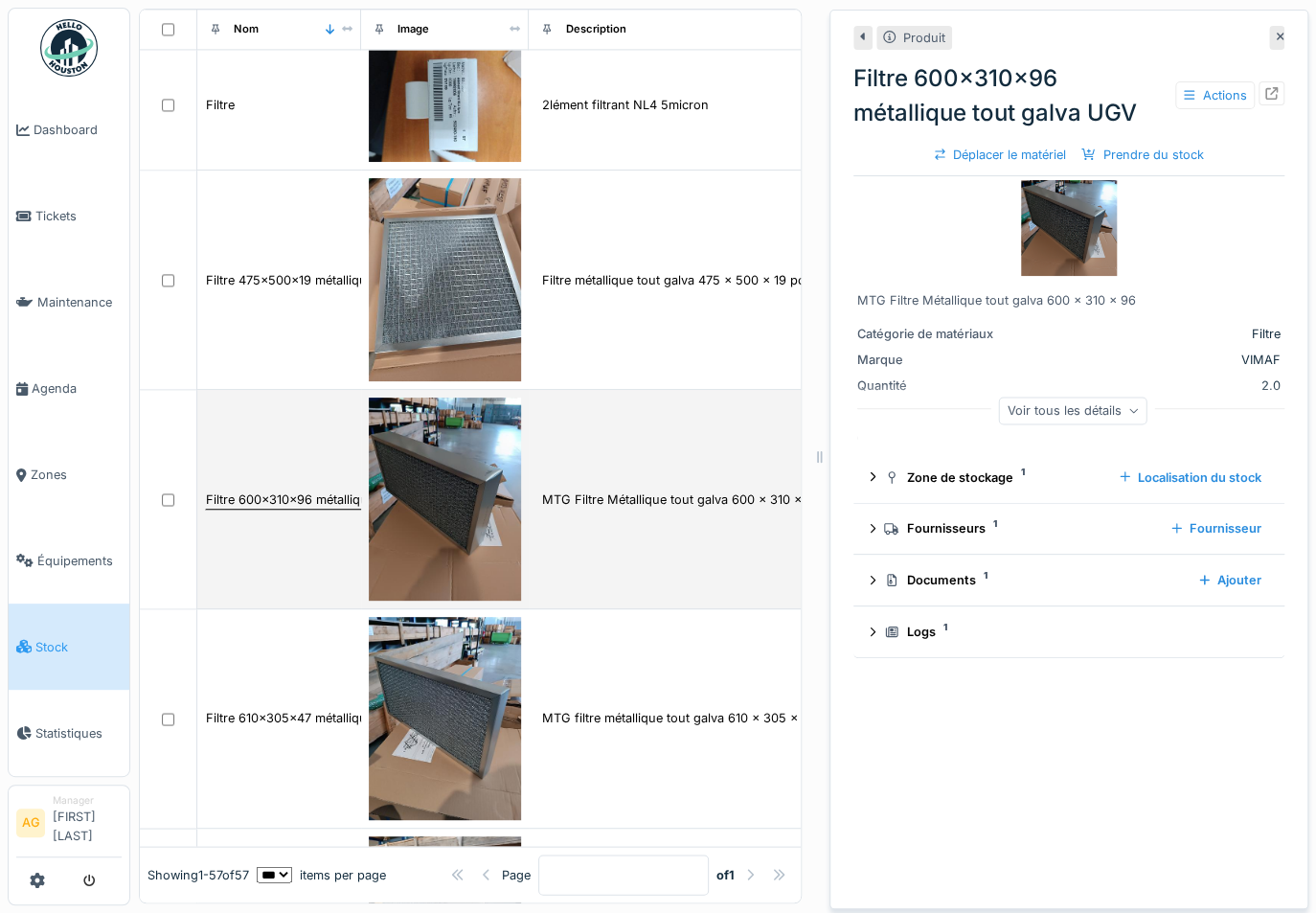 scroll, scrollTop: 1393, scrollLeft: 0, axis: vertical 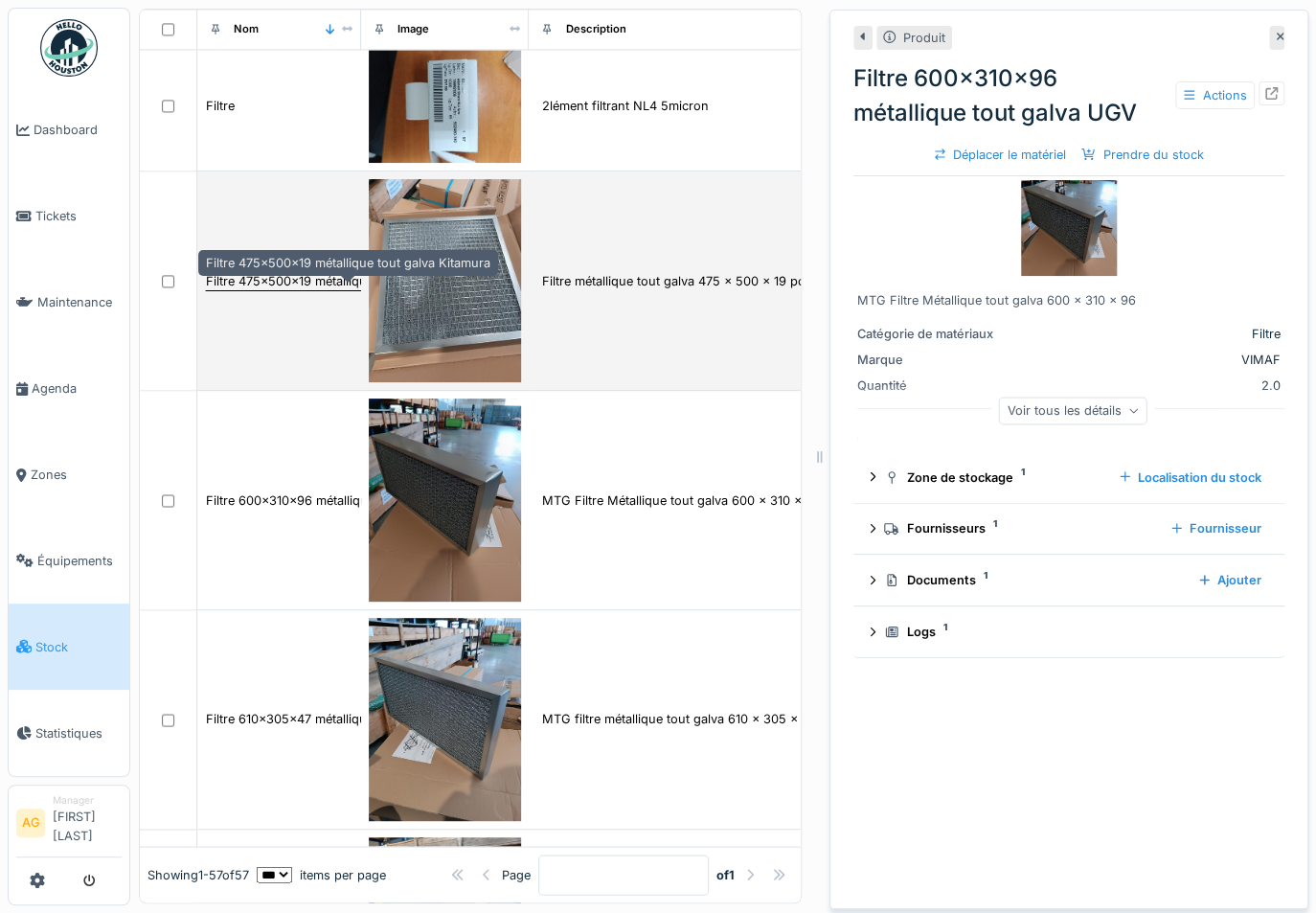 click on "Filtre 475x500x19 métallique tout galva Kitamura" at bounding box center (348, 281) 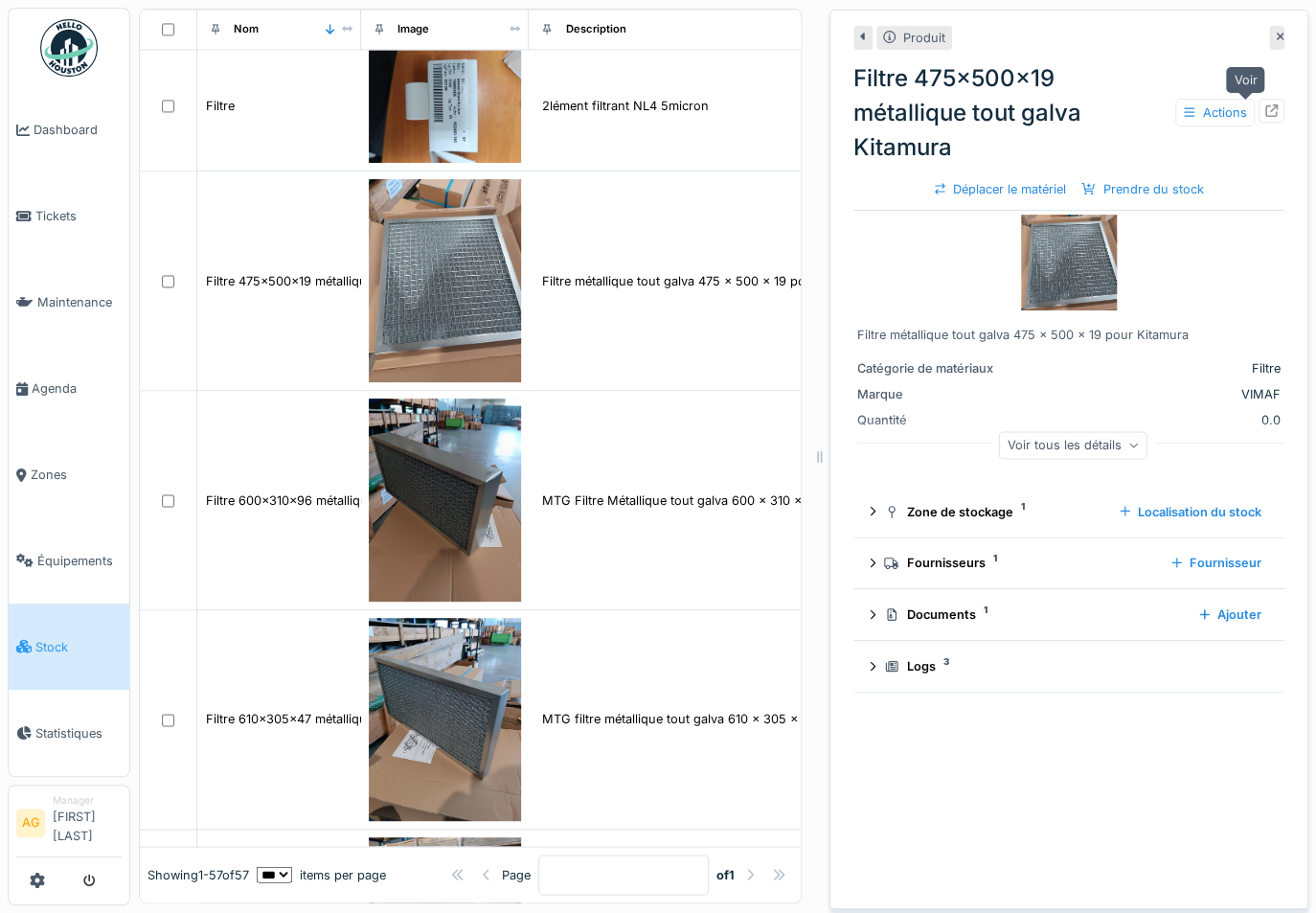 click at bounding box center (1271, 110) 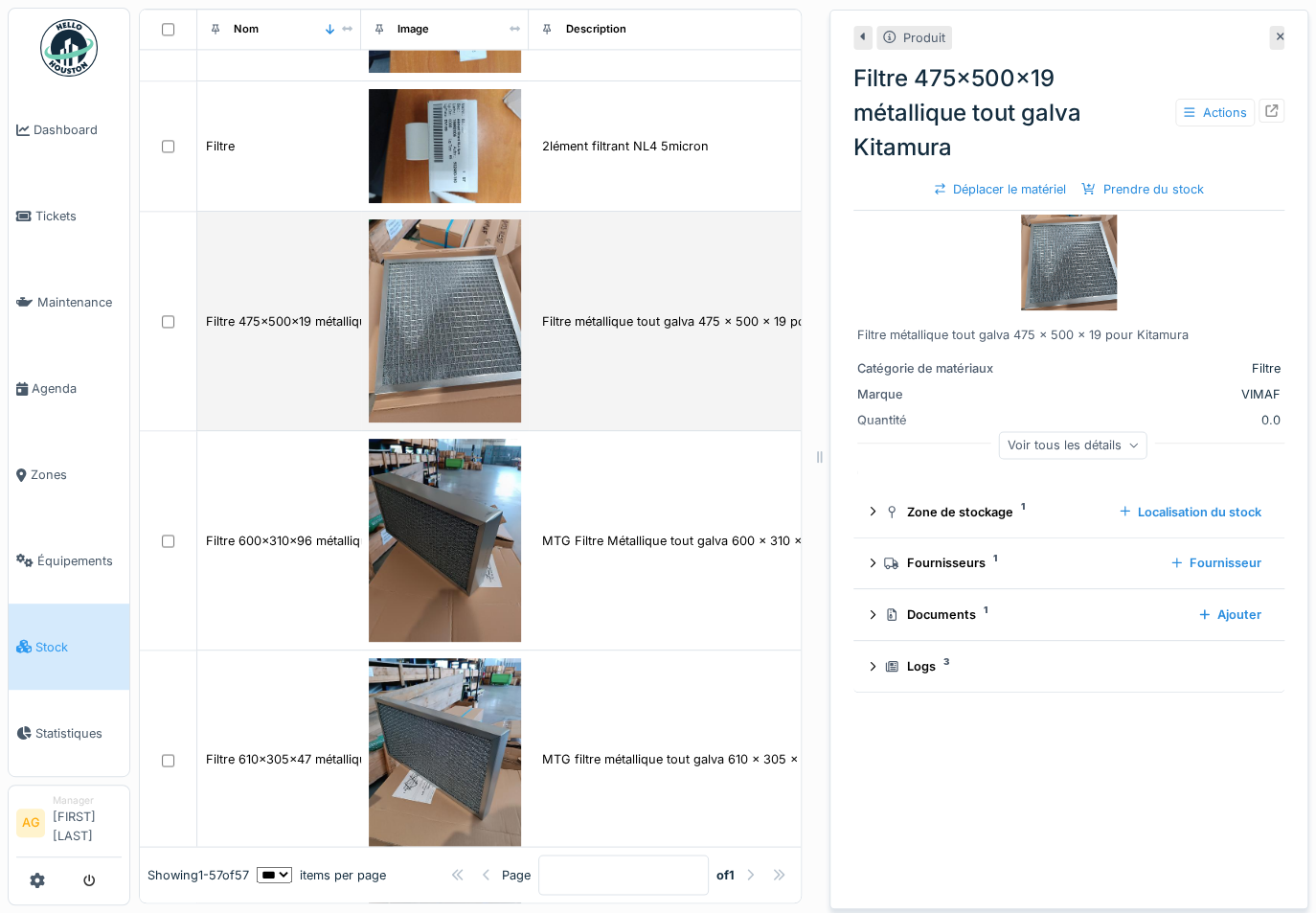 scroll, scrollTop: 1393, scrollLeft: 0, axis: vertical 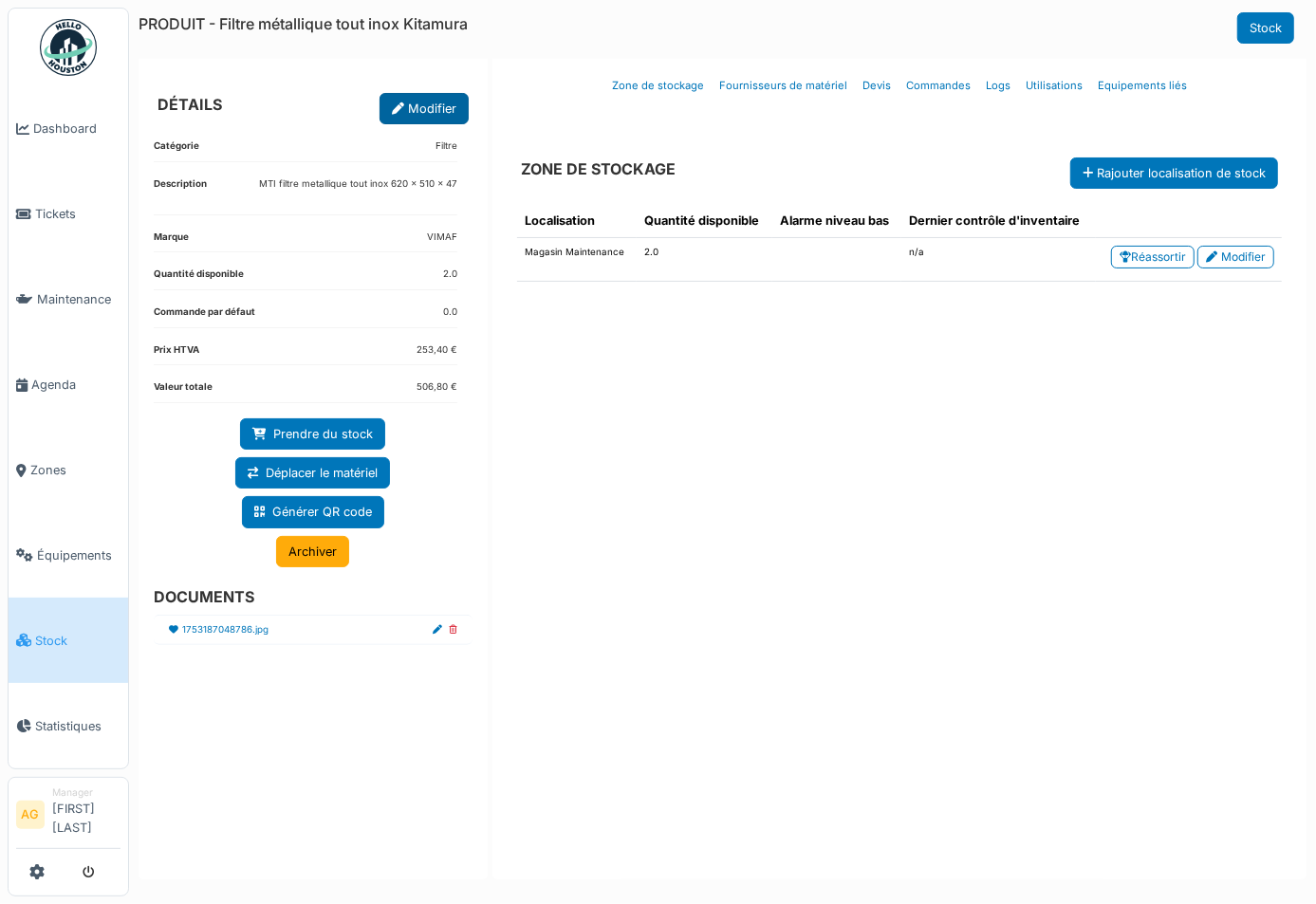 click on "Modifier" at bounding box center (424, 108) 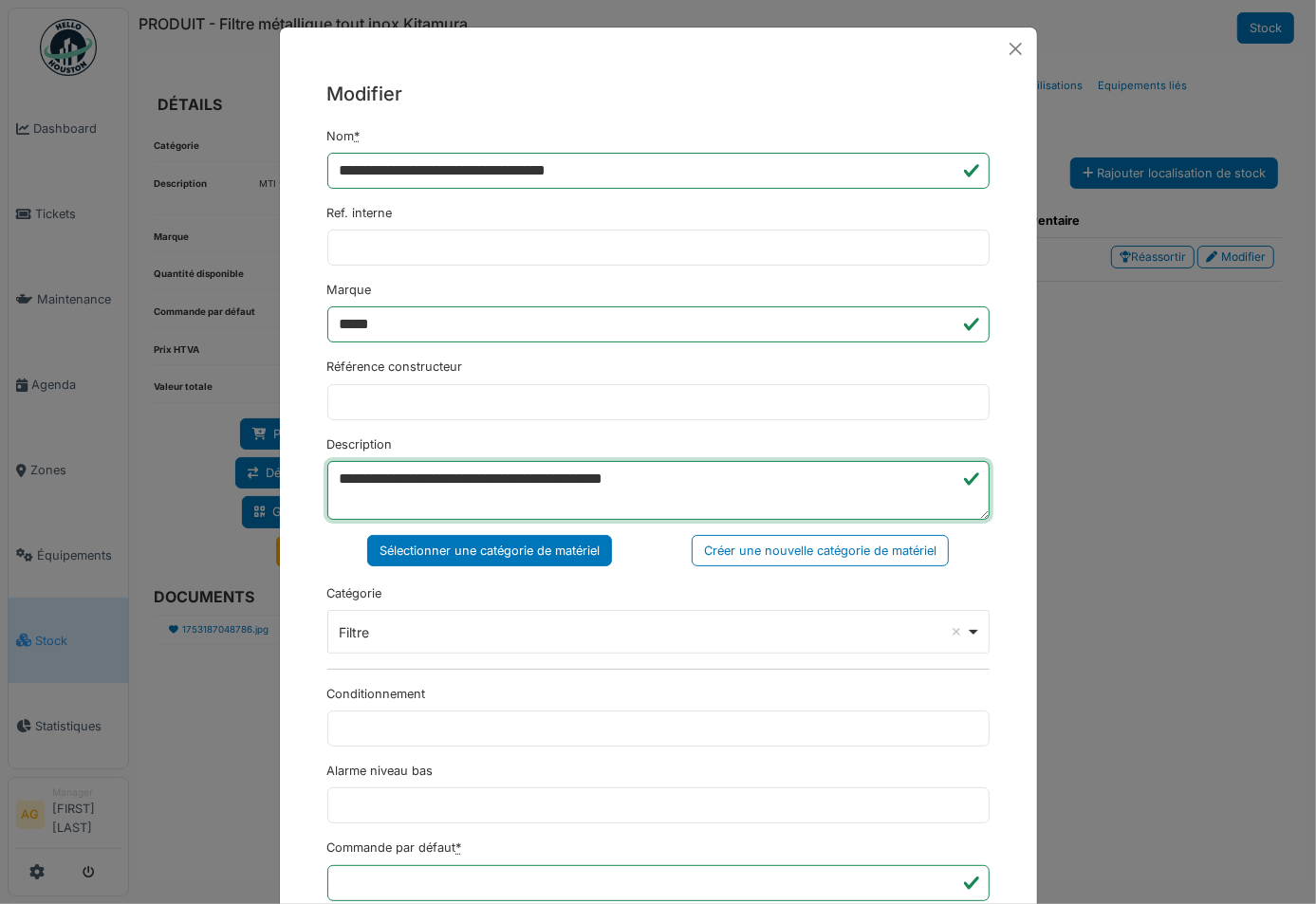 drag, startPoint x: 651, startPoint y: 478, endPoint x: 548, endPoint y: 478, distance: 103 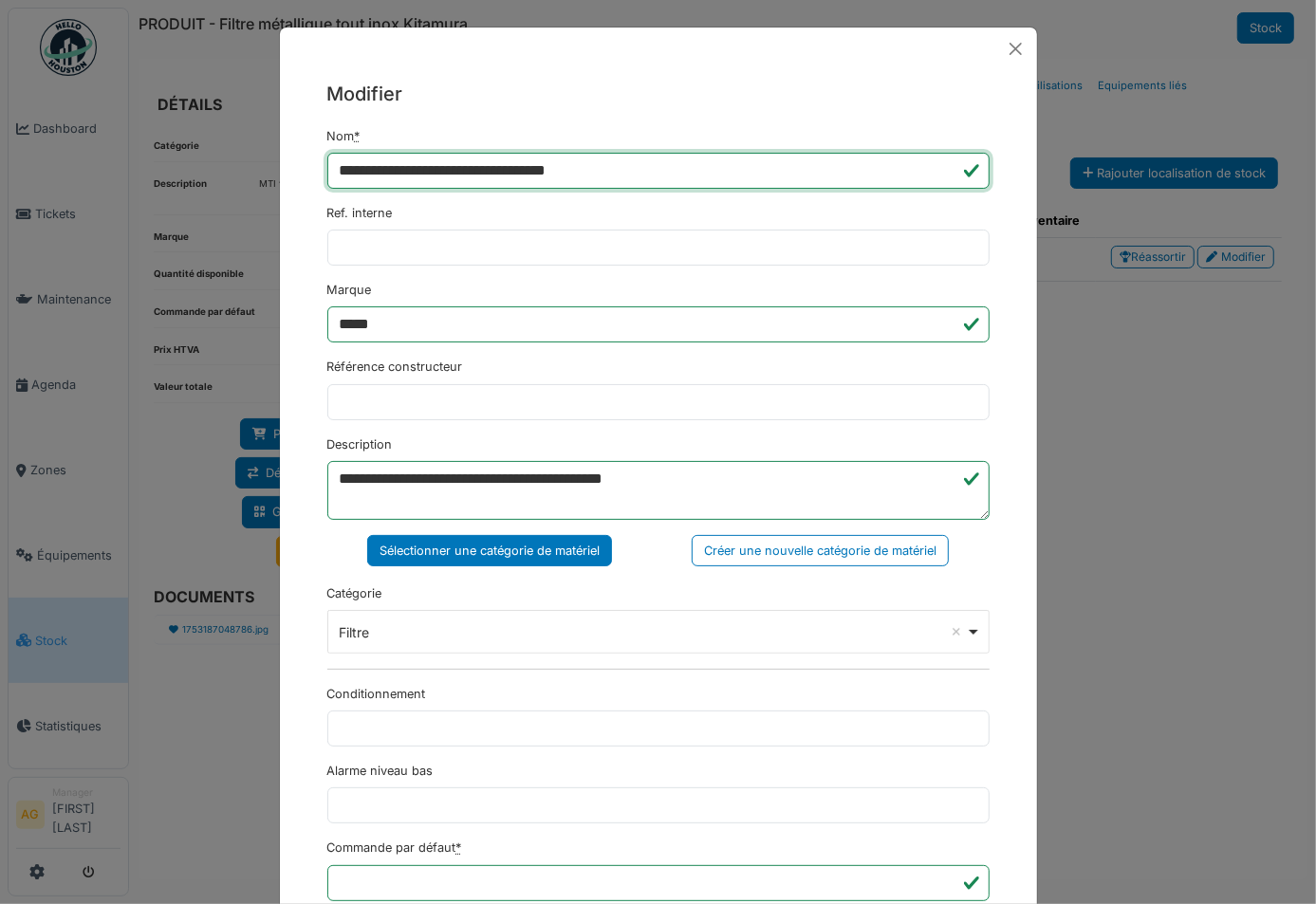 click on "**********" at bounding box center [658, 171] 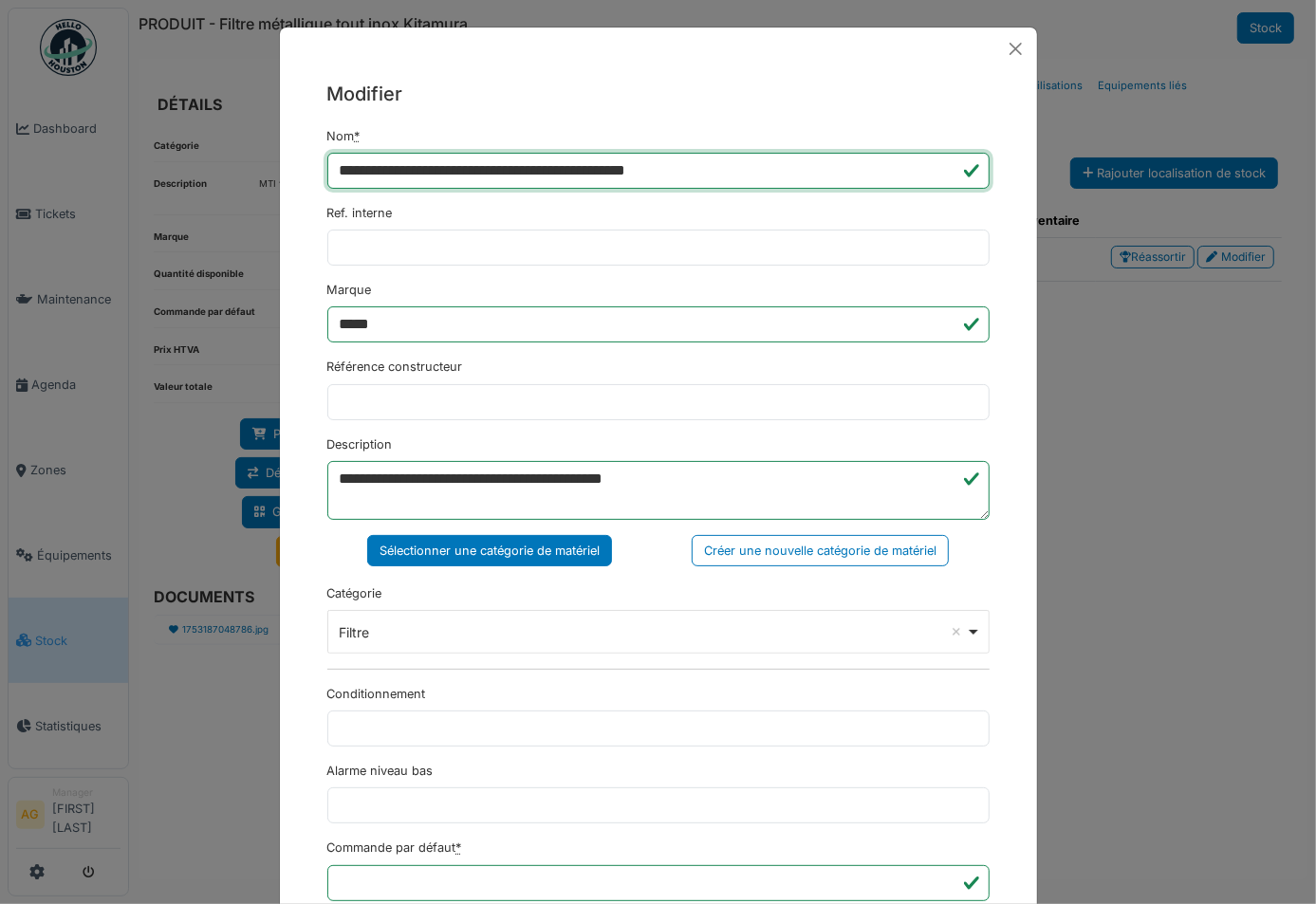 click on "**********" at bounding box center (658, 171) 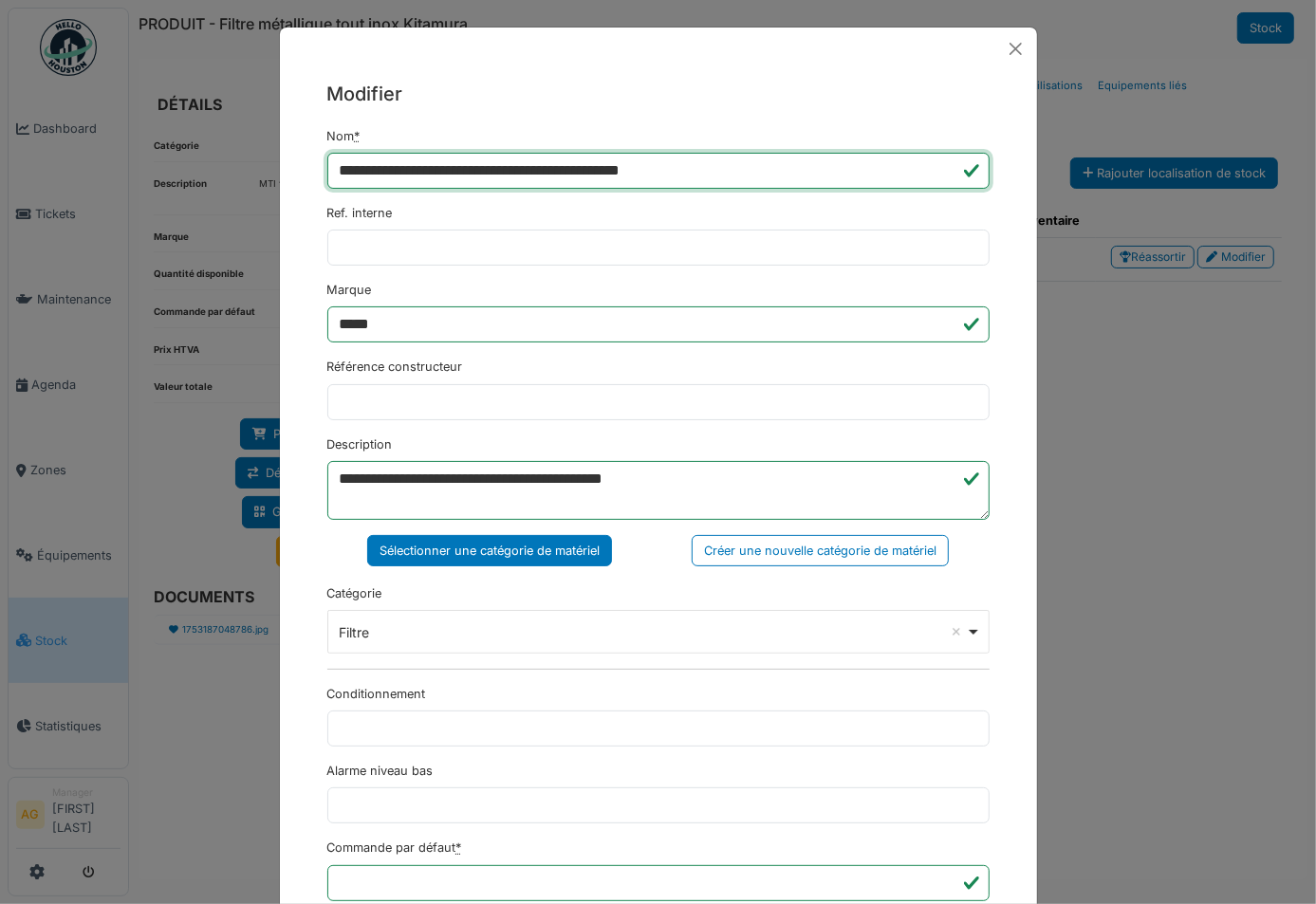 click on "**********" at bounding box center (658, 171) 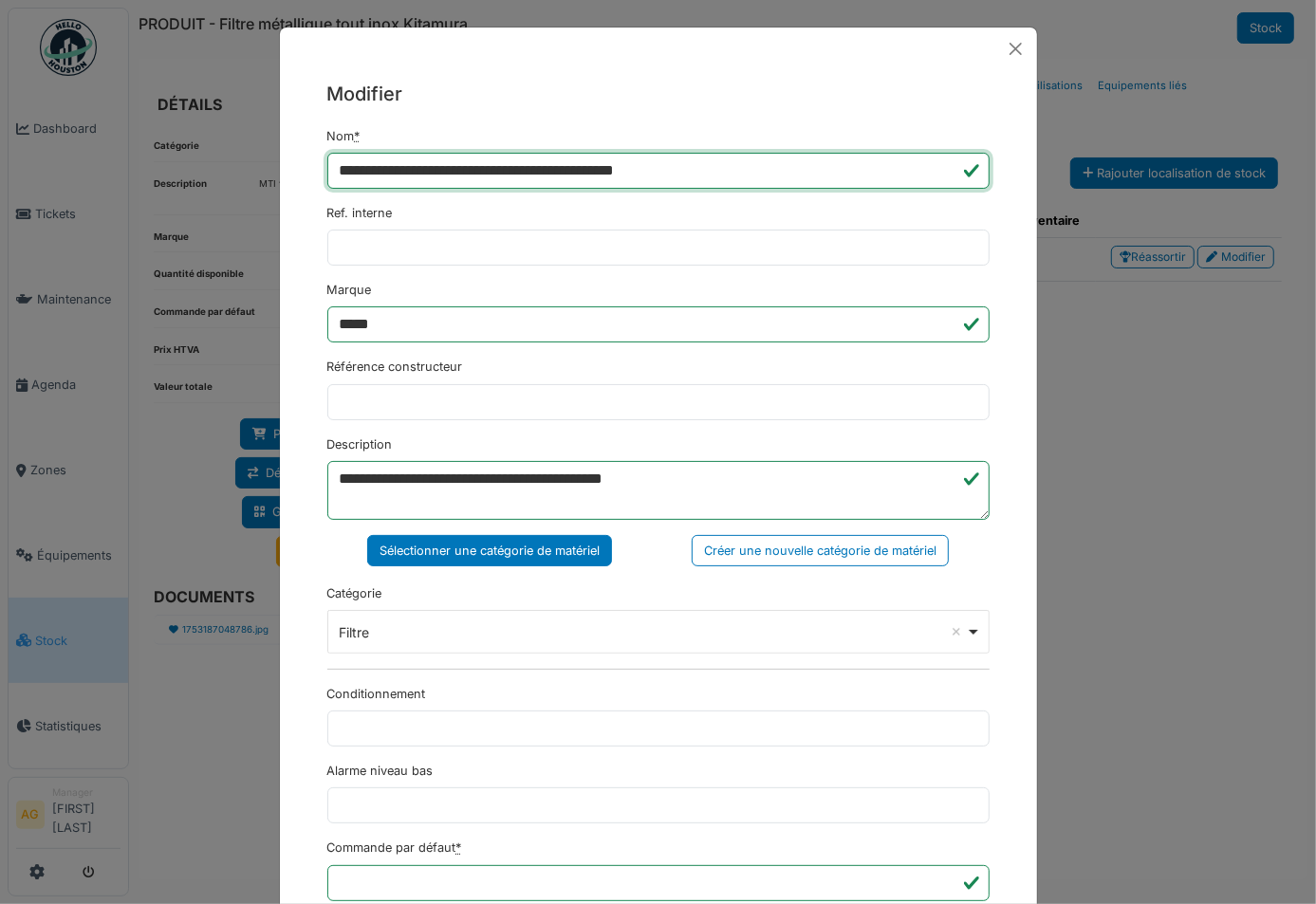 click on "**********" at bounding box center [658, 171] 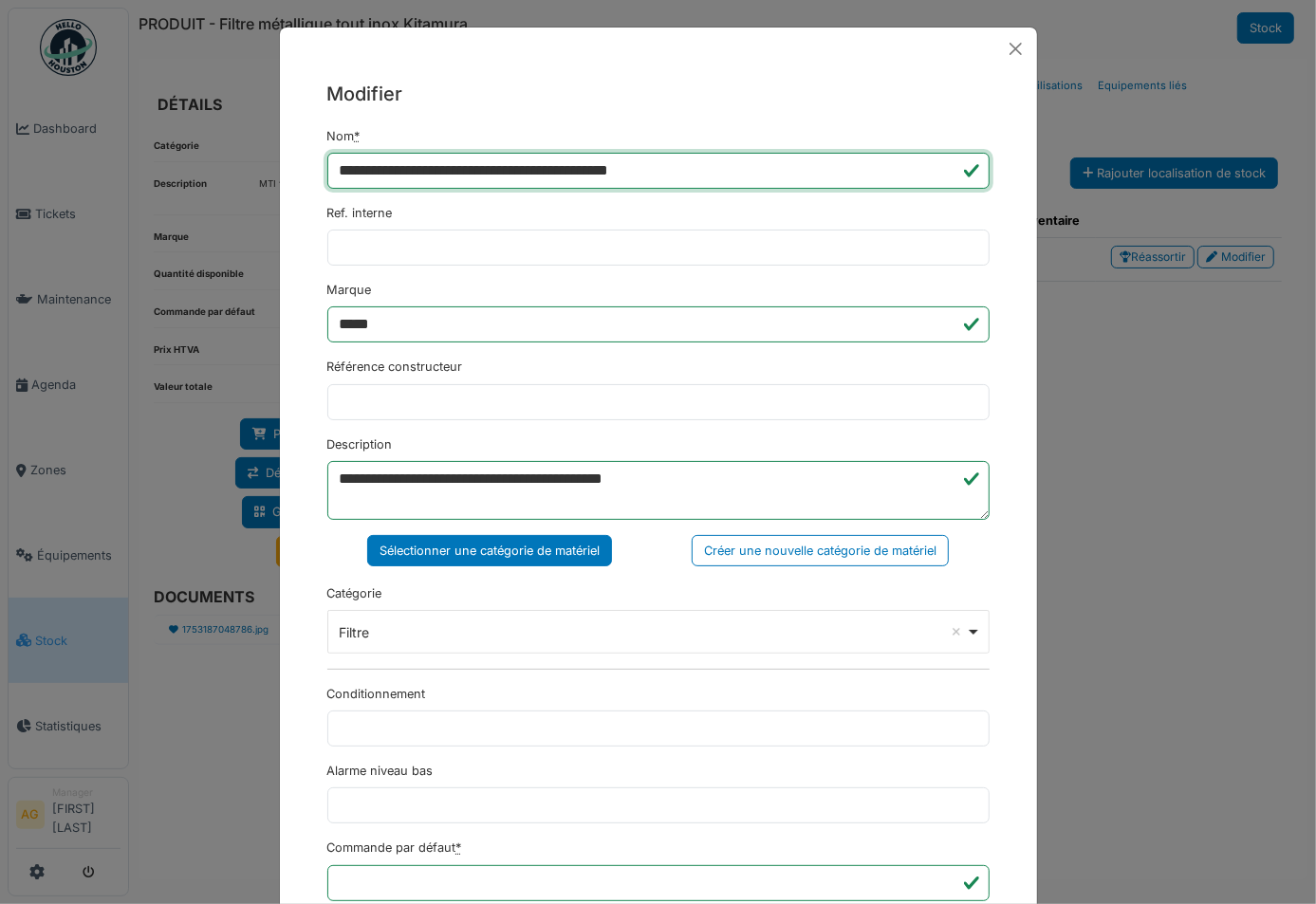 click on "**********" at bounding box center (658, 171) 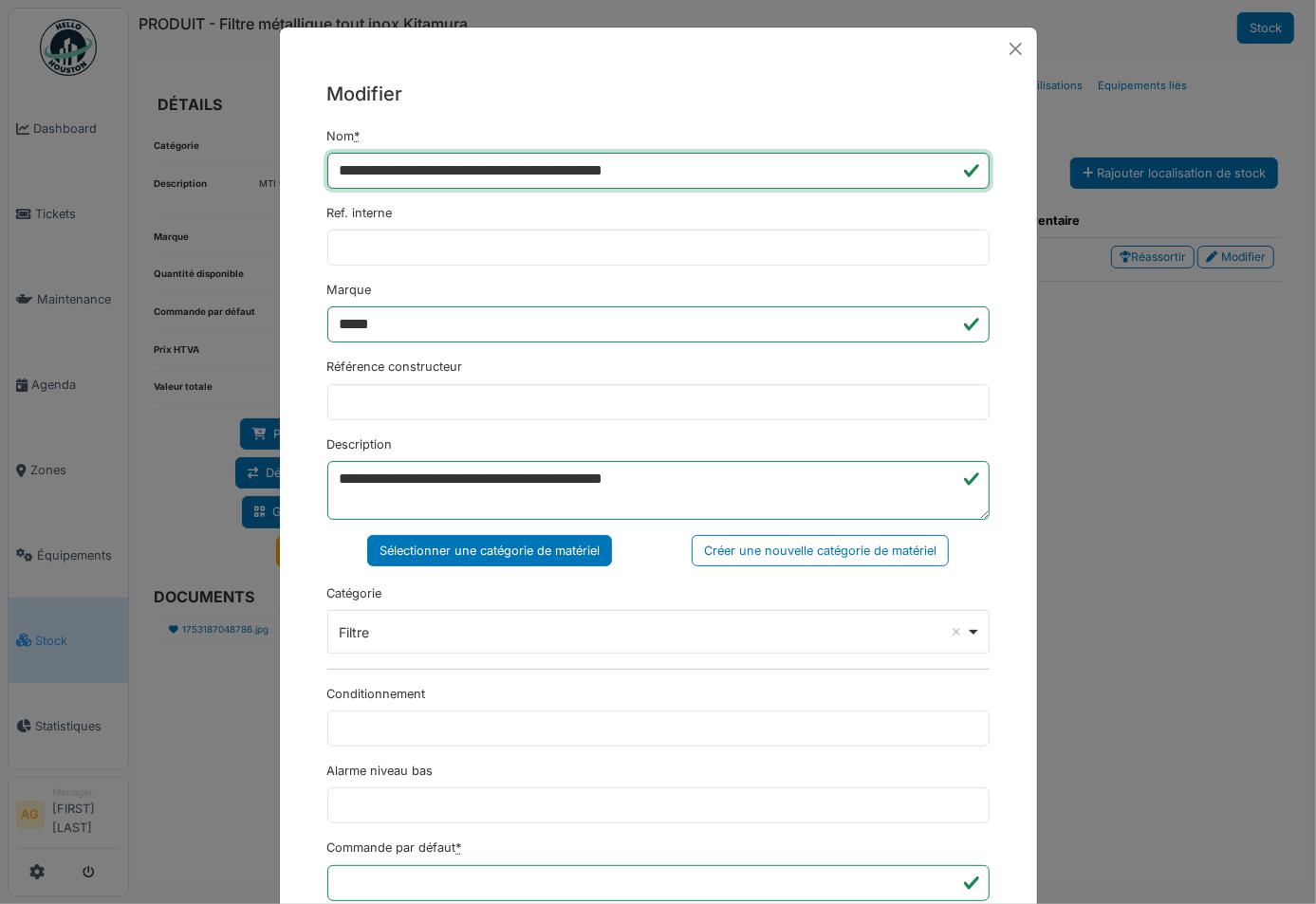click on "**********" at bounding box center [658, 171] 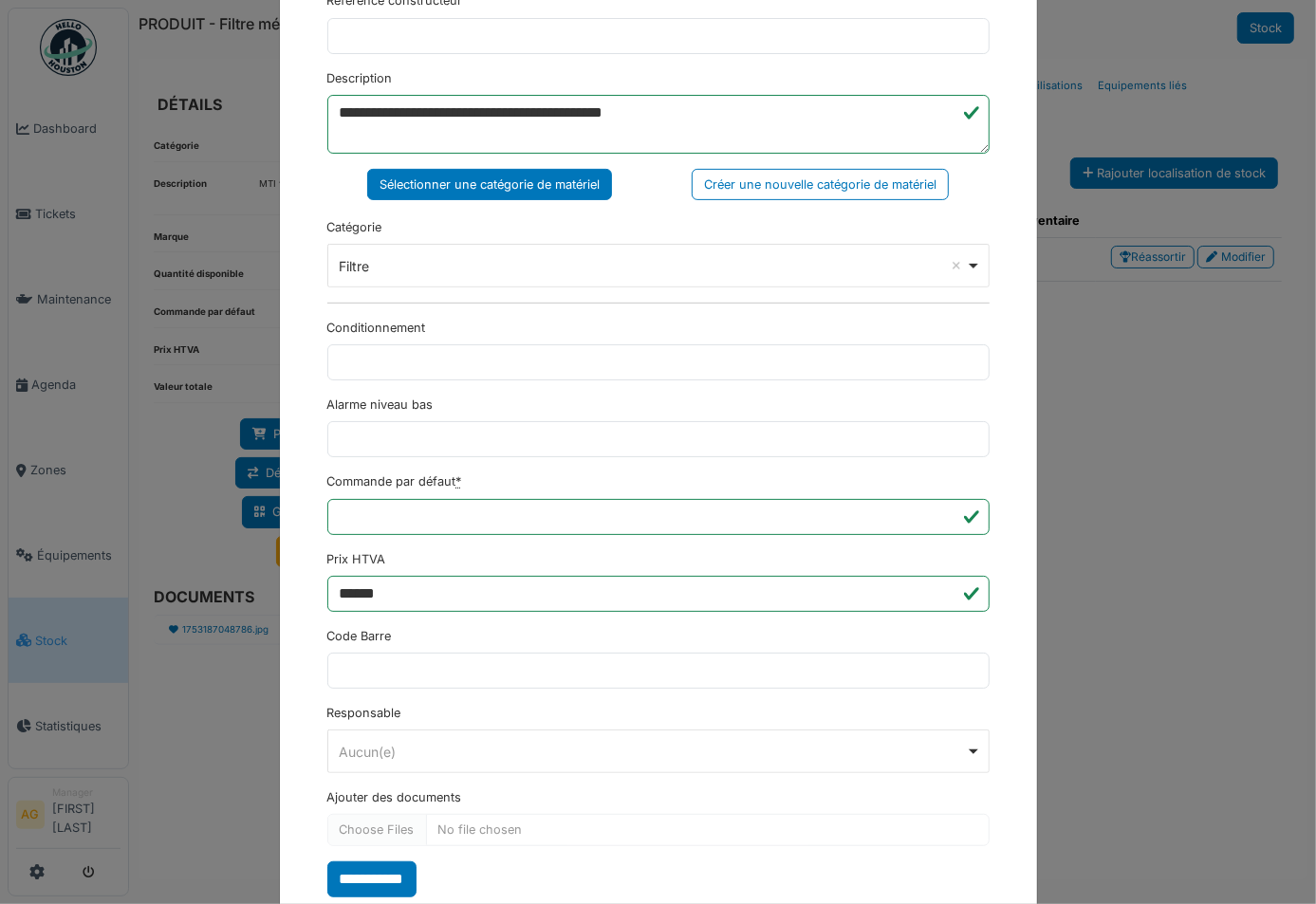 scroll, scrollTop: 416, scrollLeft: 0, axis: vertical 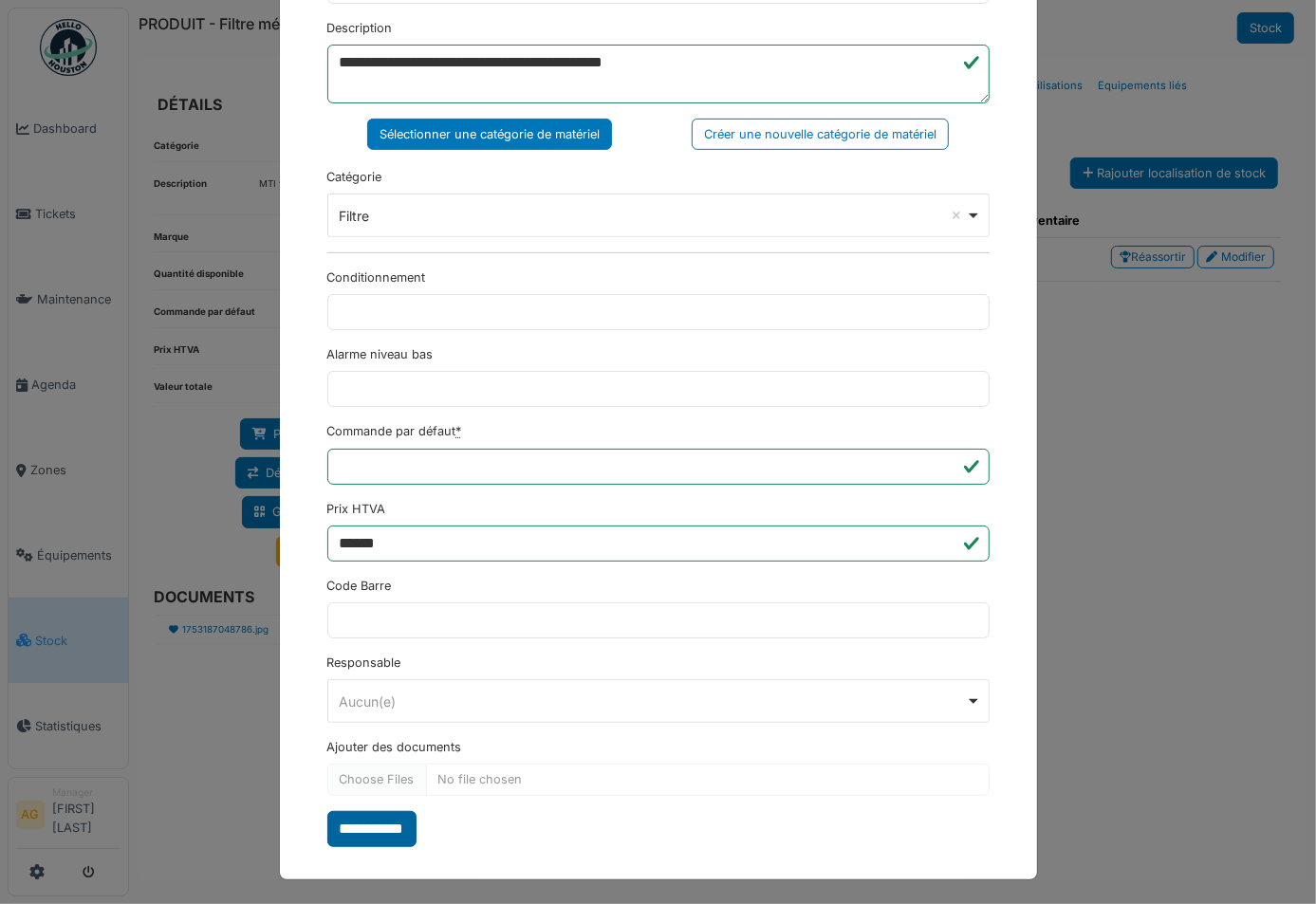 type on "**********" 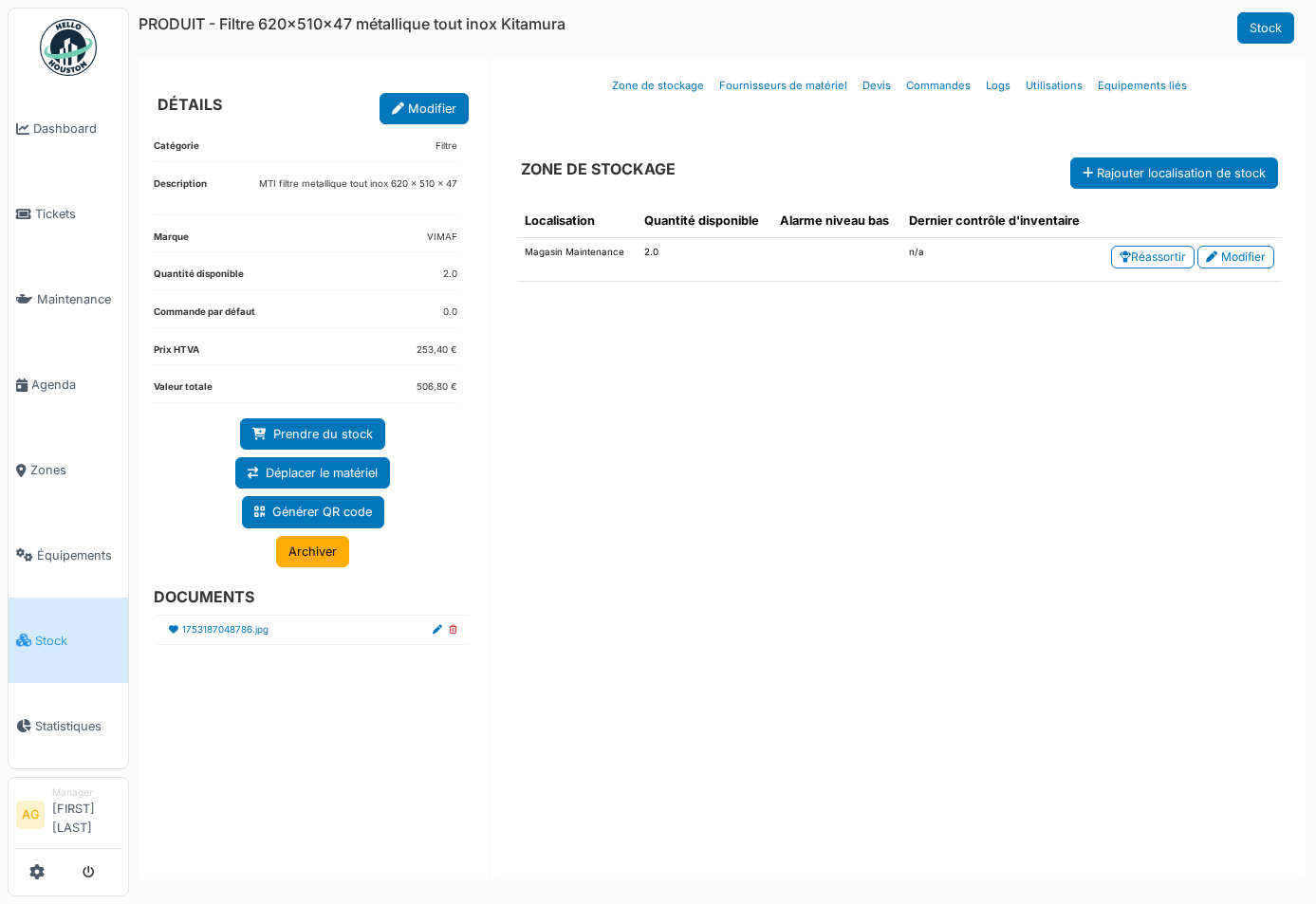 scroll, scrollTop: 0, scrollLeft: 0, axis: both 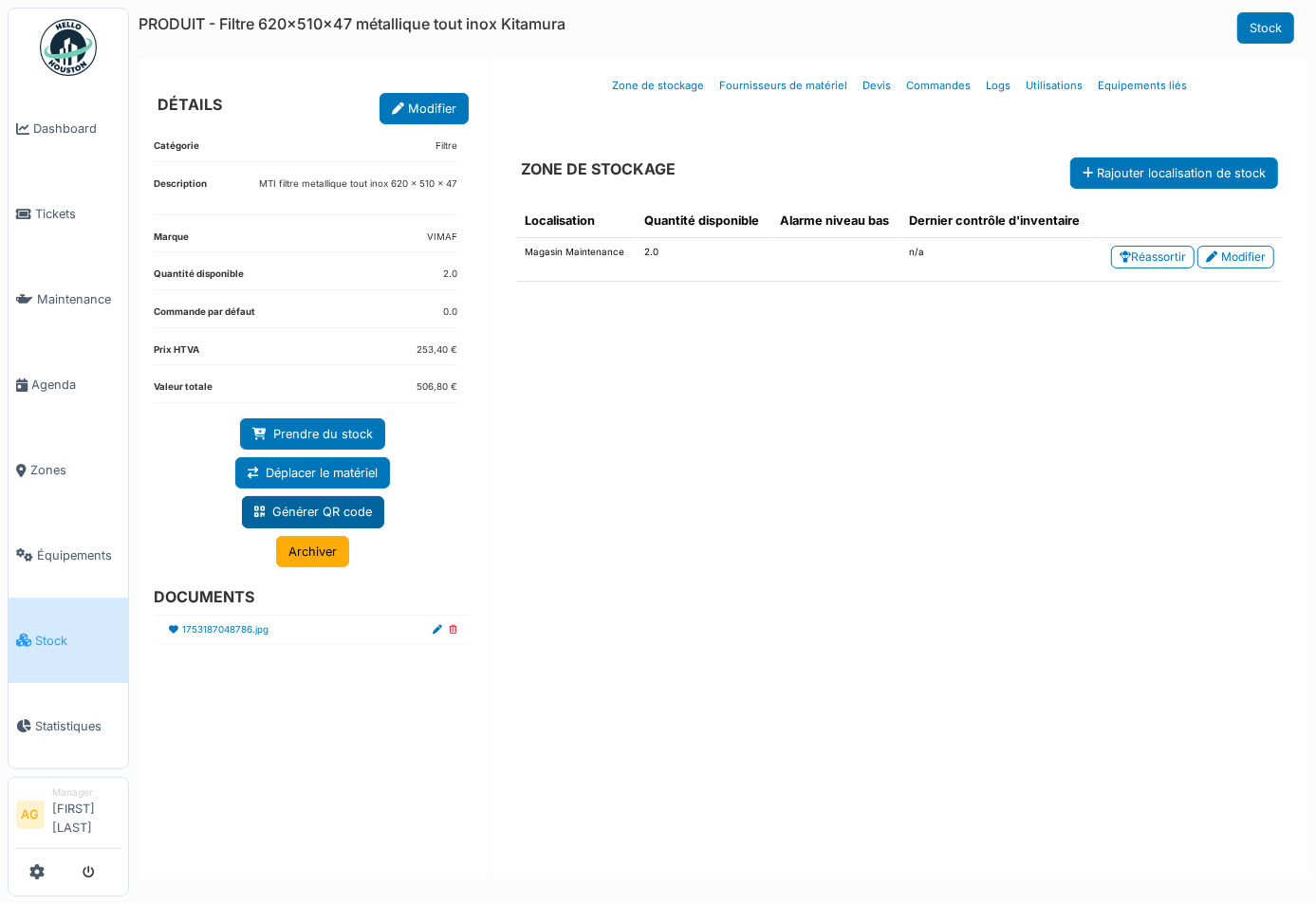 click on "Générer QR code" at bounding box center [313, 511] 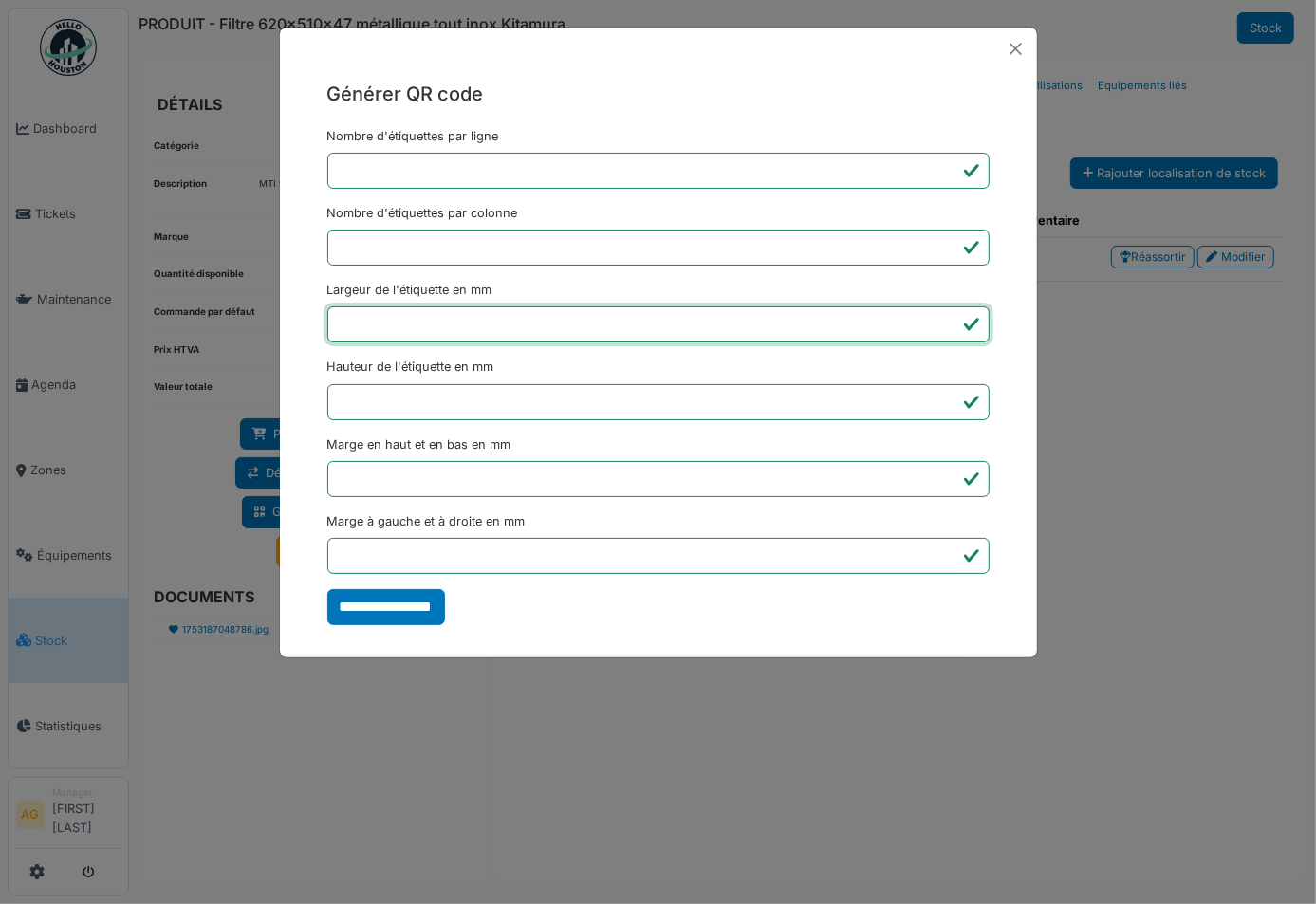 drag, startPoint x: 386, startPoint y: 321, endPoint x: 323, endPoint y: 323, distance: 63.03174 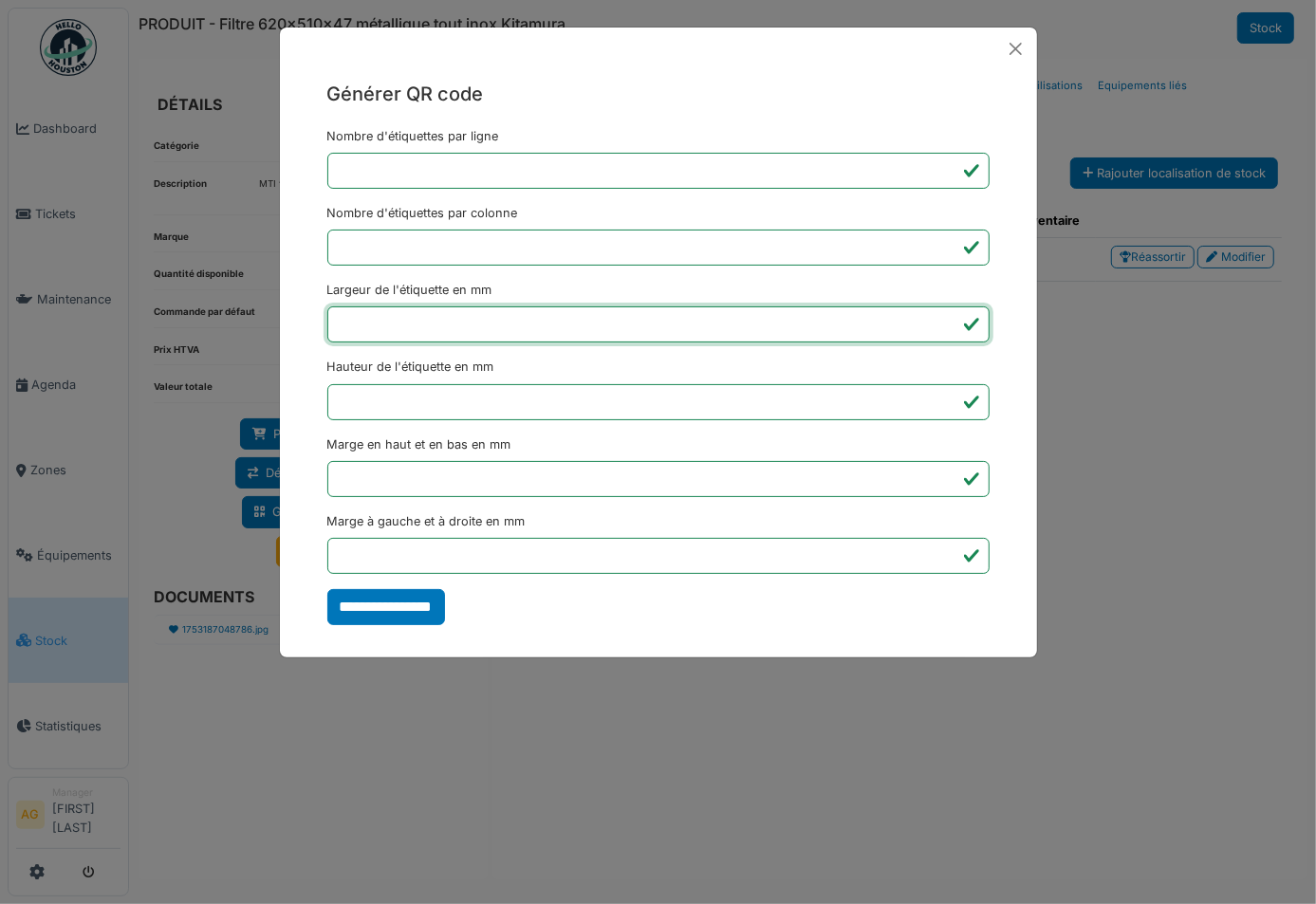 type on "**" 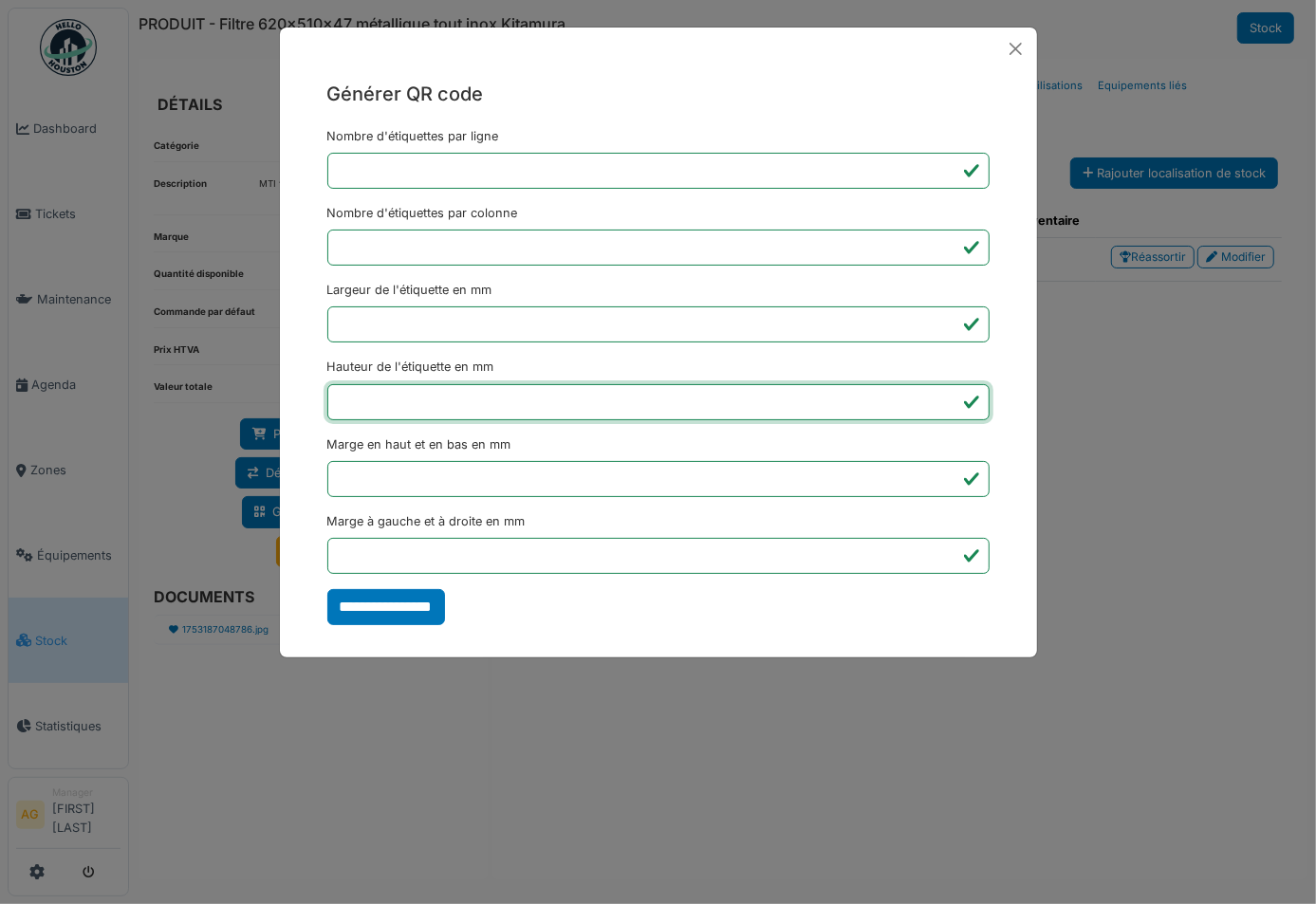 drag, startPoint x: 378, startPoint y: 404, endPoint x: 332, endPoint y: 402, distance: 46.04346 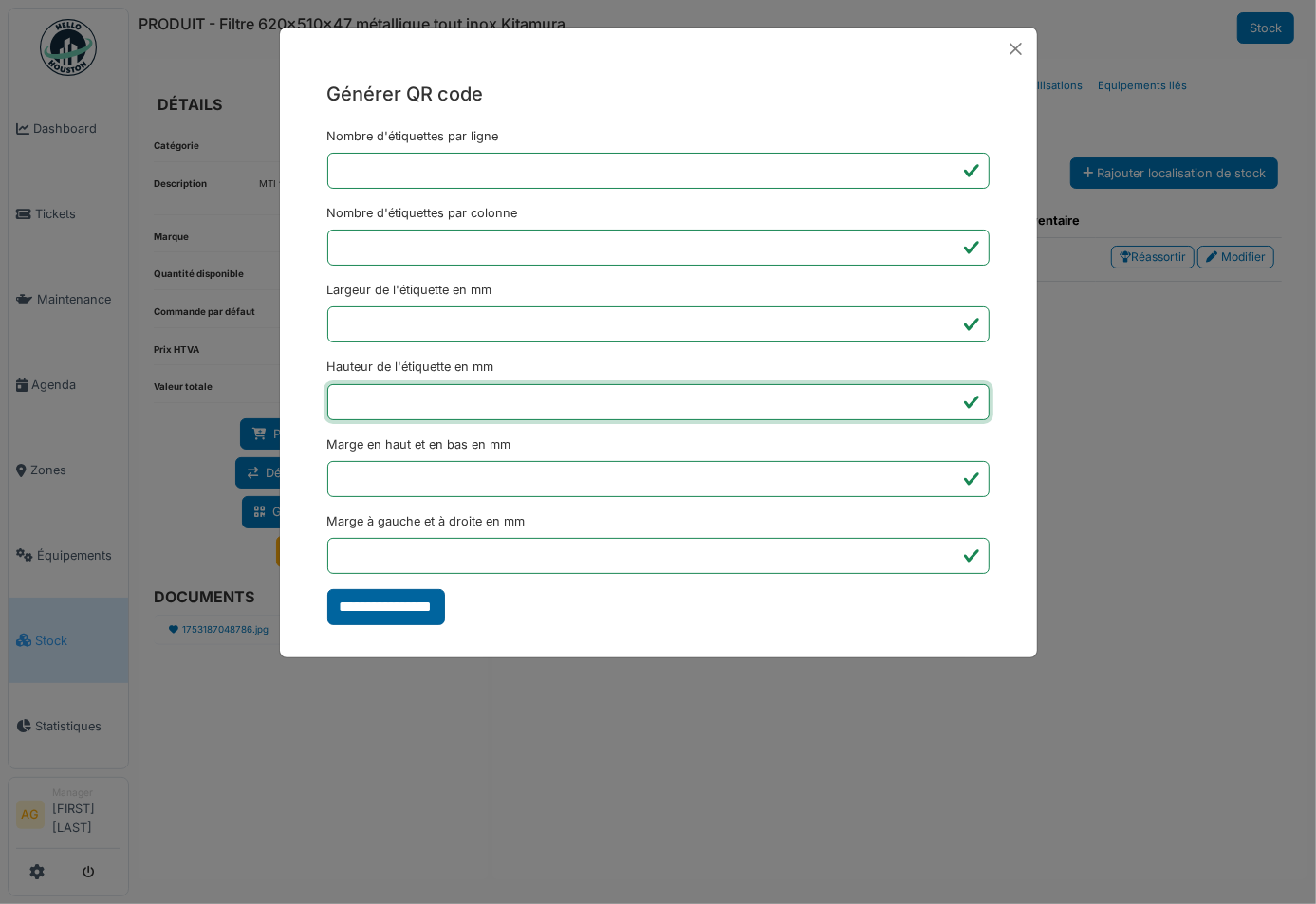 type on "**" 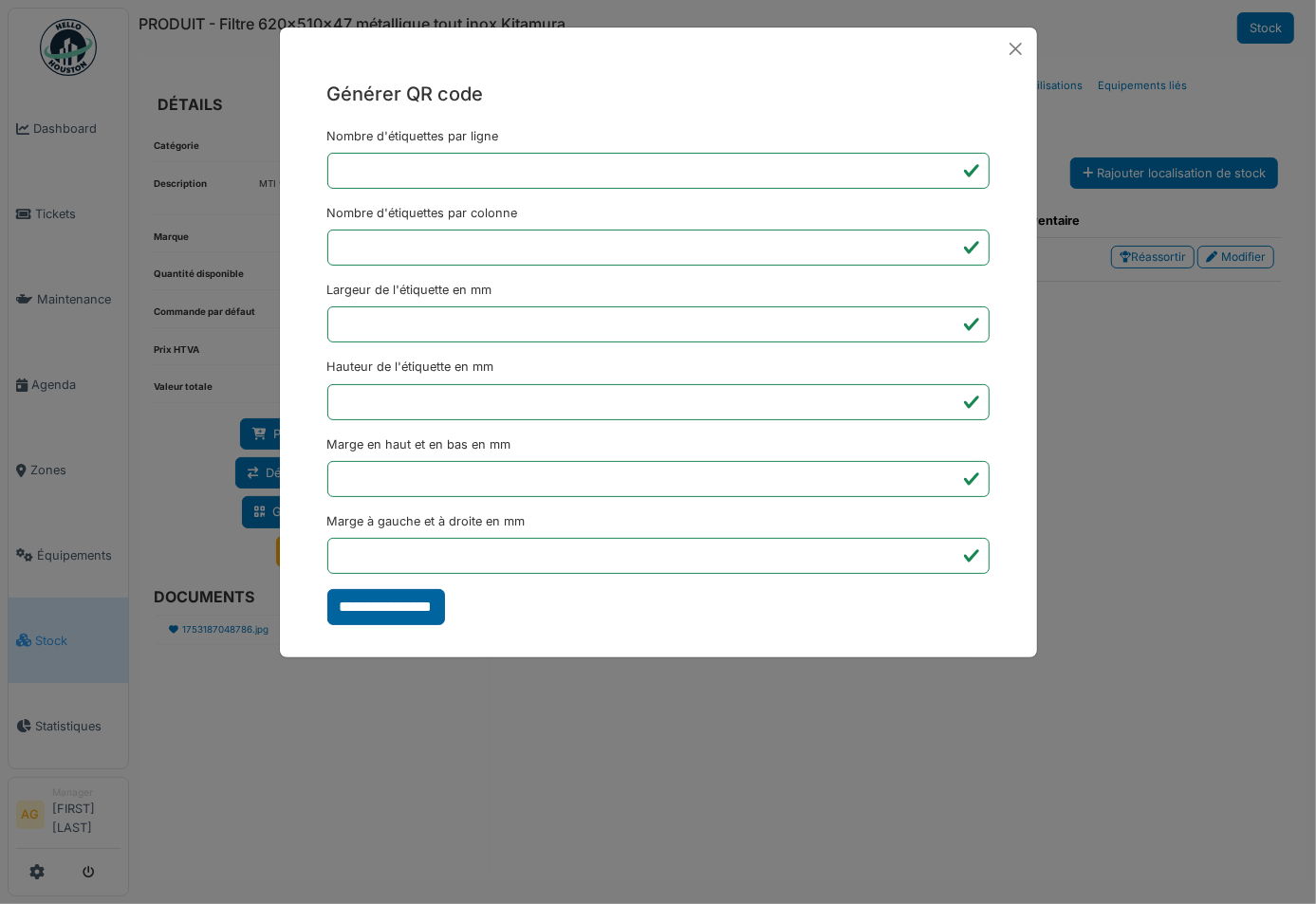 click on "**********" at bounding box center (386, 607) 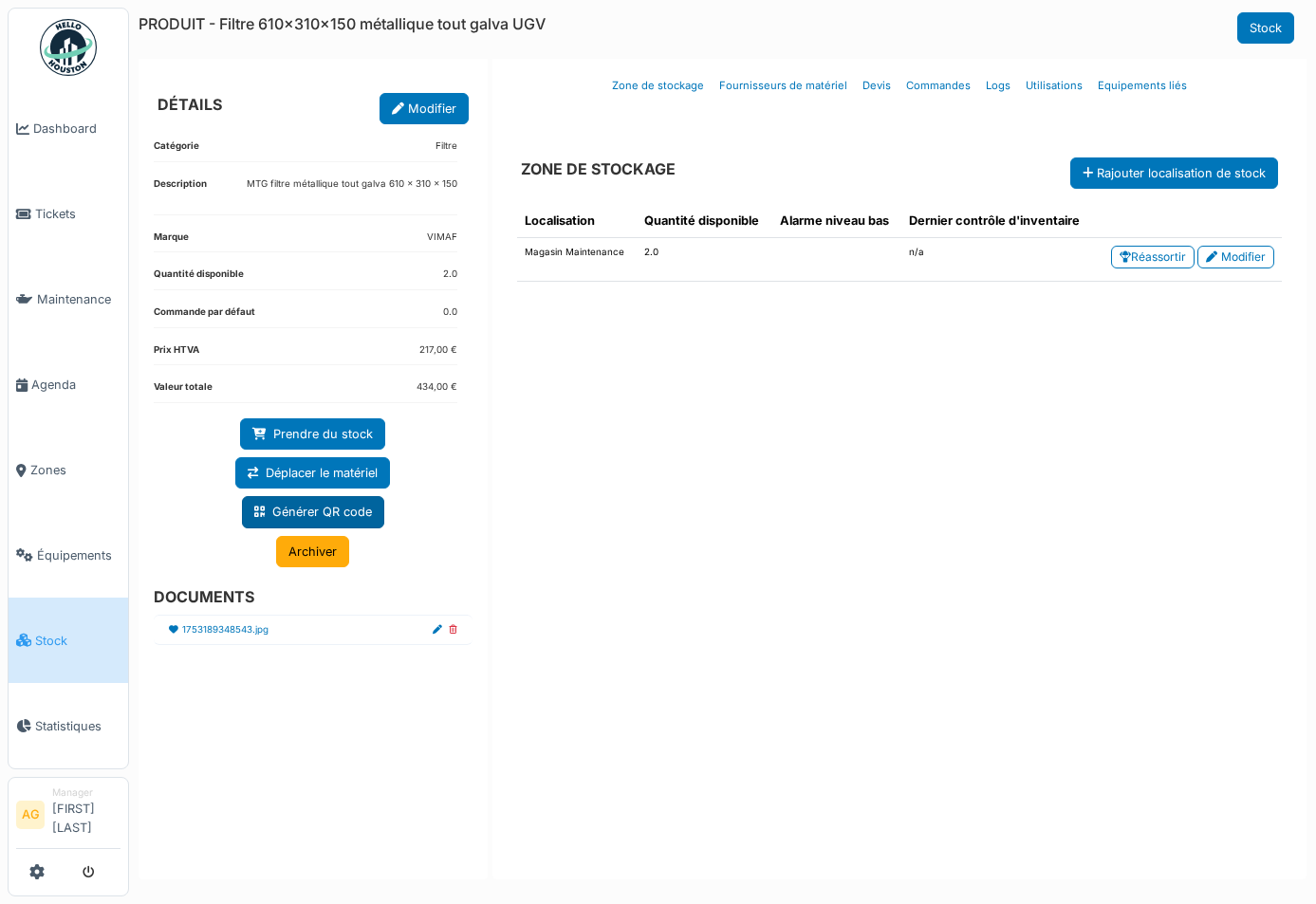 scroll, scrollTop: 0, scrollLeft: 0, axis: both 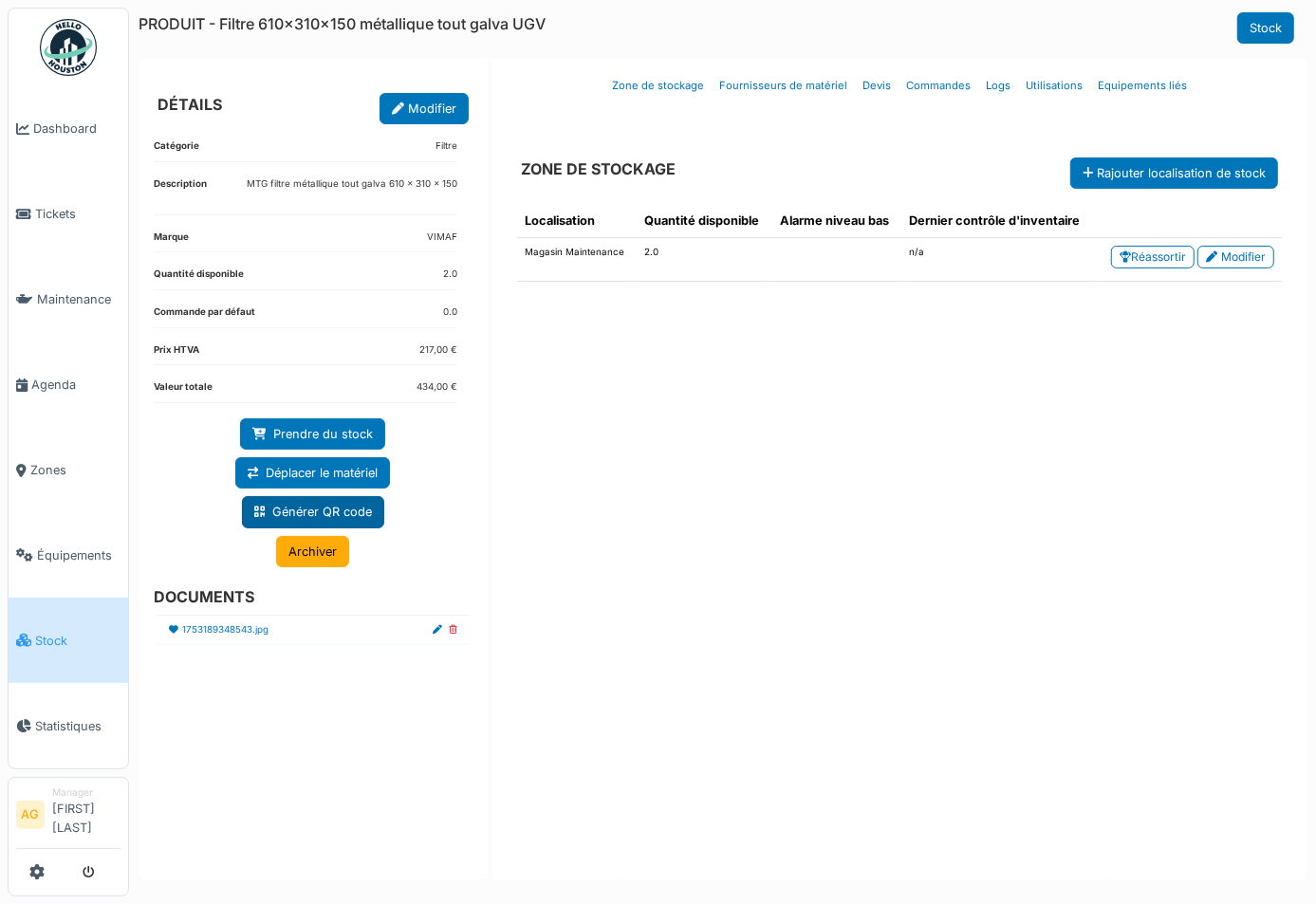 click on "Générer QR code" at bounding box center (313, 511) 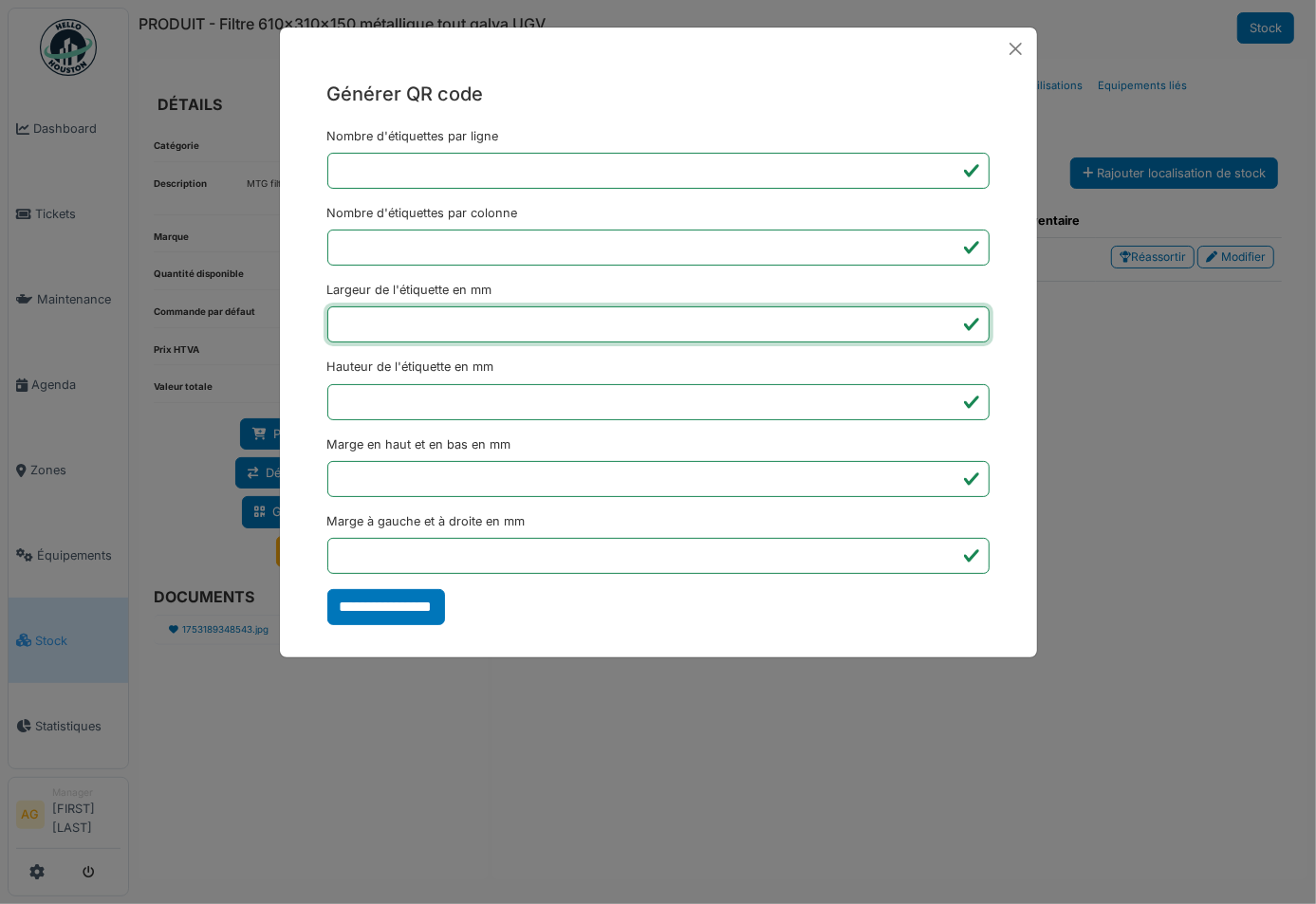 click on "**" at bounding box center (658, 324) 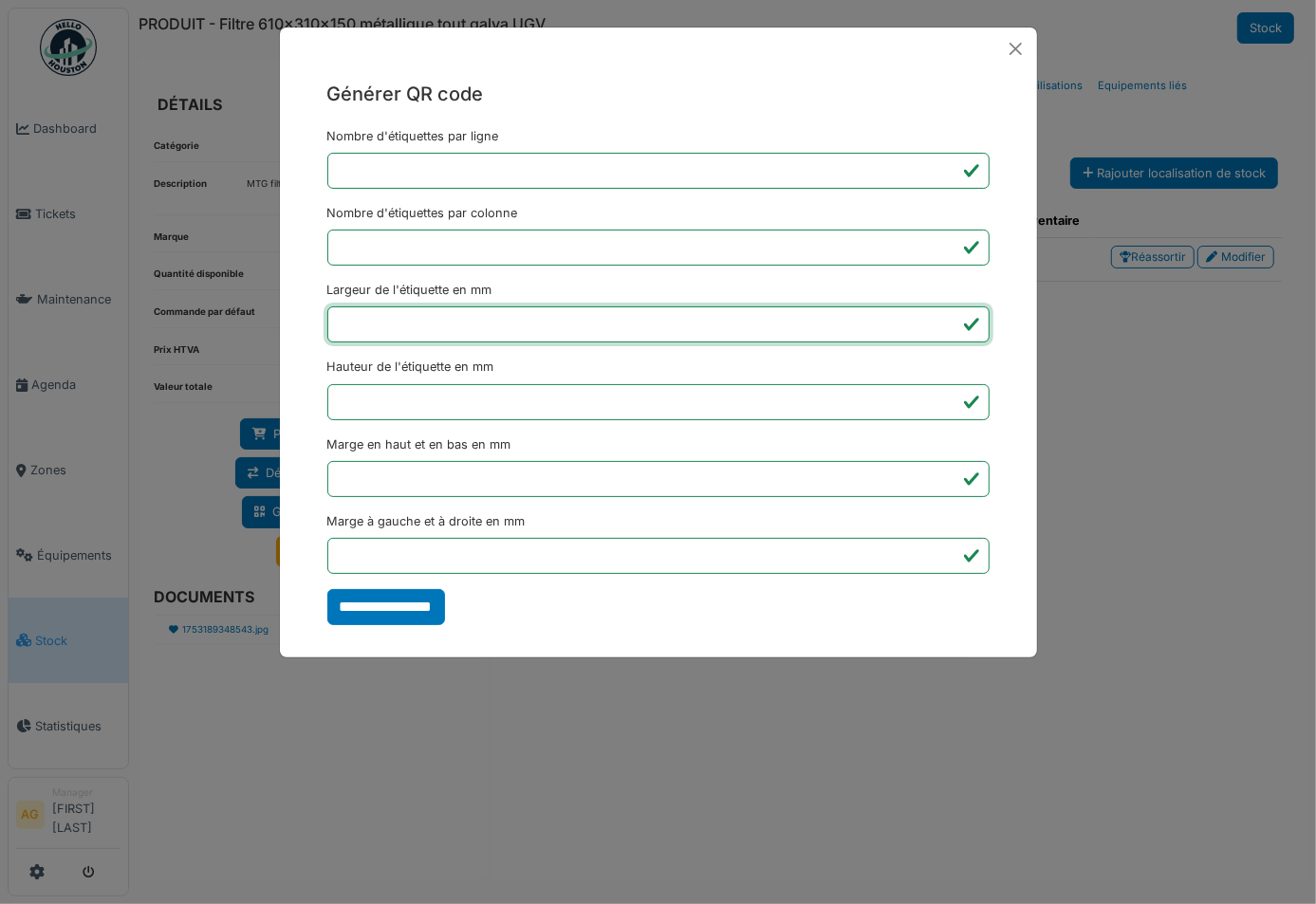type on "**" 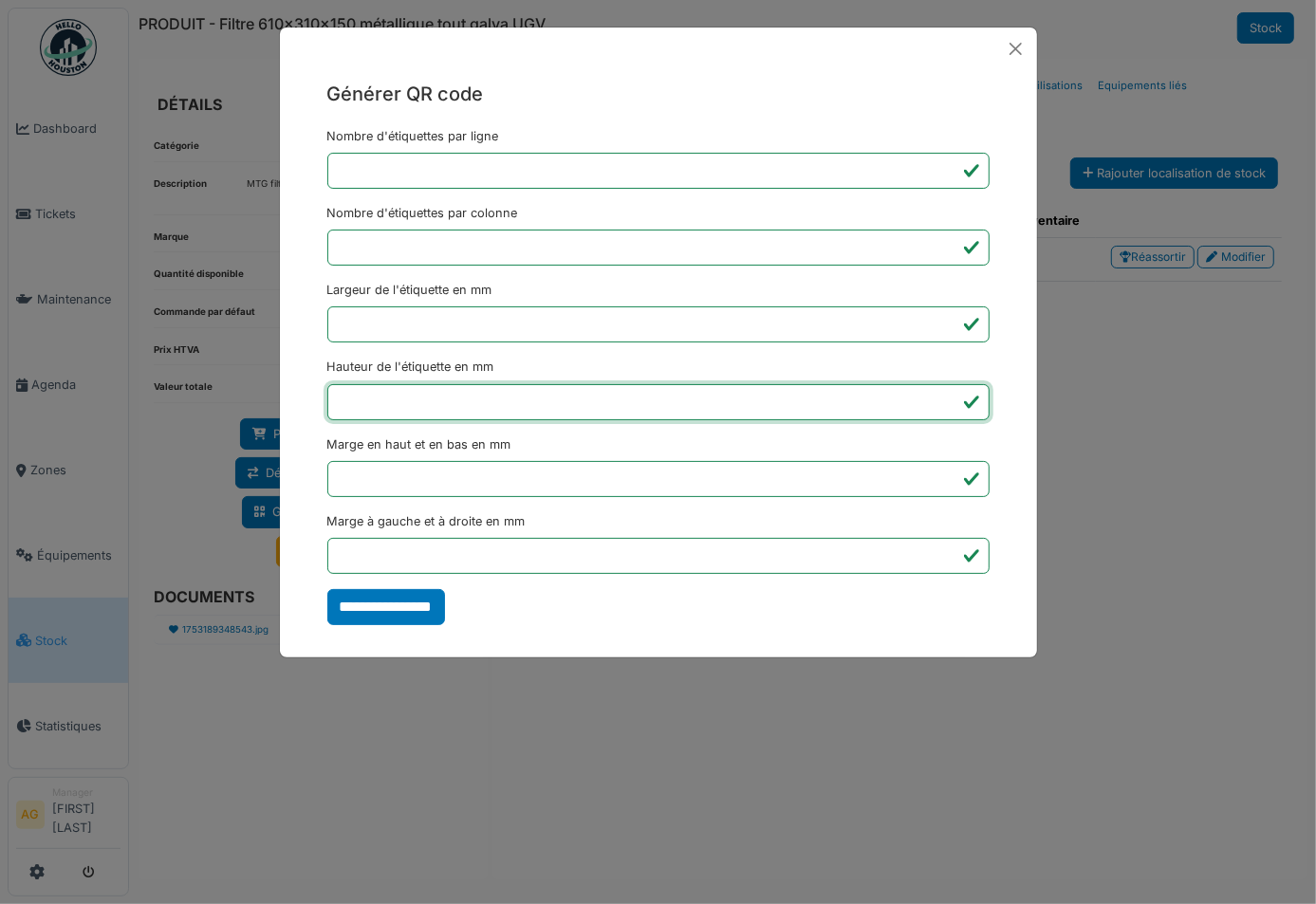 drag, startPoint x: 365, startPoint y: 396, endPoint x: 333, endPoint y: 398, distance: 32.062439 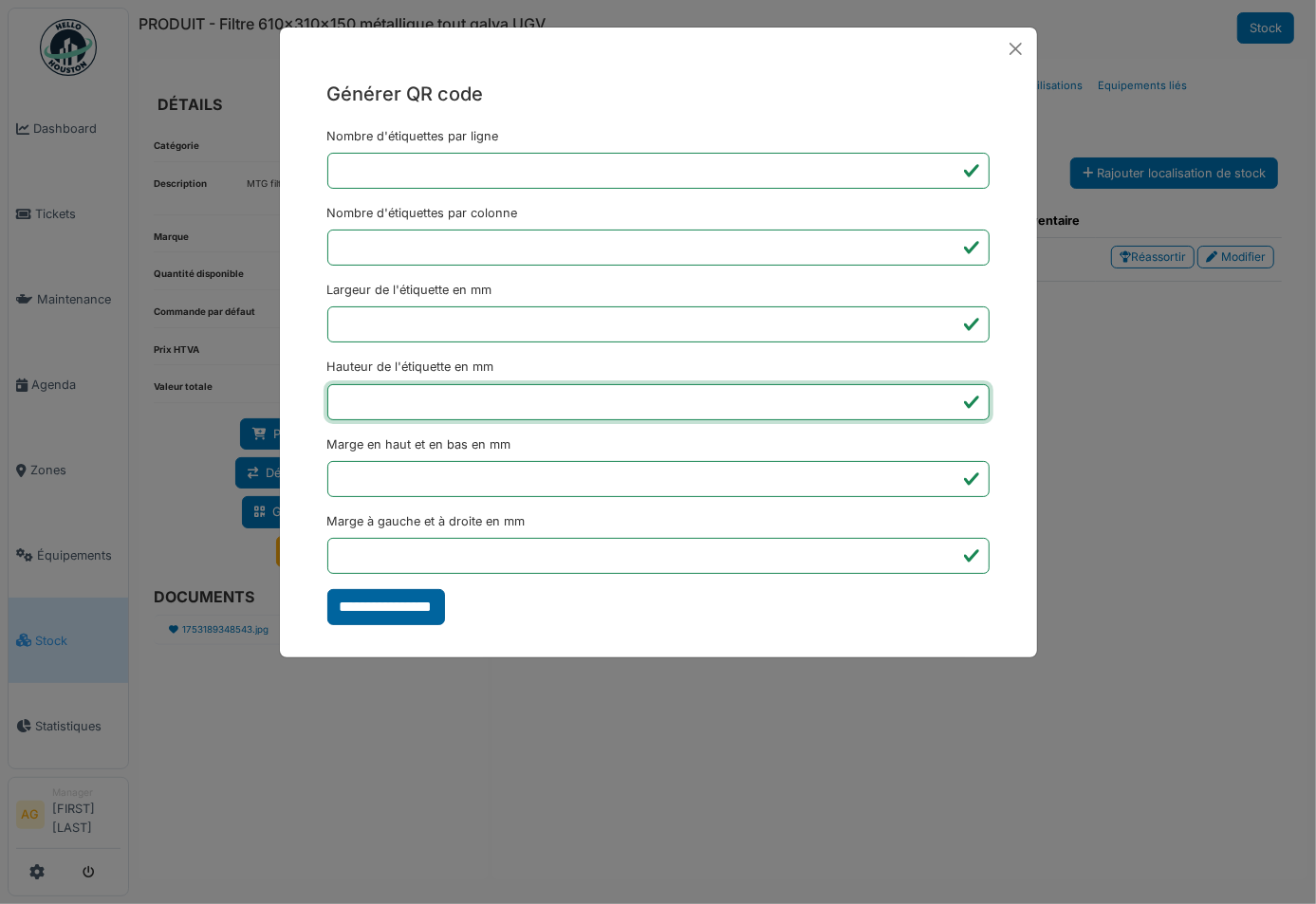 type on "**" 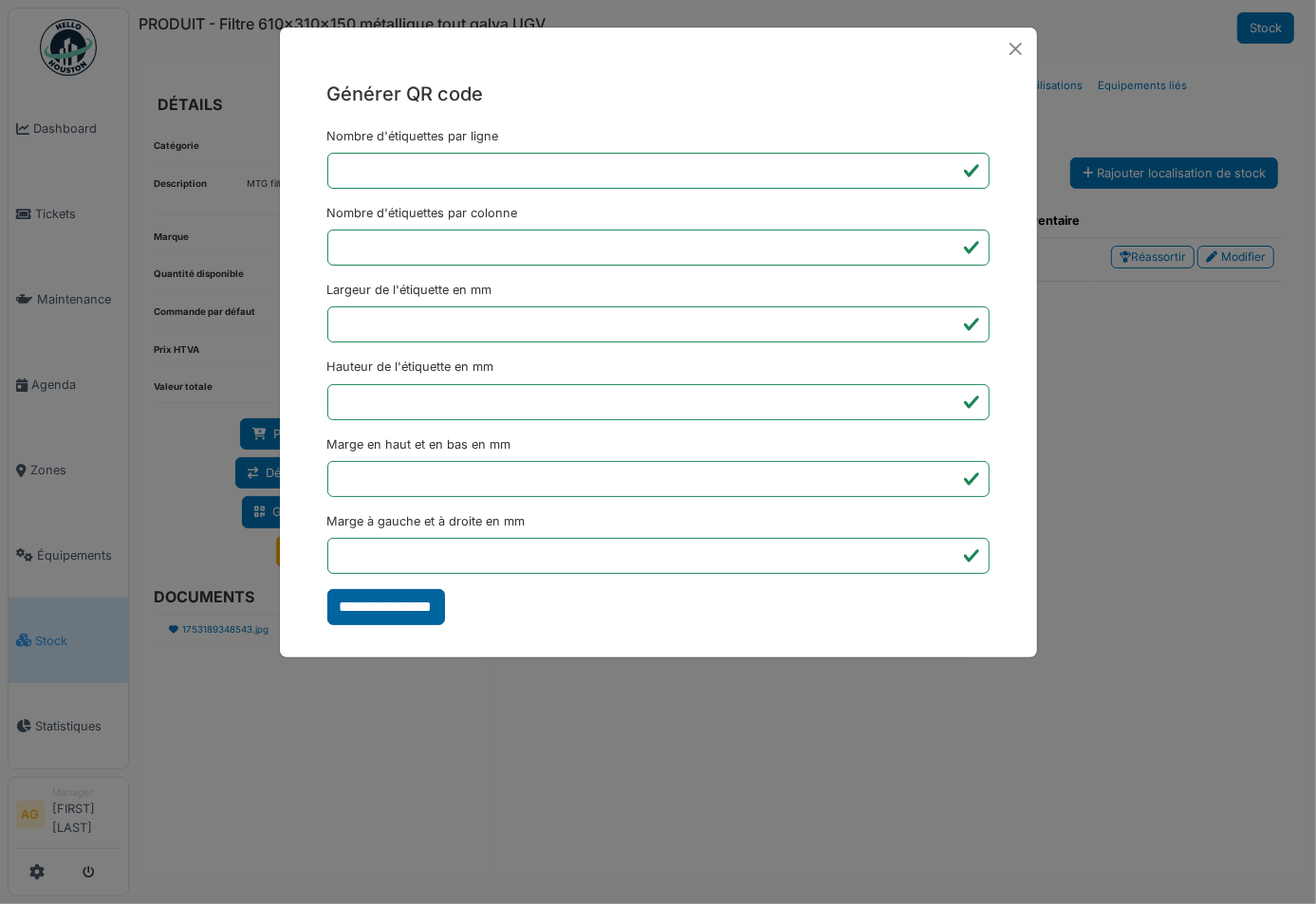 click on "**********" at bounding box center (386, 607) 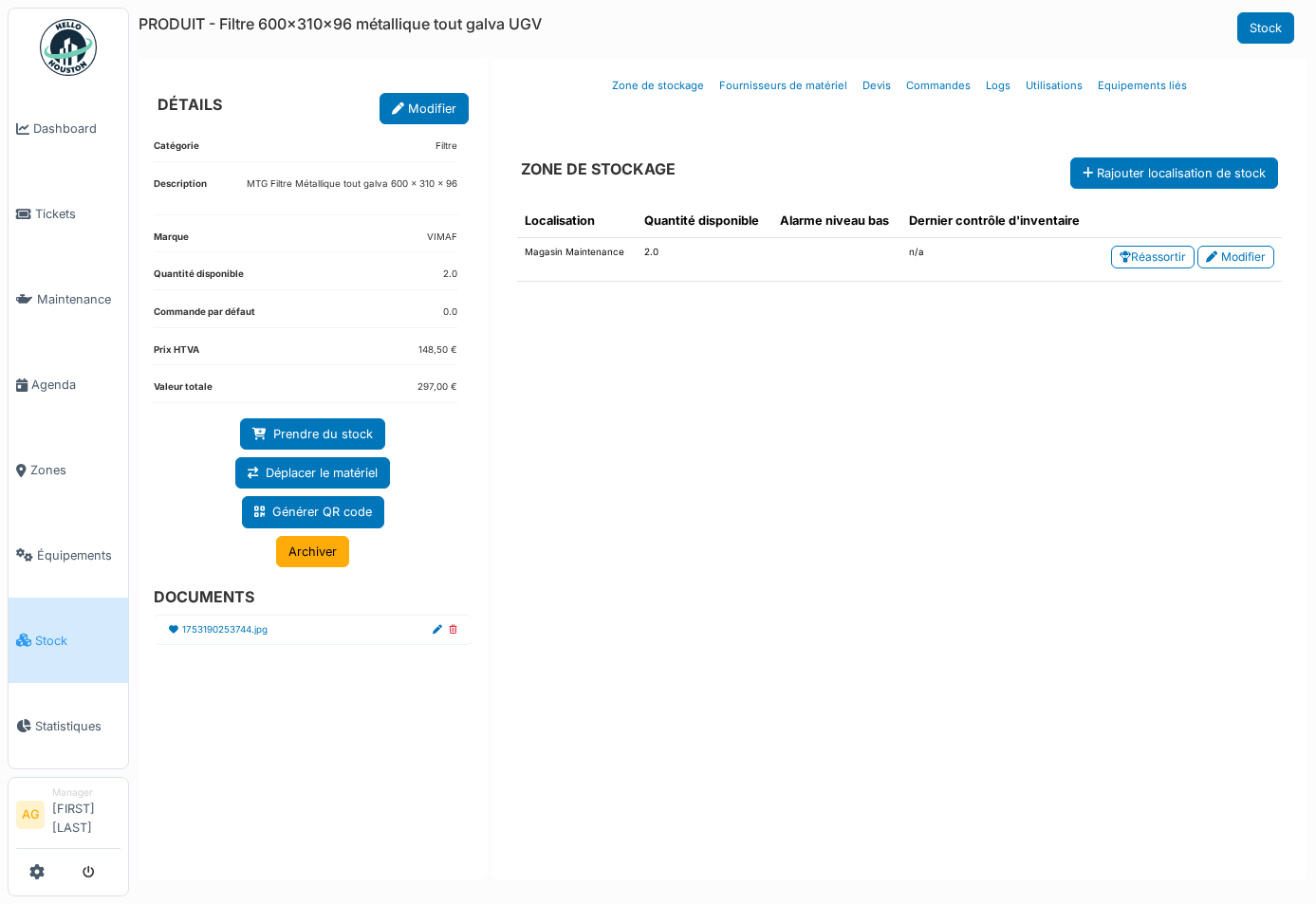 scroll, scrollTop: 0, scrollLeft: 0, axis: both 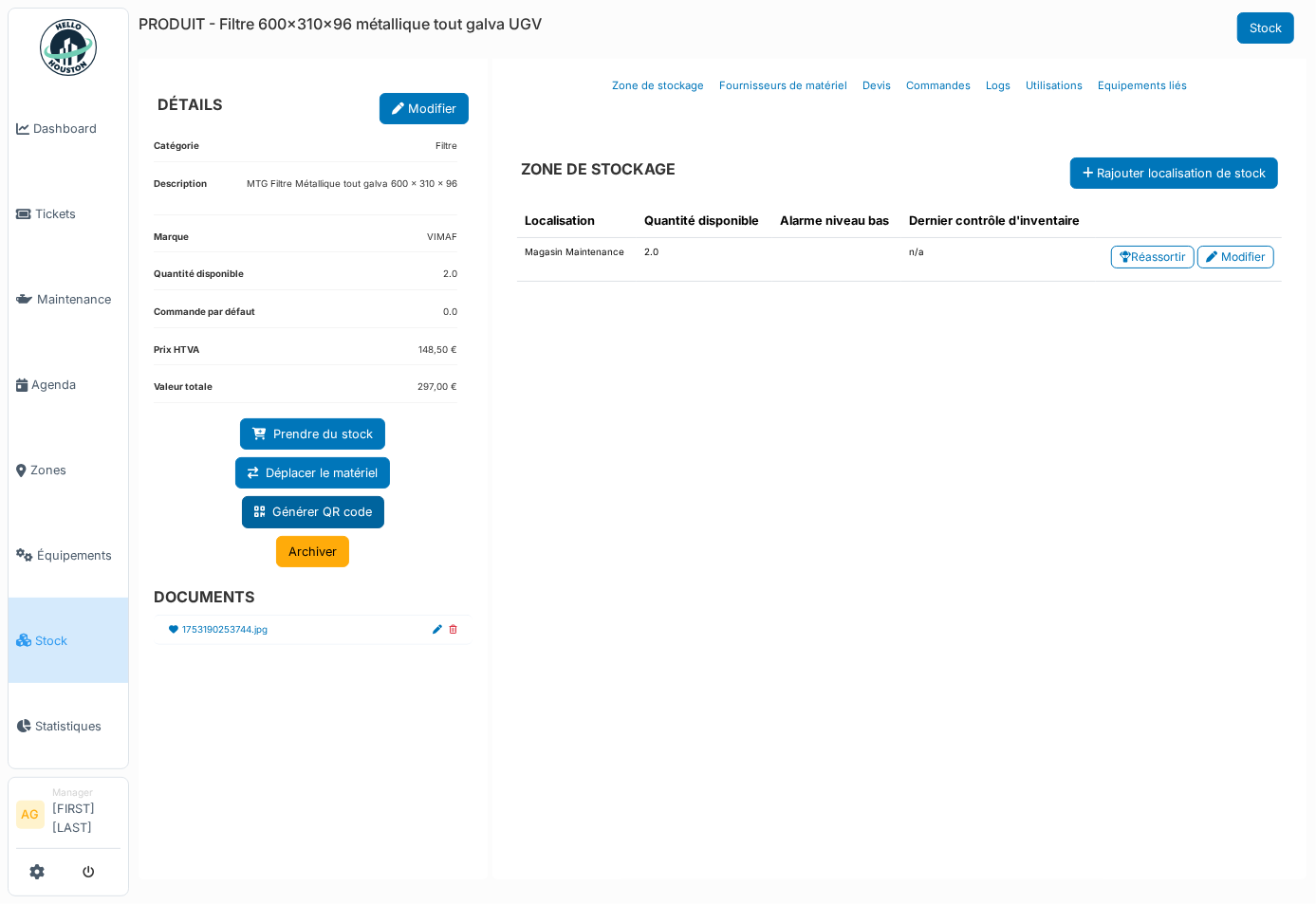 click on "Générer QR code" at bounding box center [313, 511] 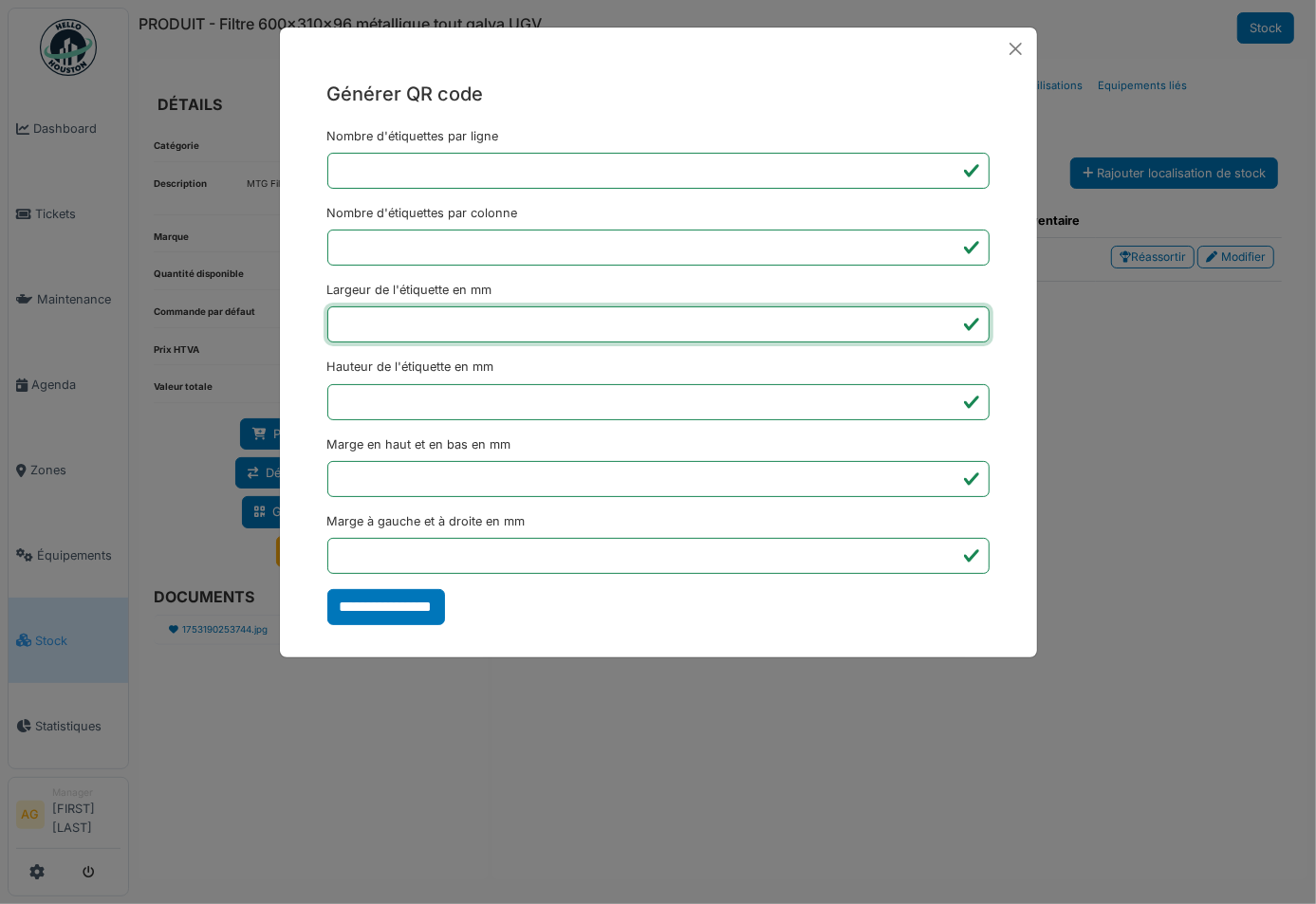 drag, startPoint x: 365, startPoint y: 325, endPoint x: 336, endPoint y: 325, distance: 29 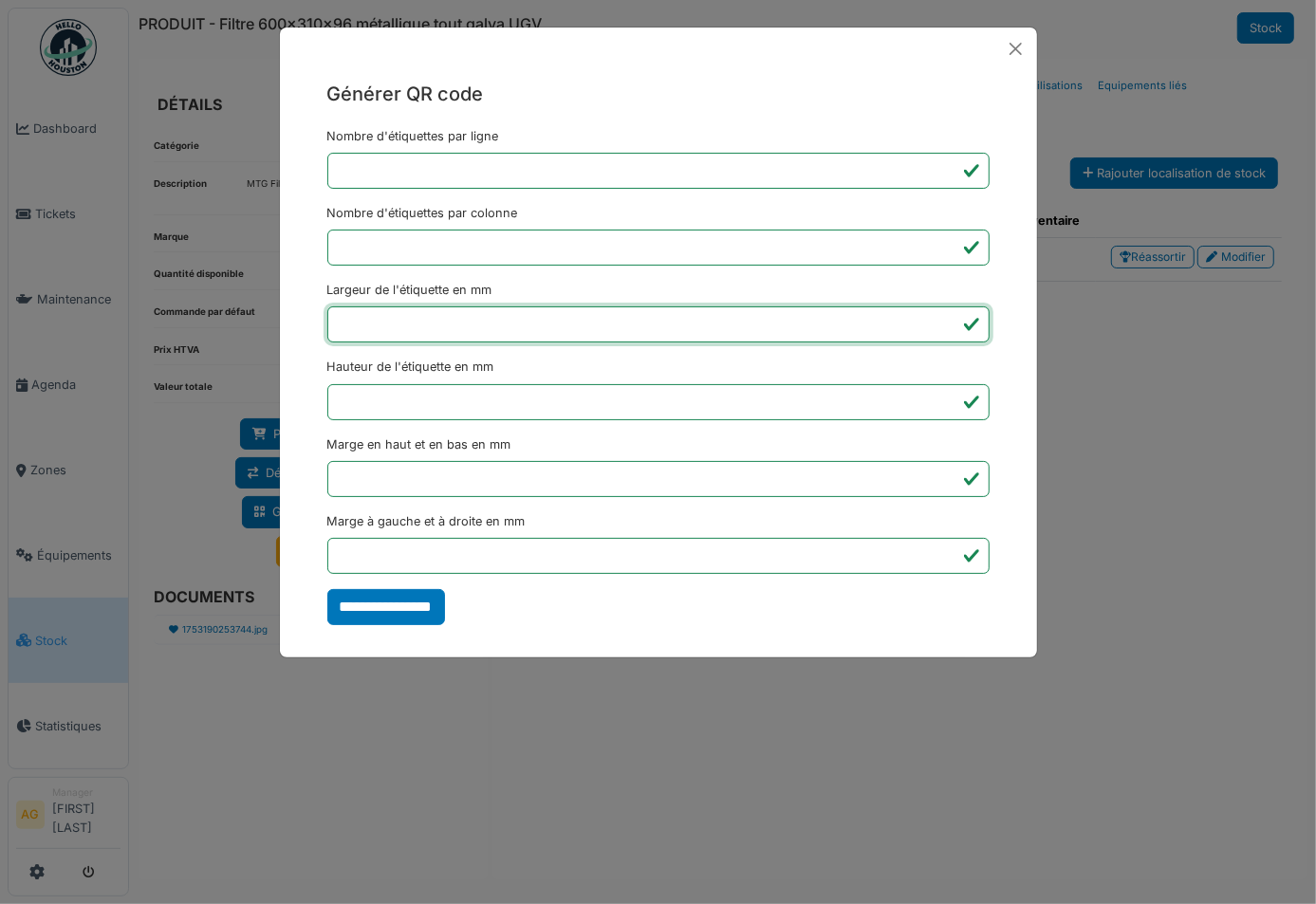 type on "**" 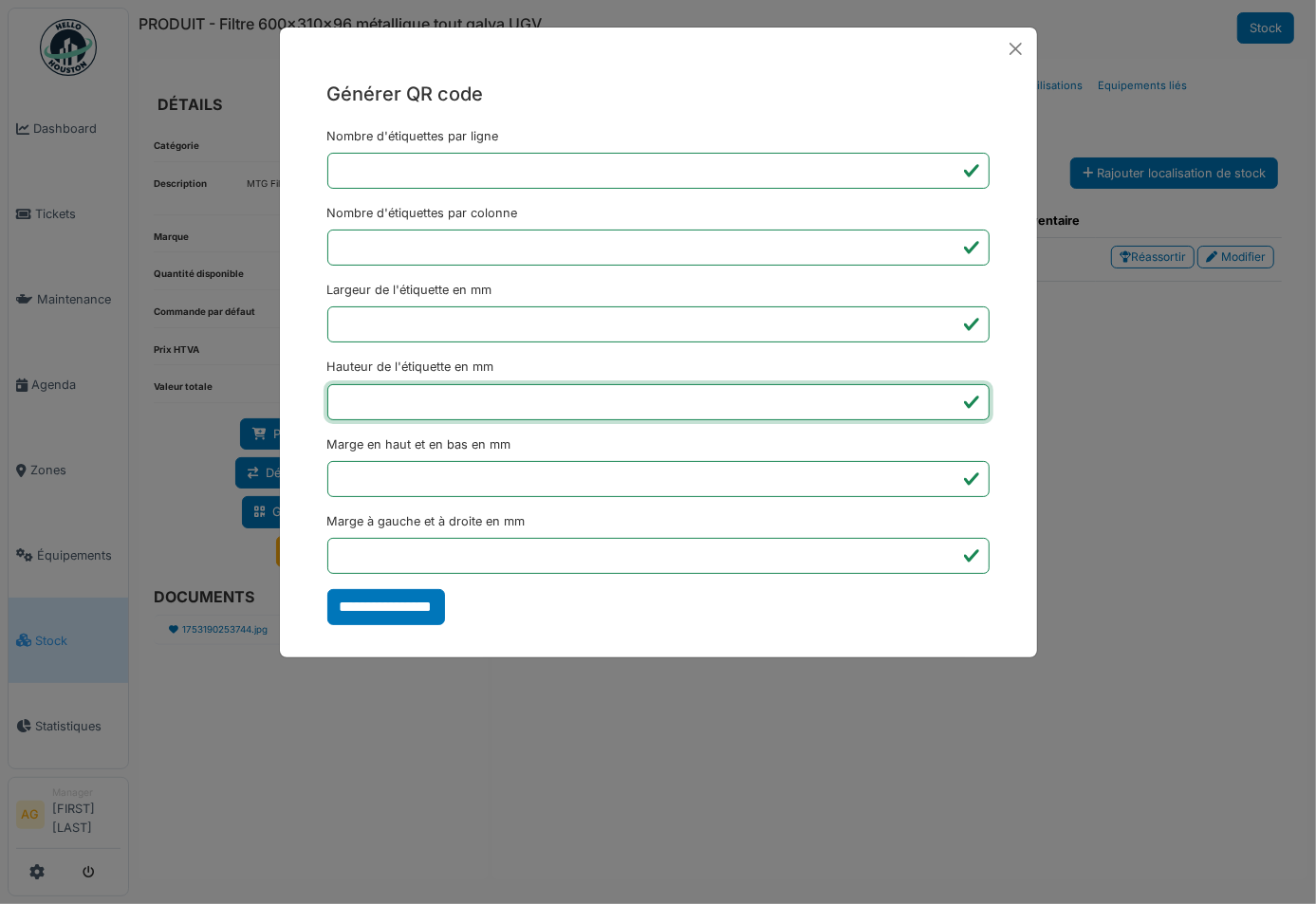 drag, startPoint x: 362, startPoint y: 402, endPoint x: 321, endPoint y: 402, distance: 41 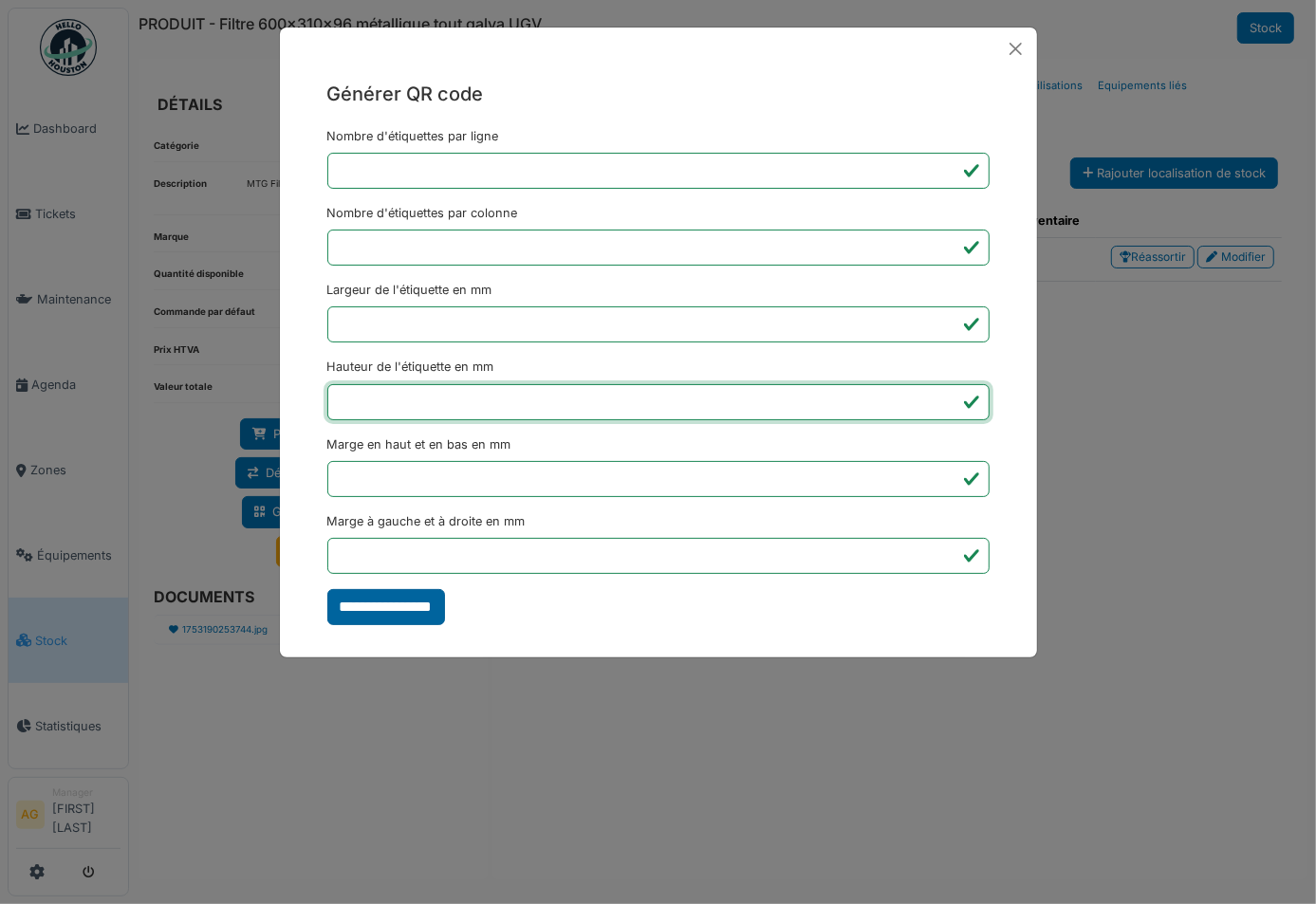 type on "**" 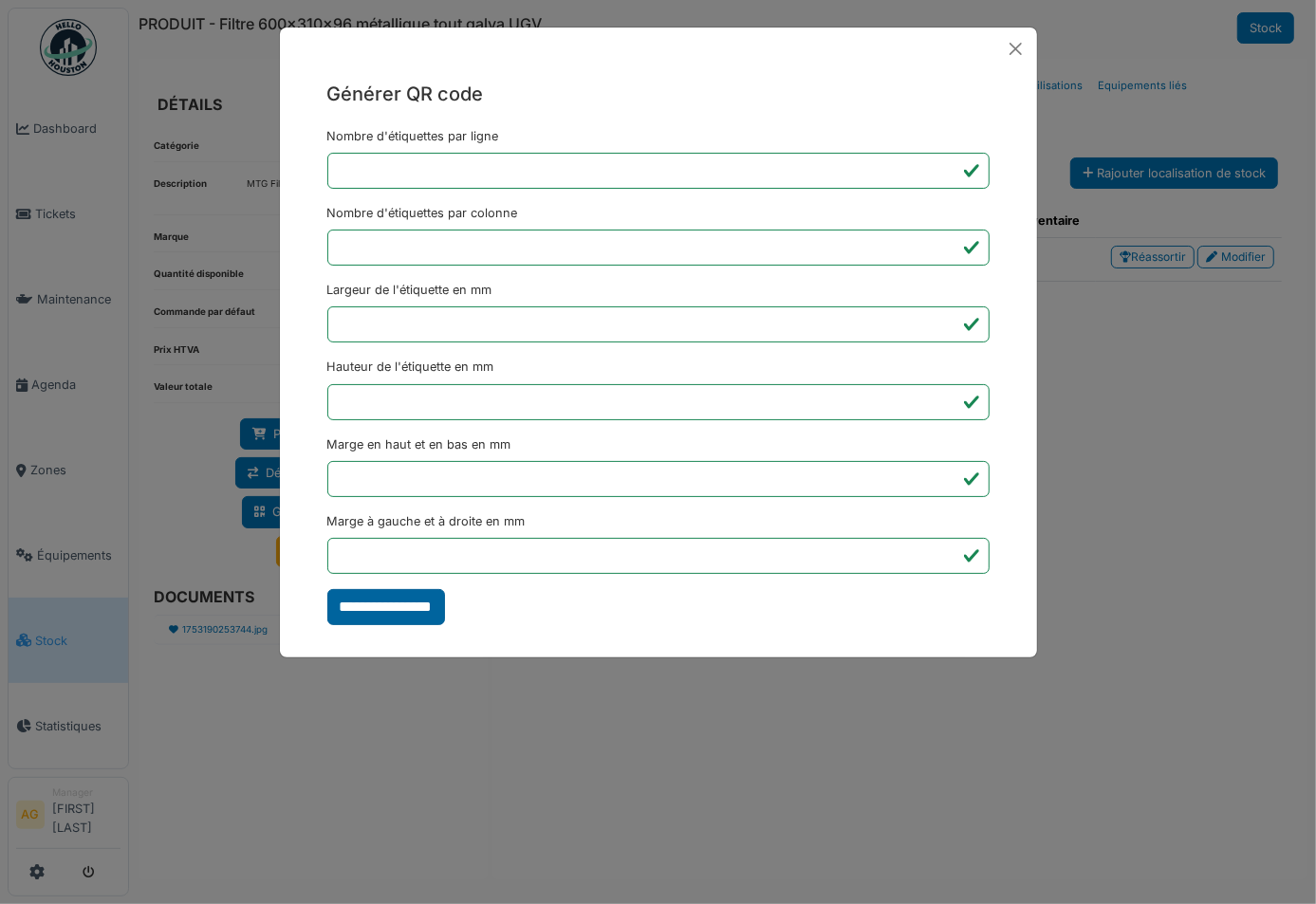 click on "**********" at bounding box center [386, 607] 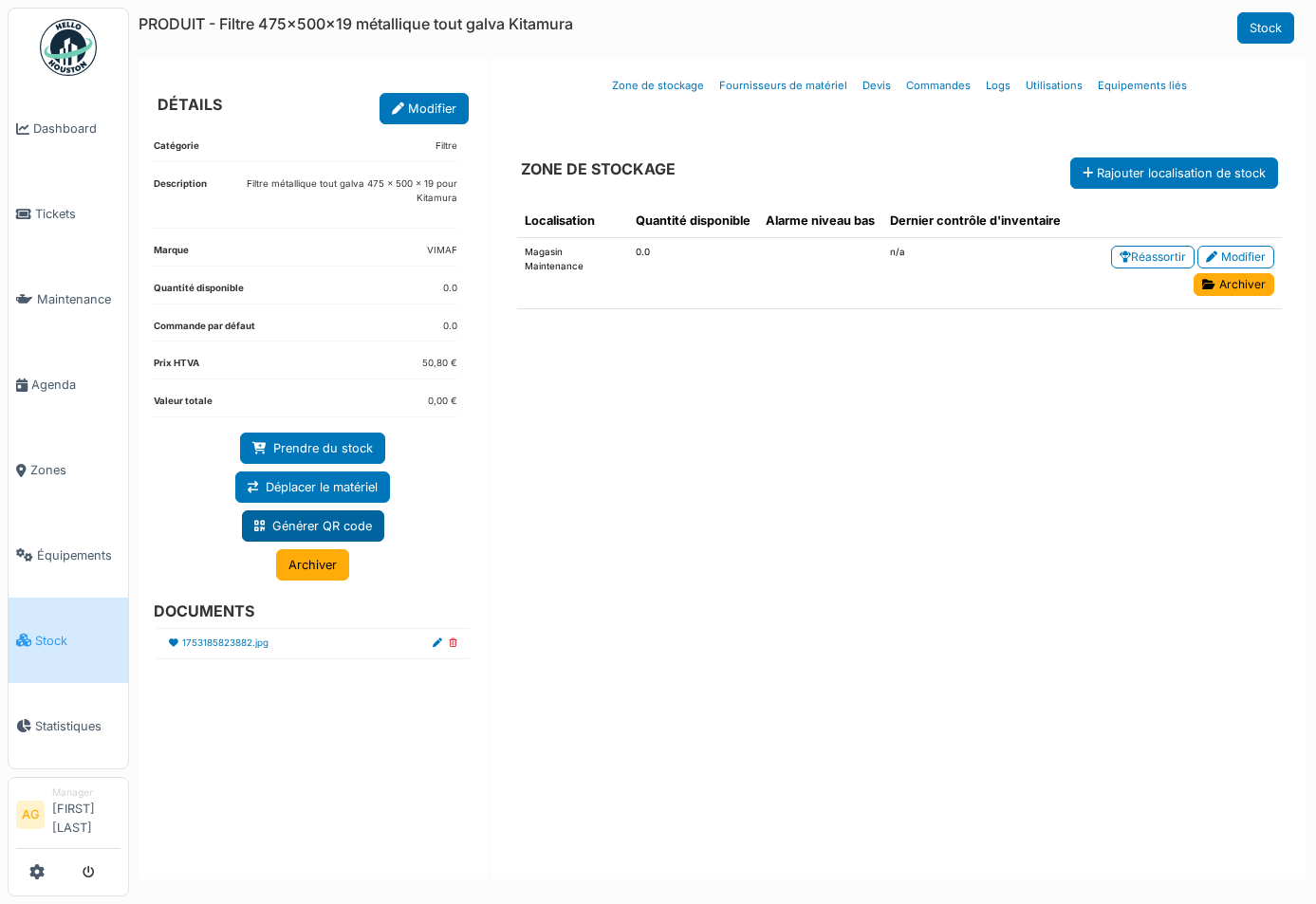 scroll, scrollTop: 0, scrollLeft: 0, axis: both 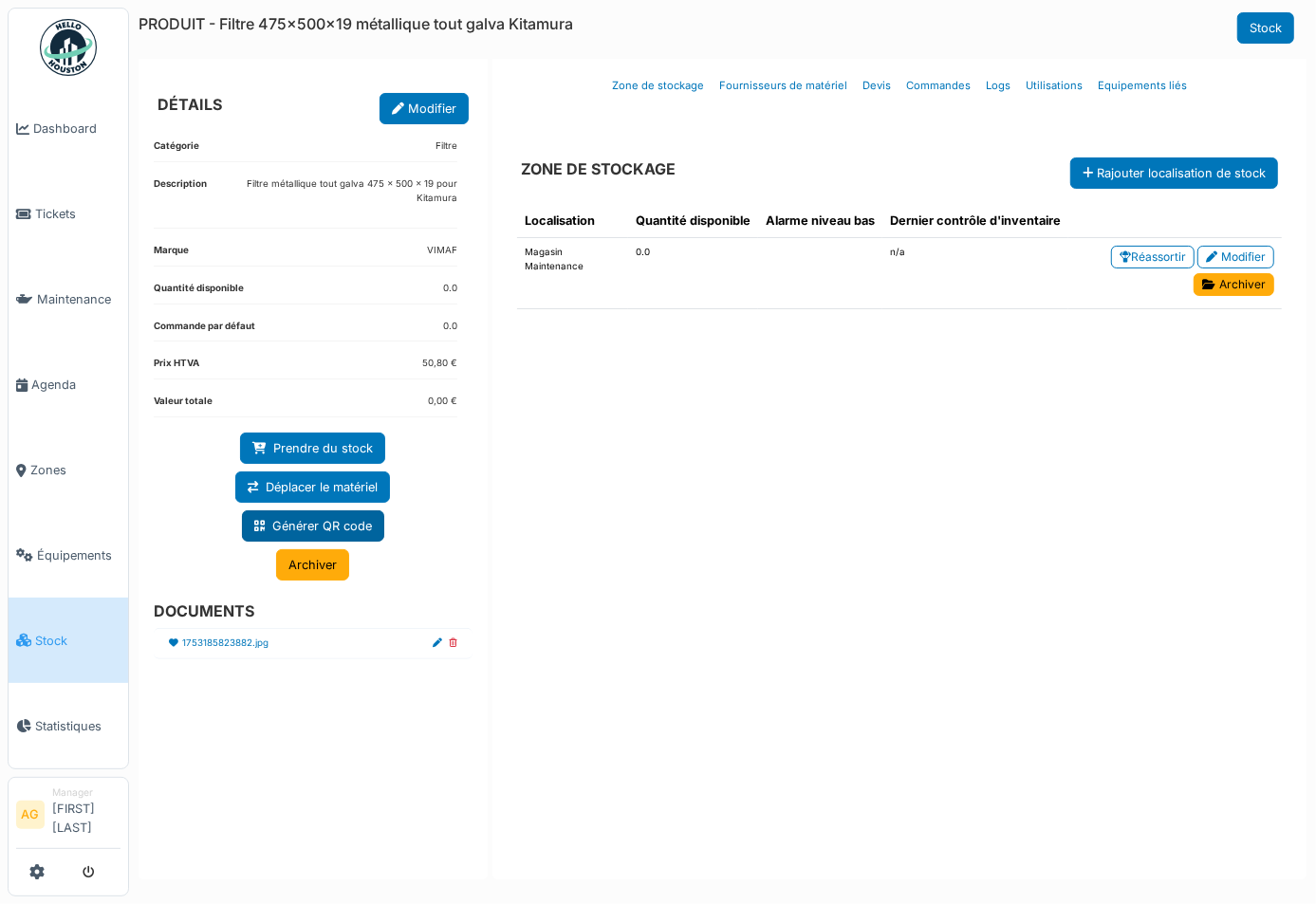 click on "Générer QR code" at bounding box center [313, 526] 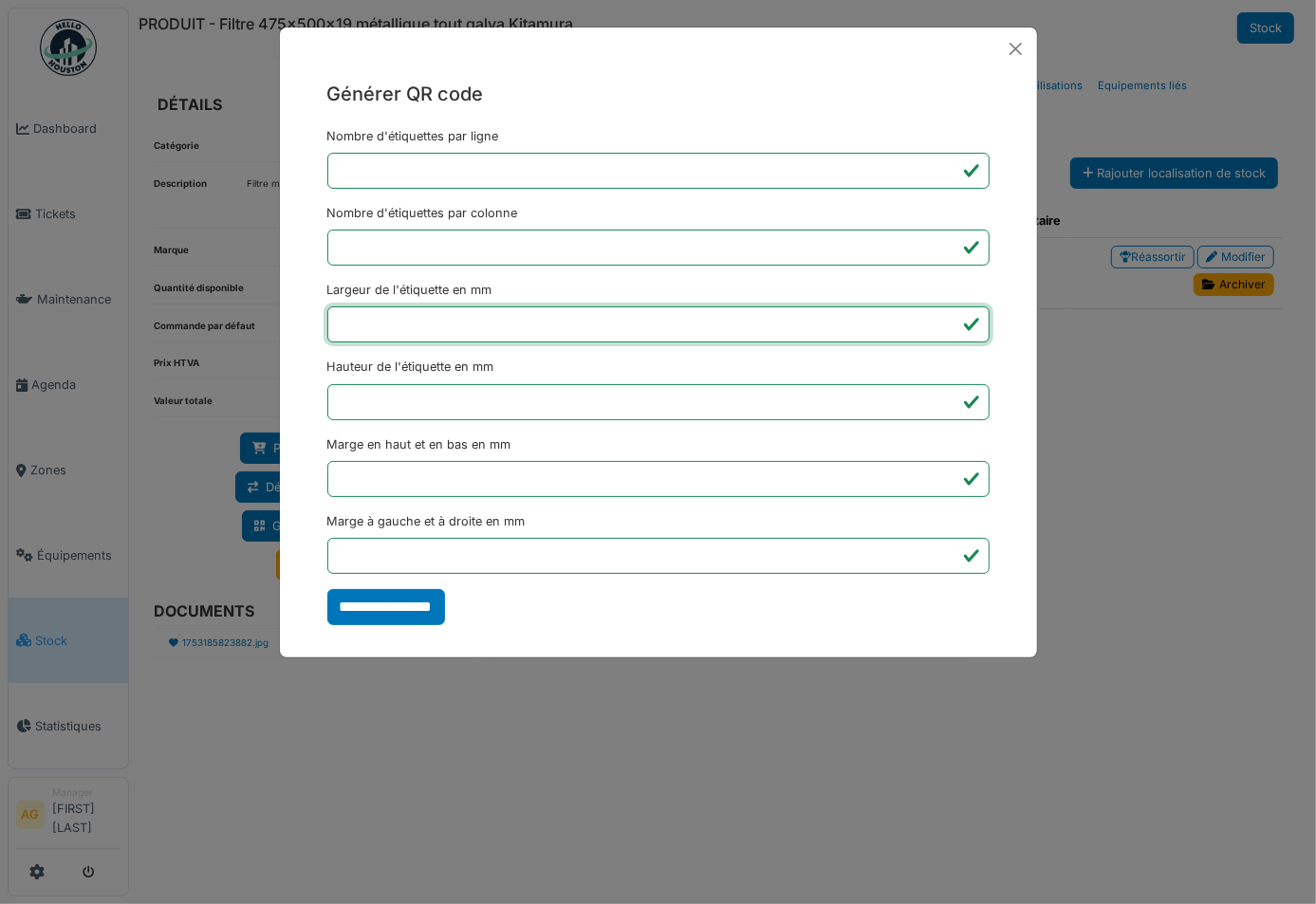 drag, startPoint x: 383, startPoint y: 337, endPoint x: 319, endPoint y: 328, distance: 64.63 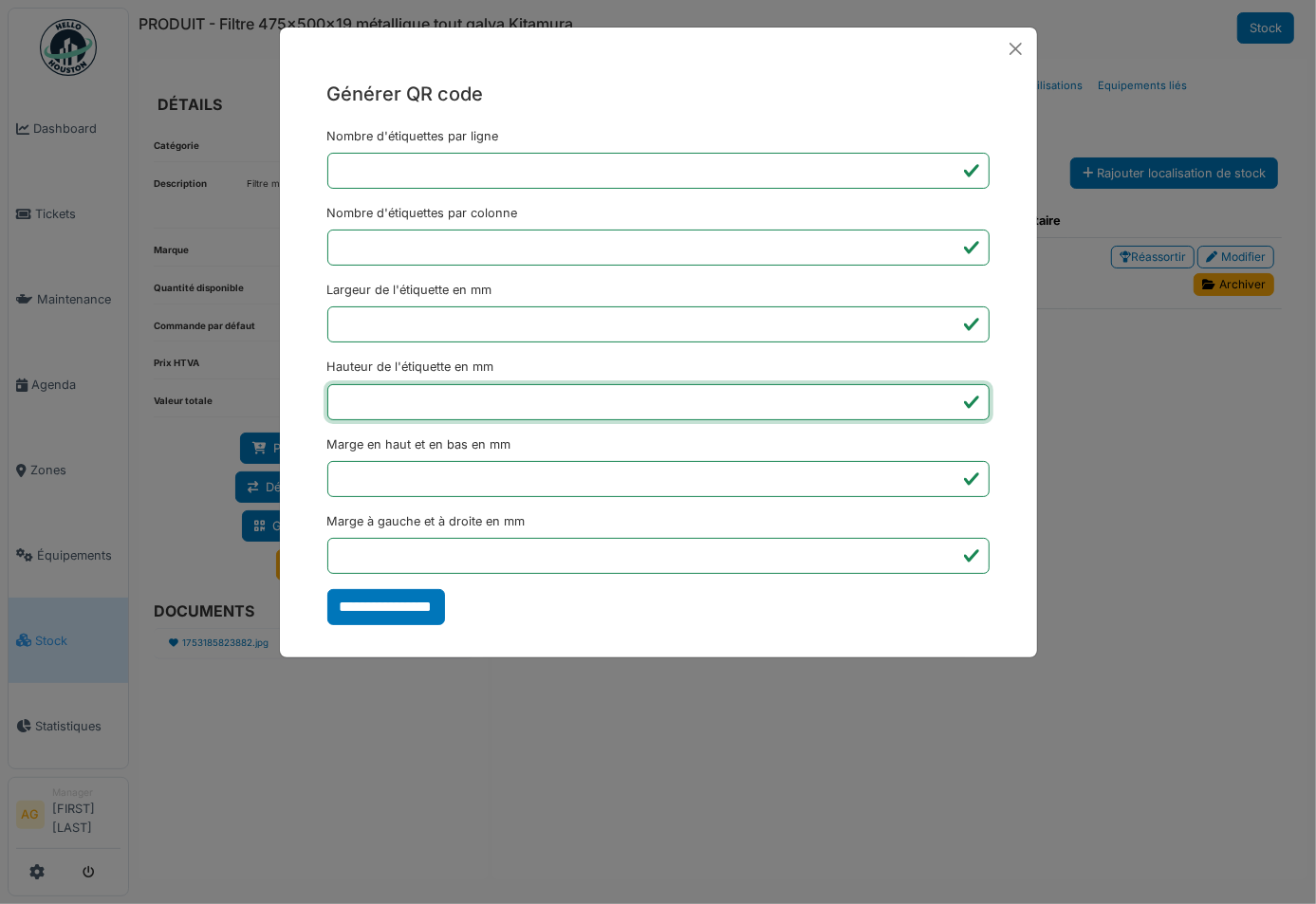 drag, startPoint x: 368, startPoint y: 397, endPoint x: 341, endPoint y: 396, distance: 27.018512 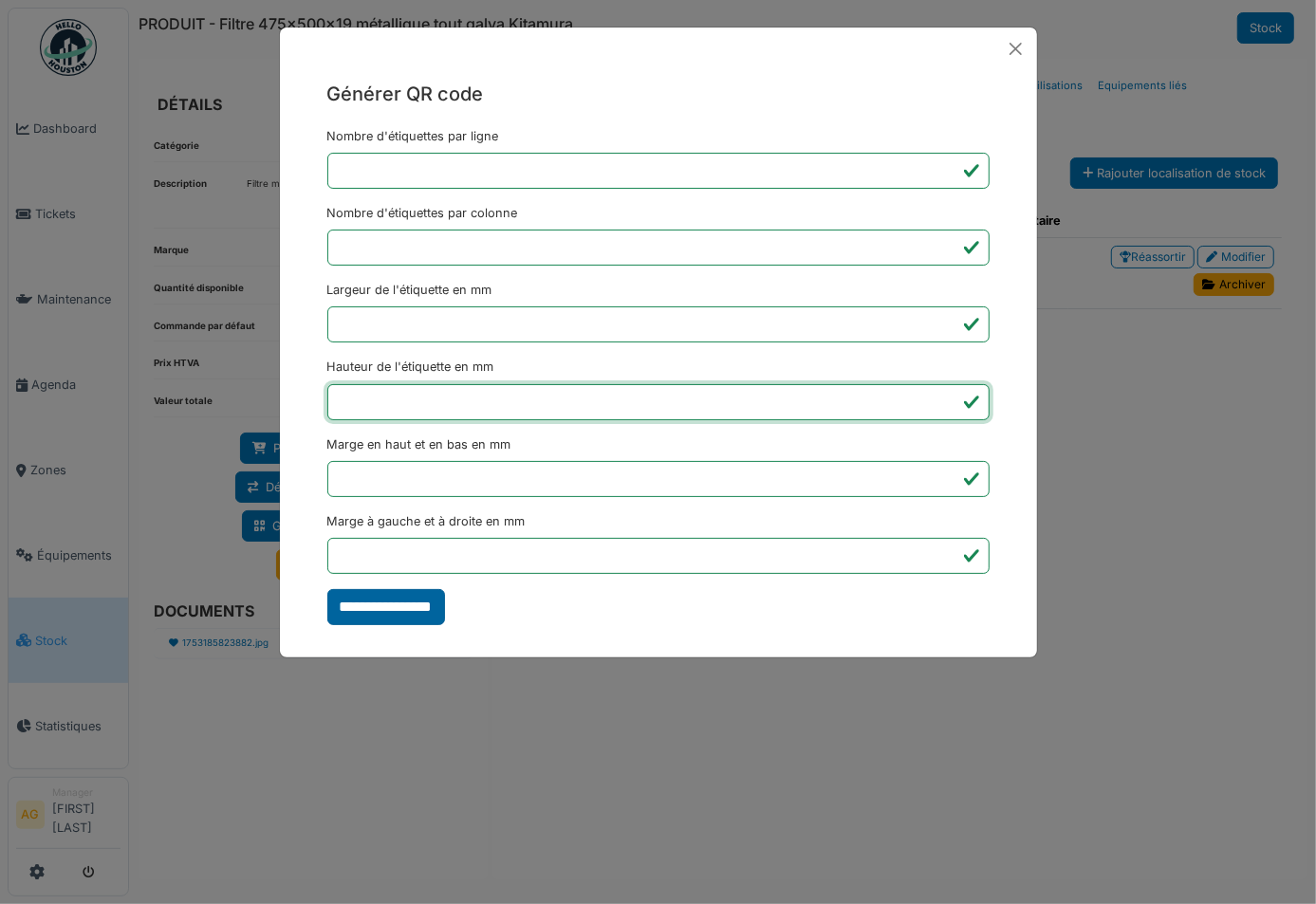 type on "**" 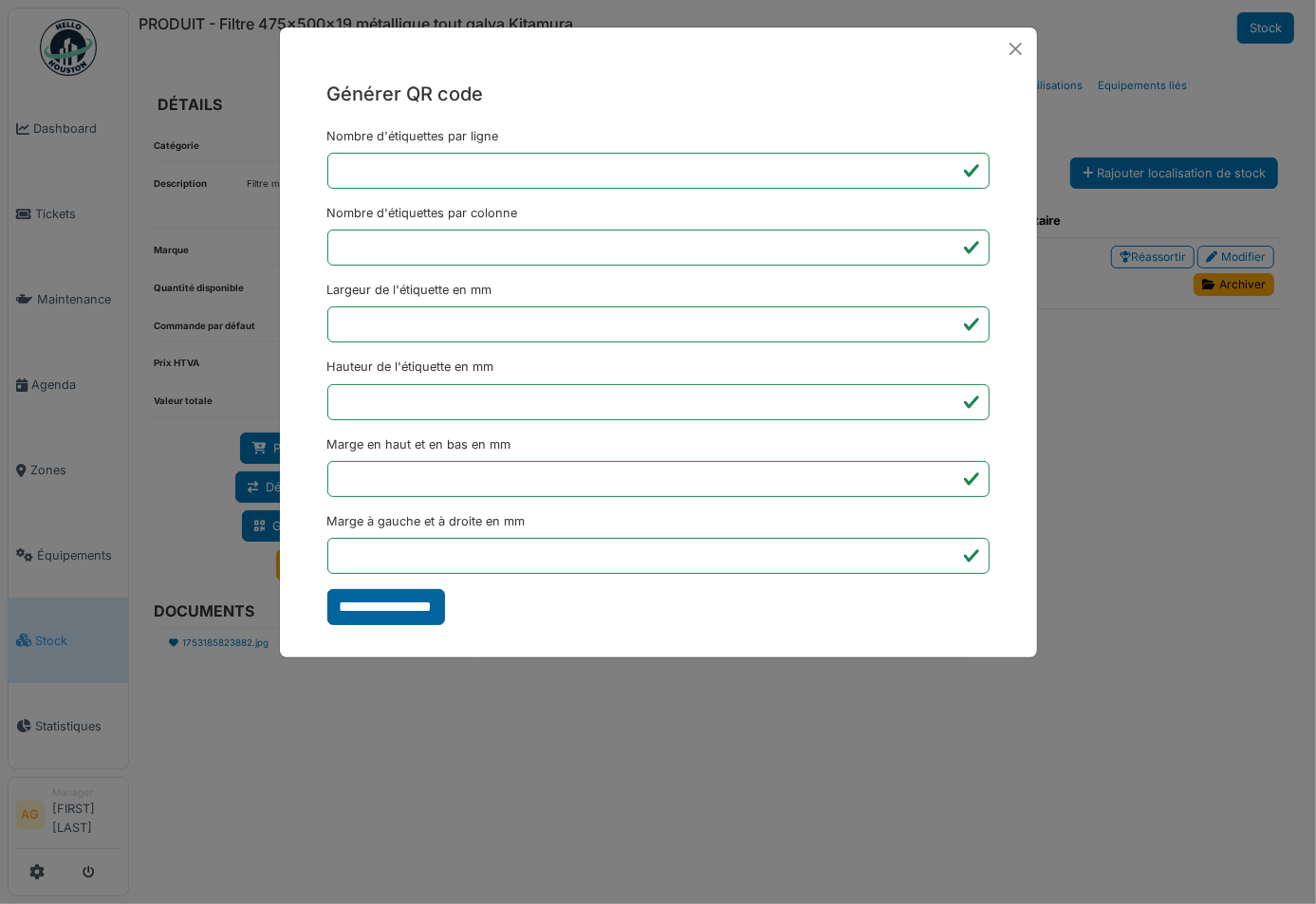 click on "**********" at bounding box center [386, 607] 